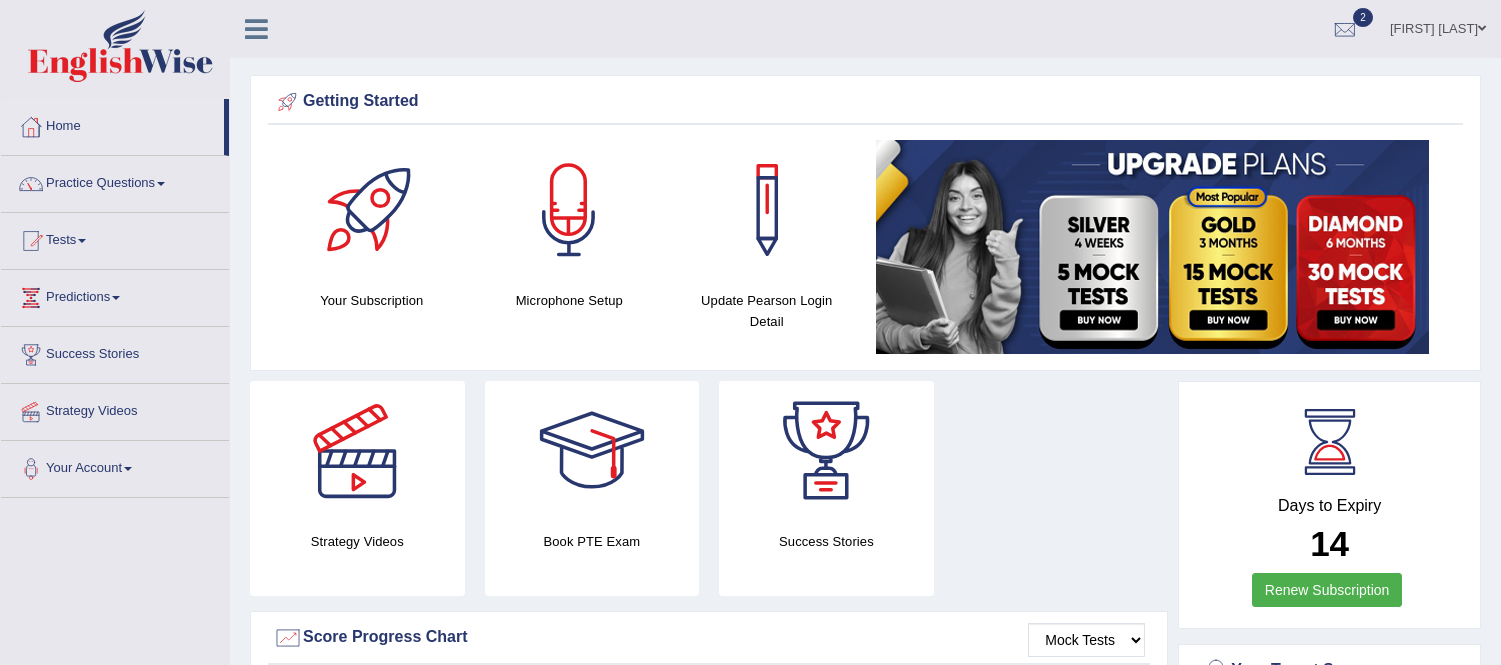 scroll, scrollTop: 1111, scrollLeft: 0, axis: vertical 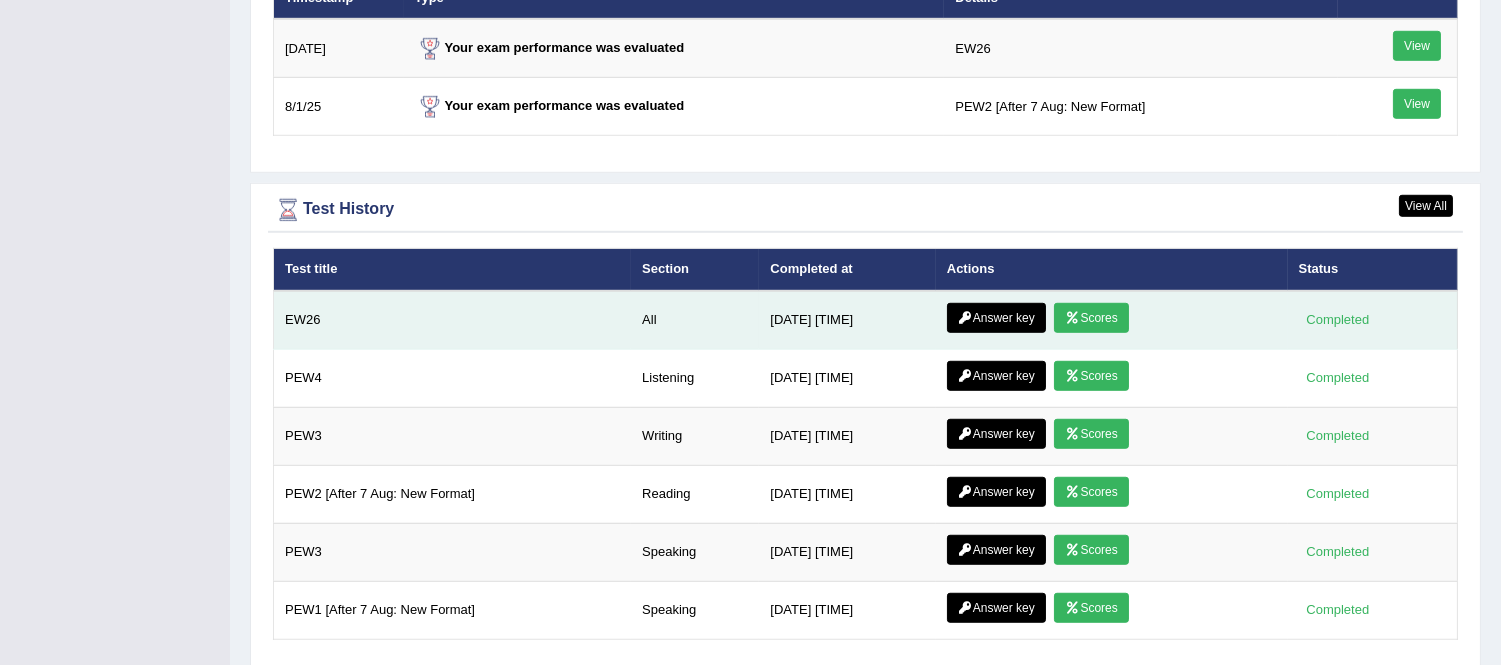 click on "Answer key" at bounding box center (996, 318) 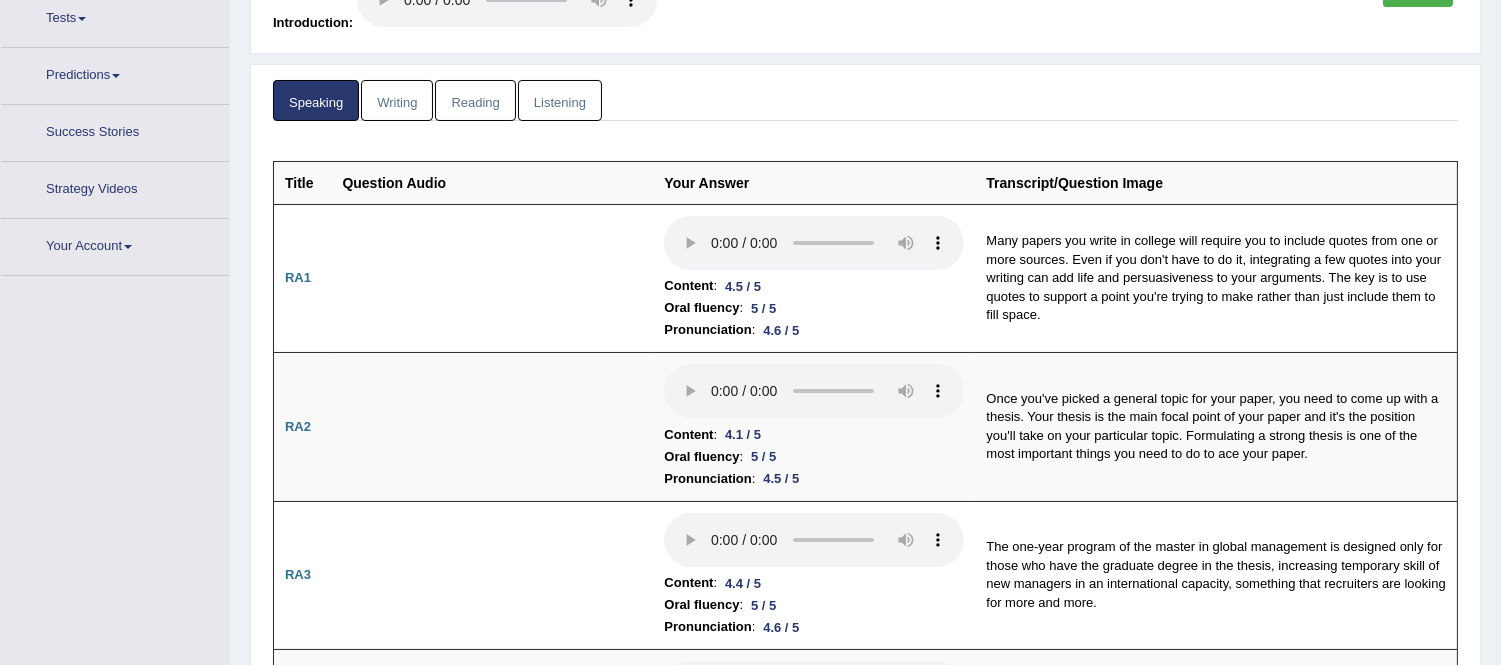 scroll, scrollTop: 244, scrollLeft: 0, axis: vertical 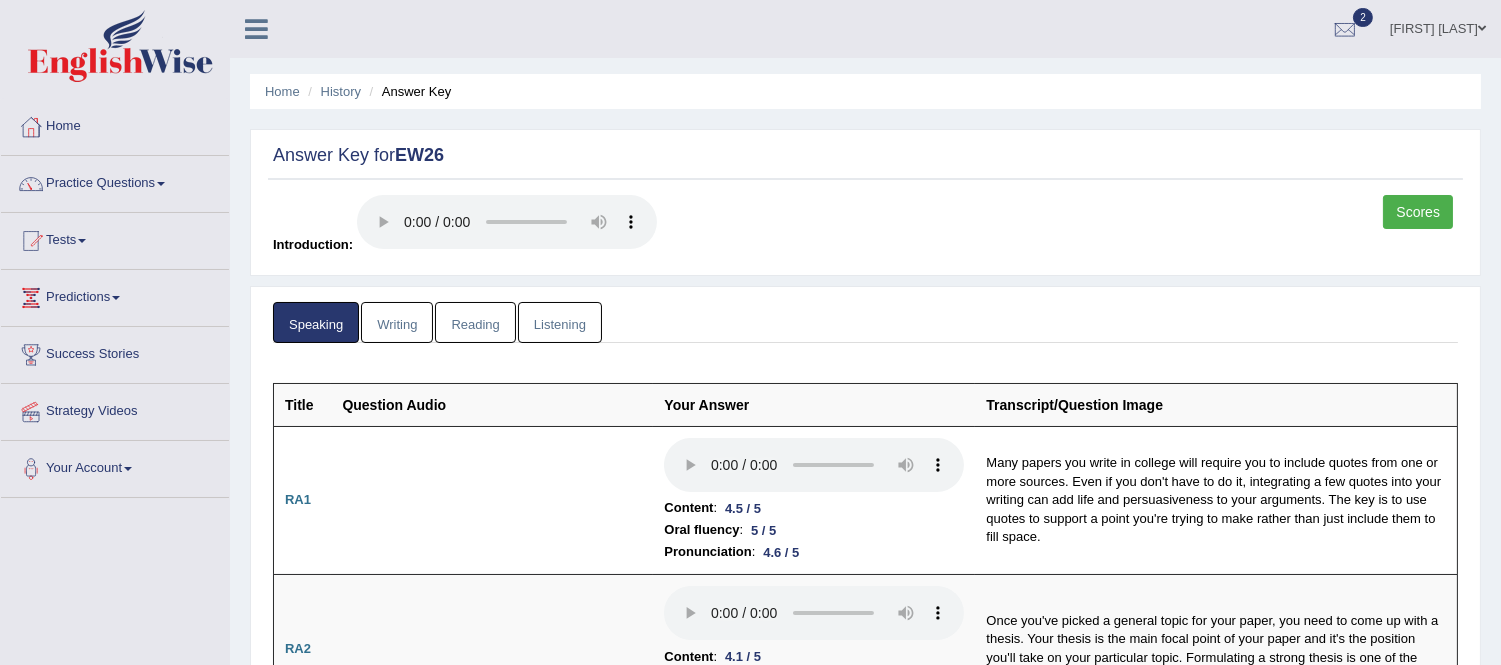 click on "Writing" at bounding box center (397, 322) 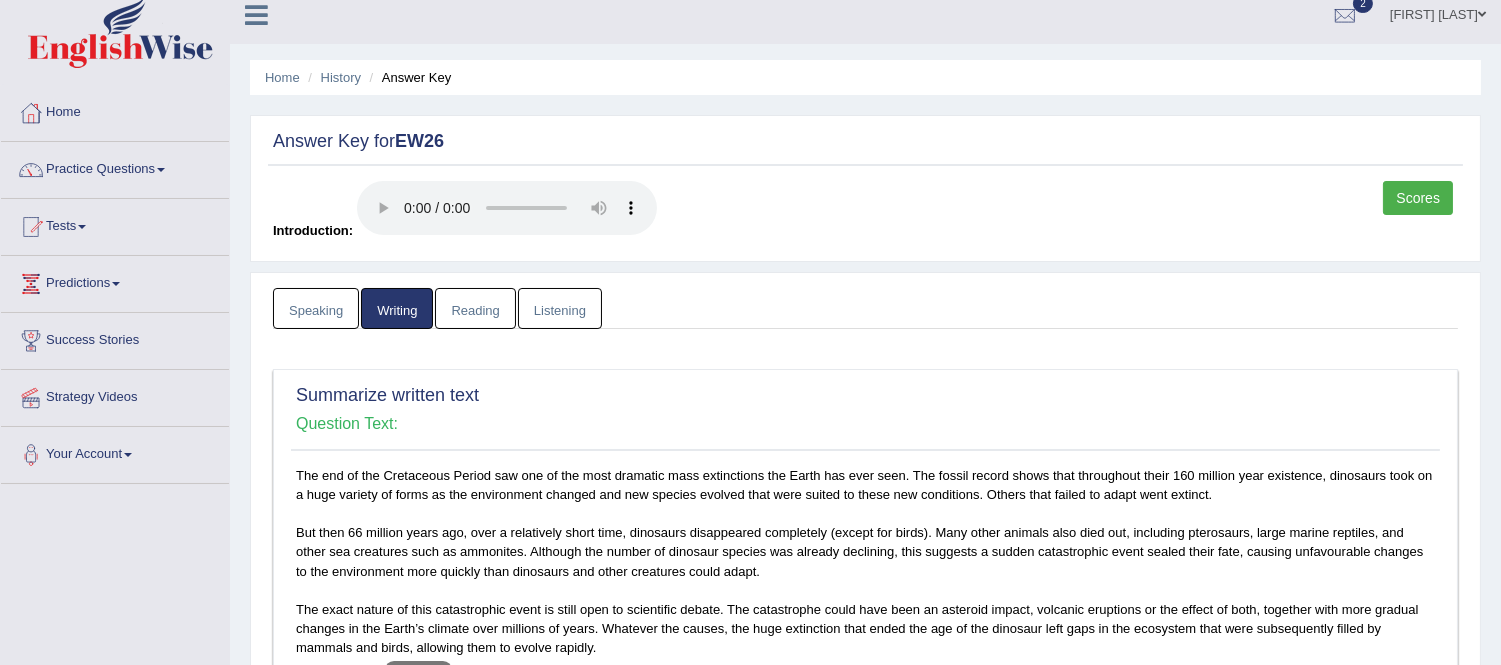 scroll, scrollTop: 0, scrollLeft: 0, axis: both 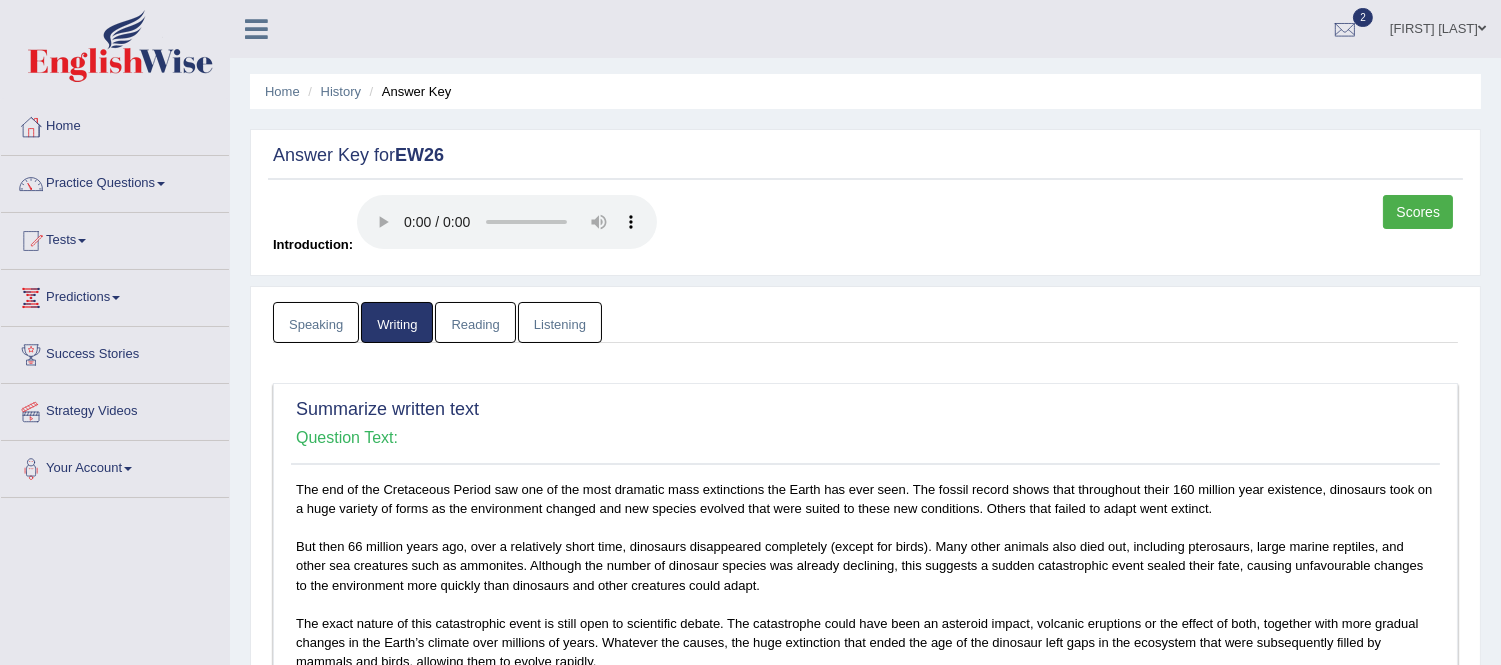 click on "Reading" at bounding box center [475, 322] 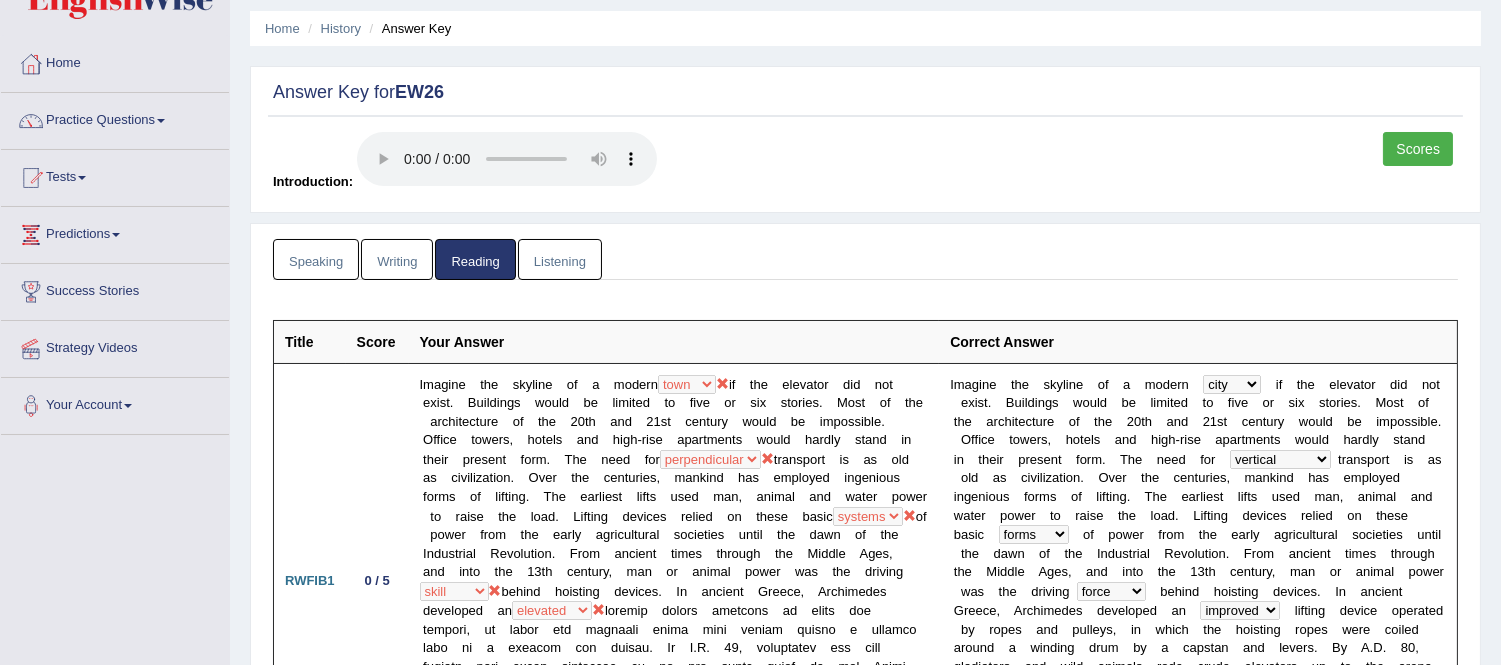 scroll, scrollTop: 0, scrollLeft: 0, axis: both 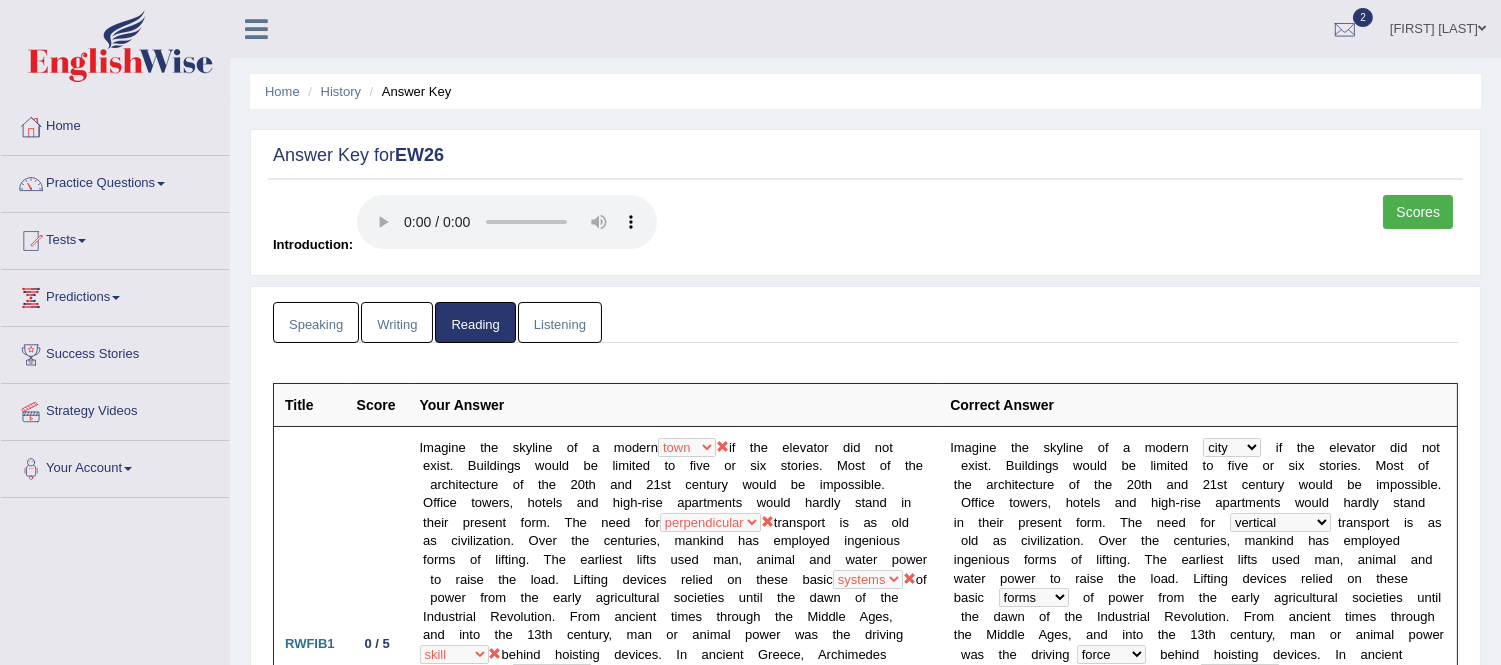 click on "Listening" at bounding box center [560, 322] 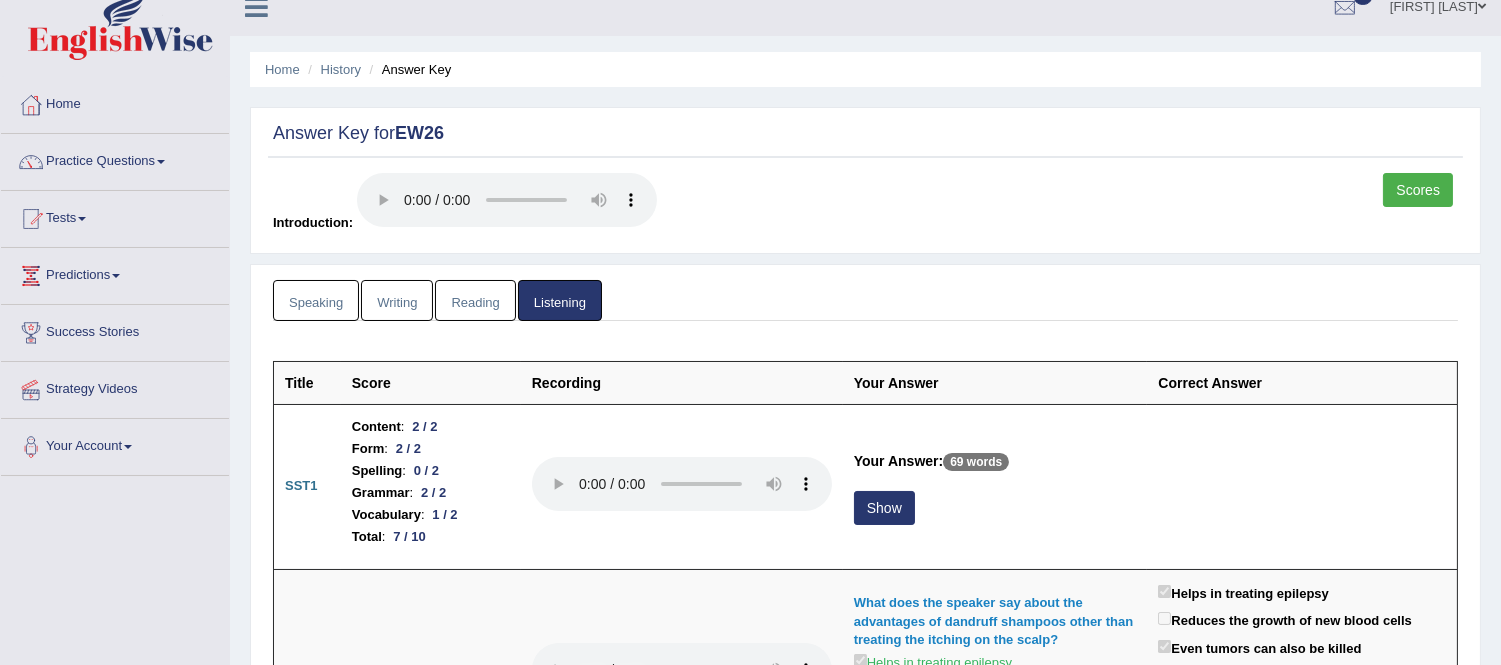 scroll, scrollTop: 0, scrollLeft: 0, axis: both 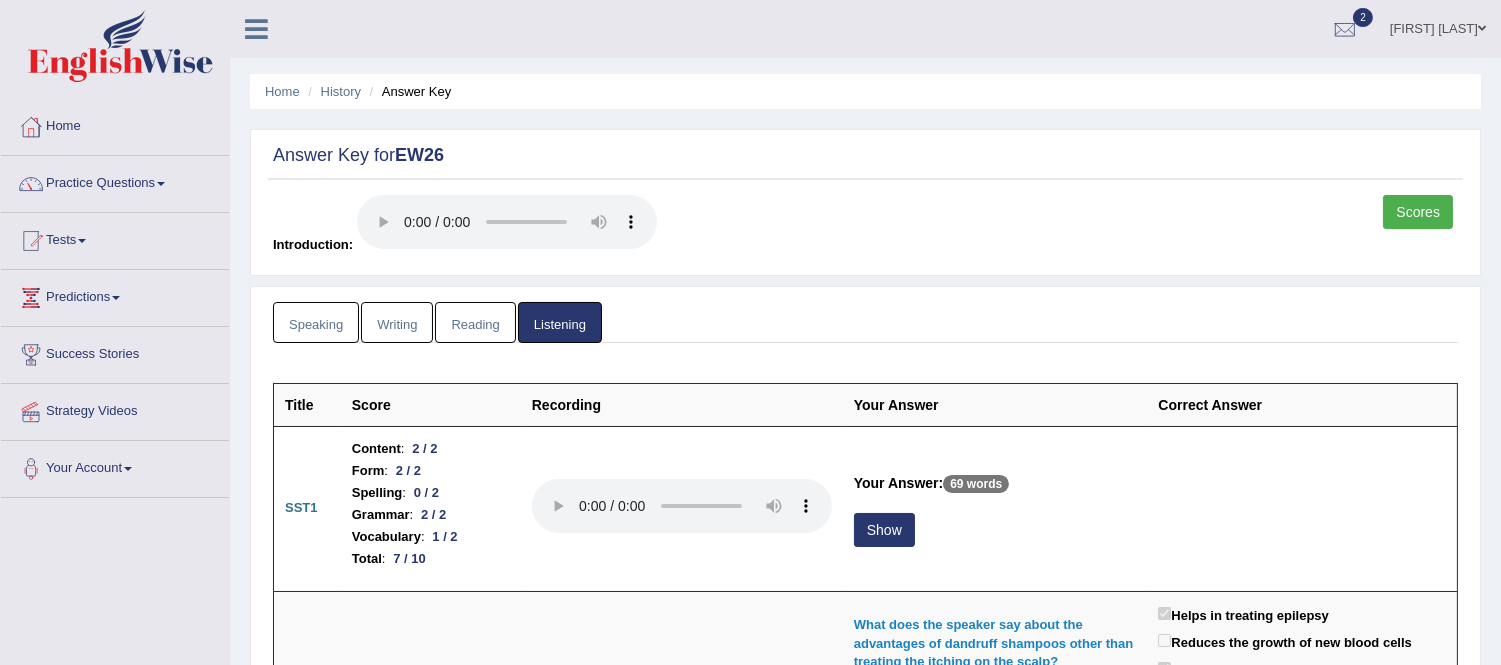 click on "Scores" at bounding box center [1418, 212] 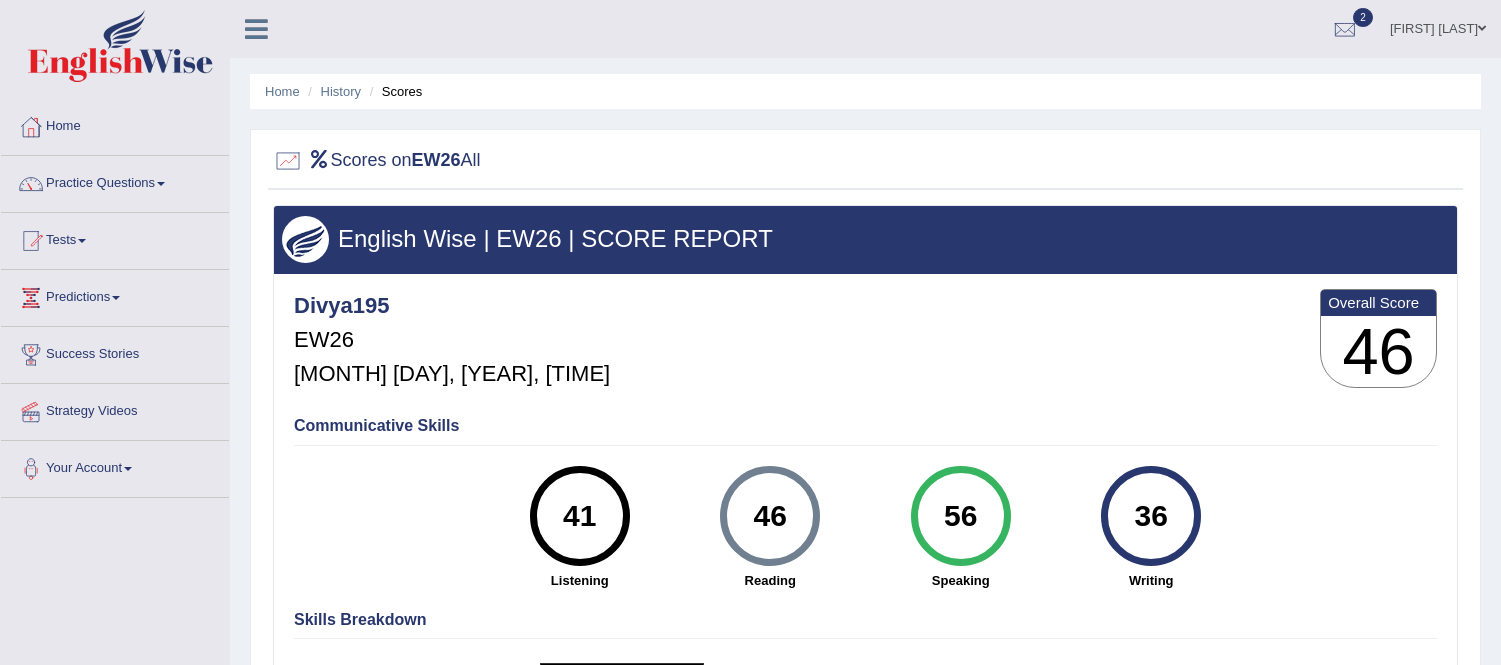 scroll, scrollTop: 0, scrollLeft: 0, axis: both 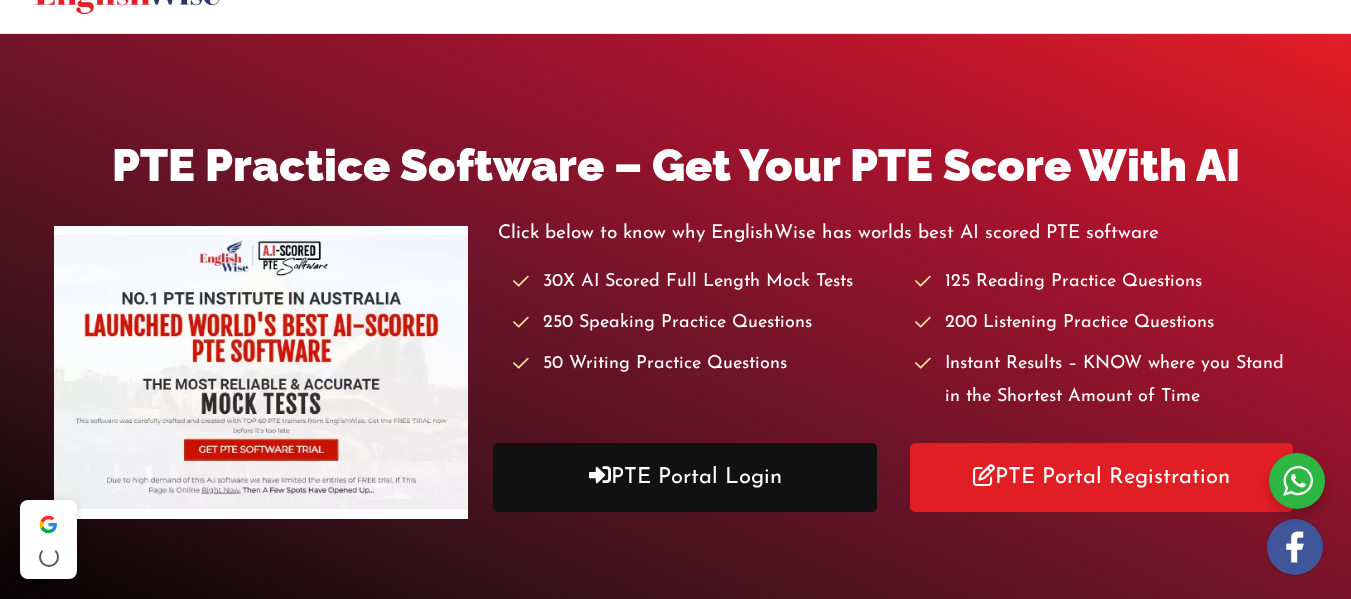 click on "PTE Portal Login" at bounding box center [684, 477] 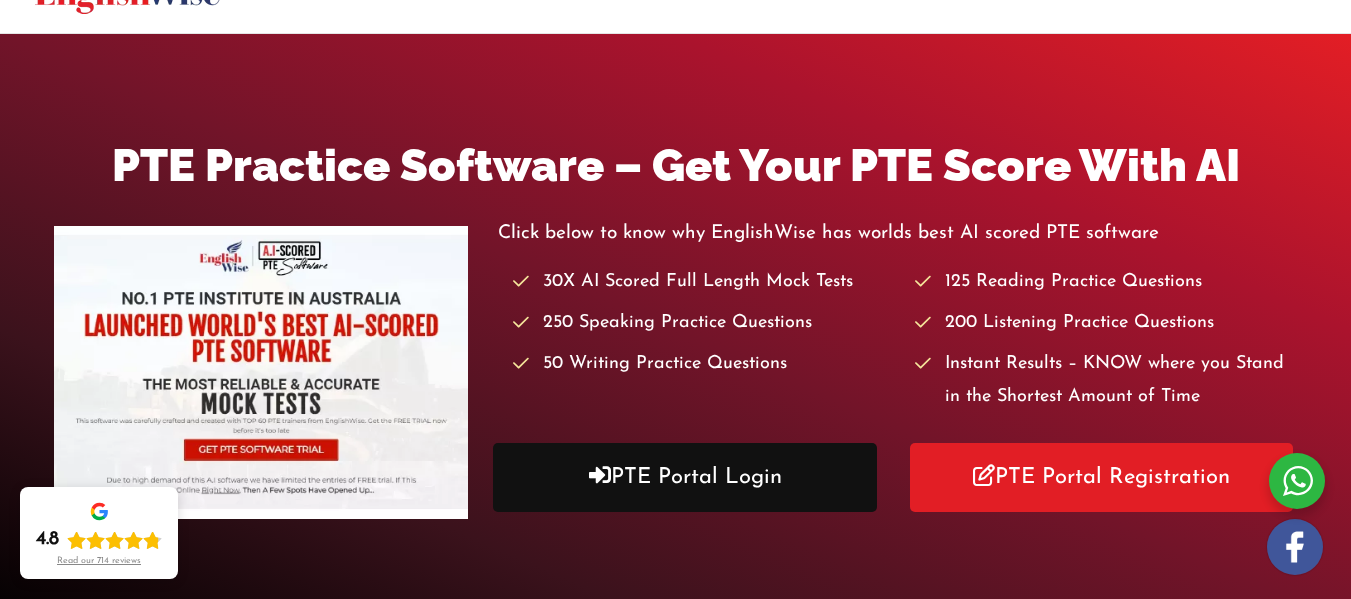 click on "PTE Portal Login" at bounding box center (684, 477) 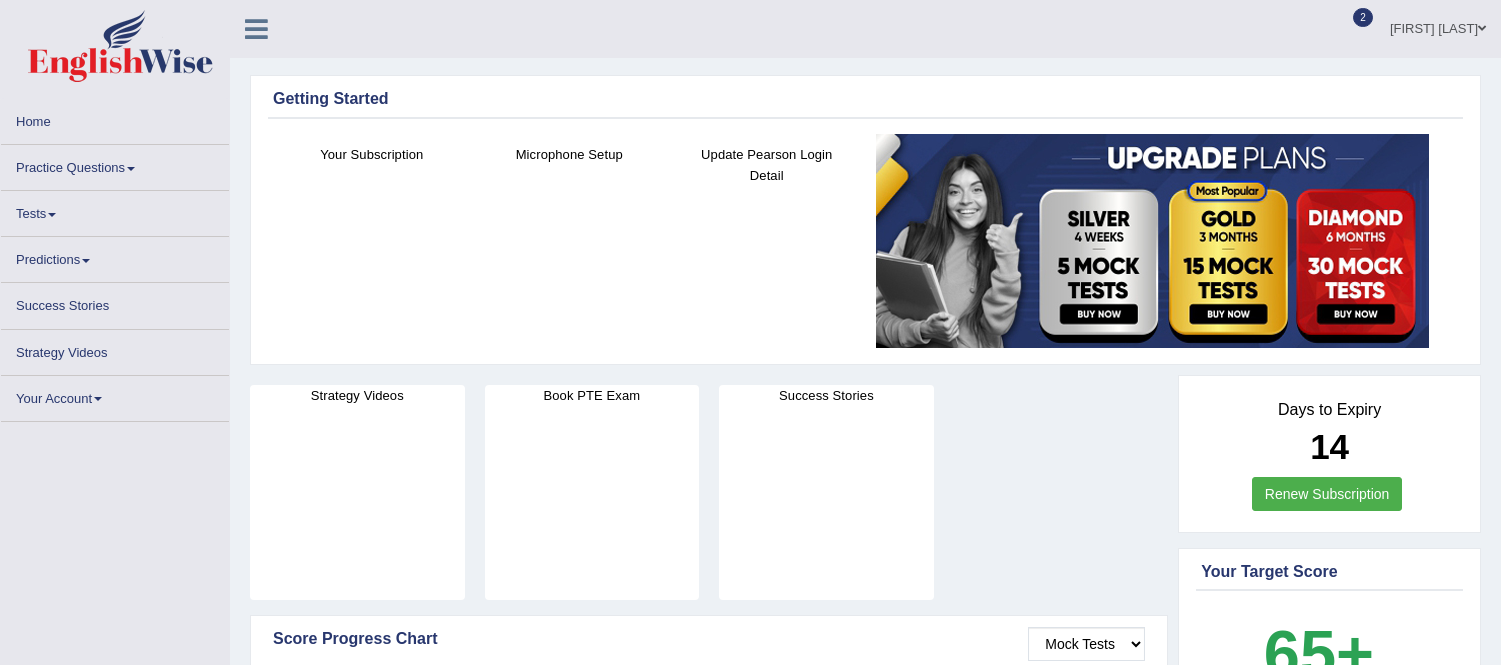 scroll, scrollTop: 0, scrollLeft: 0, axis: both 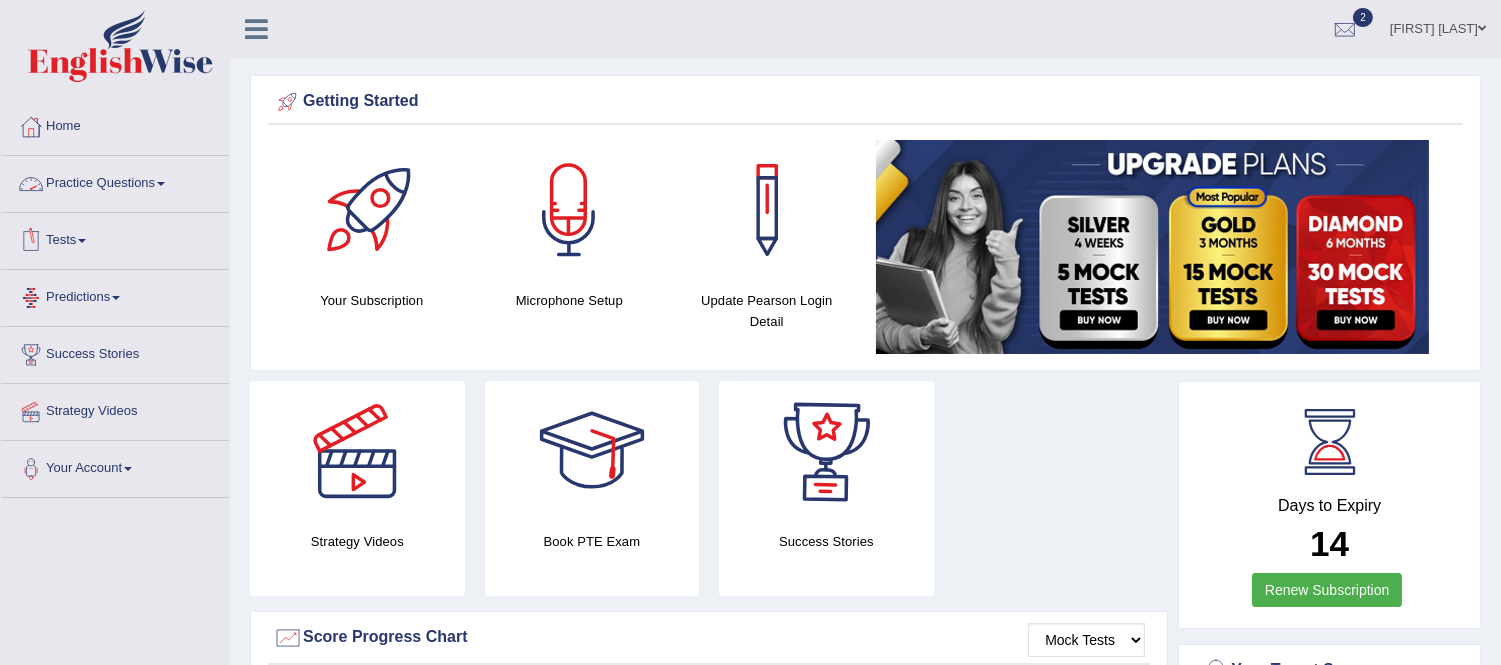 click on "Practice Questions" at bounding box center (115, 181) 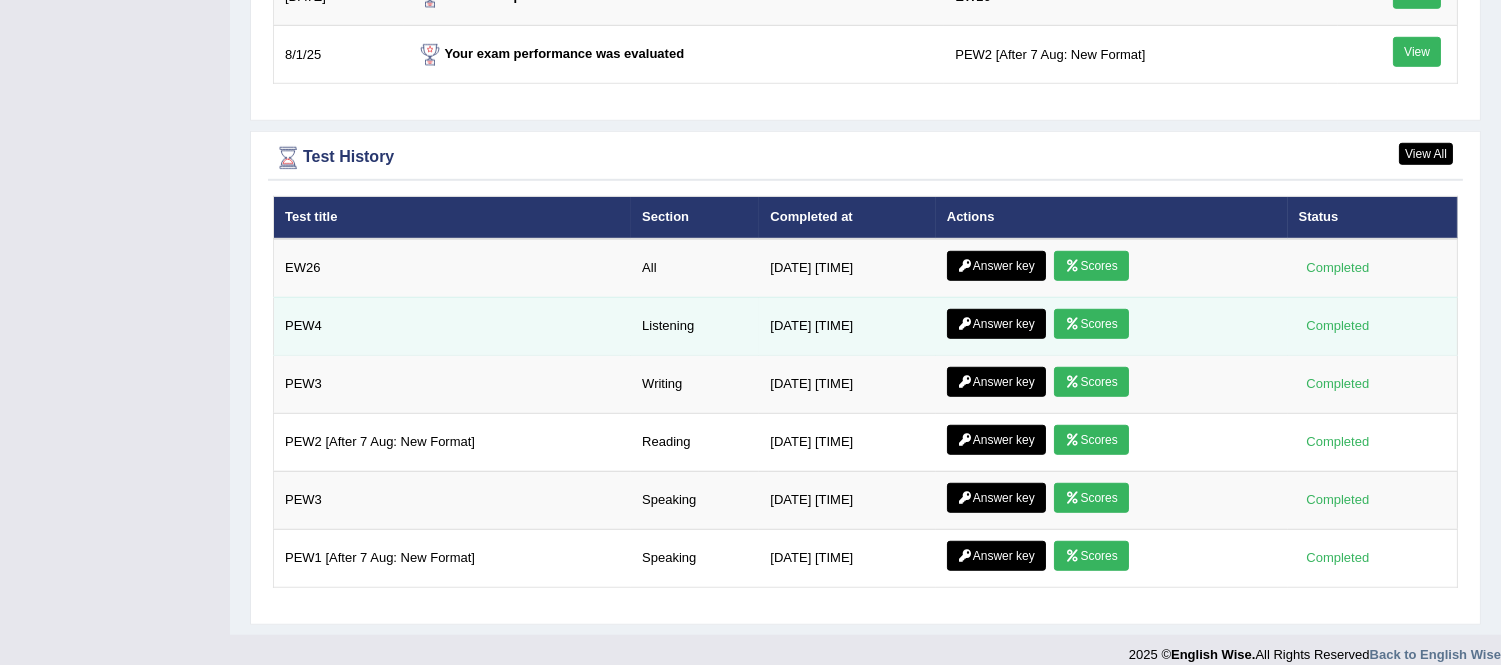scroll, scrollTop: 2622, scrollLeft: 0, axis: vertical 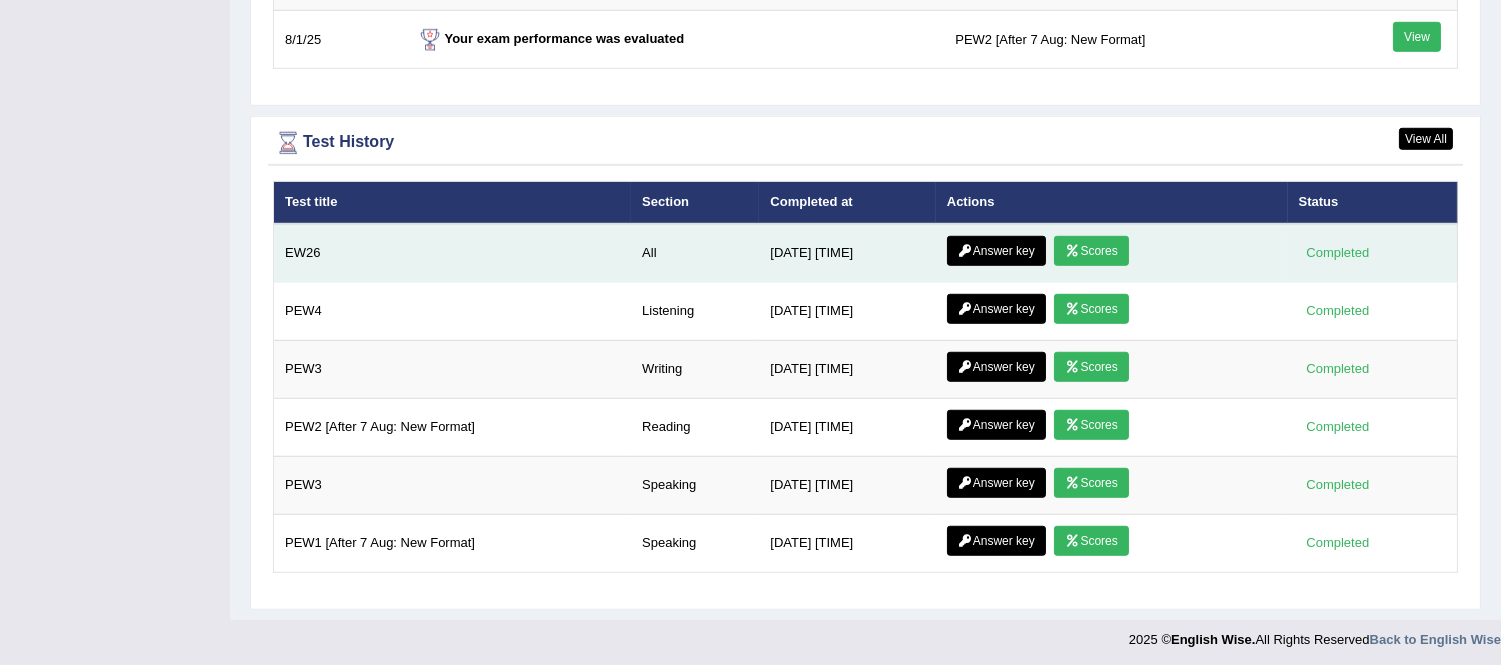 click on "Scores" at bounding box center [1091, 251] 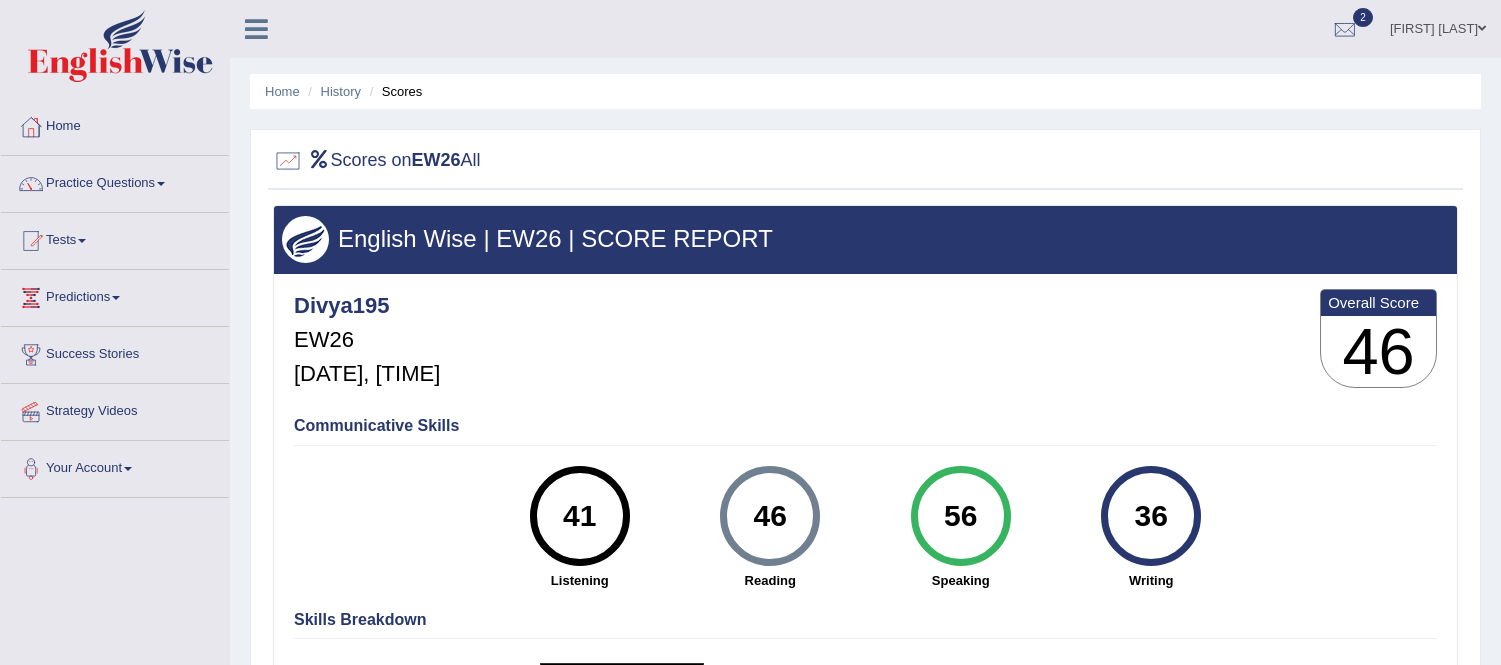 scroll, scrollTop: 0, scrollLeft: 0, axis: both 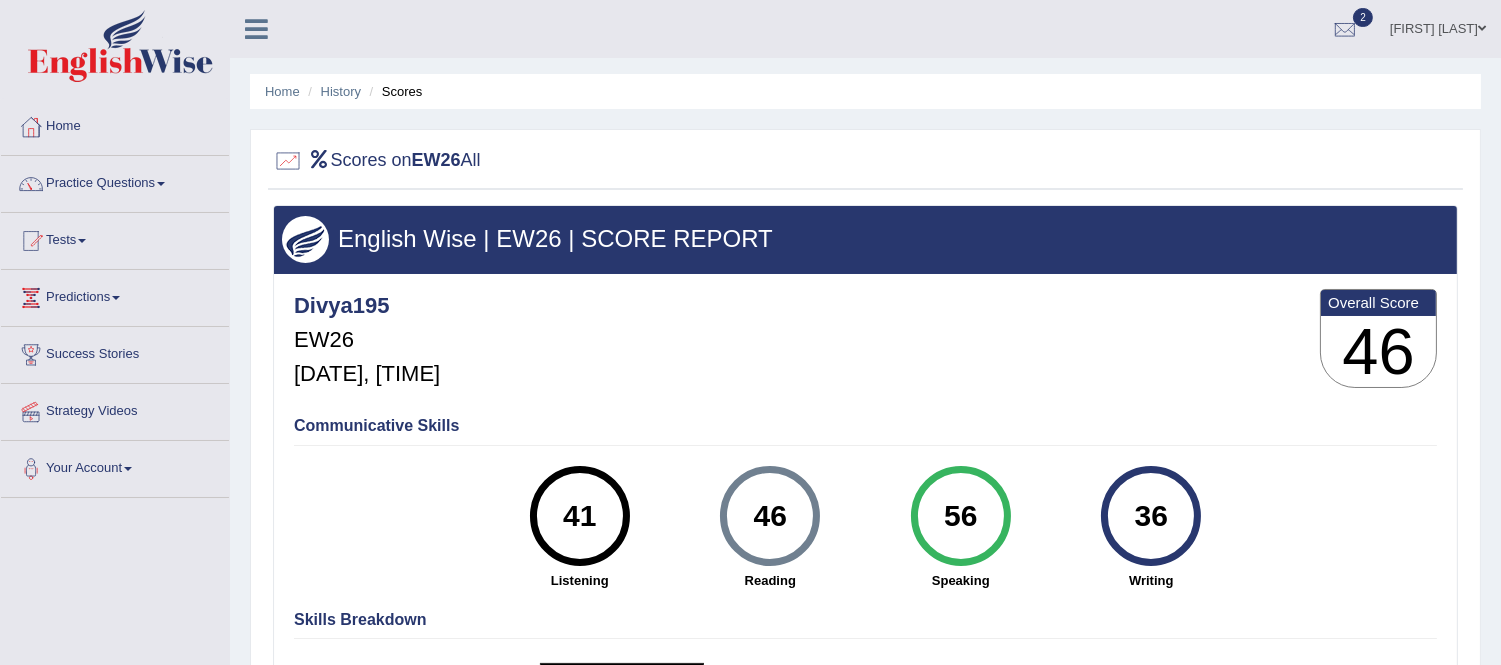 click on "[USERNAME]
[ALPHANUMERIC]
[DATE], [TIME]
Overall Score
46" at bounding box center [865, 343] 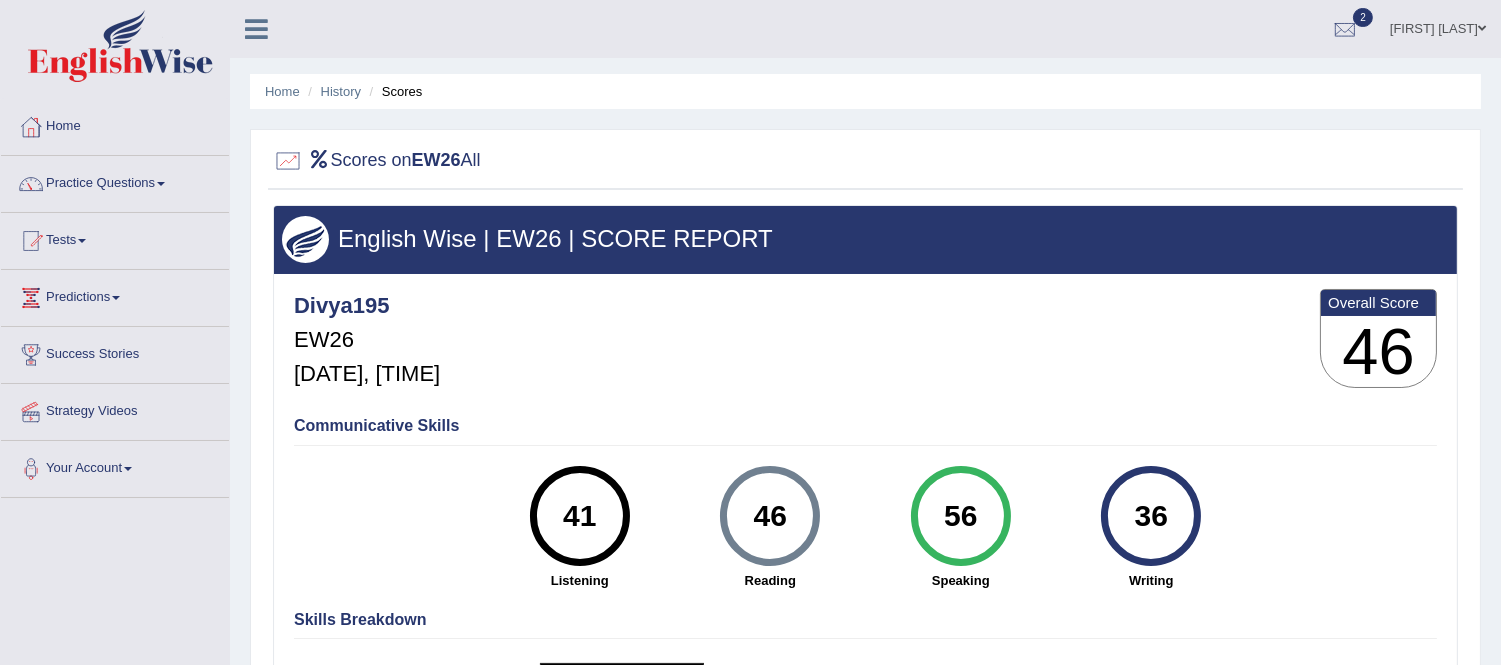 click on "English Wise | EW26 | SCORE REPORT" at bounding box center (865, 239) 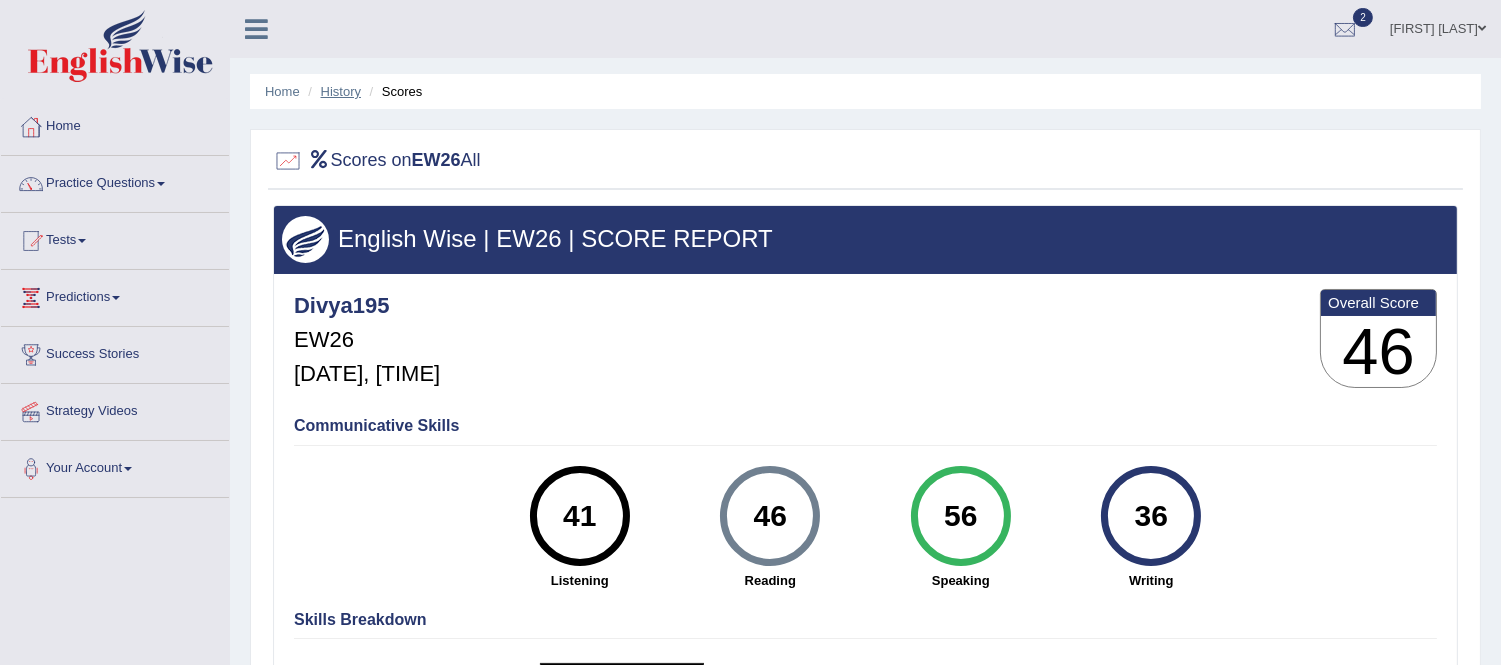 click on "History" at bounding box center (341, 91) 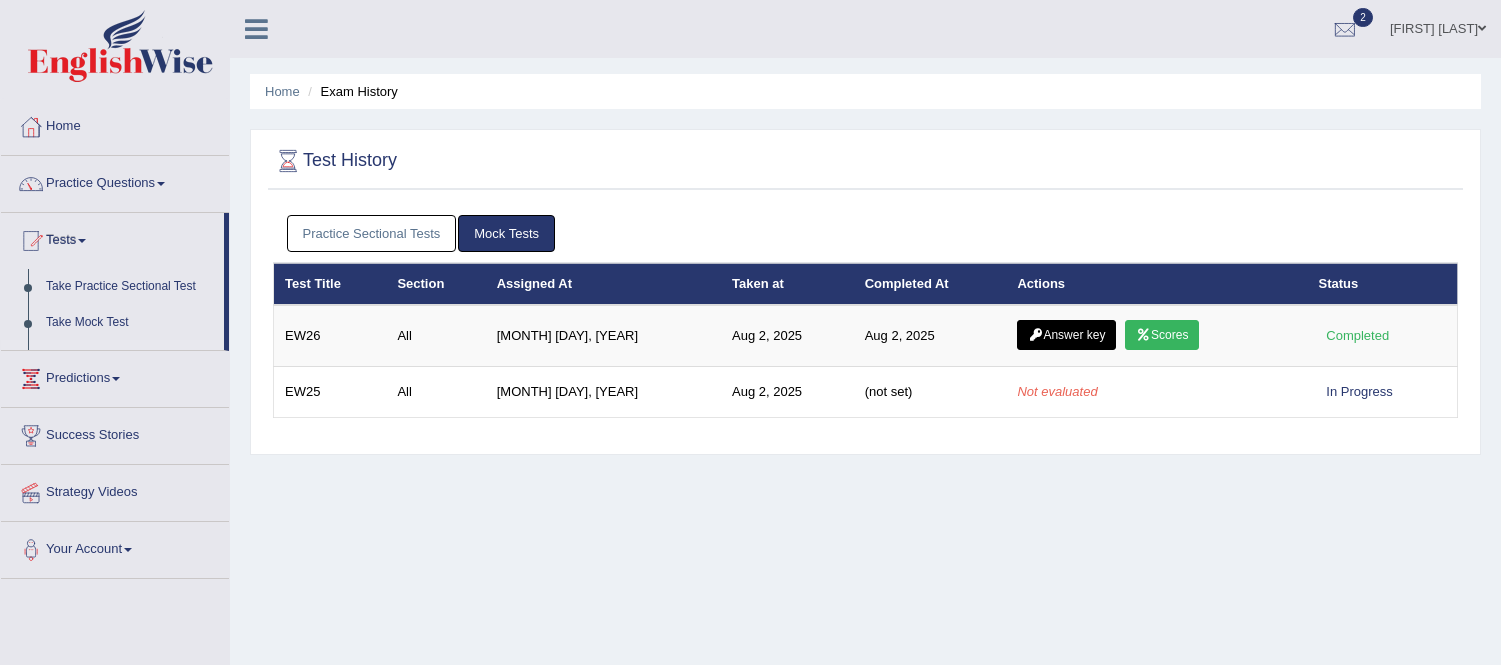 scroll, scrollTop: 0, scrollLeft: 0, axis: both 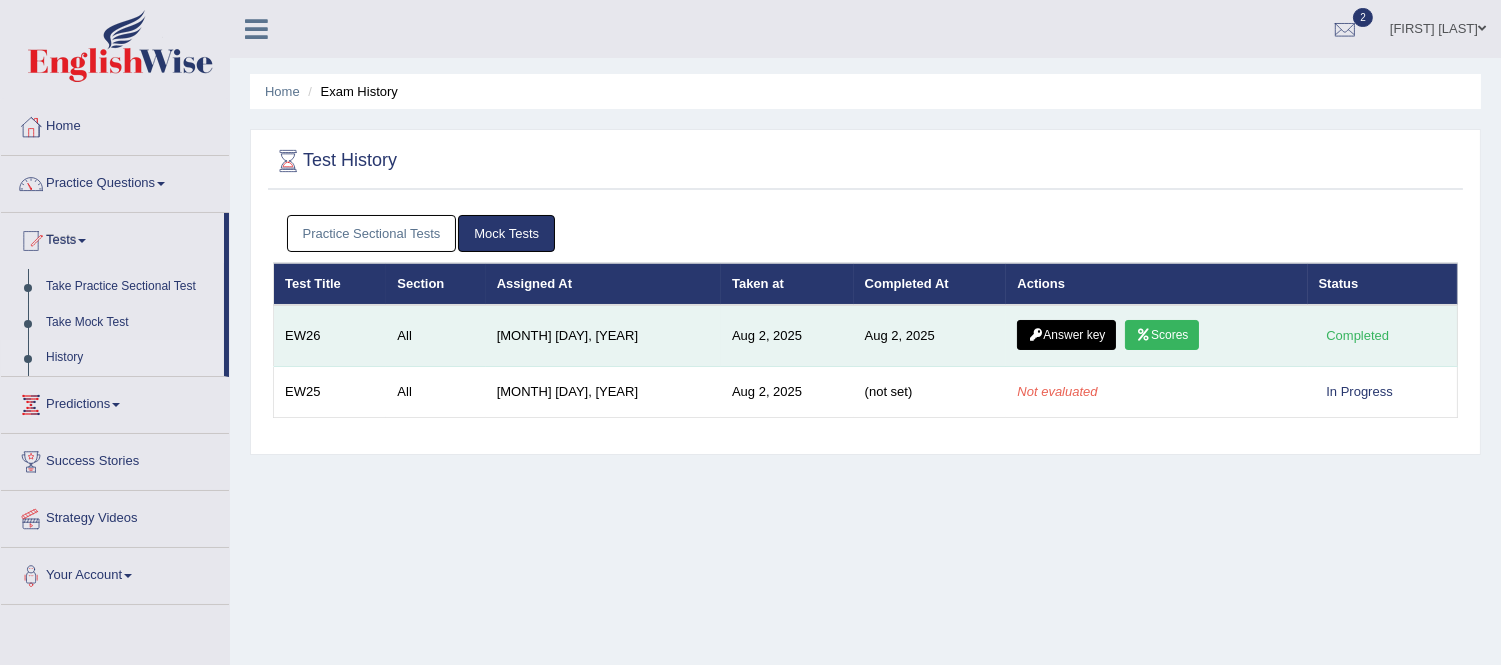 click on "Scores" at bounding box center [1162, 335] 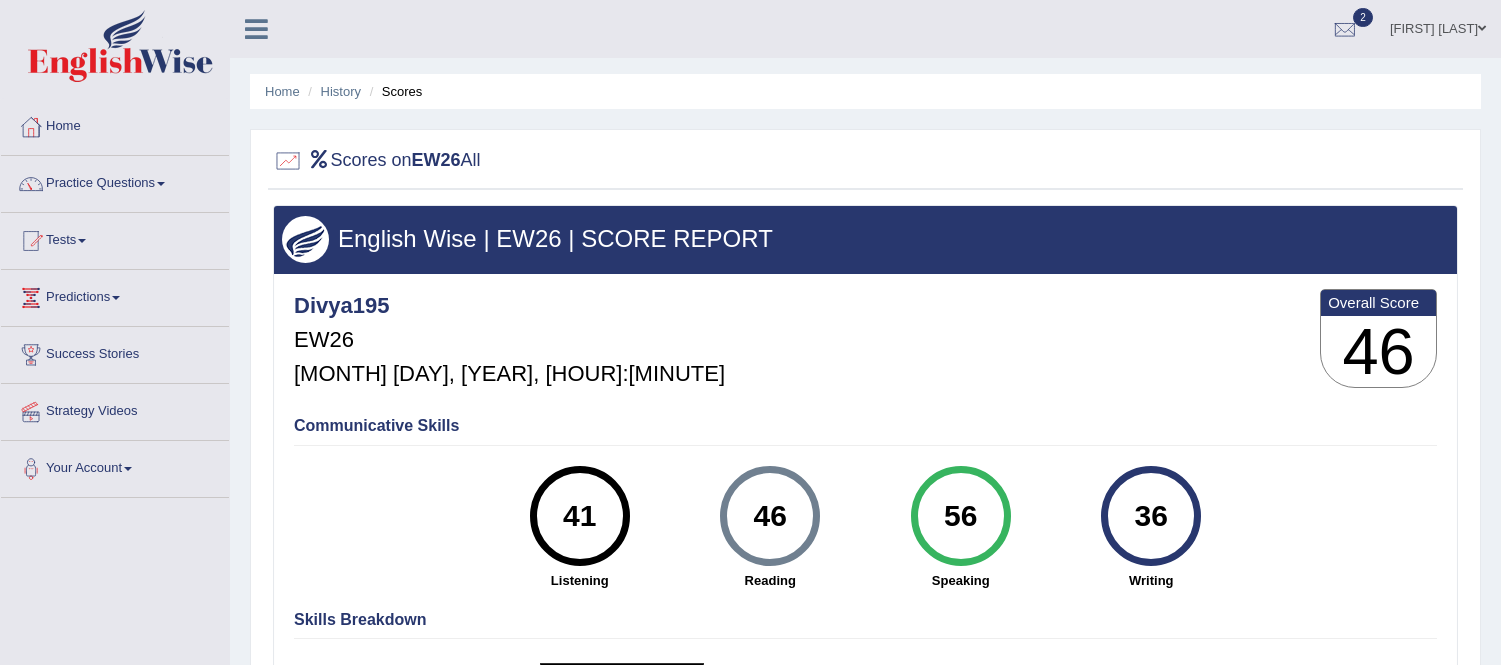 scroll, scrollTop: 0, scrollLeft: 0, axis: both 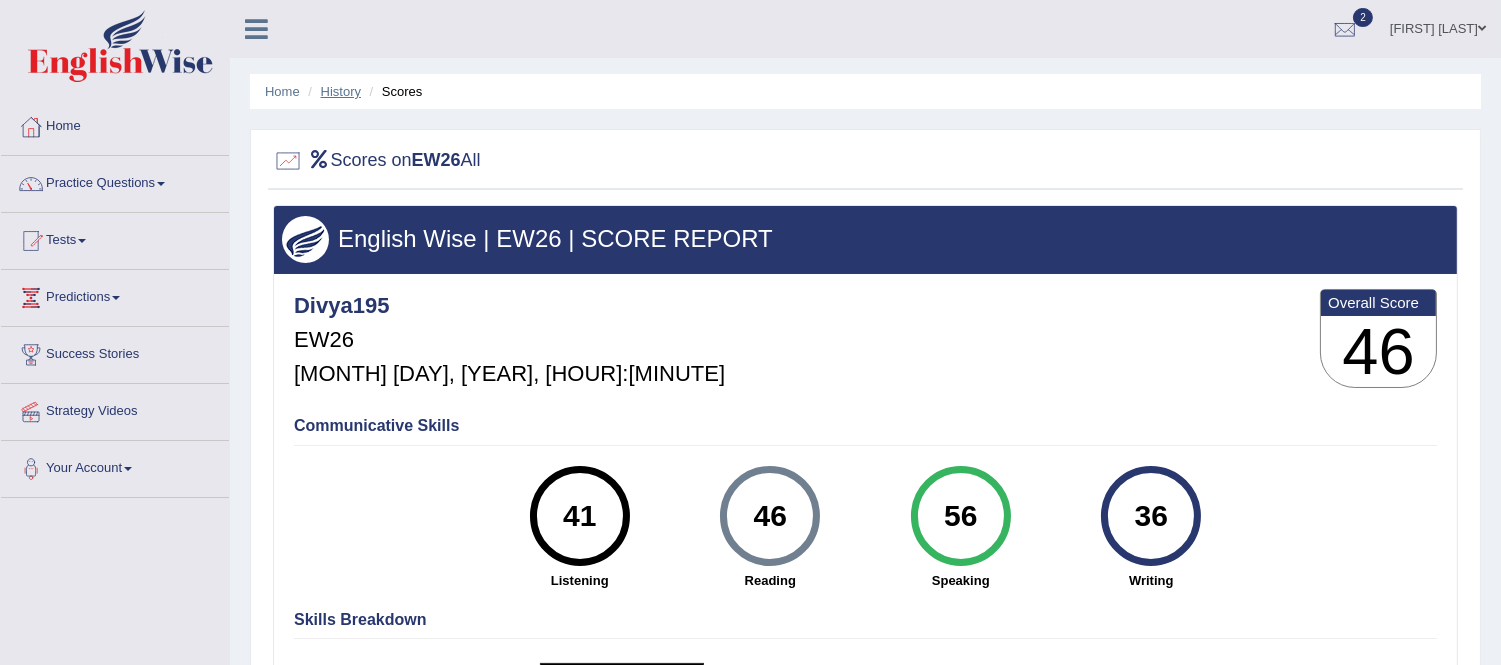 click on "History" at bounding box center [341, 91] 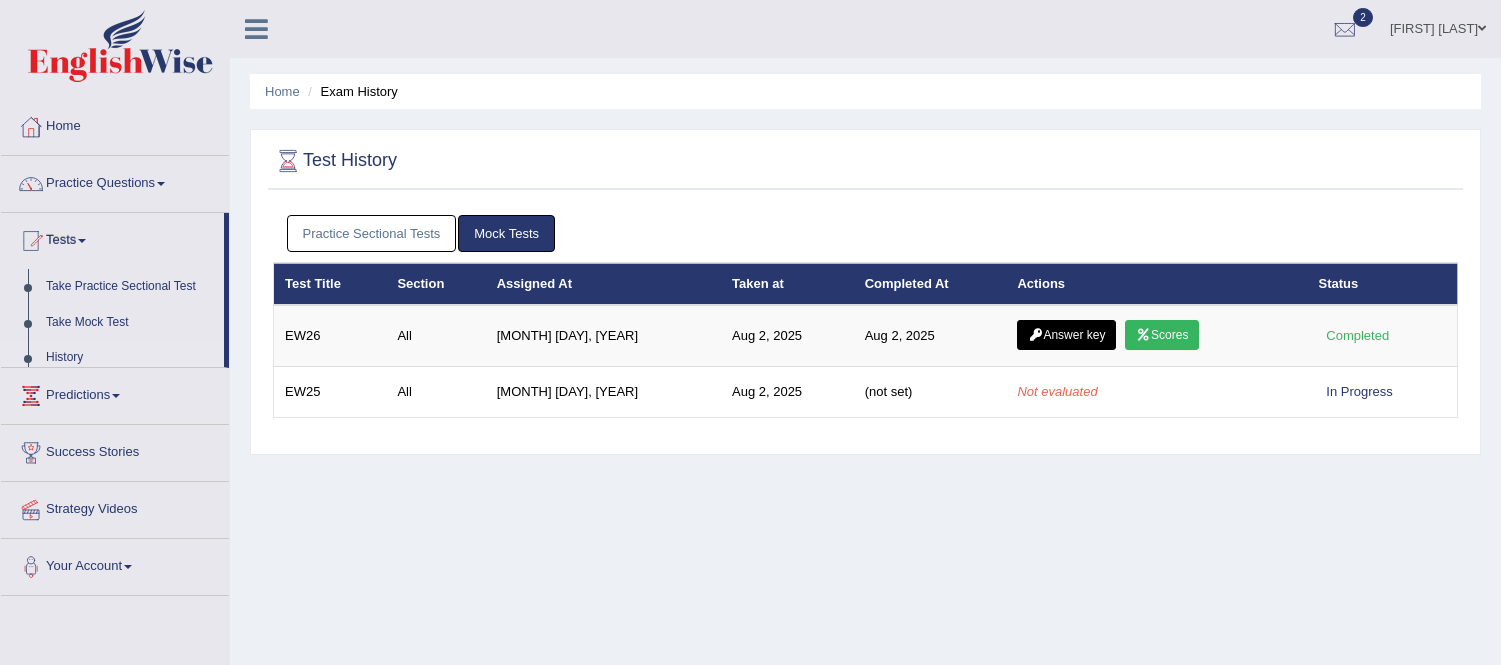 scroll, scrollTop: 0, scrollLeft: 0, axis: both 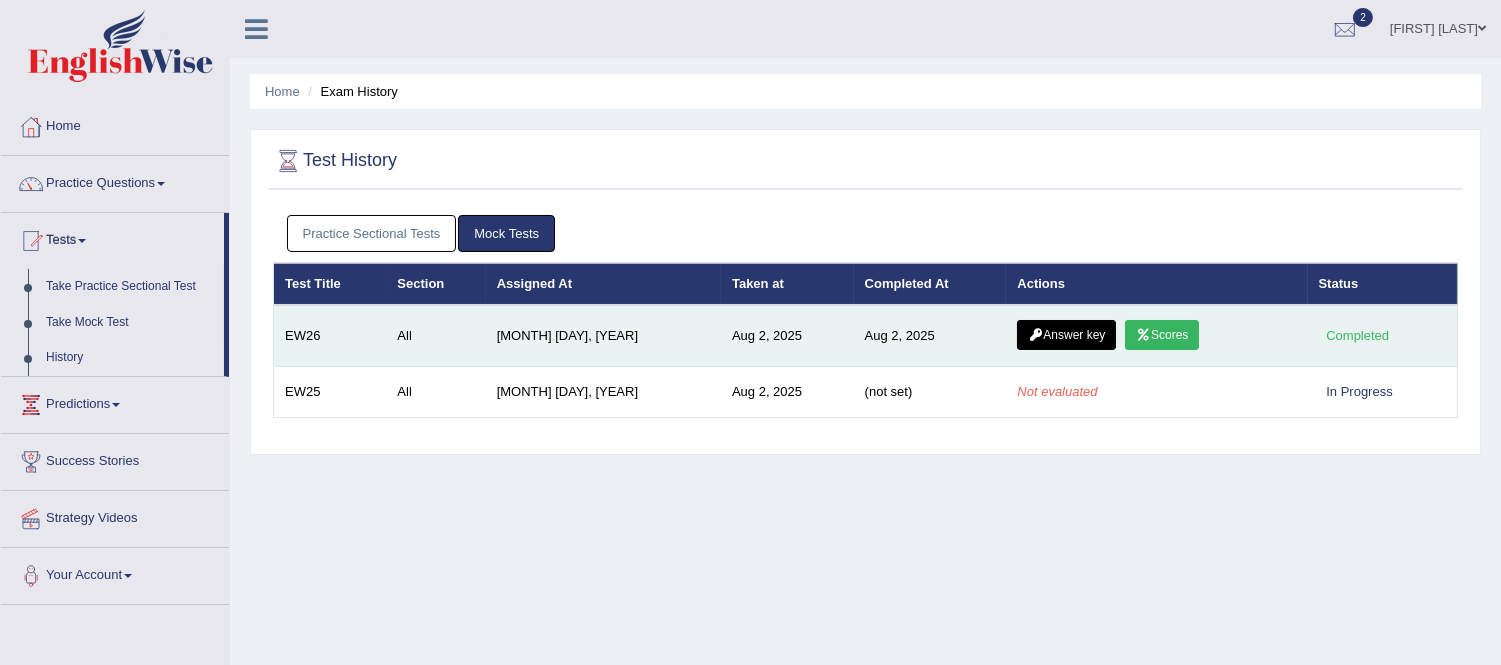 click on "Answer key" at bounding box center (1066, 335) 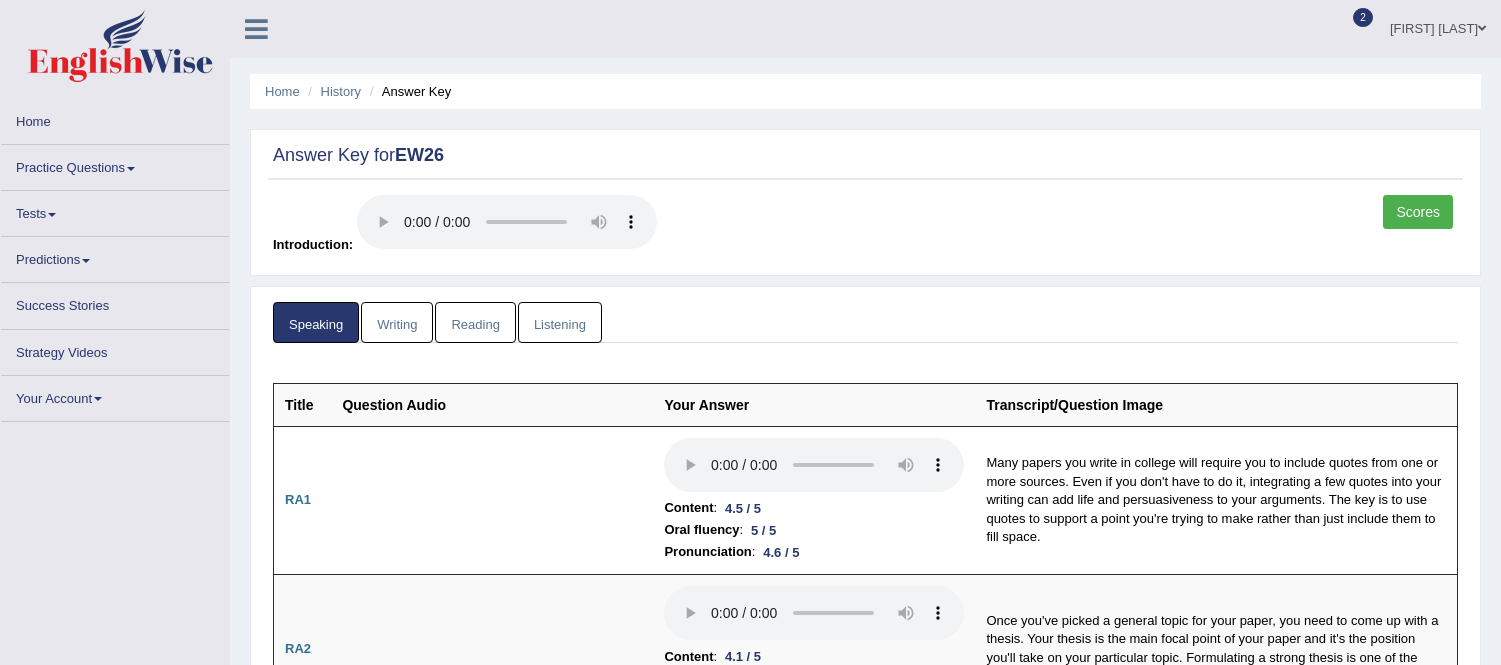 scroll, scrollTop: 0, scrollLeft: 0, axis: both 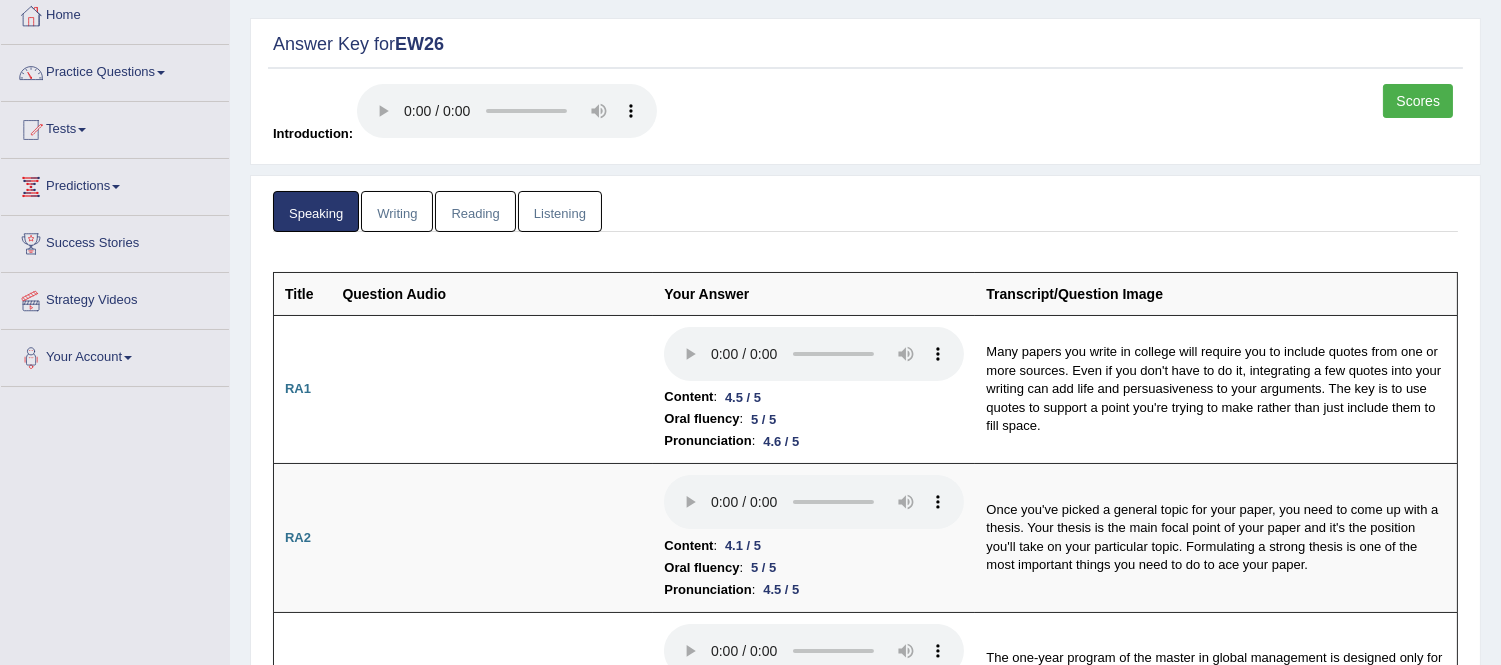 click on "Home
History
Answer Key
Answer Key for  EW26
Scores
Introduction:
Speaking
Writing
Reading
Listening
Title Question Audio Your Answer Transcript/Question Image RA1
Content  :  4.5 / 5
Oral fluency  :  5 / 5
Pronunciation  :  4.6 / 5
Many papers you write in college will require you to include quotes from one or more sources. Even if you don't have to do it, integrating a few quotes into your writing can add life and persuasiveness to your arguments. The key is to use quotes to support a point you're trying to make rather than just include them to fill space. RA2 														 Content  :" at bounding box center (865, 2136) 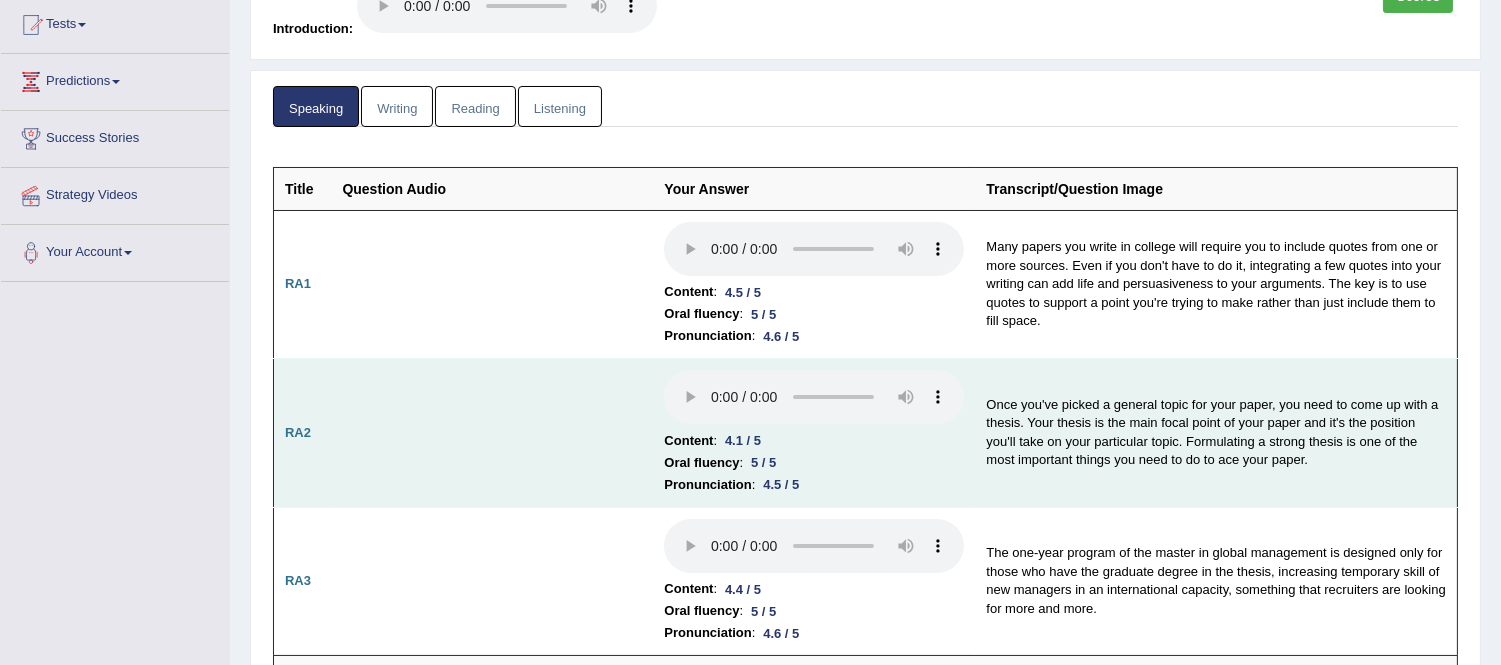 scroll, scrollTop: 222, scrollLeft: 0, axis: vertical 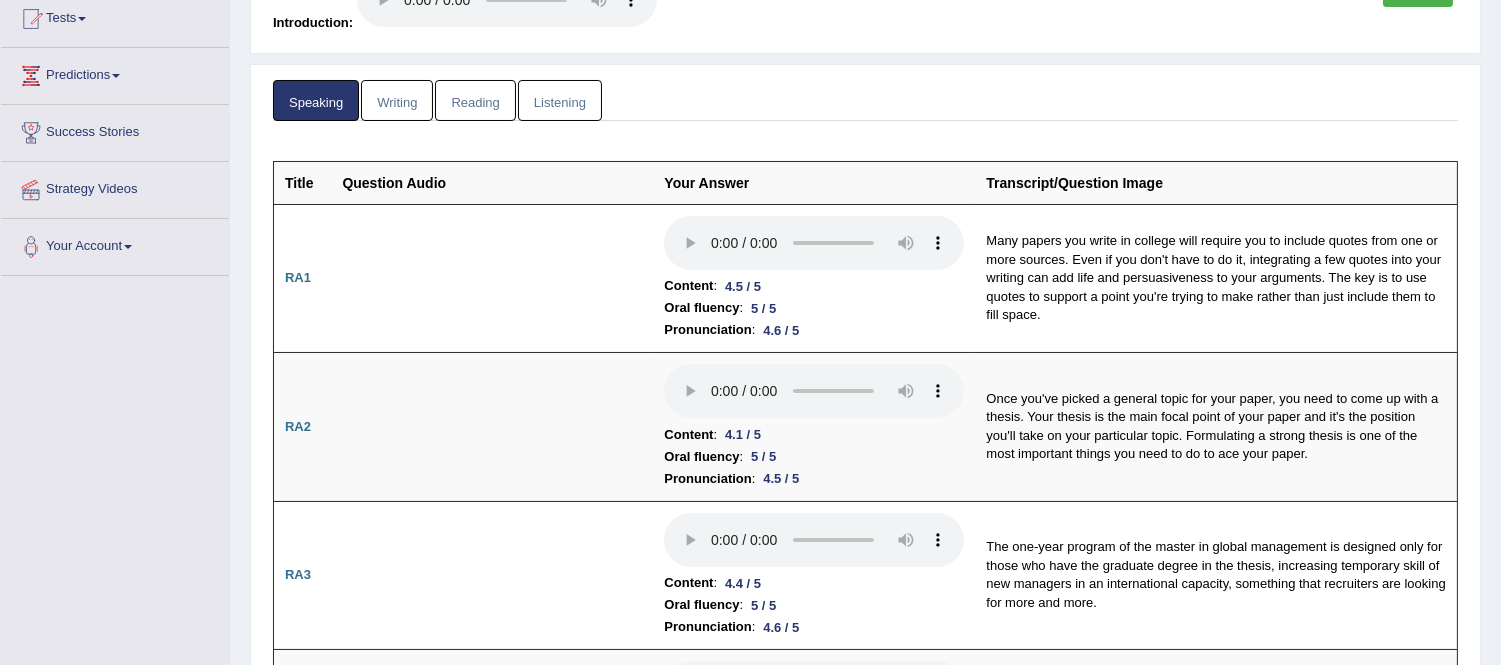 click on "Speaking
Writing
Reading
Listening
Title Question Audio Your Answer Transcript/Question Image RA1
Content  :  4.5 / 5
Oral fluency  :  5 / 5
Pronunciation  :  4.6 / 5
Many papers you write in college will require you to include quotes from one or more sources. Even if you don't have to do it, integrating a few quotes into your writing can add life and persuasiveness to your arguments. The key is to use quotes to support a point you're trying to make rather than just include them to fill space. RA2
Content  :  4.1 / 5
Oral fluency  :  5 / 5" at bounding box center (865, 2163) 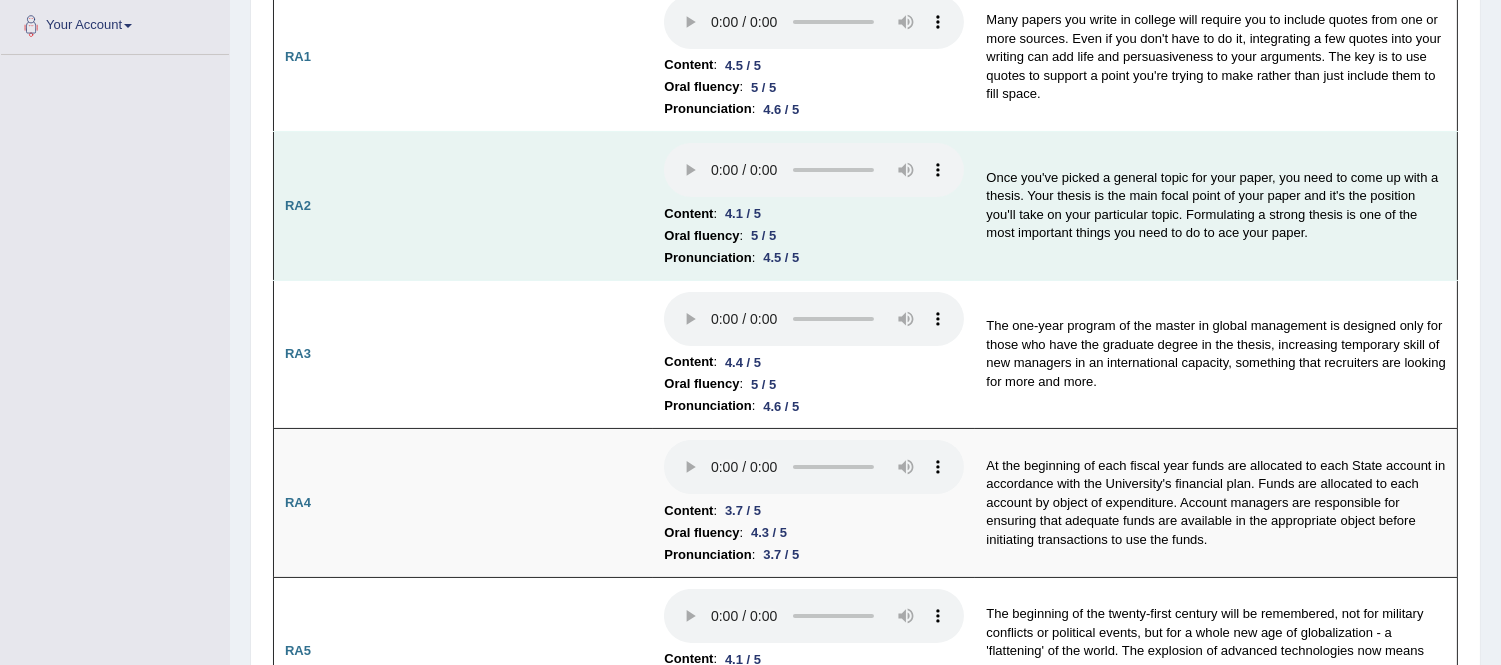 scroll, scrollTop: 444, scrollLeft: 0, axis: vertical 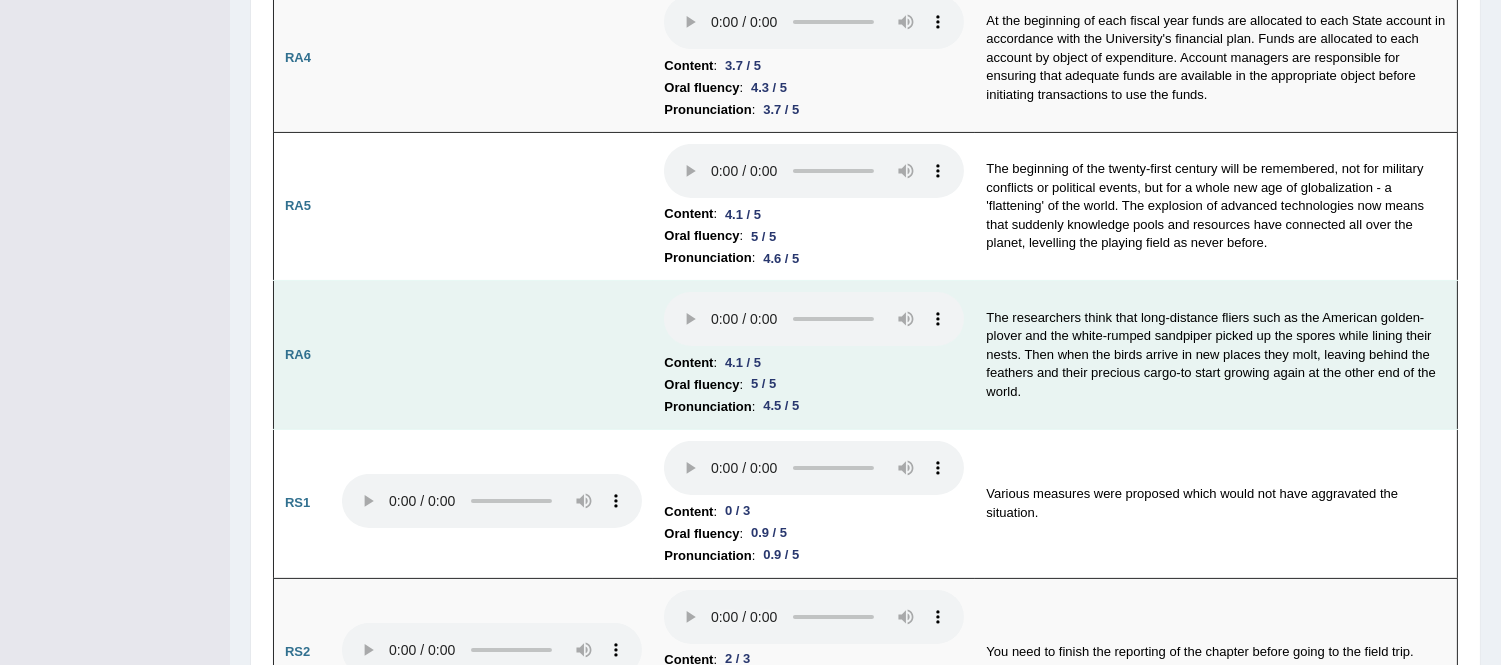 click at bounding box center (492, 355) 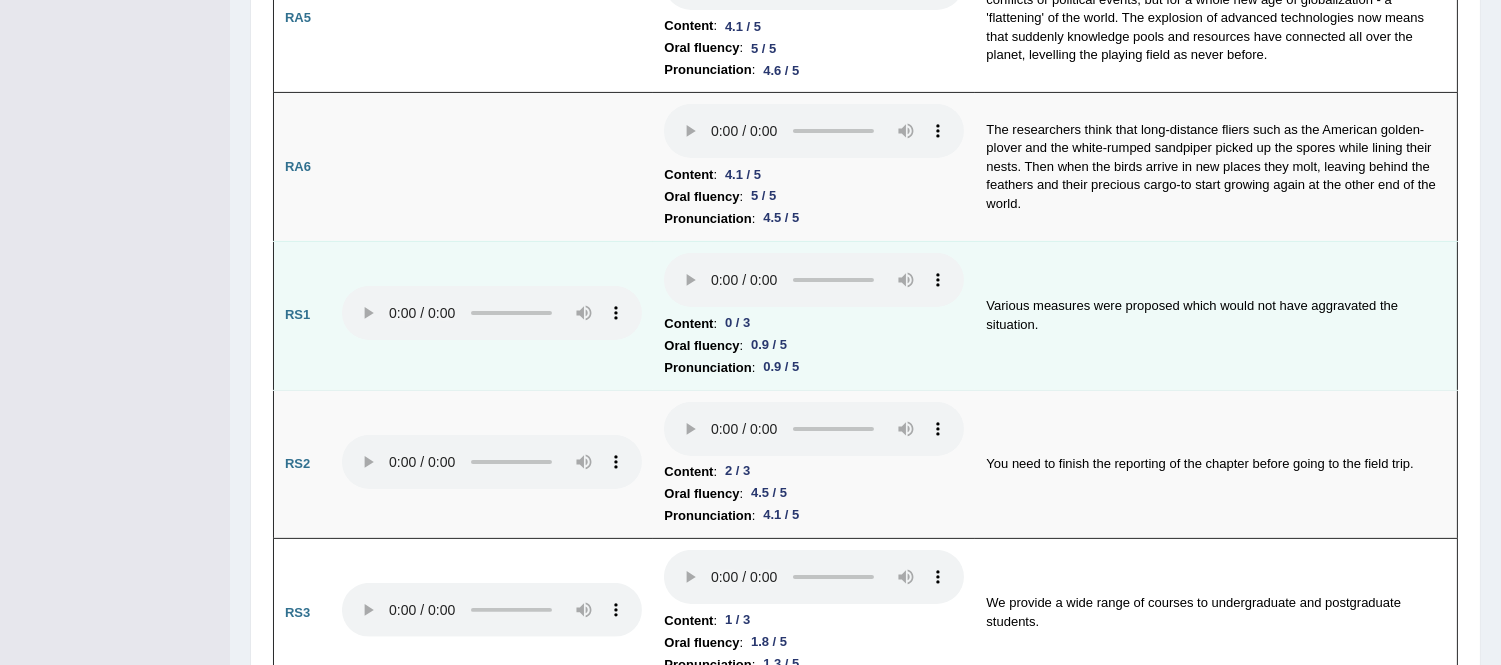 scroll, scrollTop: 1111, scrollLeft: 0, axis: vertical 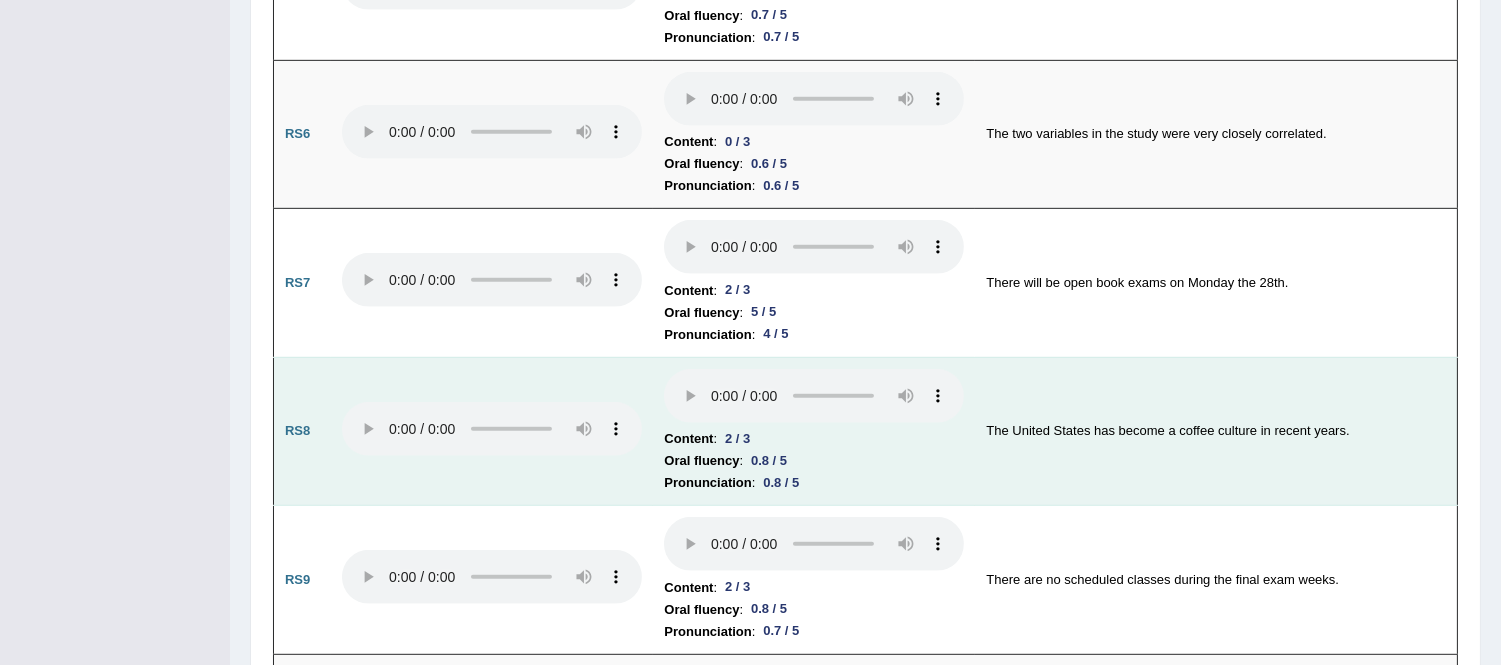 click at bounding box center (492, 431) 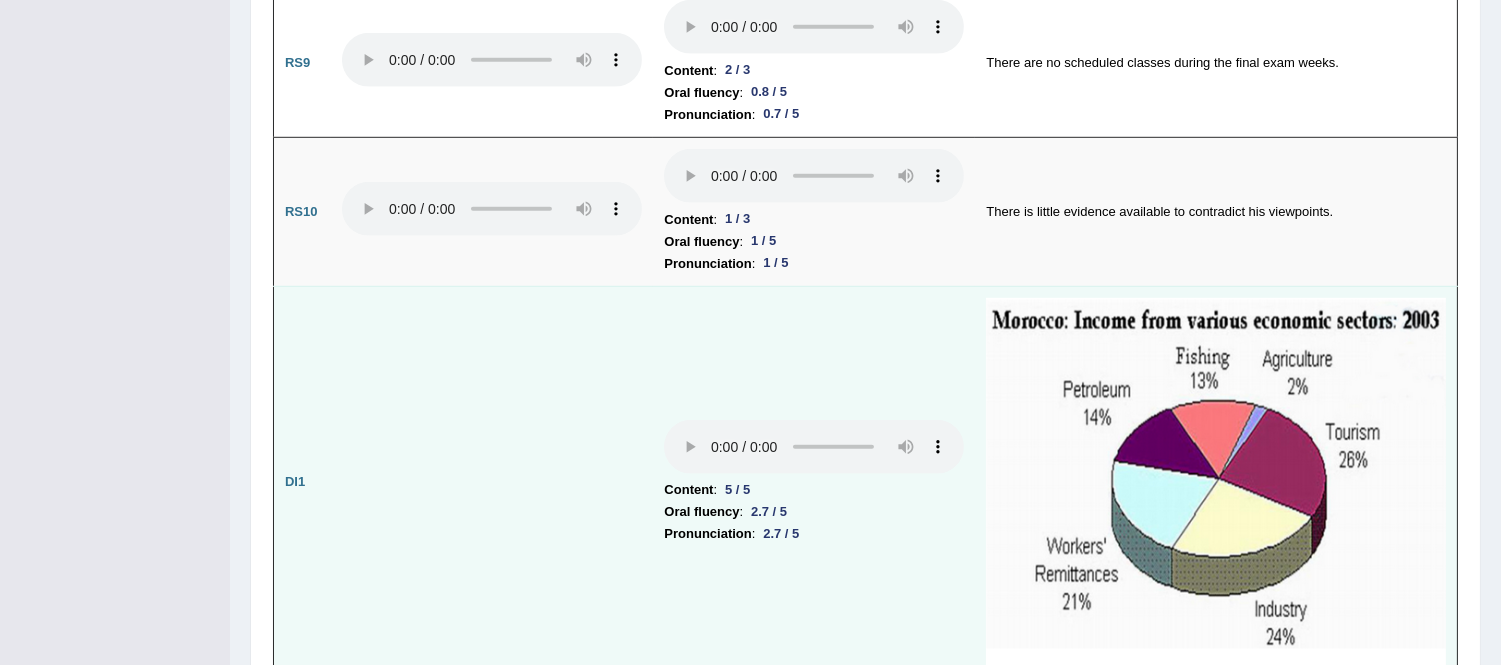 scroll, scrollTop: 2555, scrollLeft: 0, axis: vertical 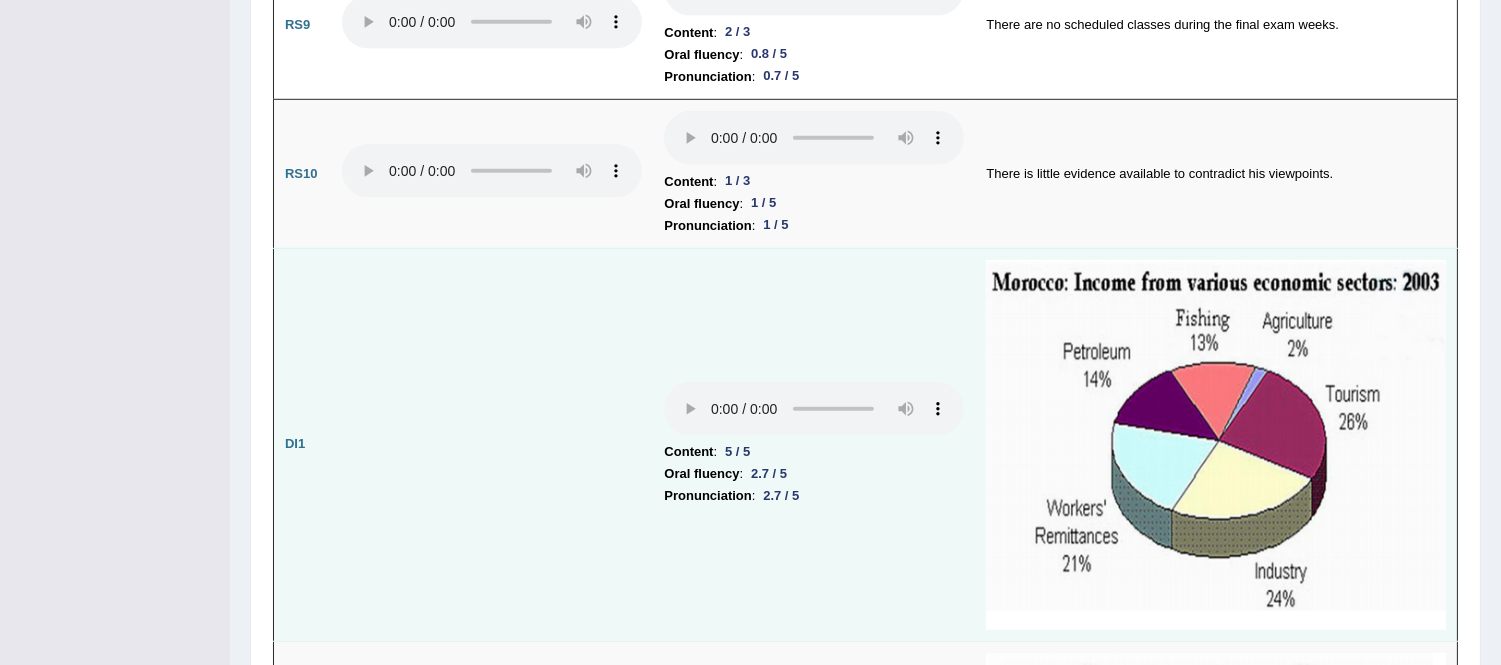 click at bounding box center [492, 444] 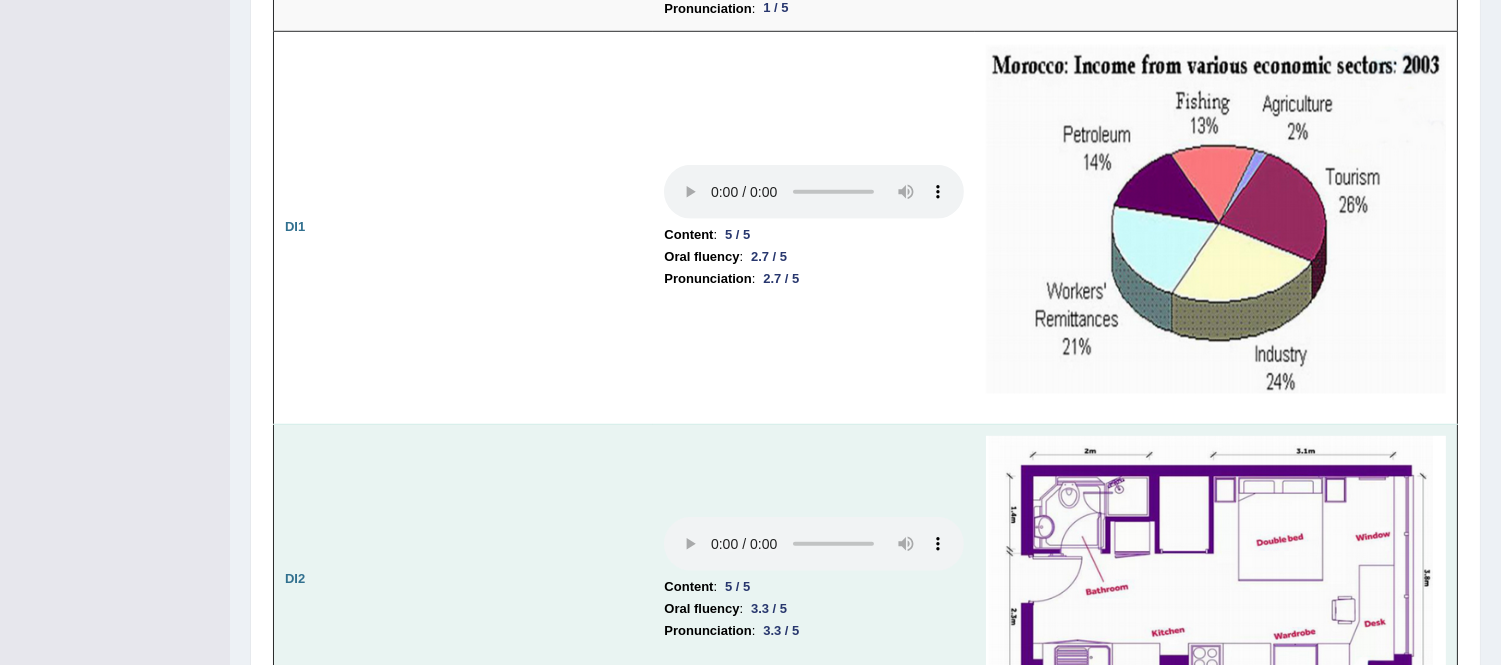 scroll, scrollTop: 2777, scrollLeft: 0, axis: vertical 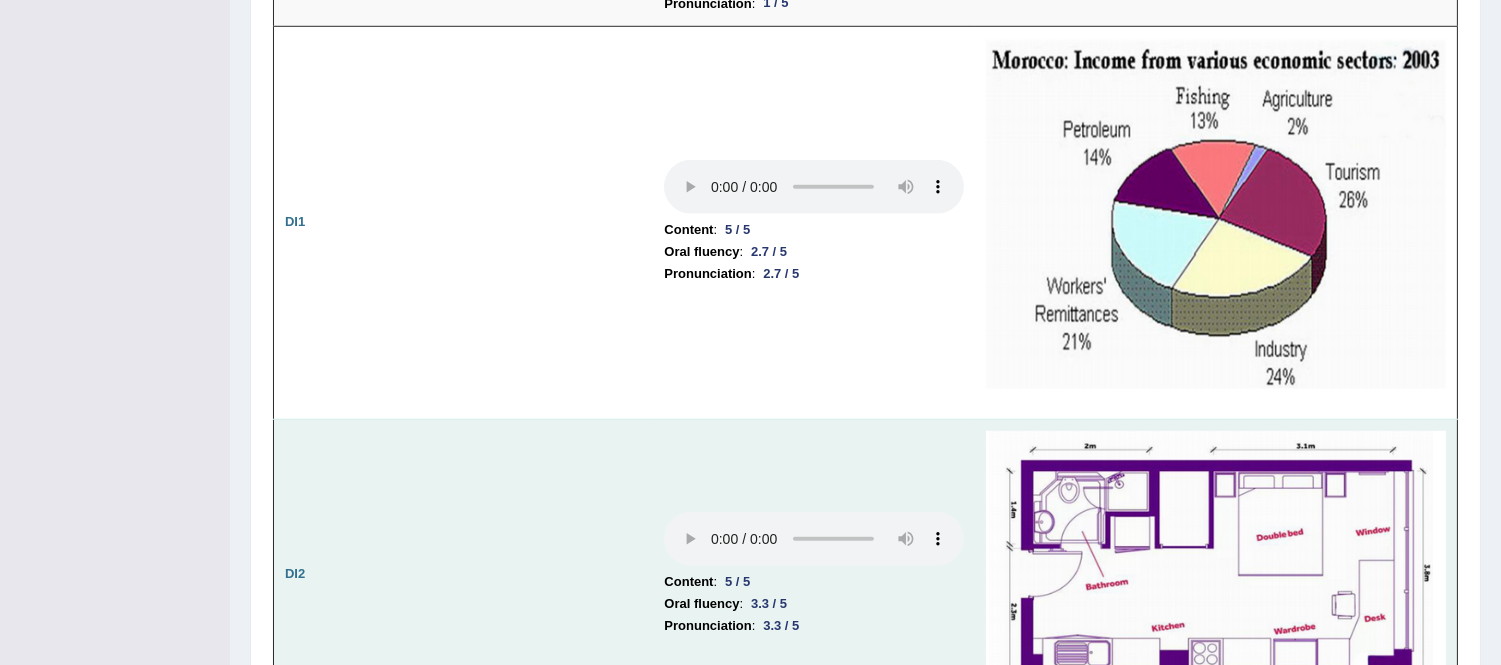 click at bounding box center (492, 574) 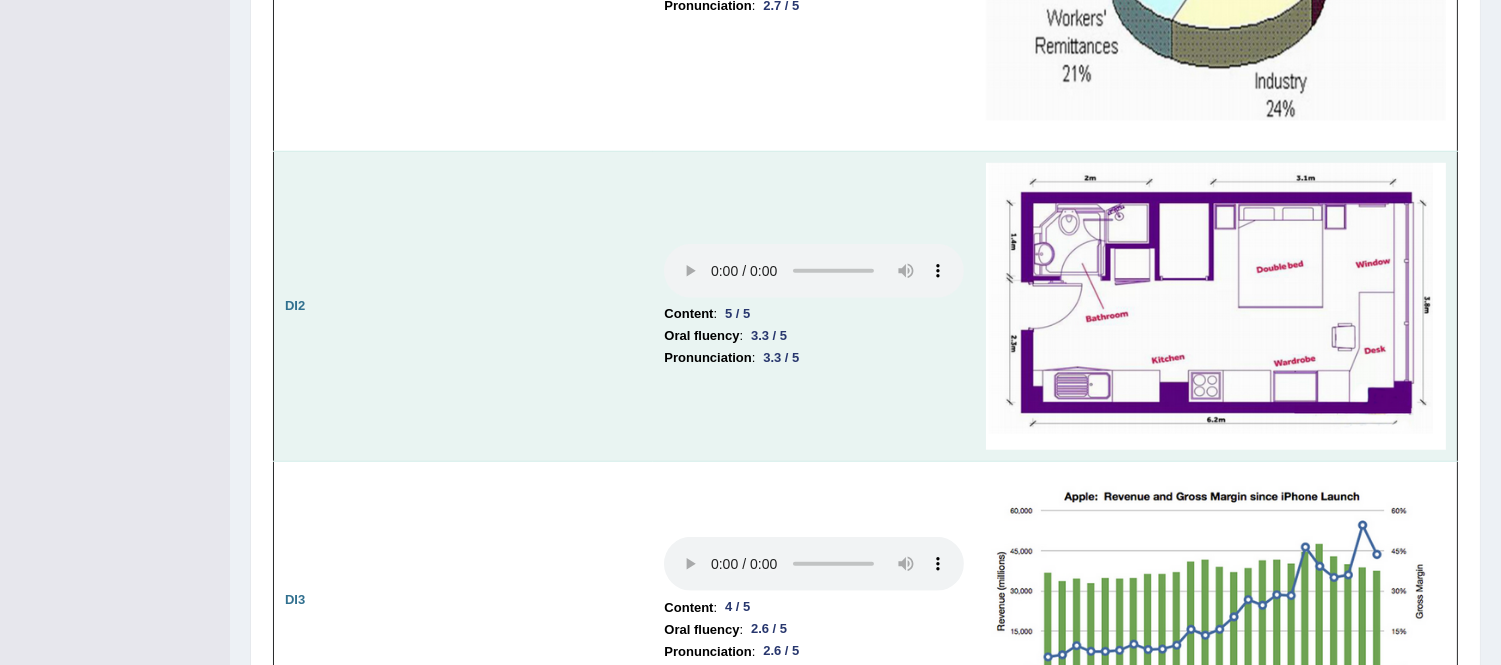 scroll, scrollTop: 3111, scrollLeft: 0, axis: vertical 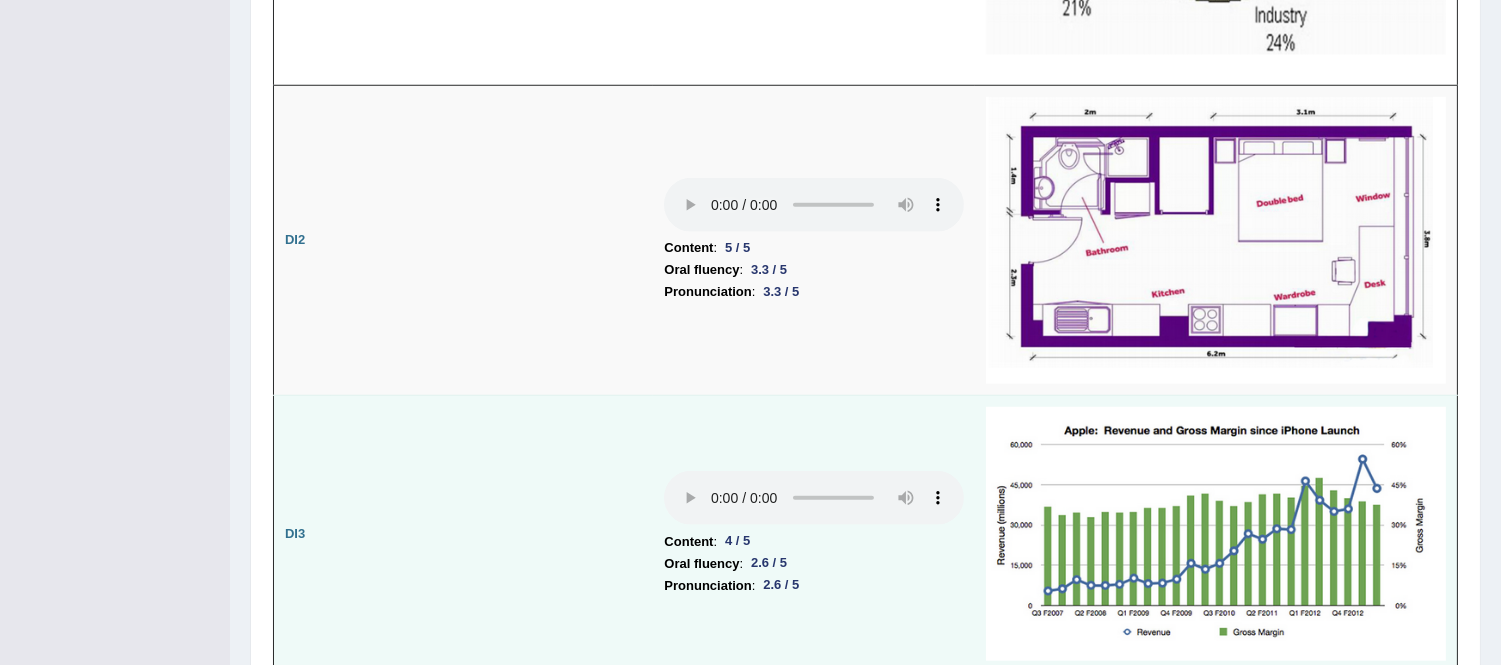 click at bounding box center [492, 534] 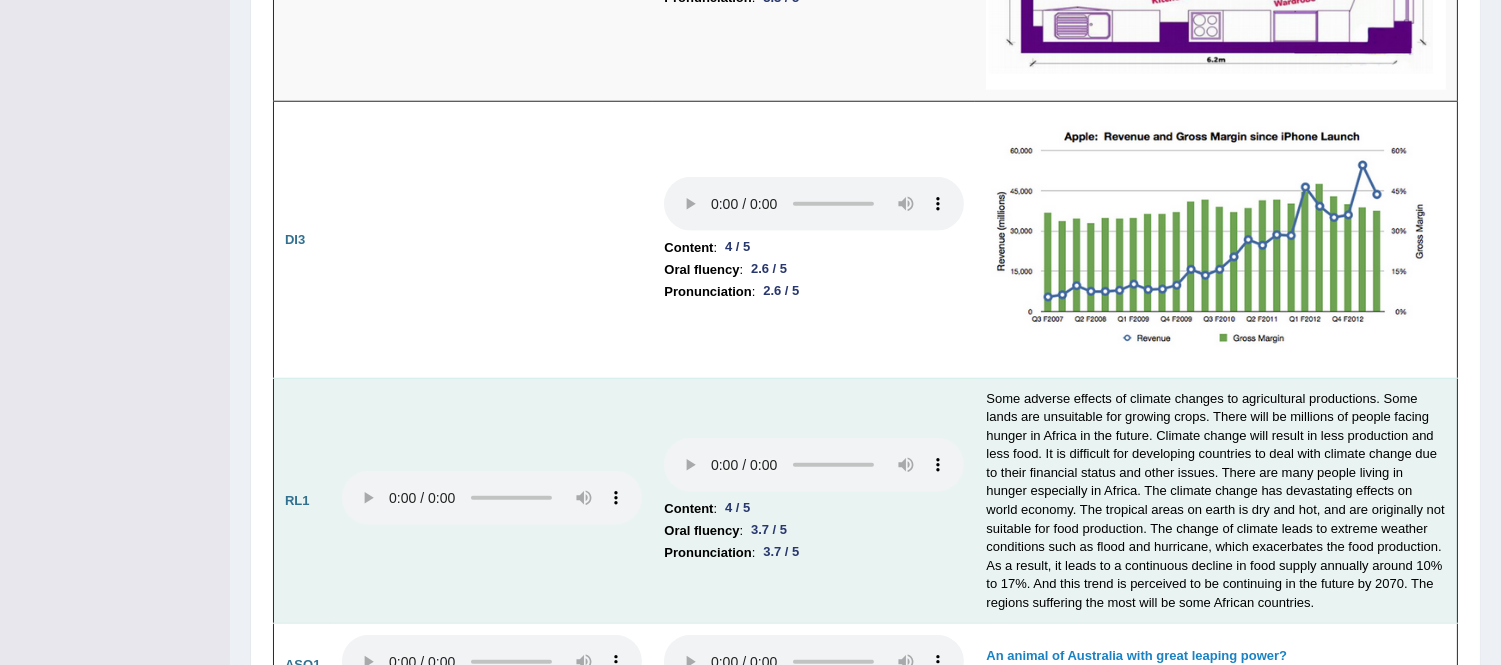 scroll, scrollTop: 3444, scrollLeft: 0, axis: vertical 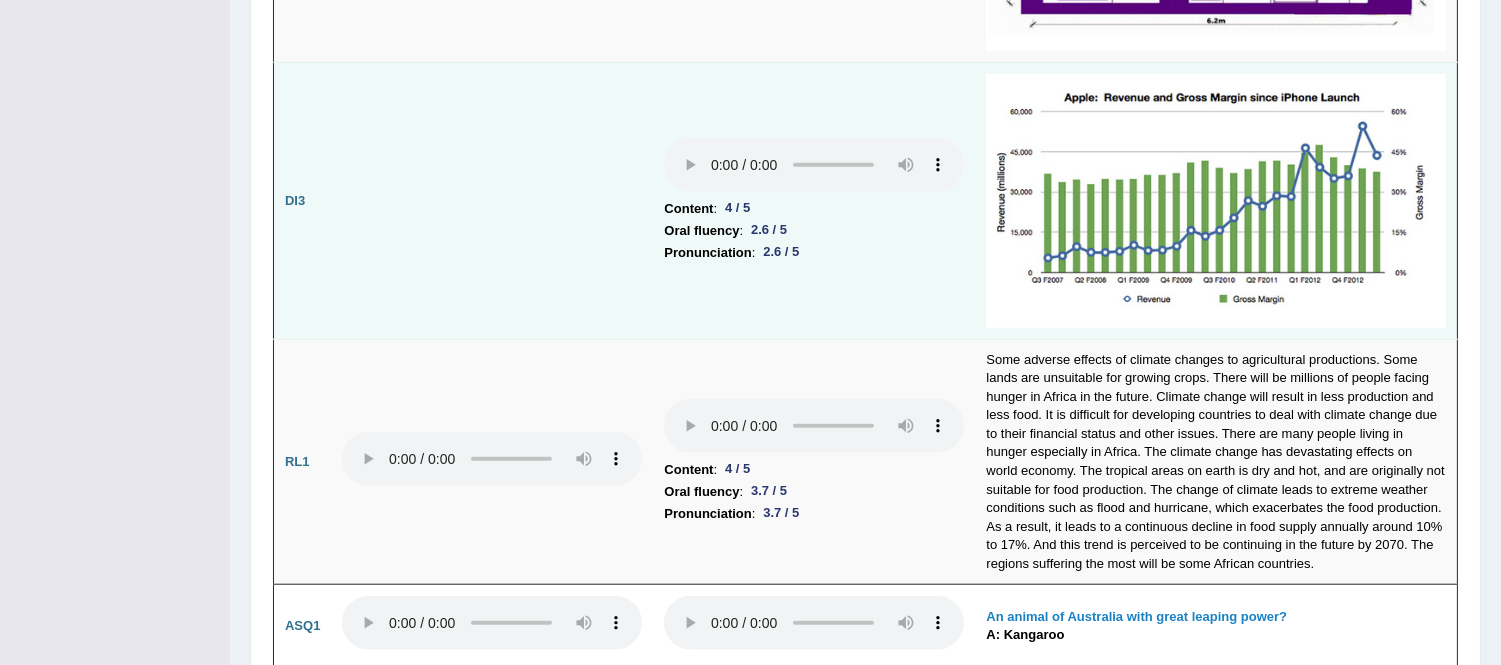click at bounding box center [492, 201] 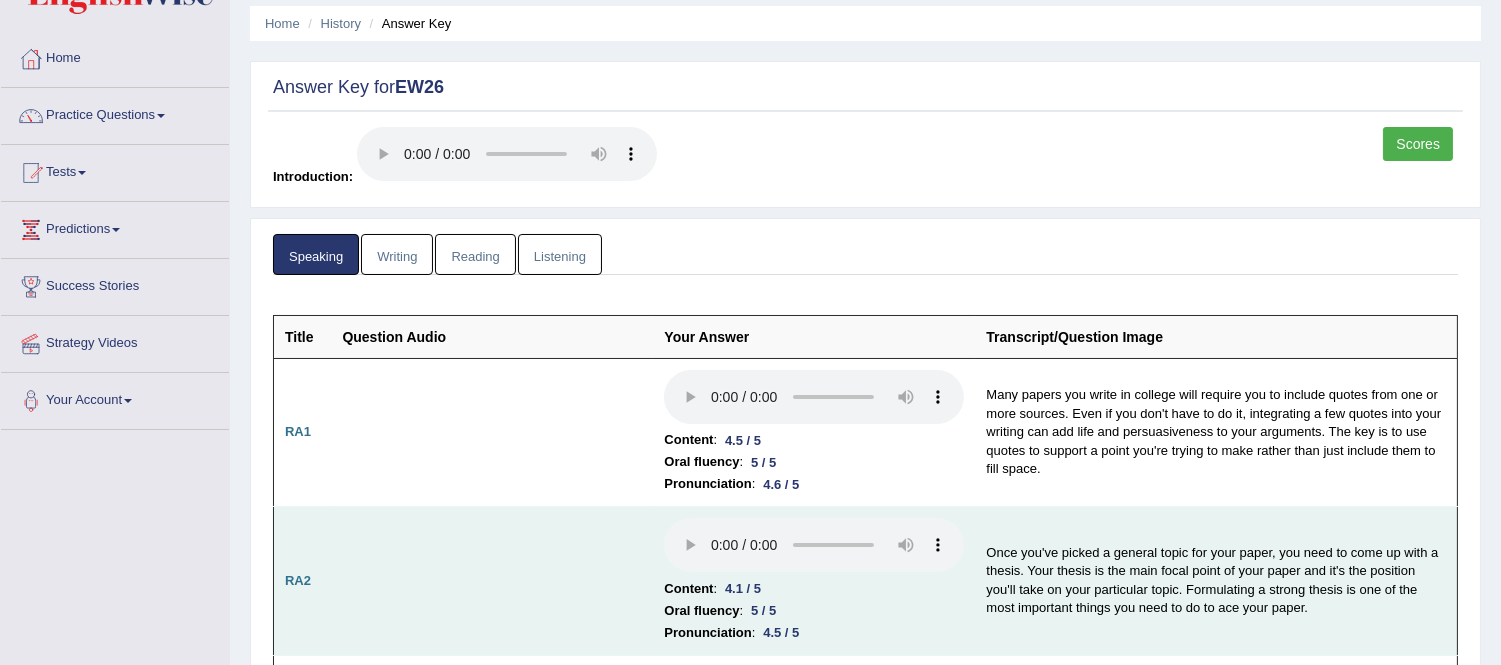 scroll, scrollTop: 0, scrollLeft: 0, axis: both 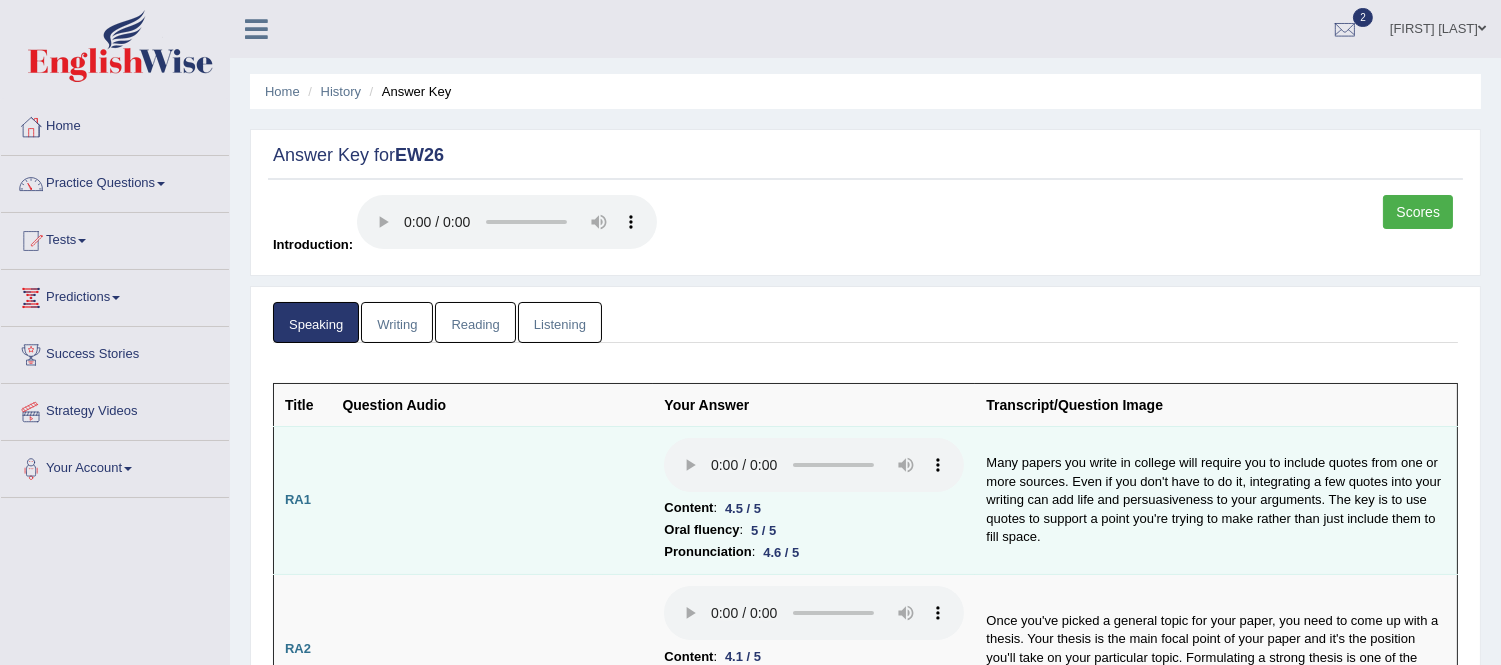 click on "Many papers you write in college will require you to include quotes from one or more sources. Even if you don't have to do it, integrating a few quotes into your writing can add life and persuasiveness to your arguments. The key is to use quotes to support a point you're trying to make rather than just include them to fill space." at bounding box center [1216, 500] 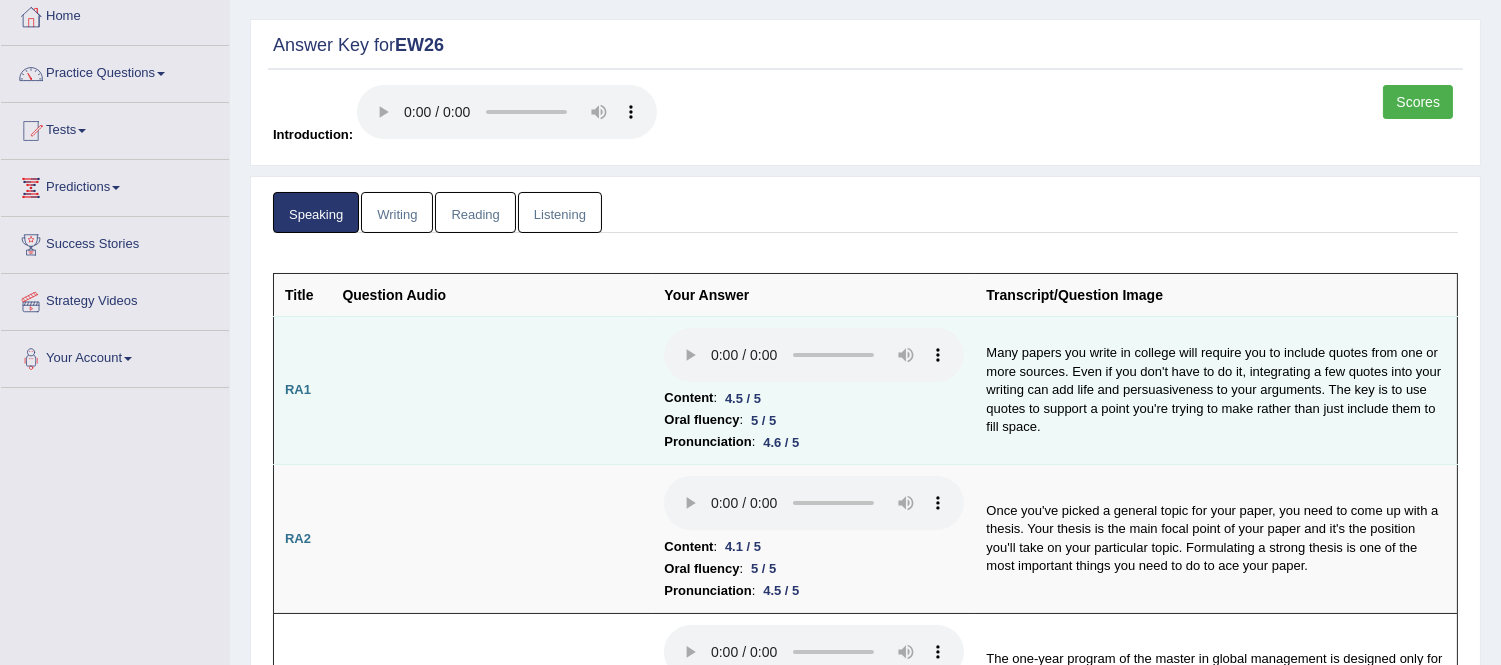 scroll, scrollTop: 111, scrollLeft: 0, axis: vertical 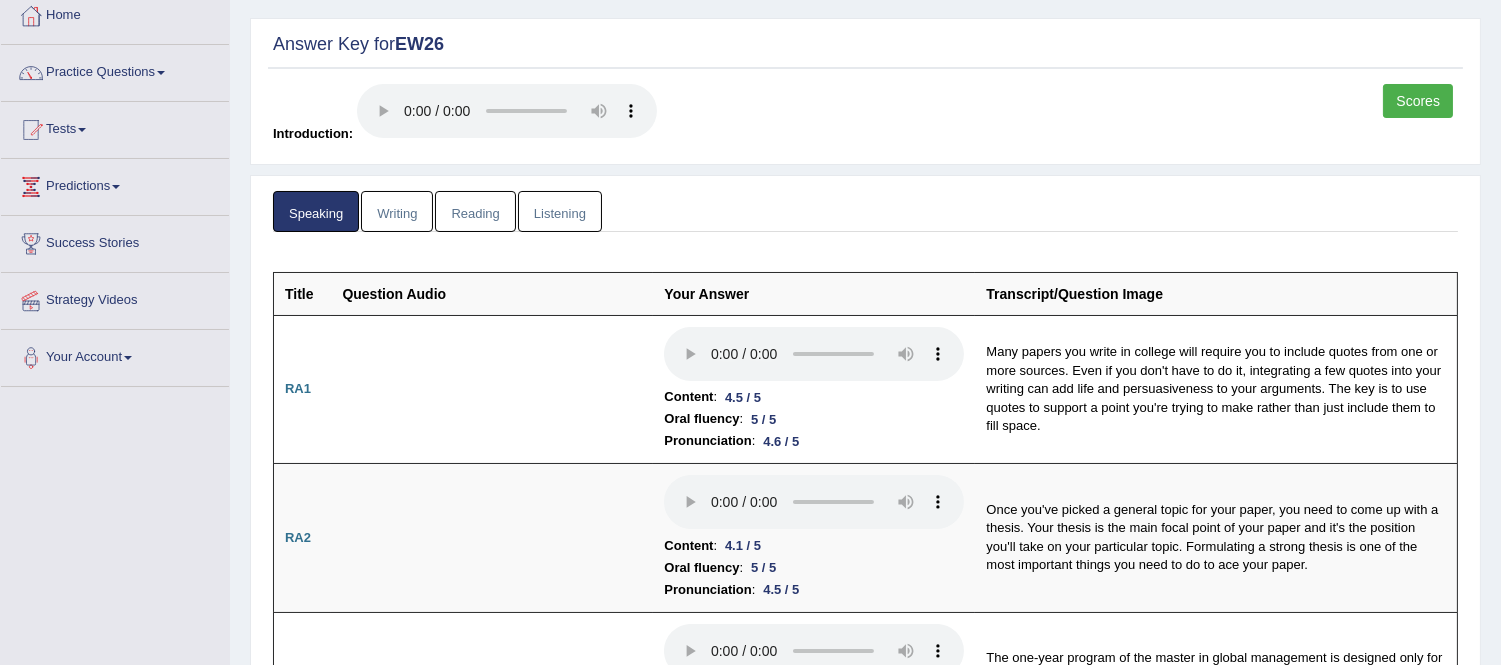 click on "Writing" at bounding box center [397, 211] 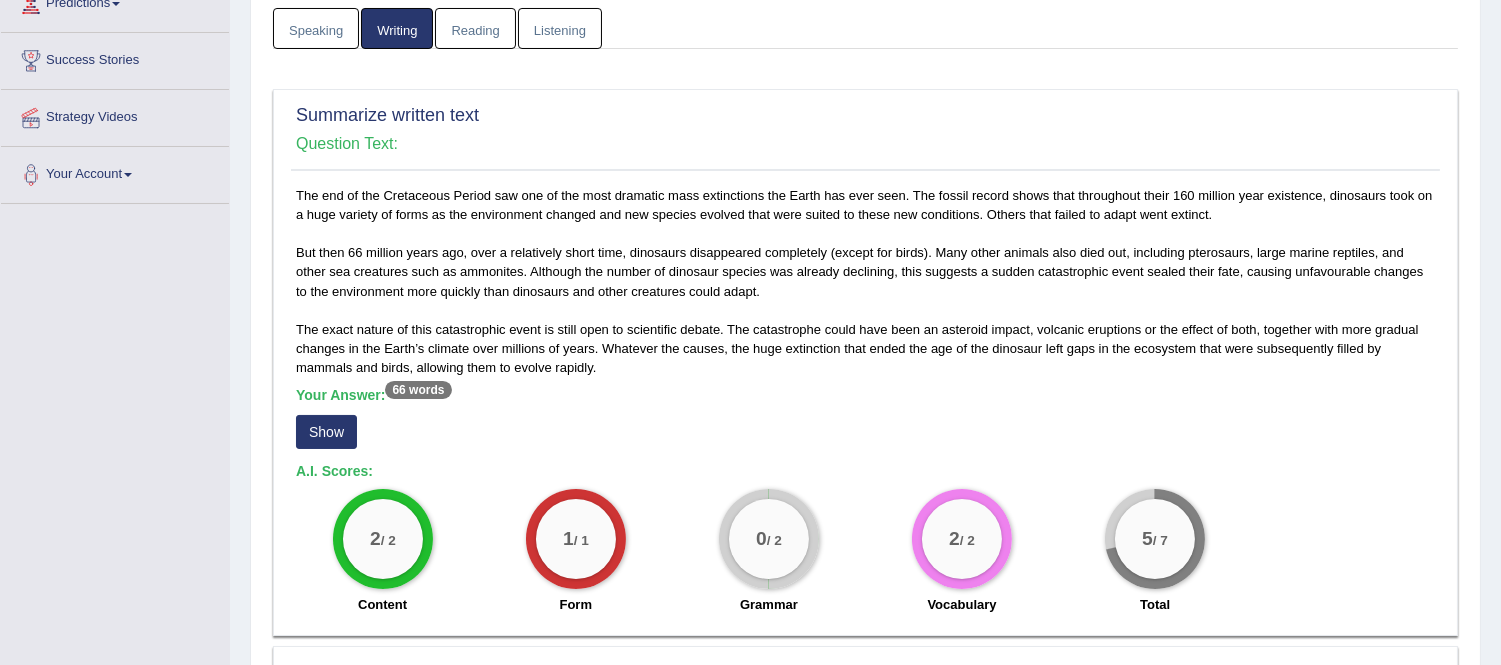 scroll, scrollTop: 333, scrollLeft: 0, axis: vertical 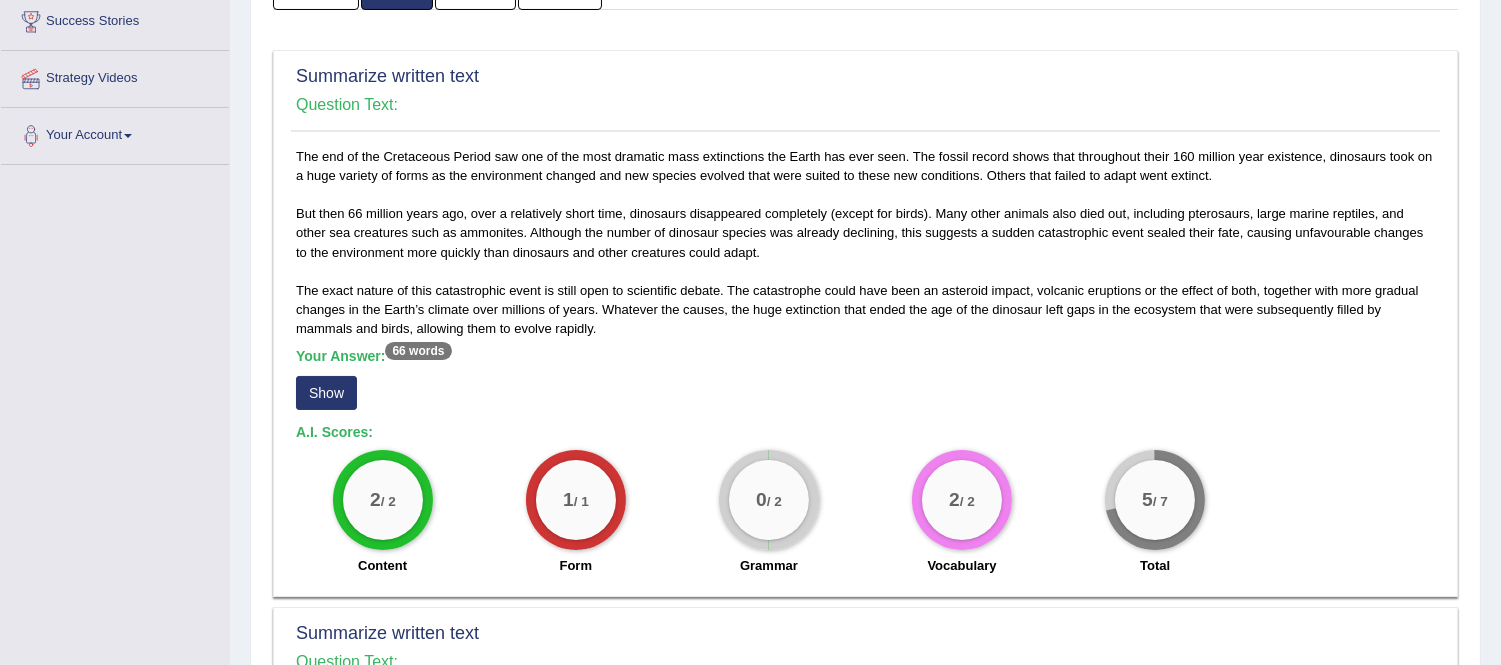 click on "Show" at bounding box center [326, 393] 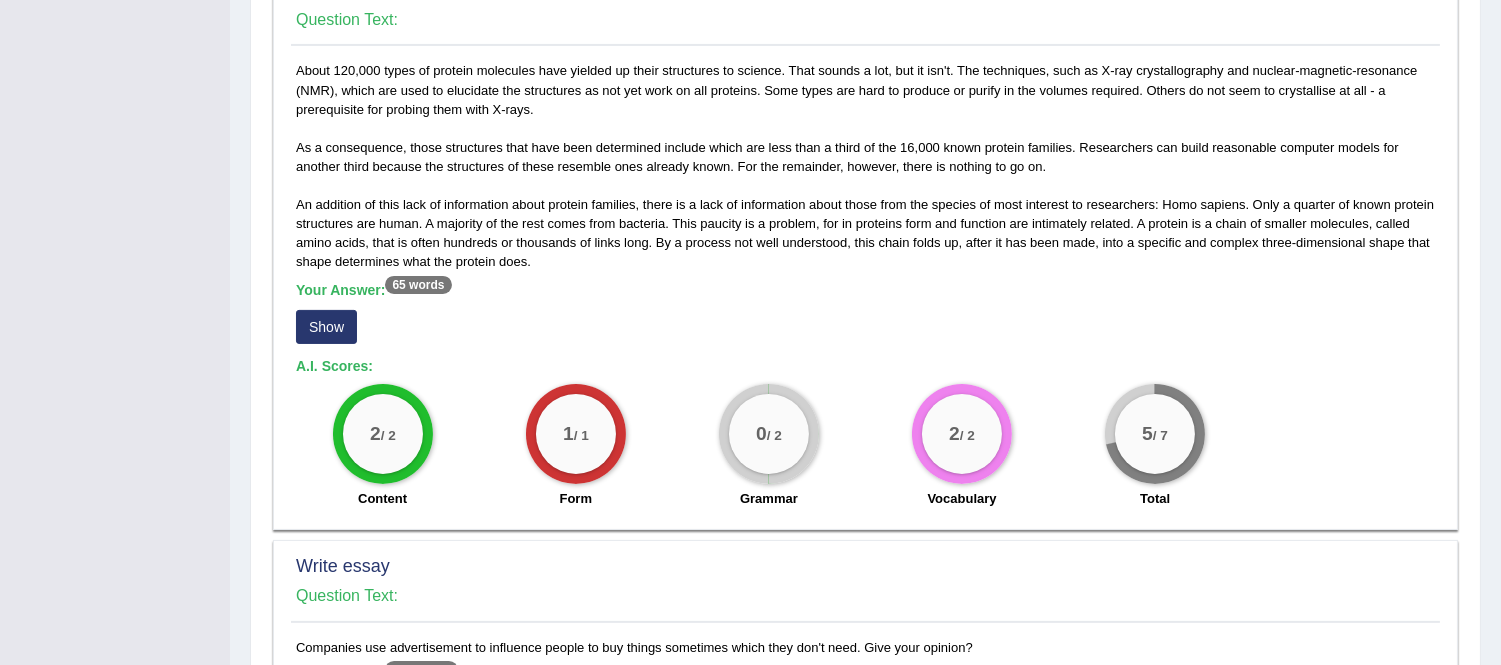 scroll, scrollTop: 1000, scrollLeft: 0, axis: vertical 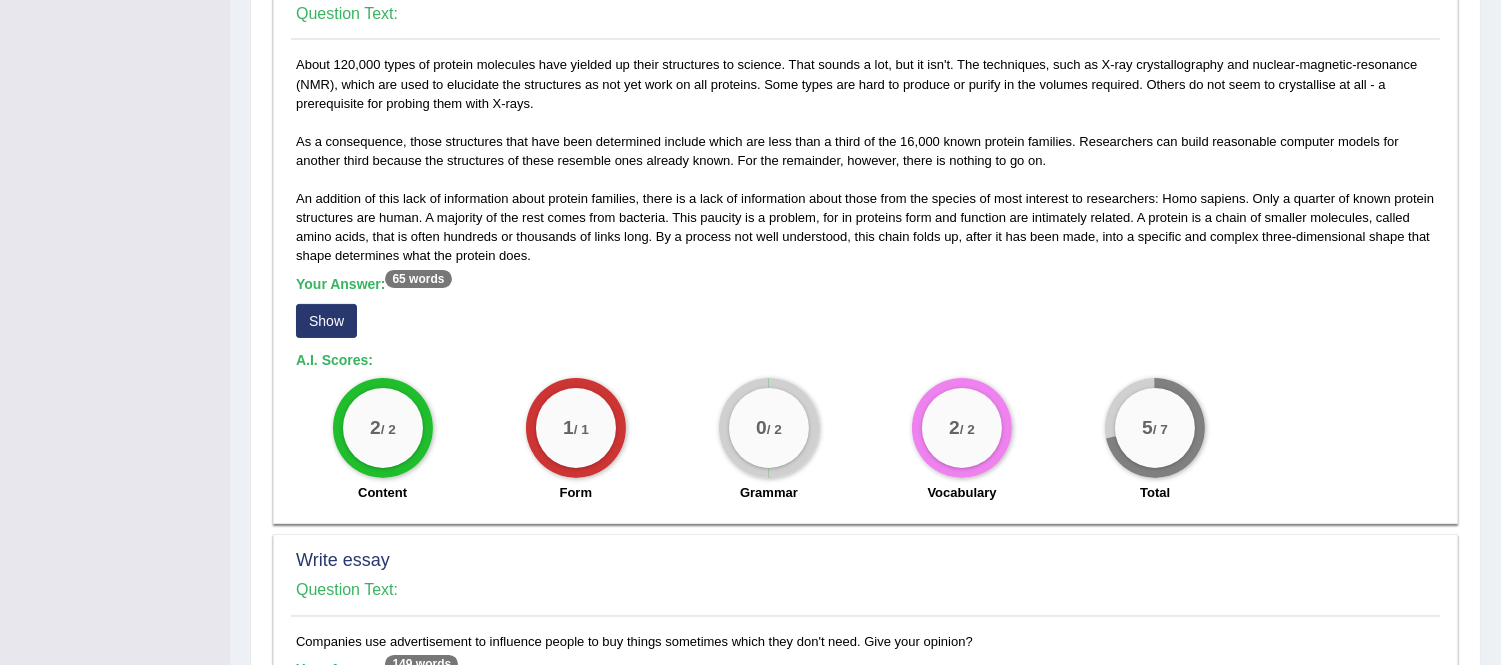 click on "Show" at bounding box center (326, 321) 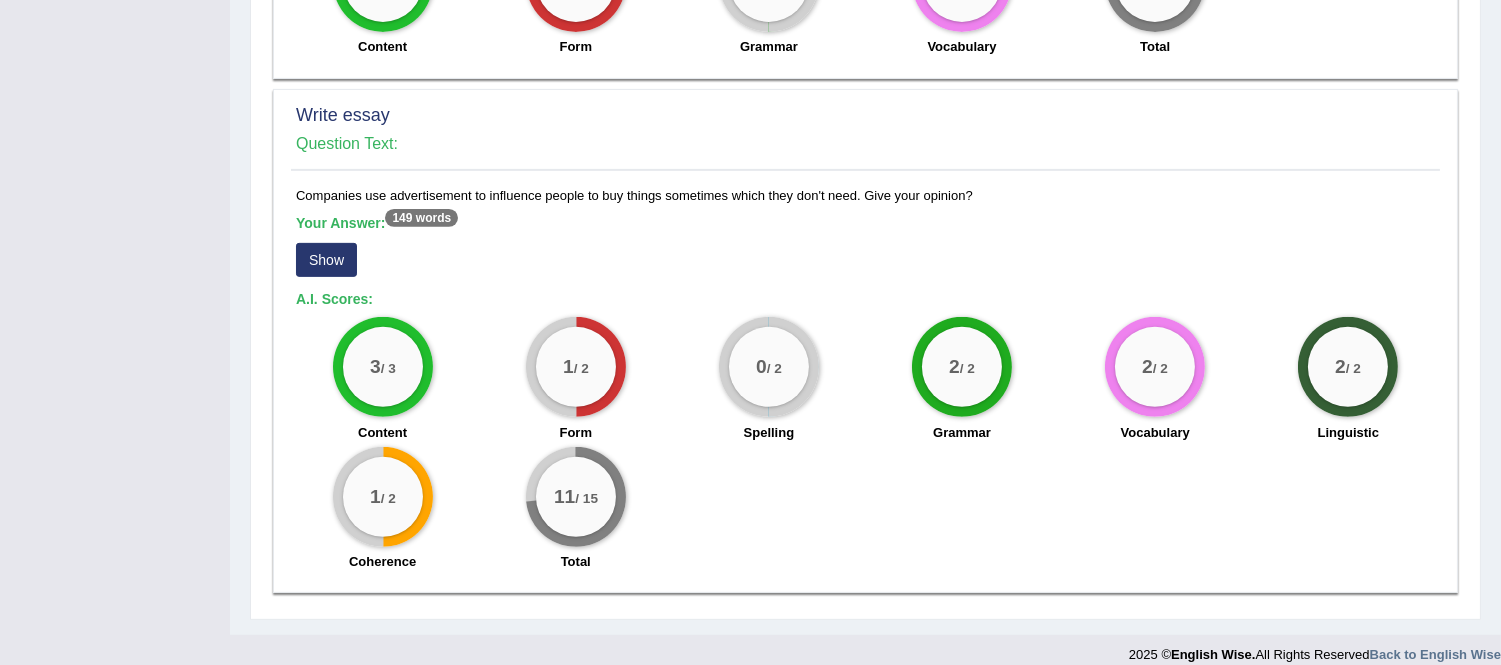 scroll, scrollTop: 1478, scrollLeft: 0, axis: vertical 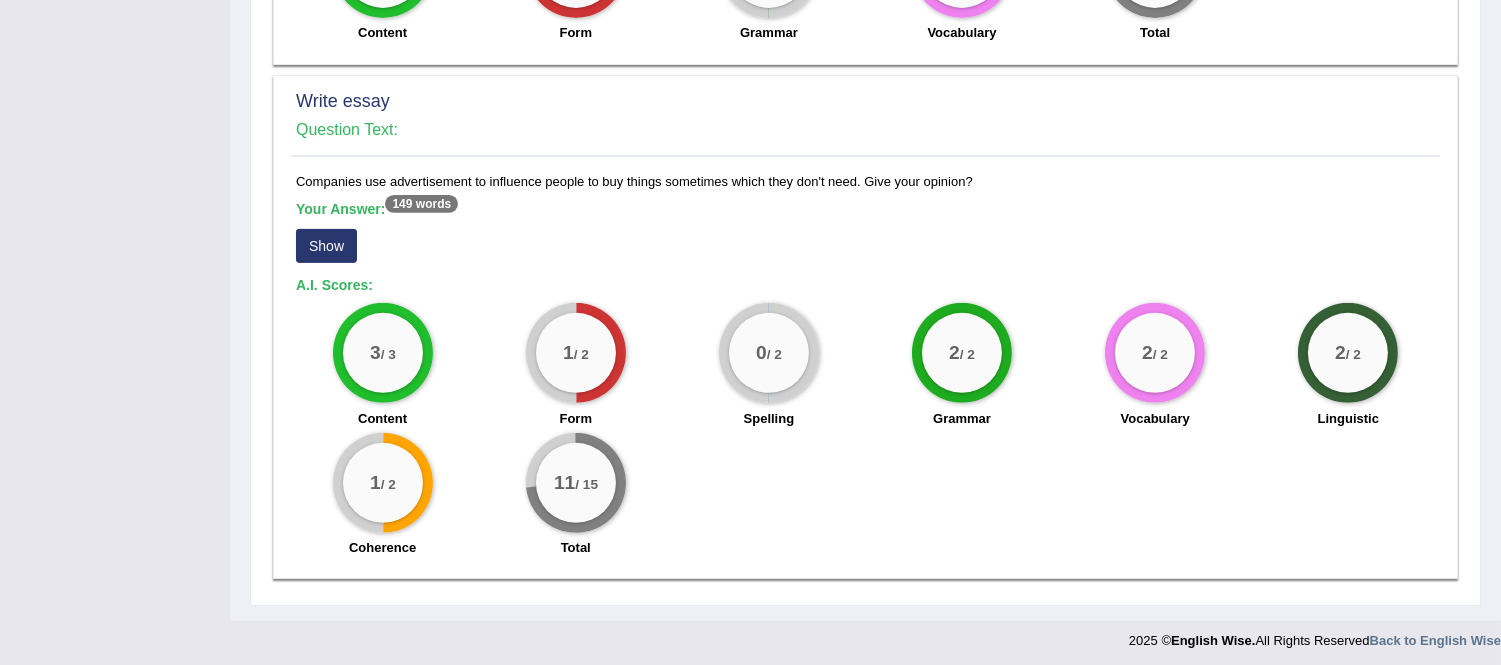 click on "Show" at bounding box center [326, 246] 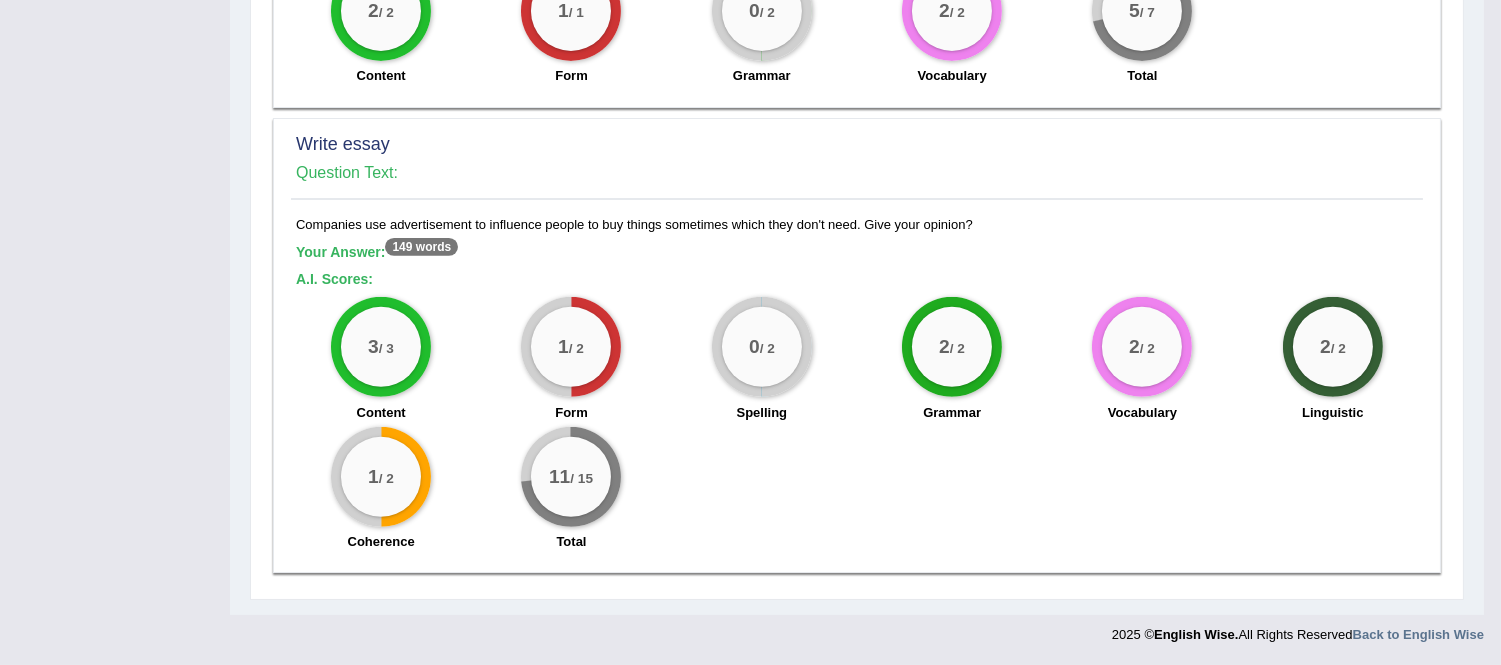 scroll, scrollTop: 1430, scrollLeft: 0, axis: vertical 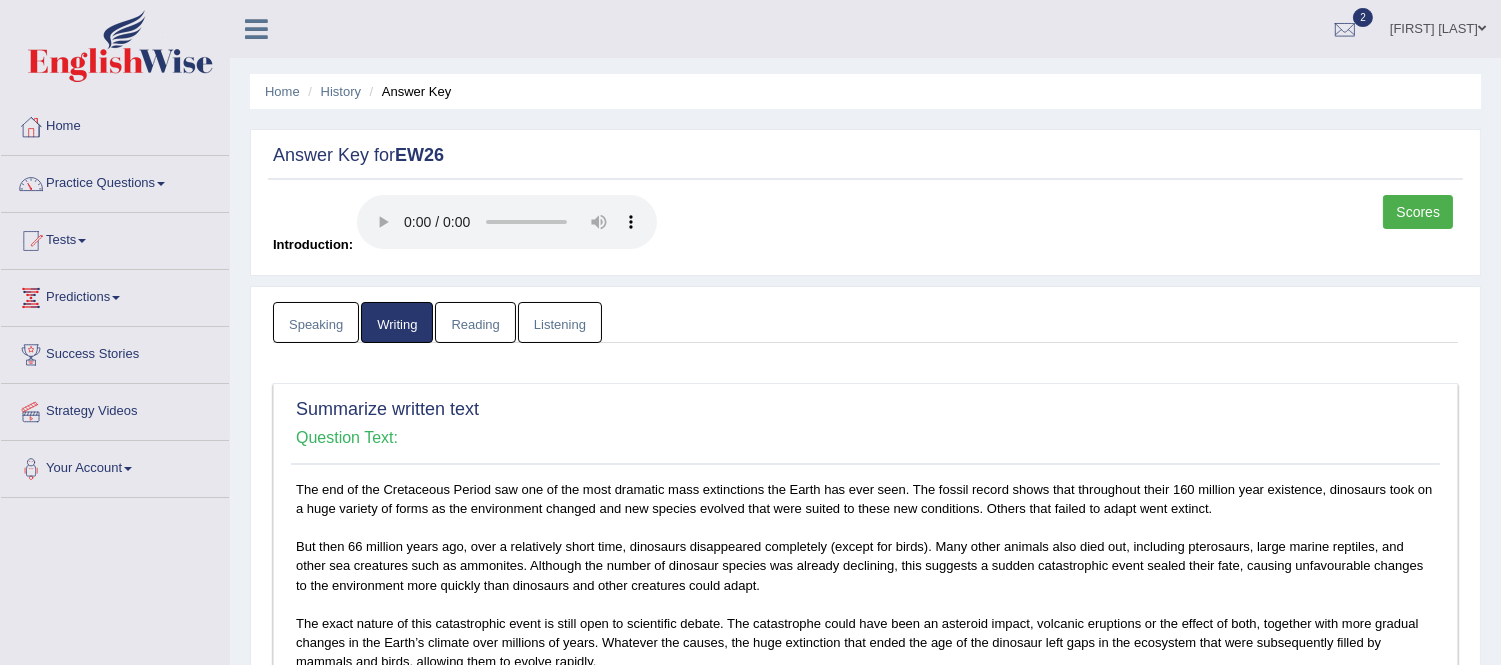 click on "Reading" at bounding box center [475, 322] 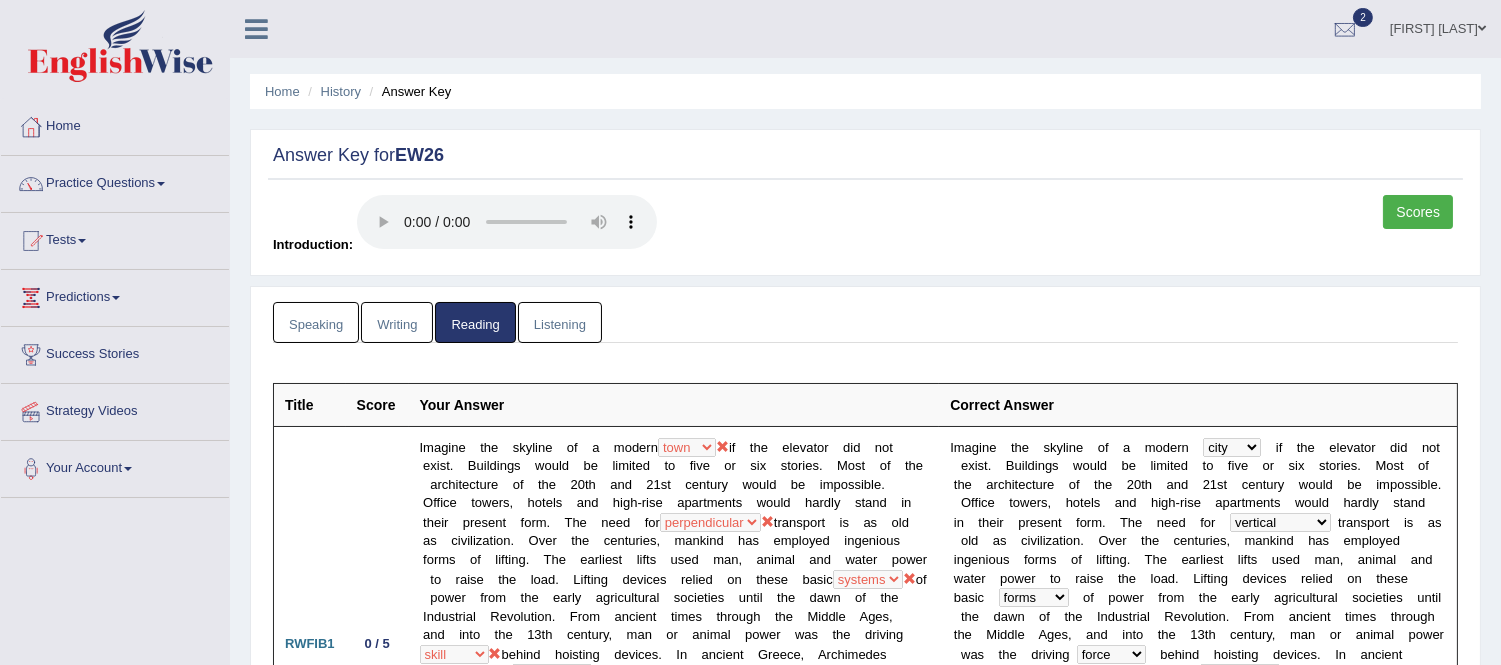 click on "Reading" at bounding box center [475, 322] 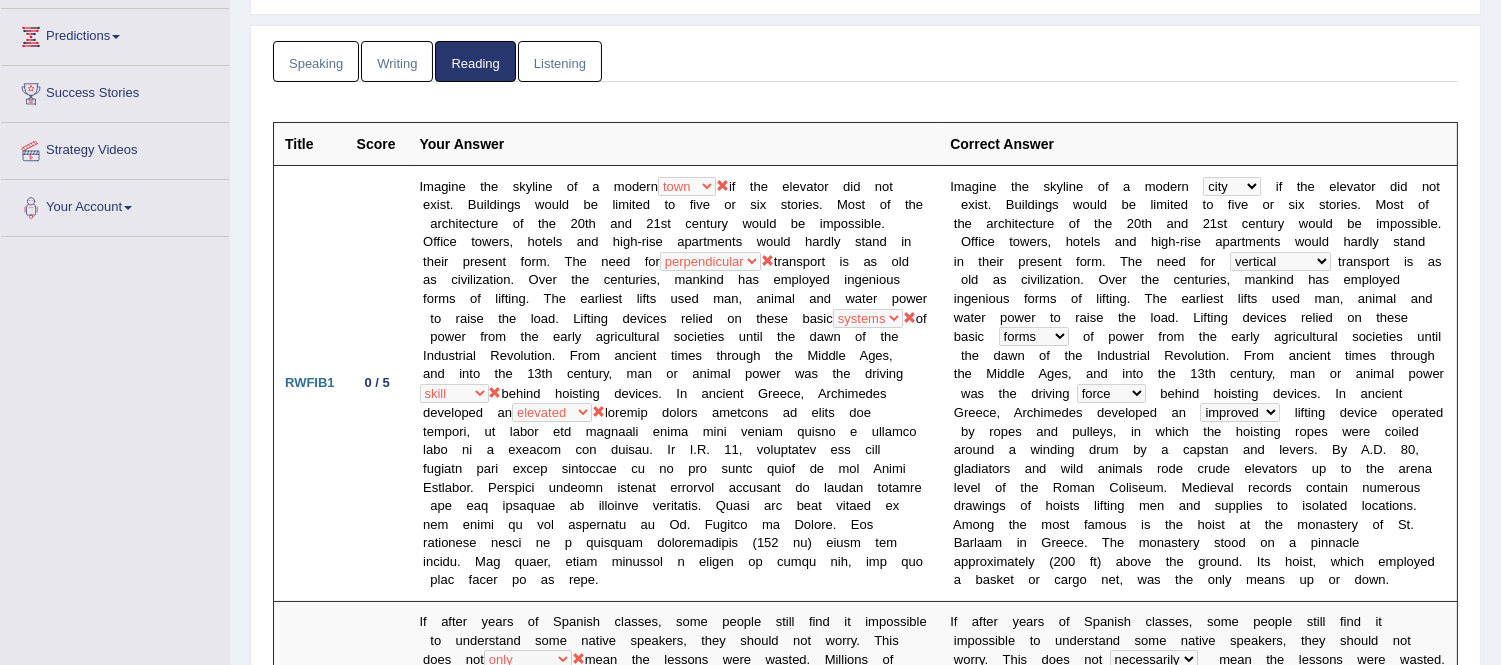 scroll, scrollTop: 0, scrollLeft: 0, axis: both 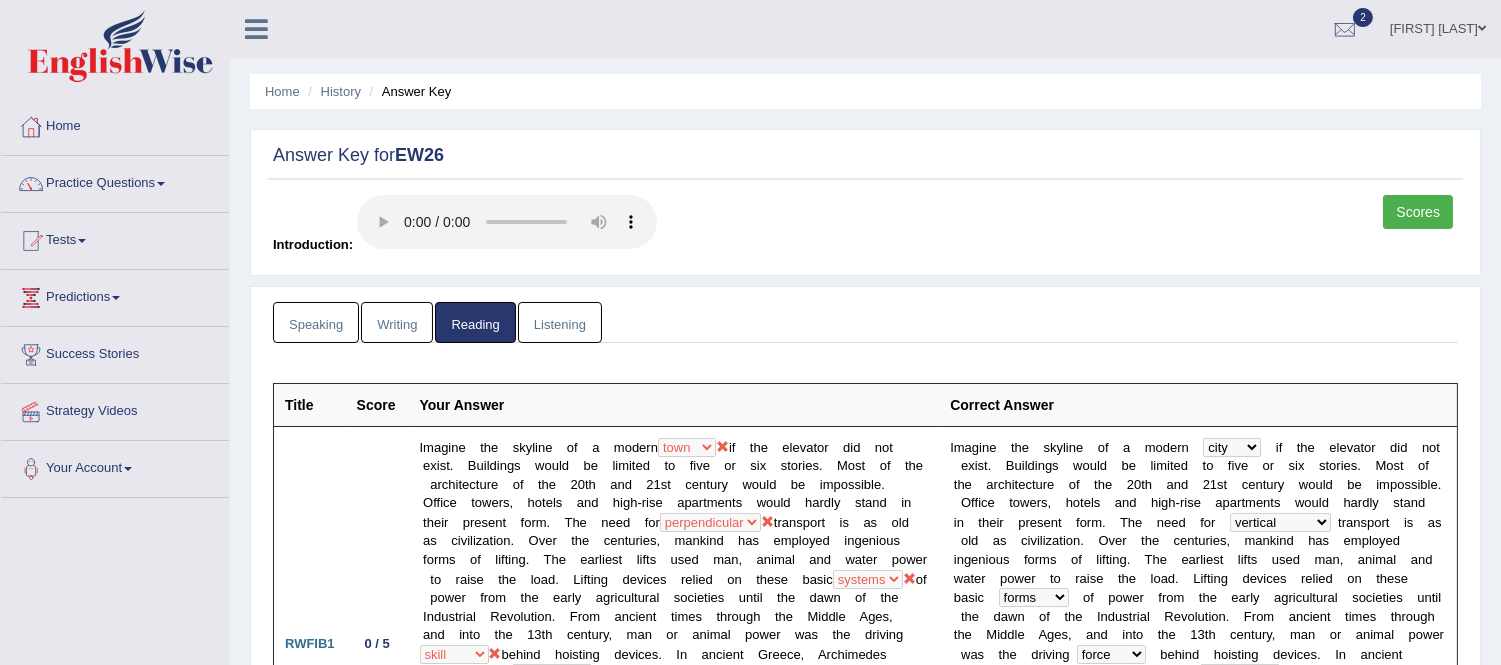 click on "Listening" at bounding box center (560, 322) 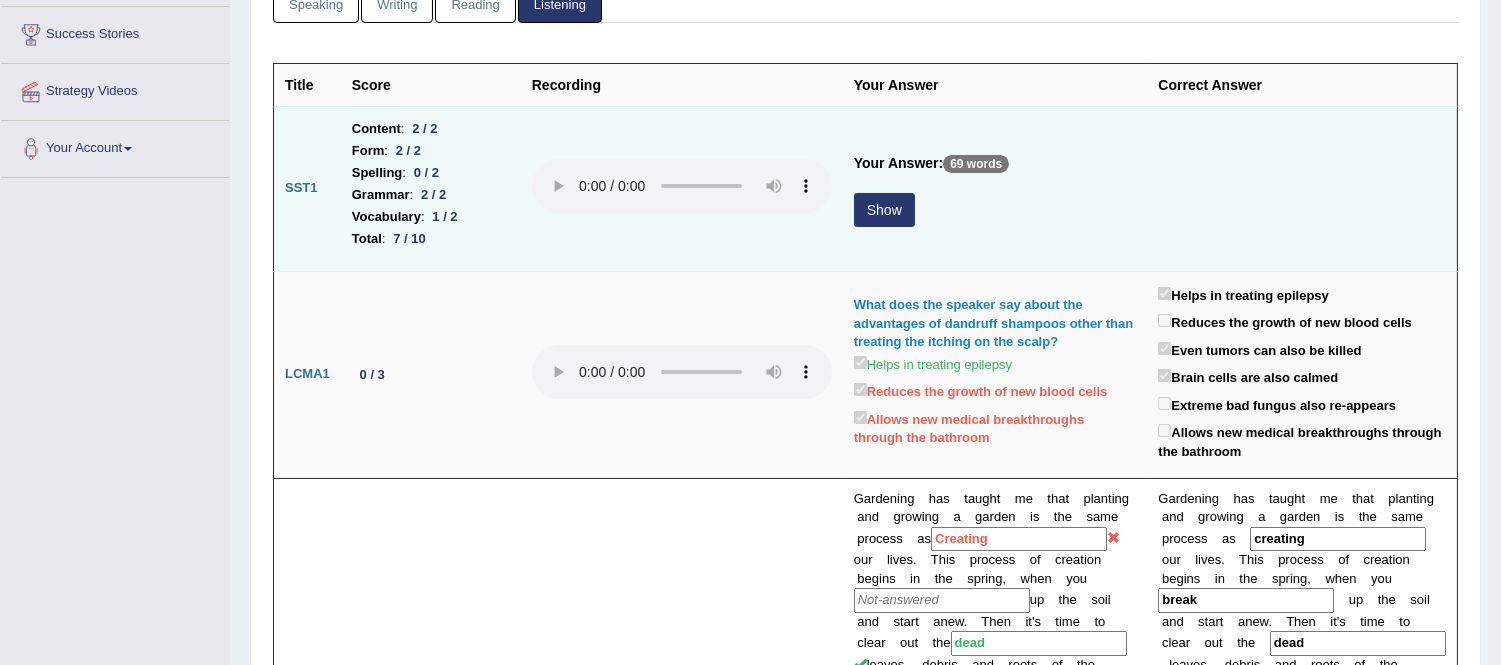 scroll, scrollTop: 333, scrollLeft: 0, axis: vertical 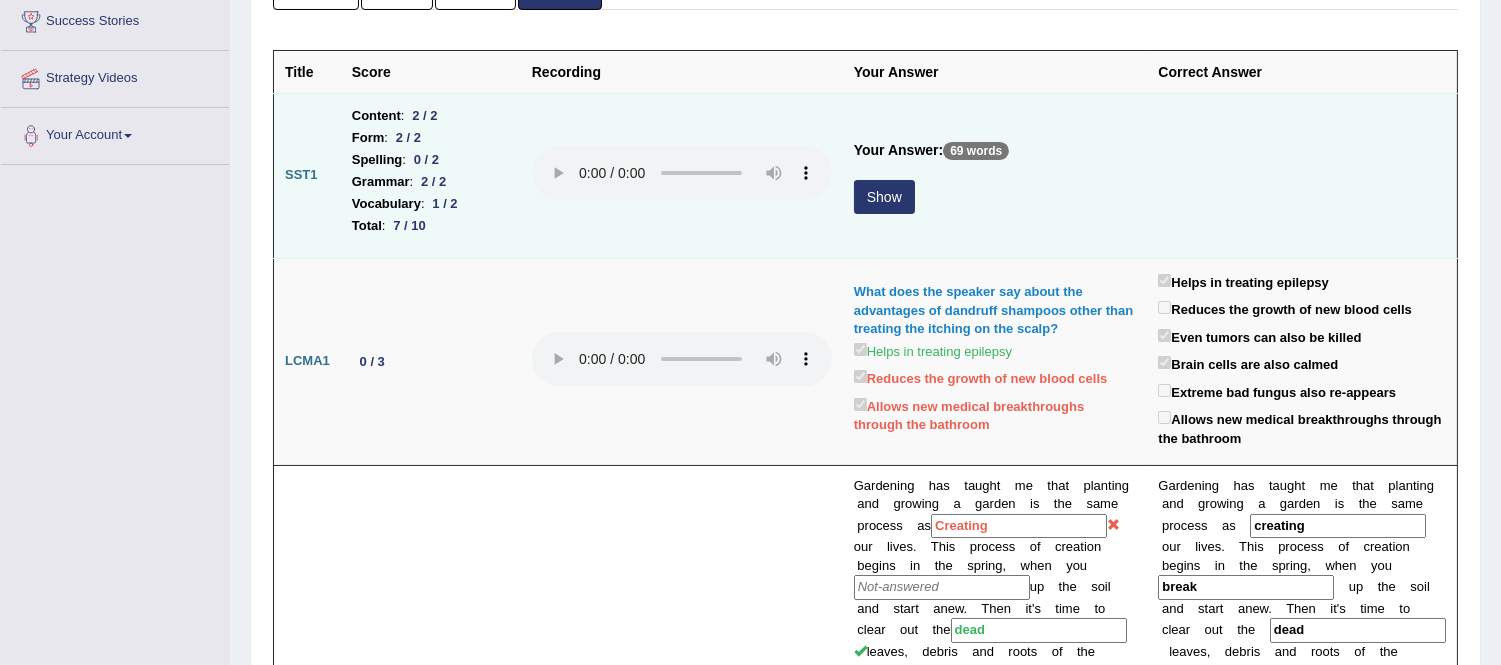 click on "Show" at bounding box center [884, 197] 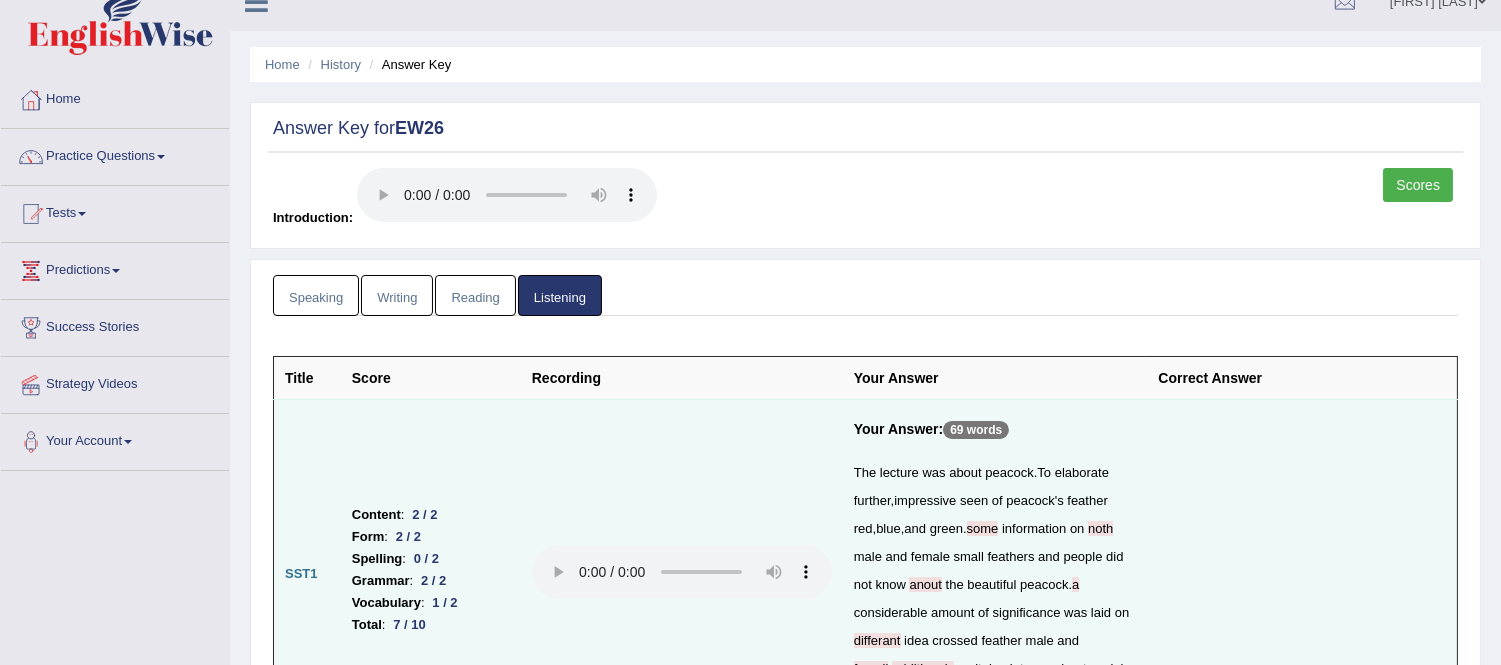scroll, scrollTop: 0, scrollLeft: 0, axis: both 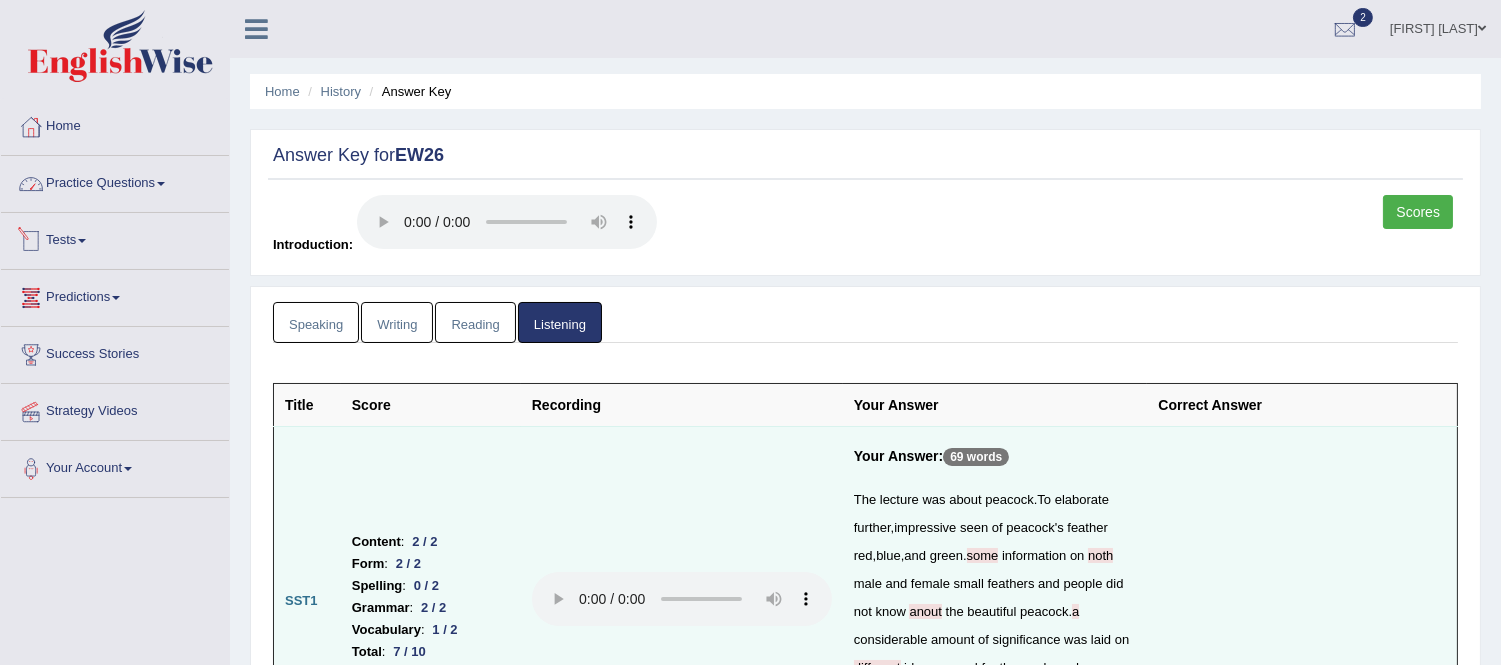 click on "Practice Questions" at bounding box center [115, 181] 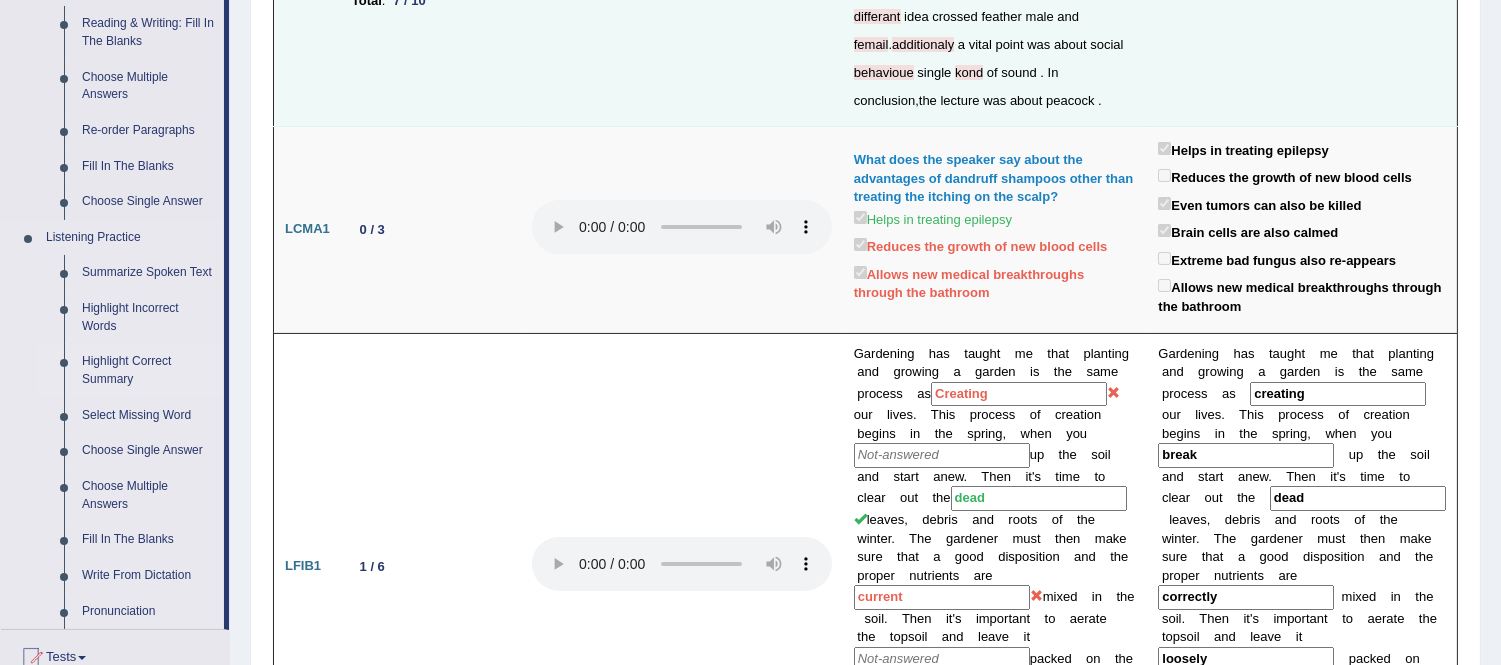 scroll, scrollTop: 666, scrollLeft: 0, axis: vertical 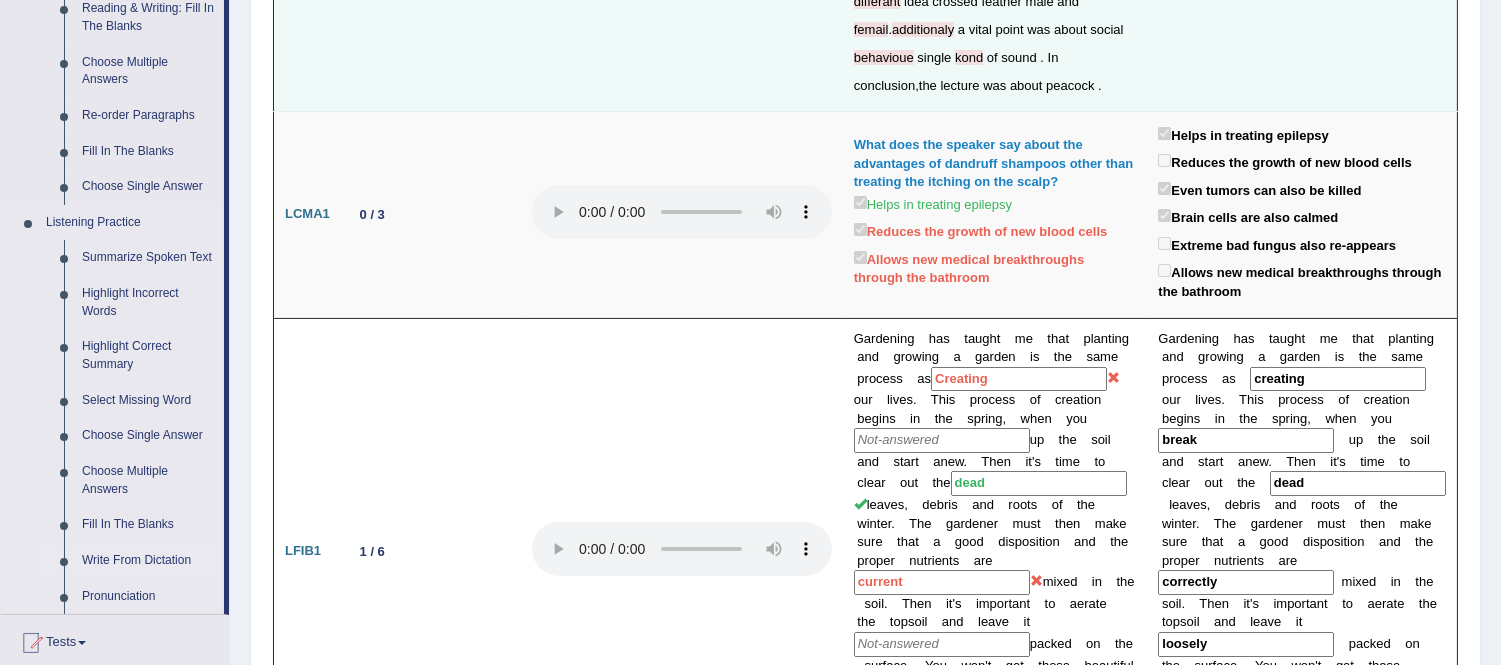 click on "Write From Dictation" at bounding box center (148, 561) 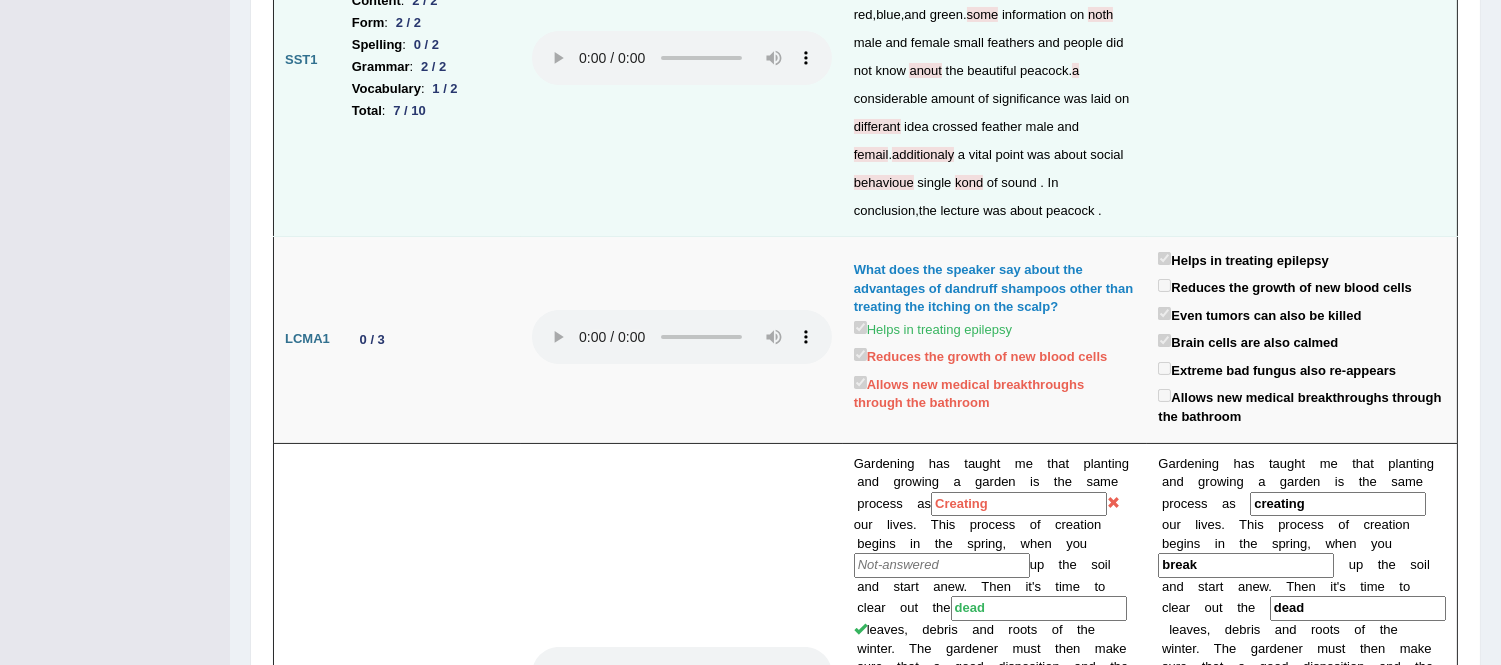 click on "Toggle navigation
Home
Practice Questions   Speaking Practice Read Aloud
Repeat Sentence
Describe Image
Re-tell Lecture
Answer Short Question
Summarize Group Discussion
Respond To A Situation
Writing Practice  Summarize Written Text
Write Essay
Reading Practice  Reading & Writing: Fill In The Blanks
Choose Multiple Answers
Re-order Paragraphs
Fill In The Blanks
Choose Single Answer
Listening Practice  Summarize Spoken Text
Highlight Incorrect Words
Highlight Correct Summary
Select Missing Word
Choose Single Answer
Choose Multiple Answers
Fill In The Blanks
Write From Dictation
Pronunciation
Tests  Take Practice Sectional Test
Take Mock Test" at bounding box center [750, 1565] 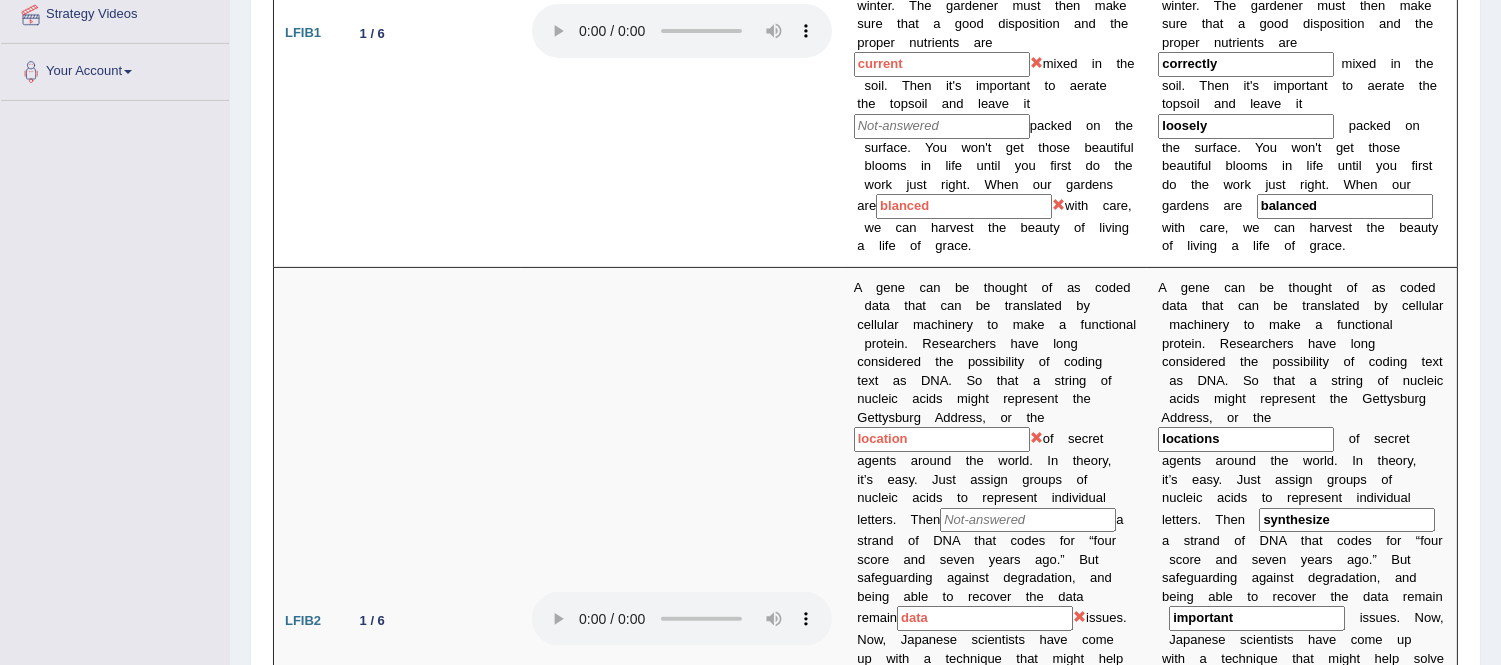 scroll, scrollTop: 1363, scrollLeft: 0, axis: vertical 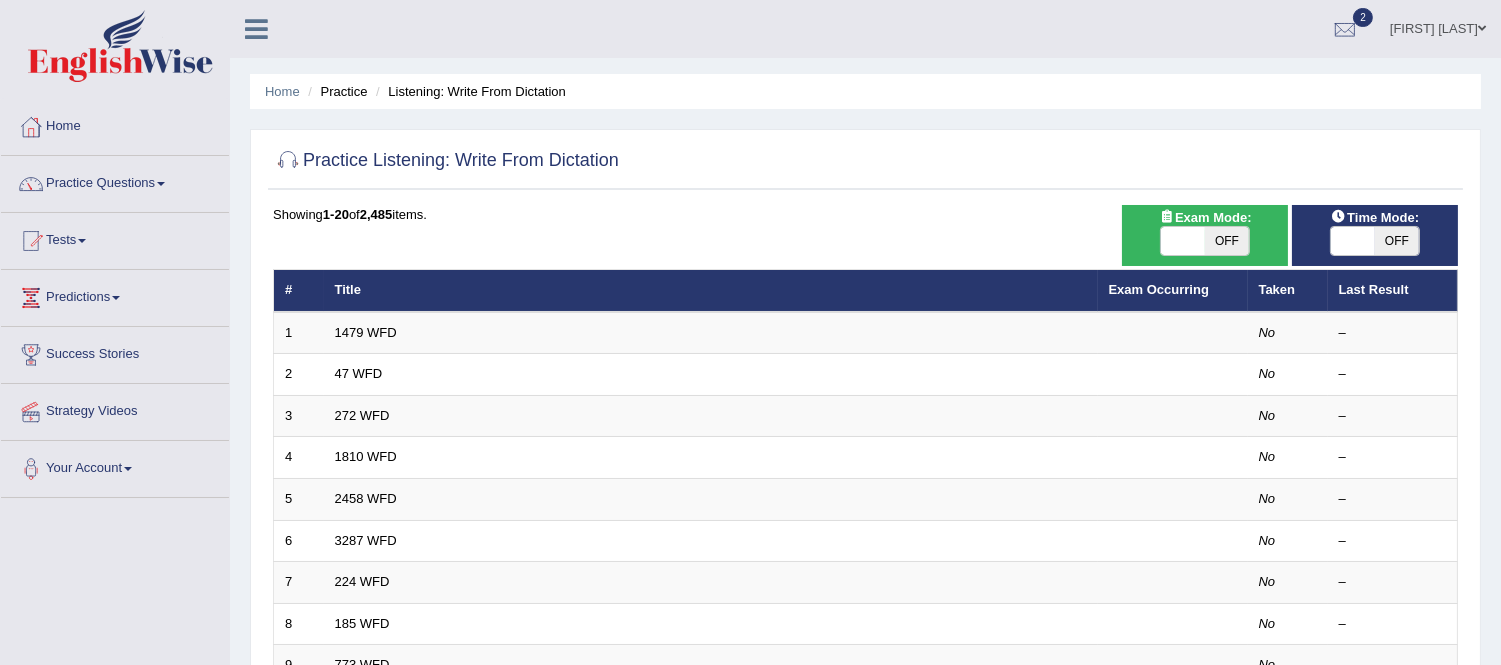 click on "OFF" at bounding box center [1227, 241] 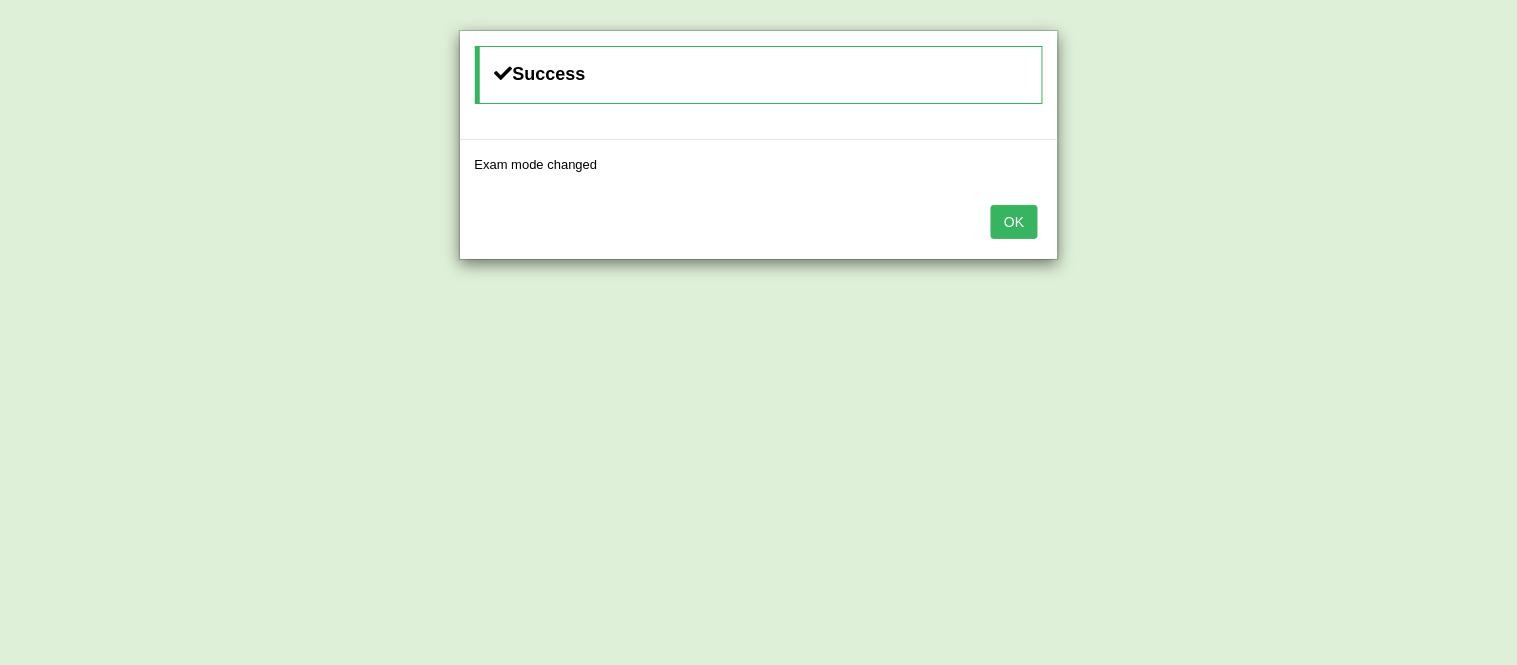 click on "OK" at bounding box center [1014, 222] 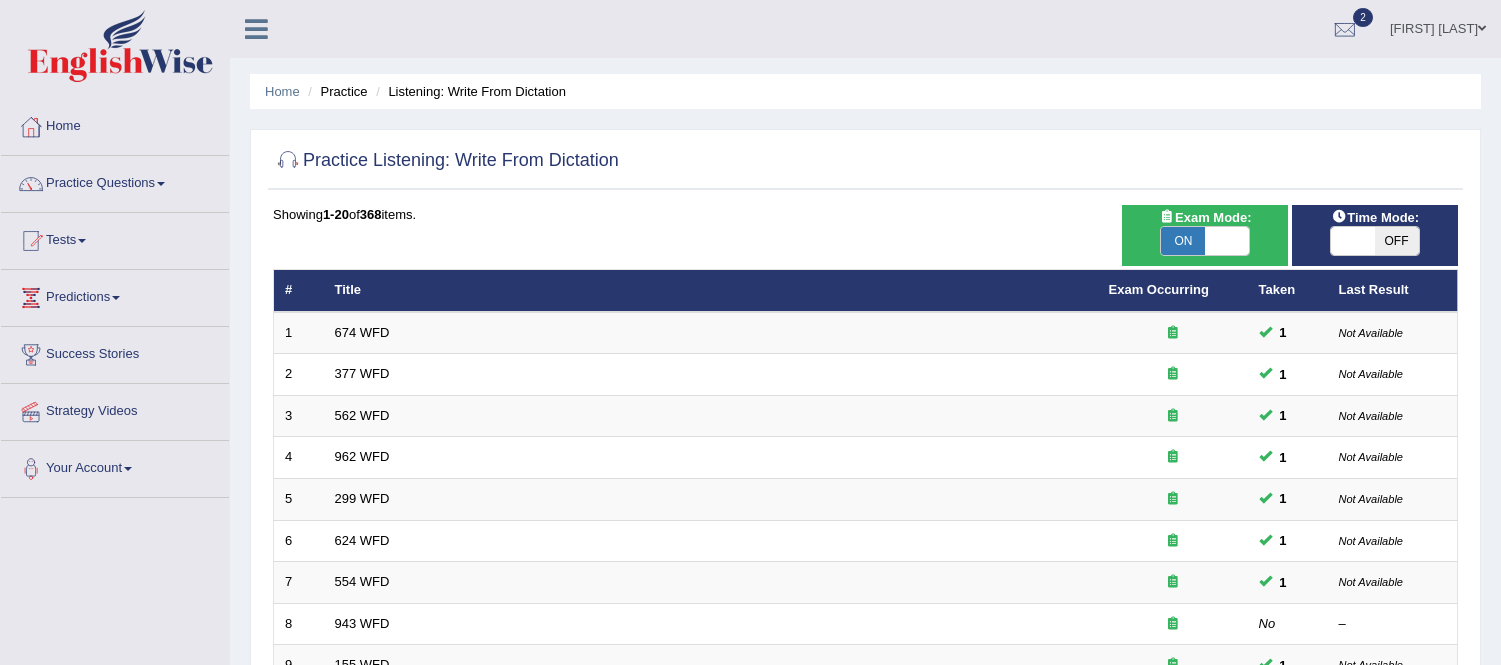 scroll, scrollTop: 0, scrollLeft: 0, axis: both 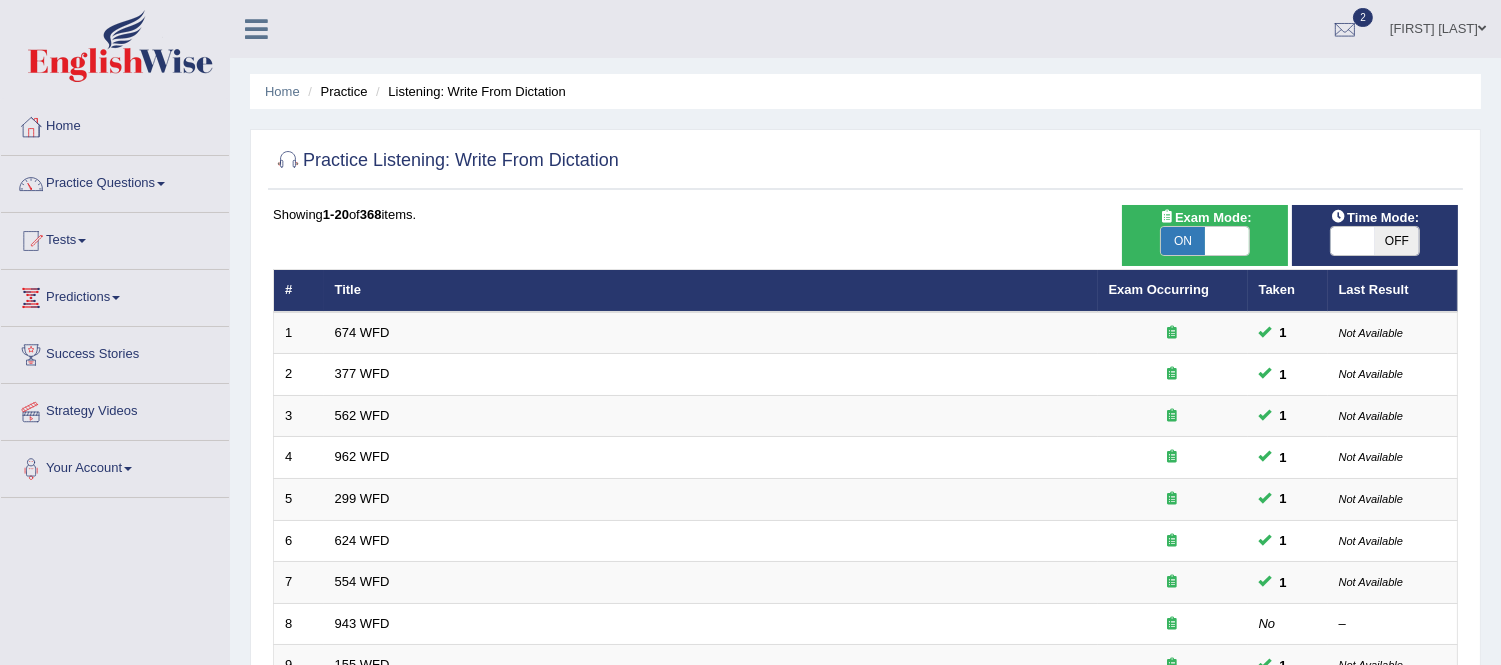 click at bounding box center (865, 161) 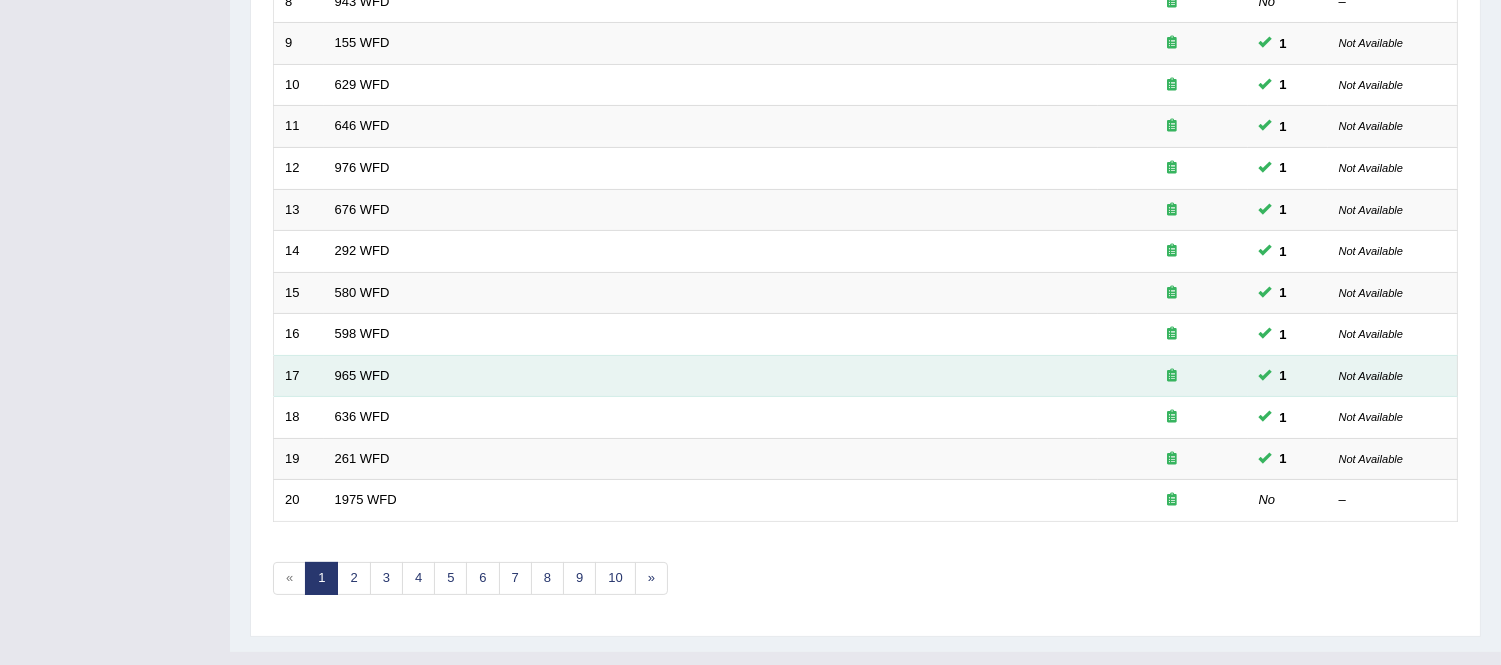 scroll, scrollTop: 658, scrollLeft: 0, axis: vertical 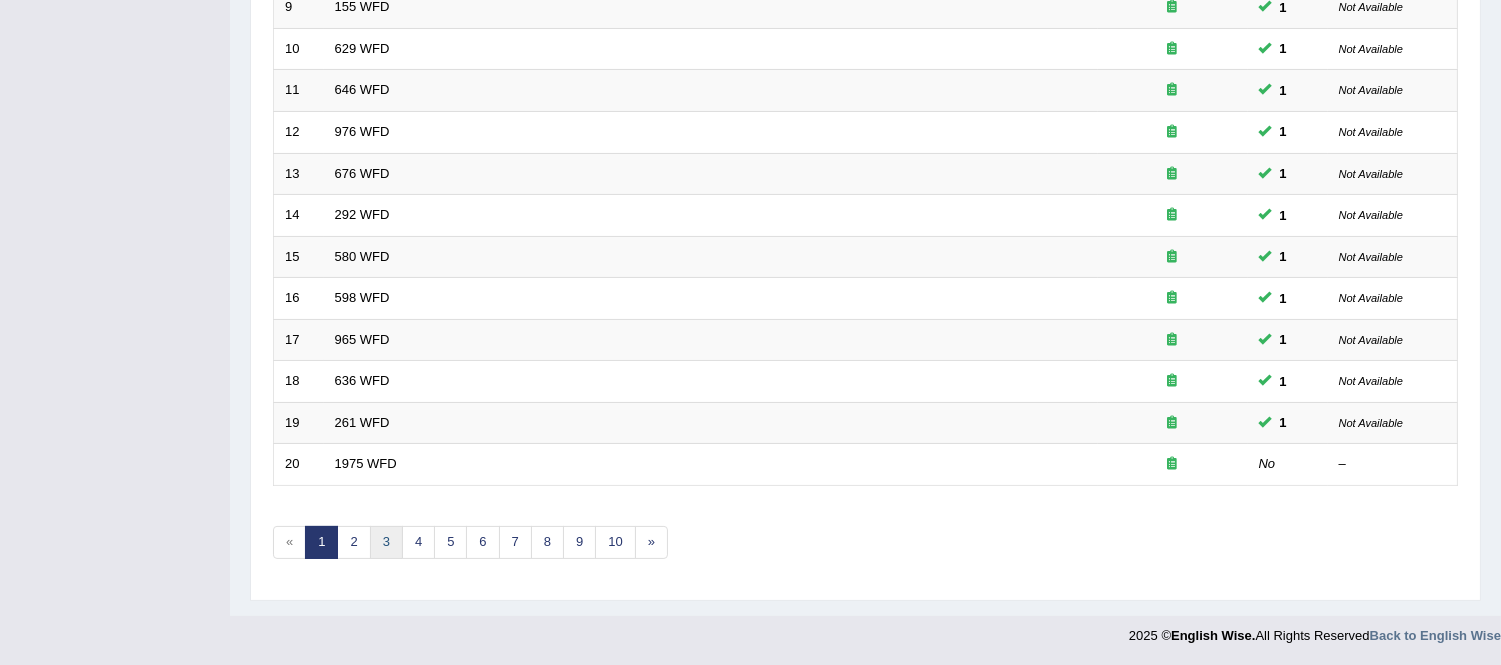 click on "3" at bounding box center [386, 542] 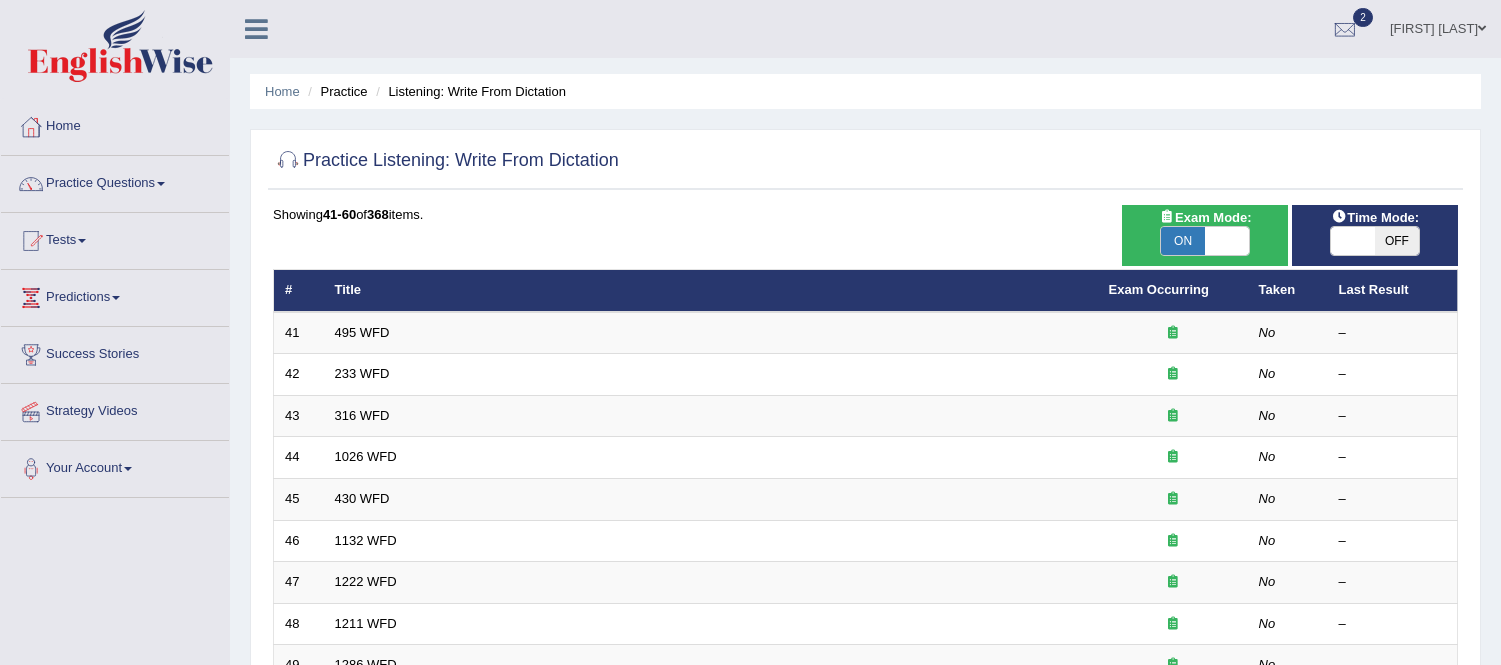 scroll, scrollTop: 0, scrollLeft: 0, axis: both 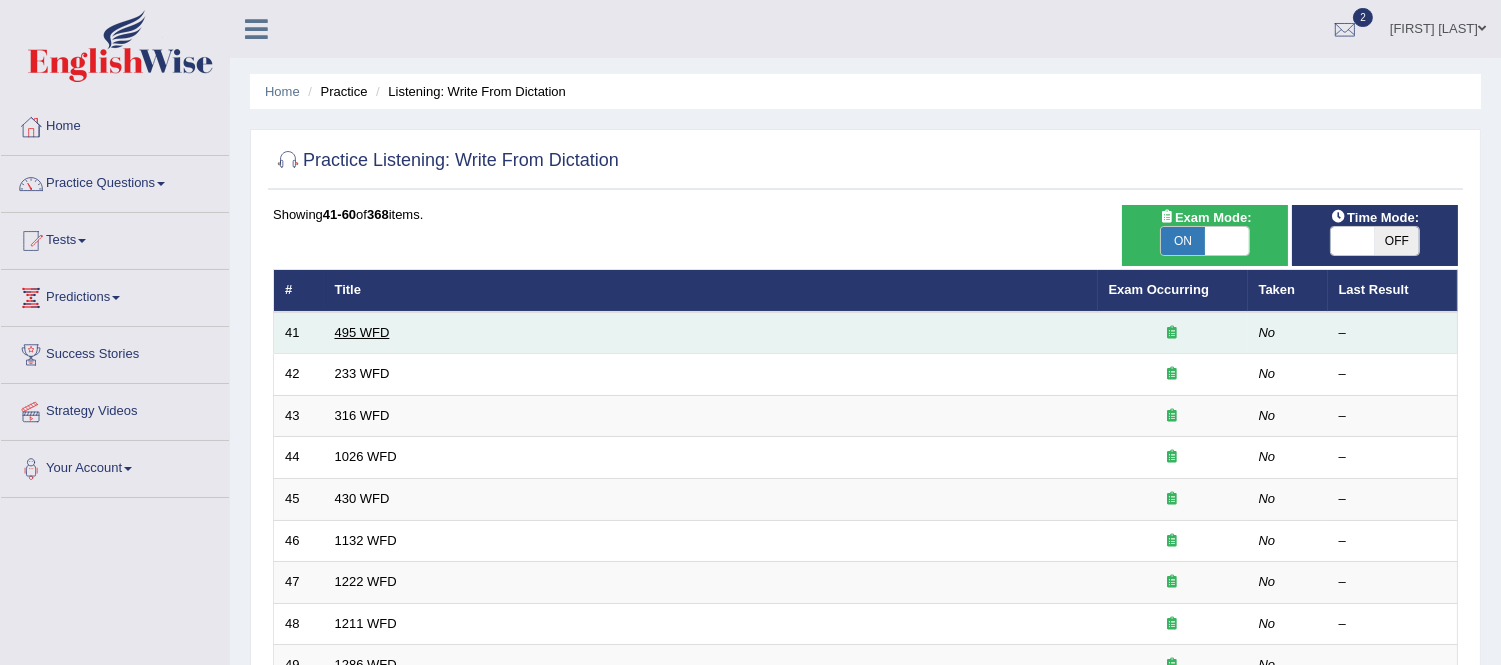 click on "495 WFD" at bounding box center (362, 332) 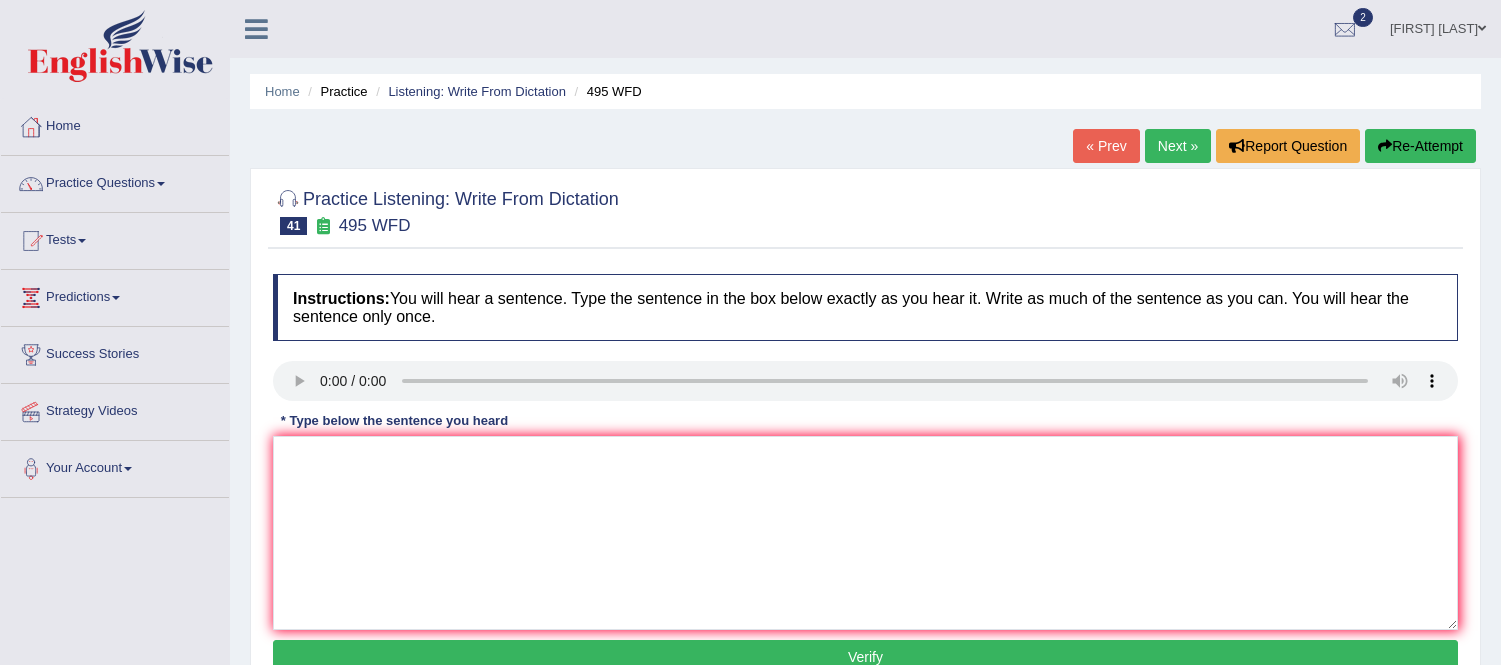 scroll, scrollTop: 0, scrollLeft: 0, axis: both 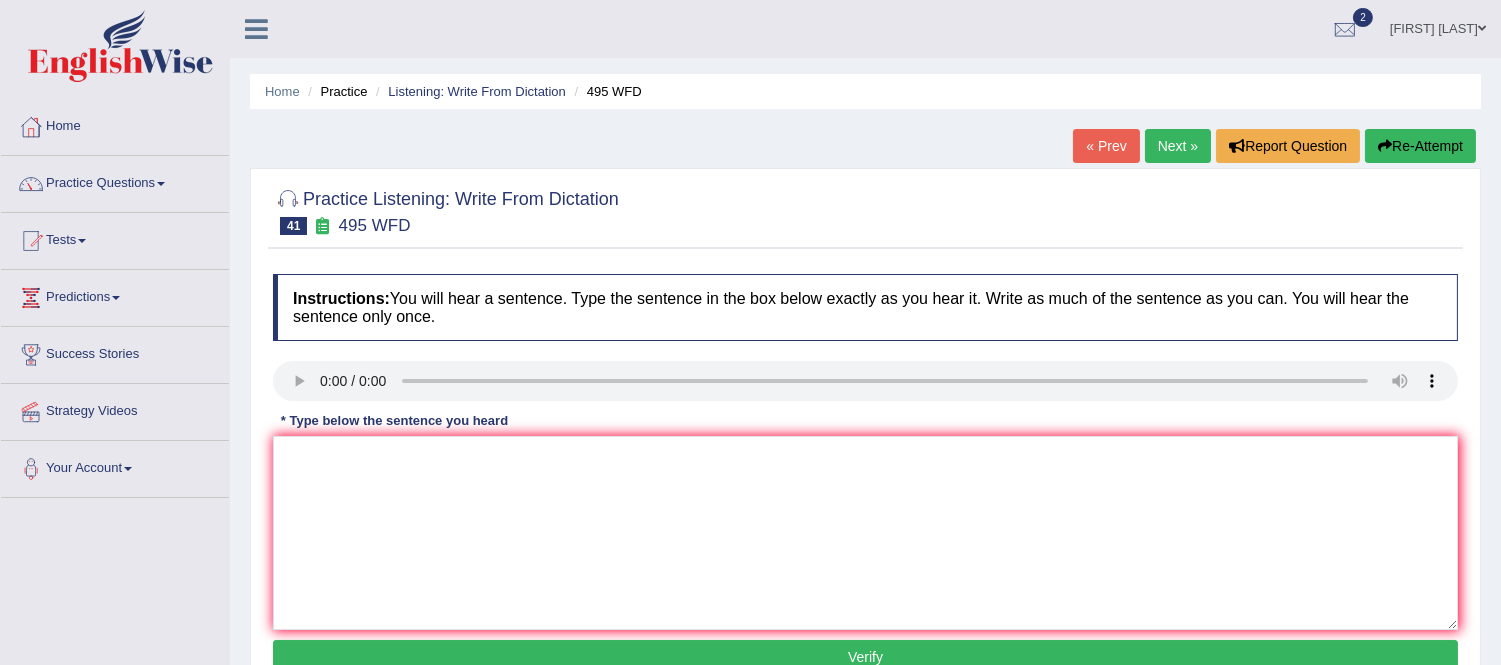 click on "Listening: Write From Dictation" at bounding box center (468, 91) 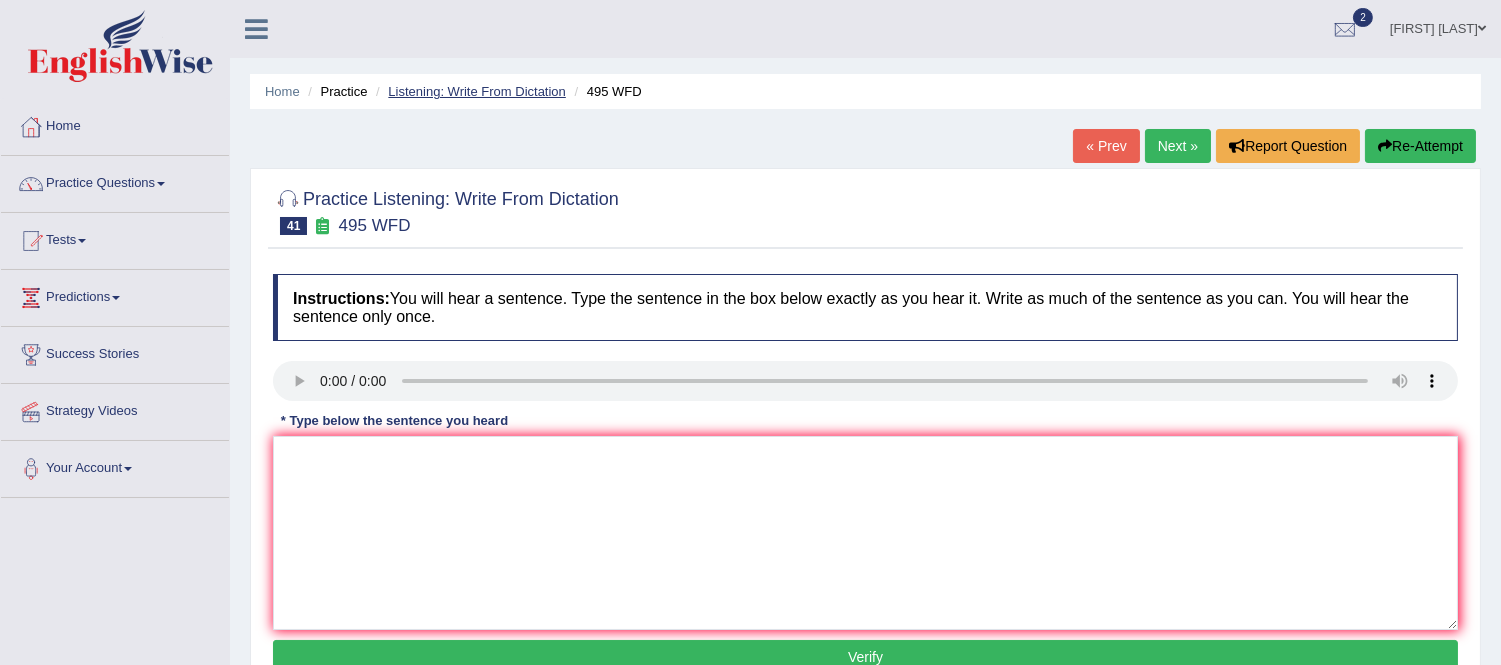 click on "Listening: Write From Dictation" at bounding box center [477, 91] 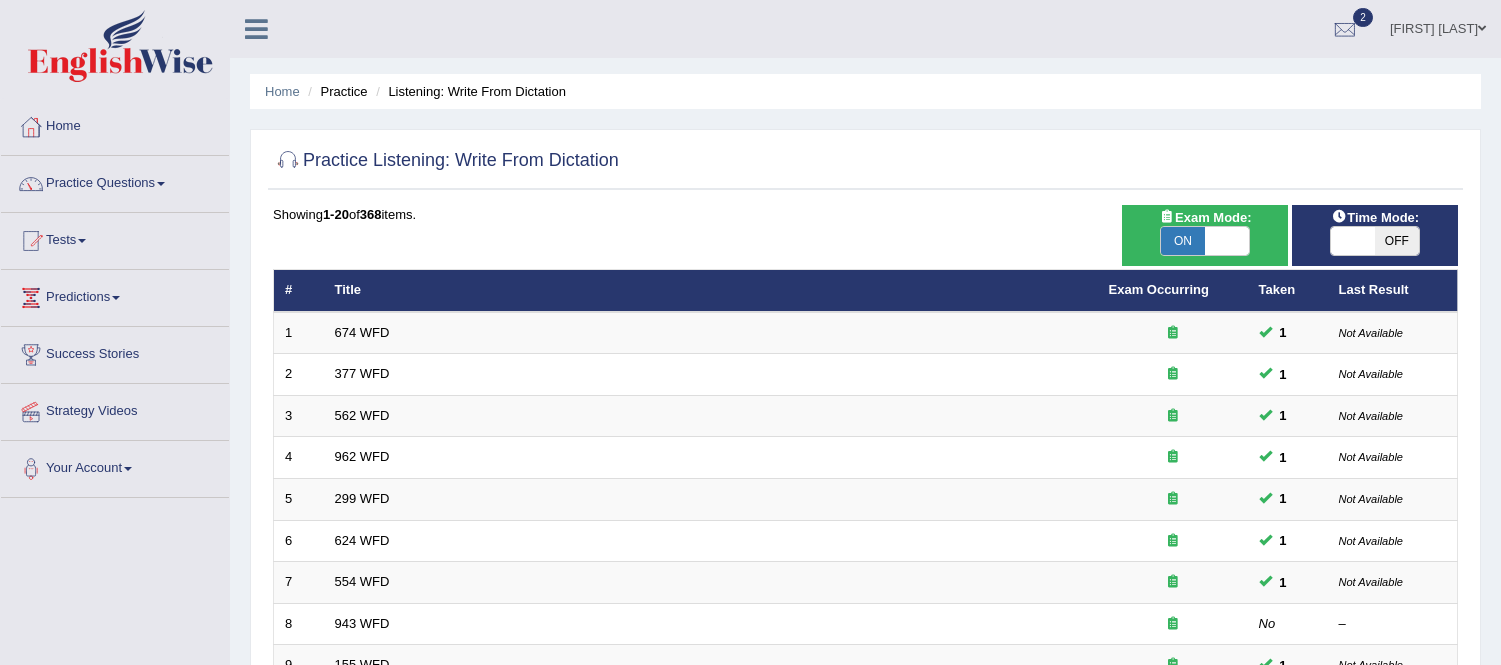 scroll, scrollTop: 0, scrollLeft: 0, axis: both 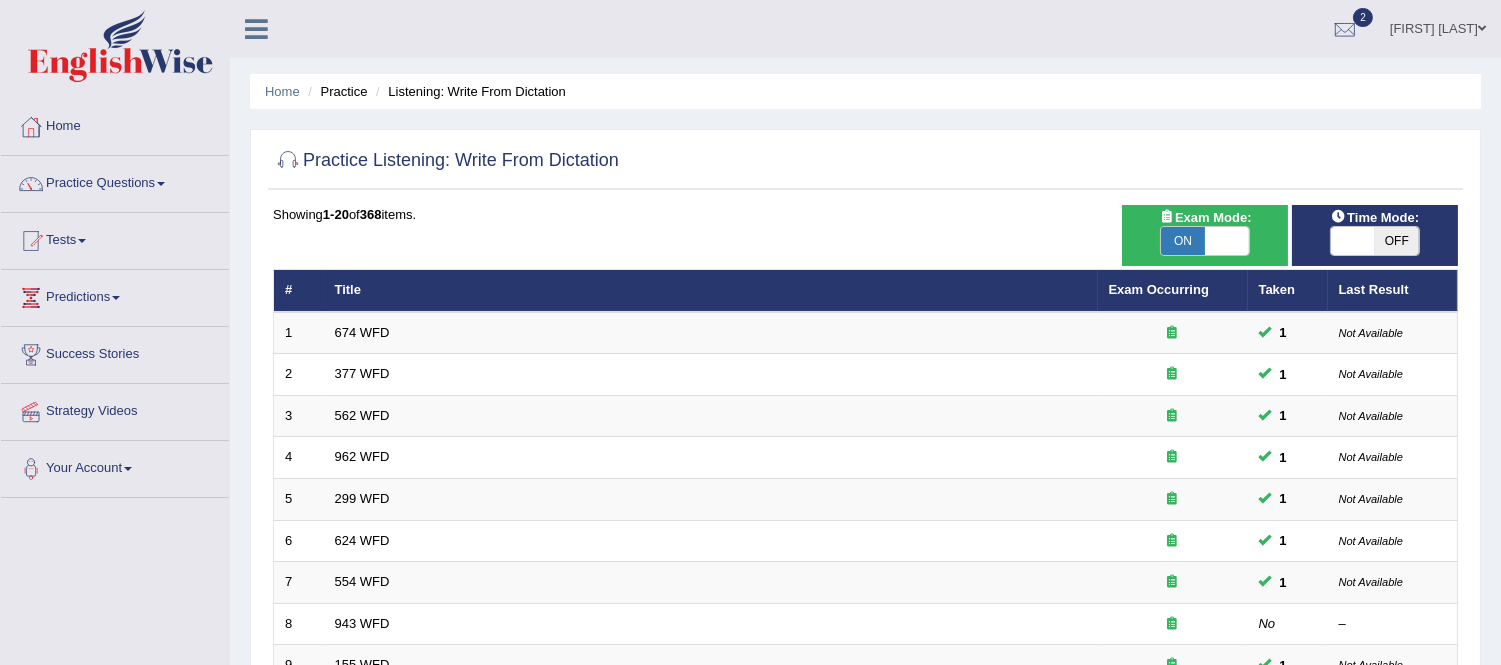 click on "OFF" at bounding box center [1397, 241] 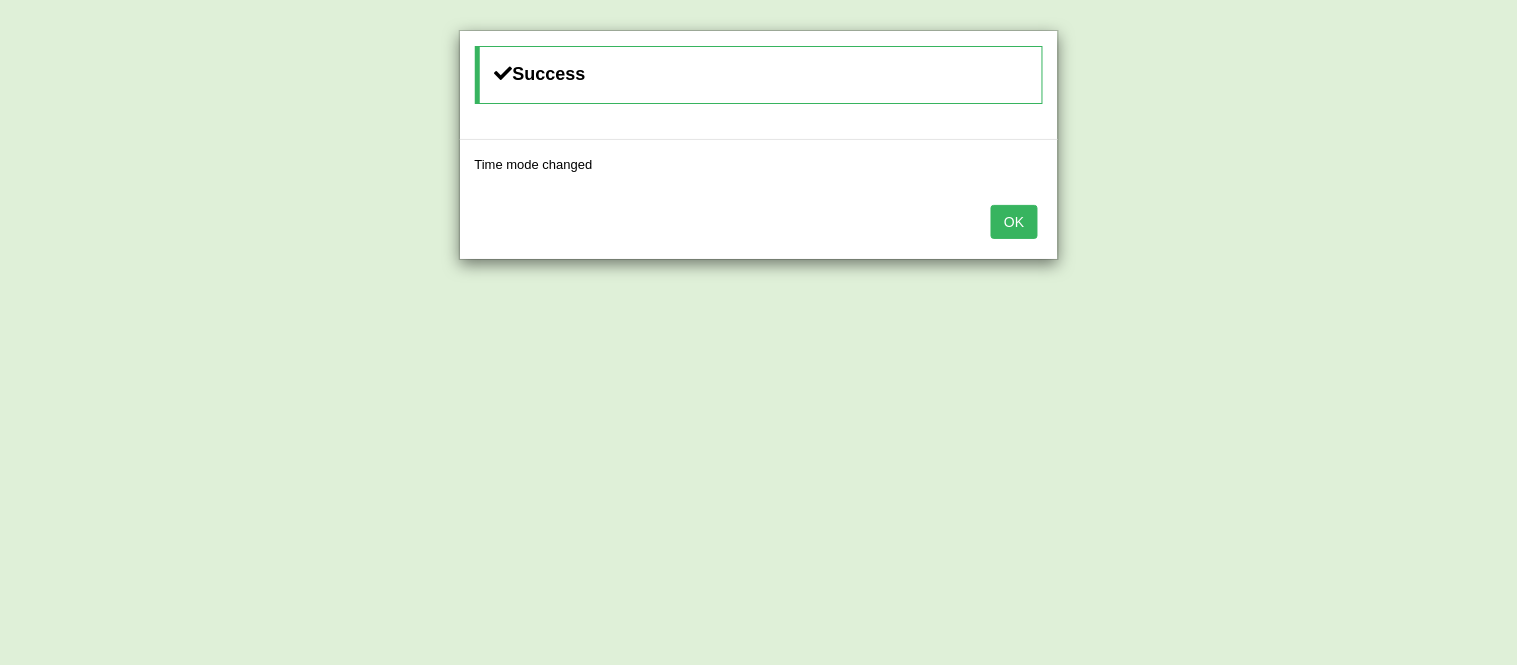 click on "OK" at bounding box center (1014, 222) 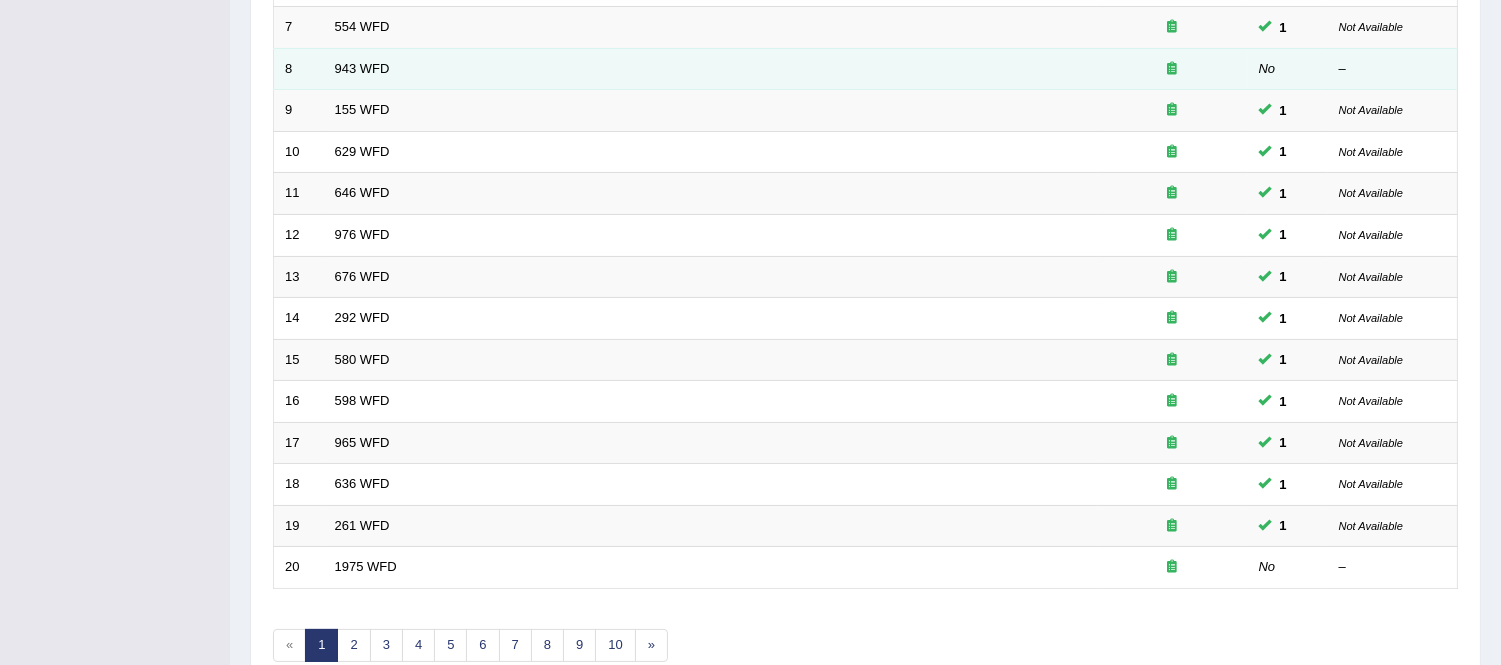 scroll, scrollTop: 658, scrollLeft: 0, axis: vertical 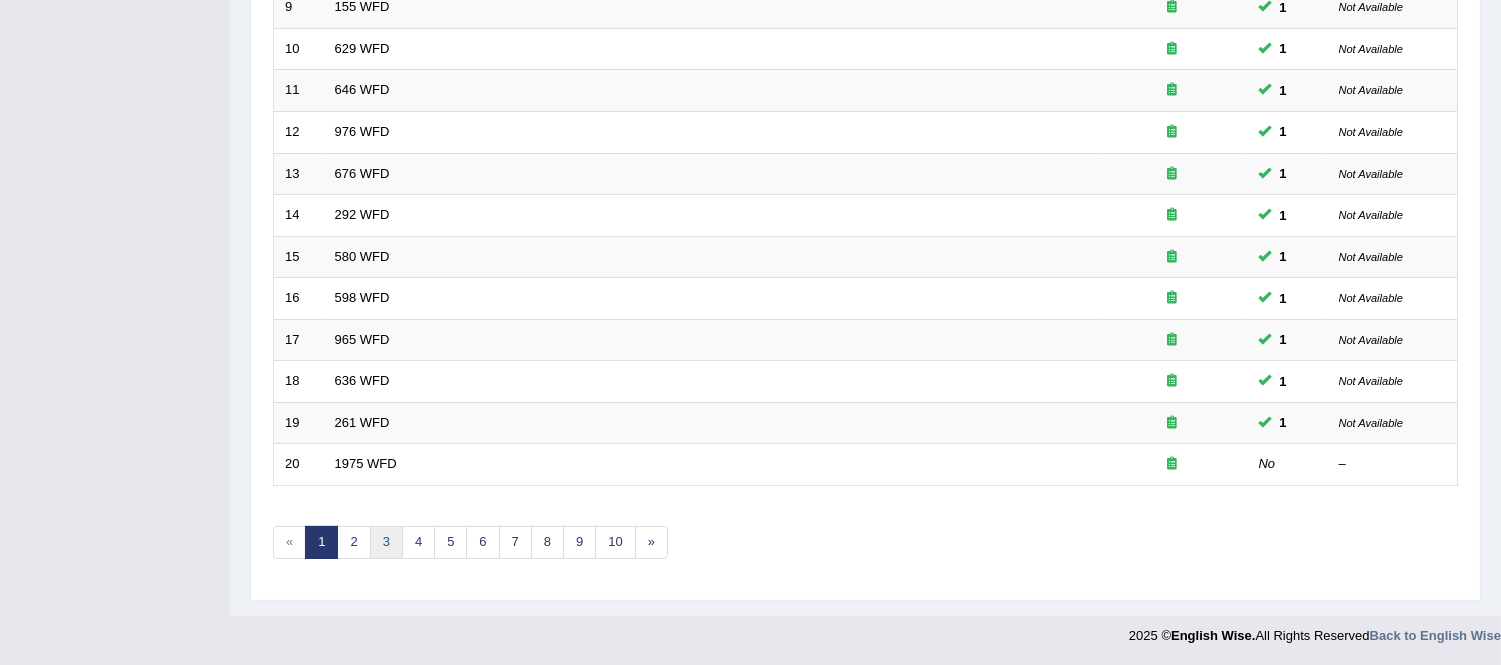 click on "3" at bounding box center [386, 542] 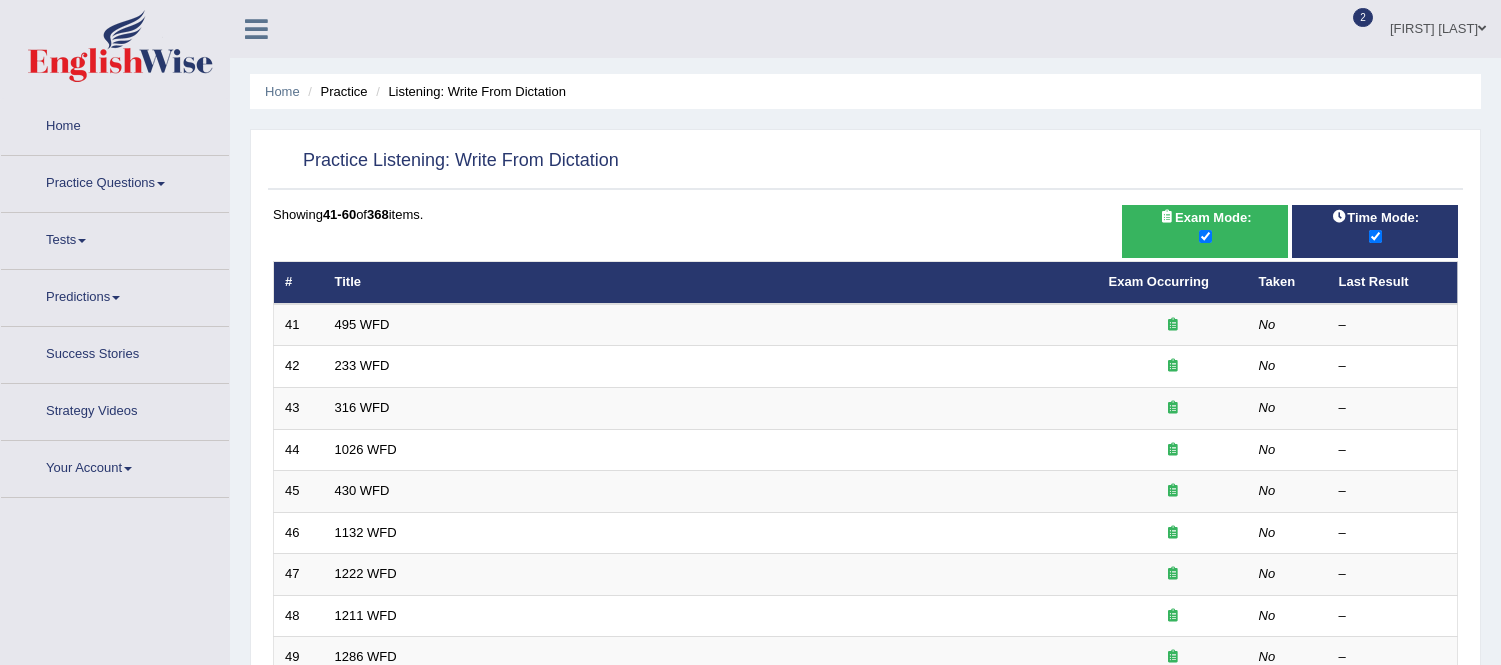 scroll, scrollTop: 0, scrollLeft: 0, axis: both 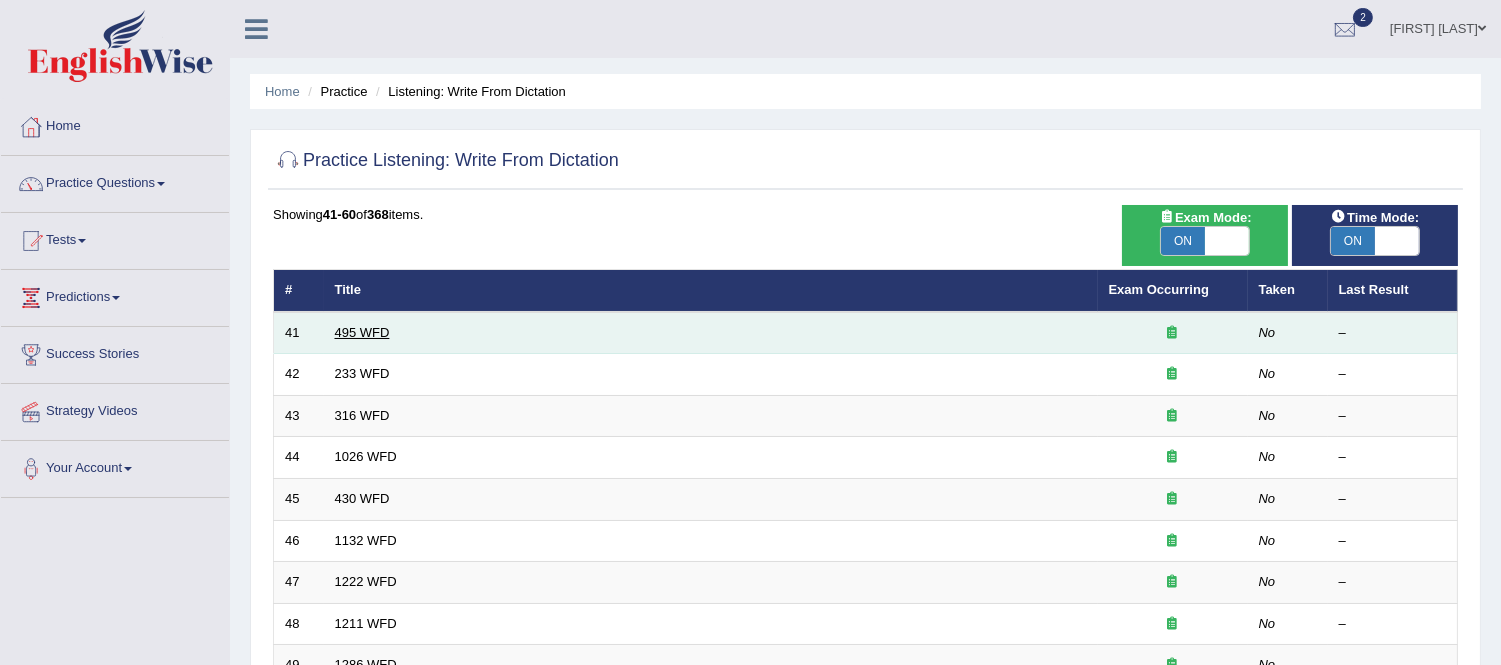 click on "495 WFD" at bounding box center (362, 332) 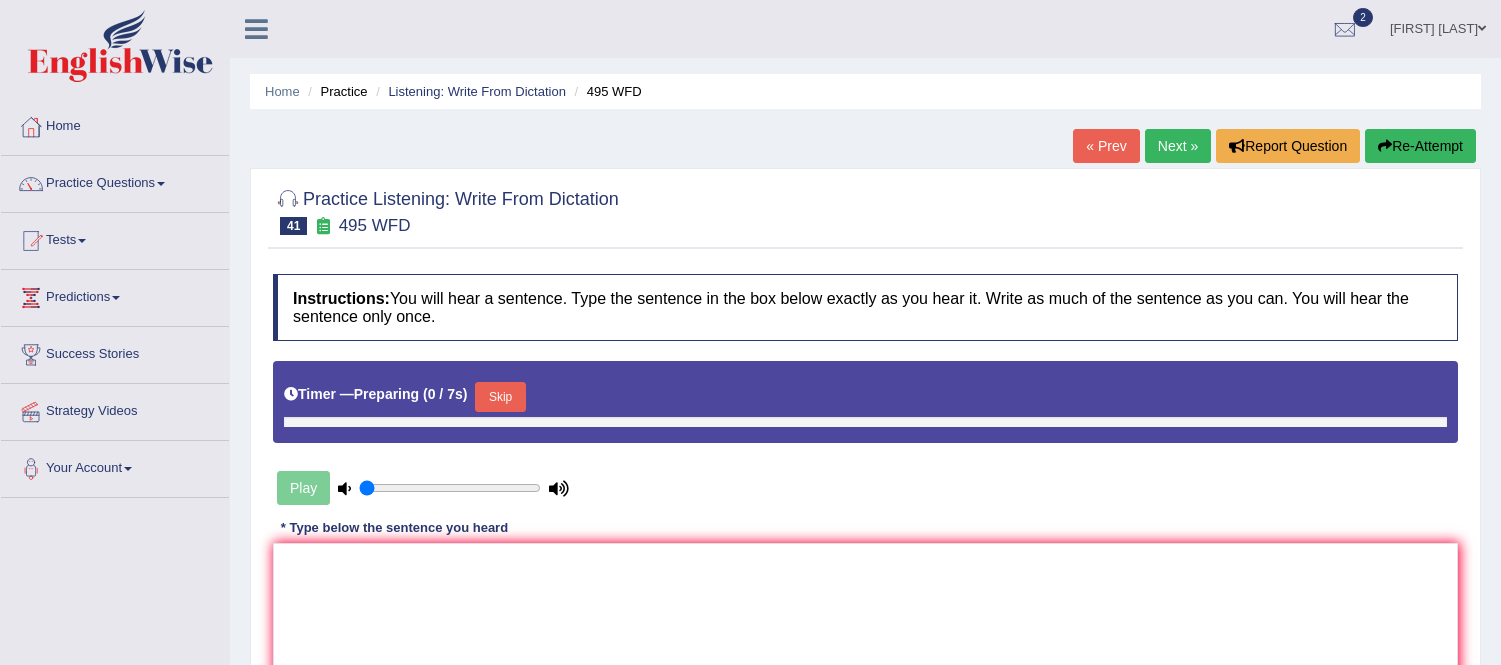 scroll, scrollTop: 0, scrollLeft: 0, axis: both 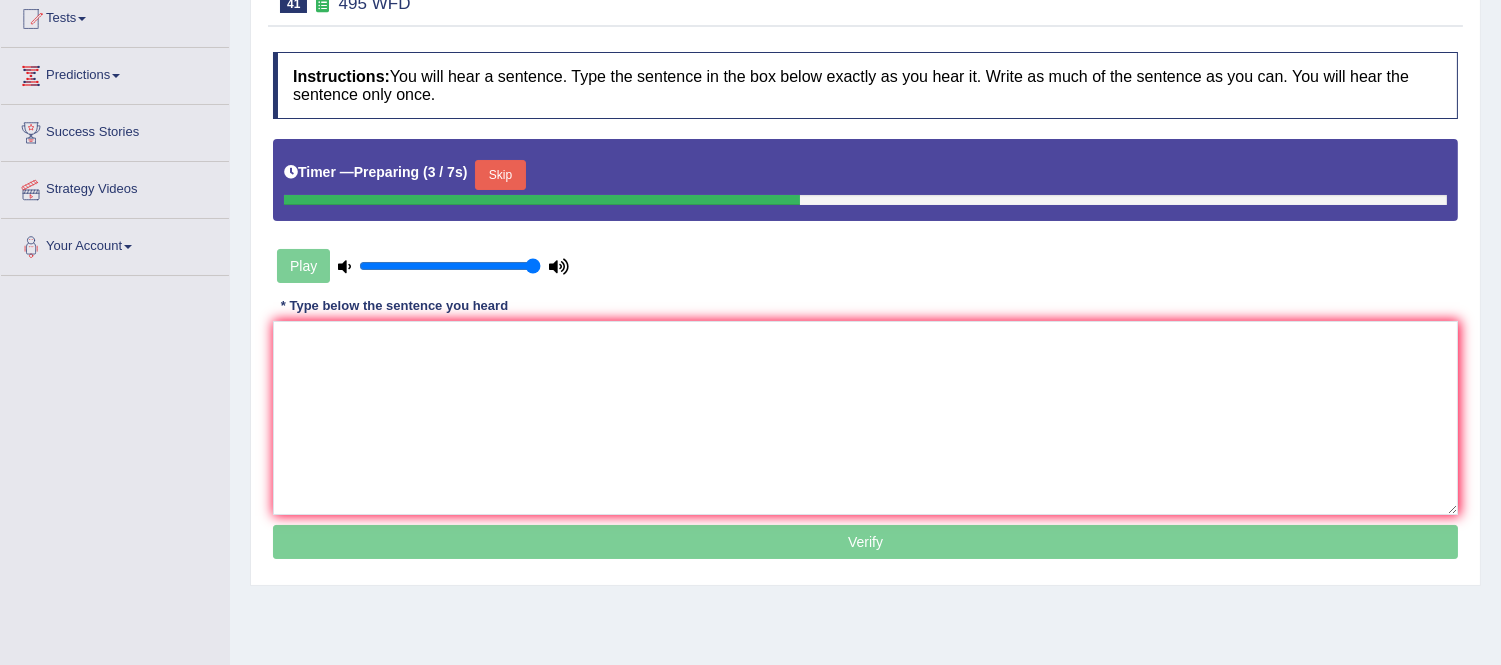 type on "1" 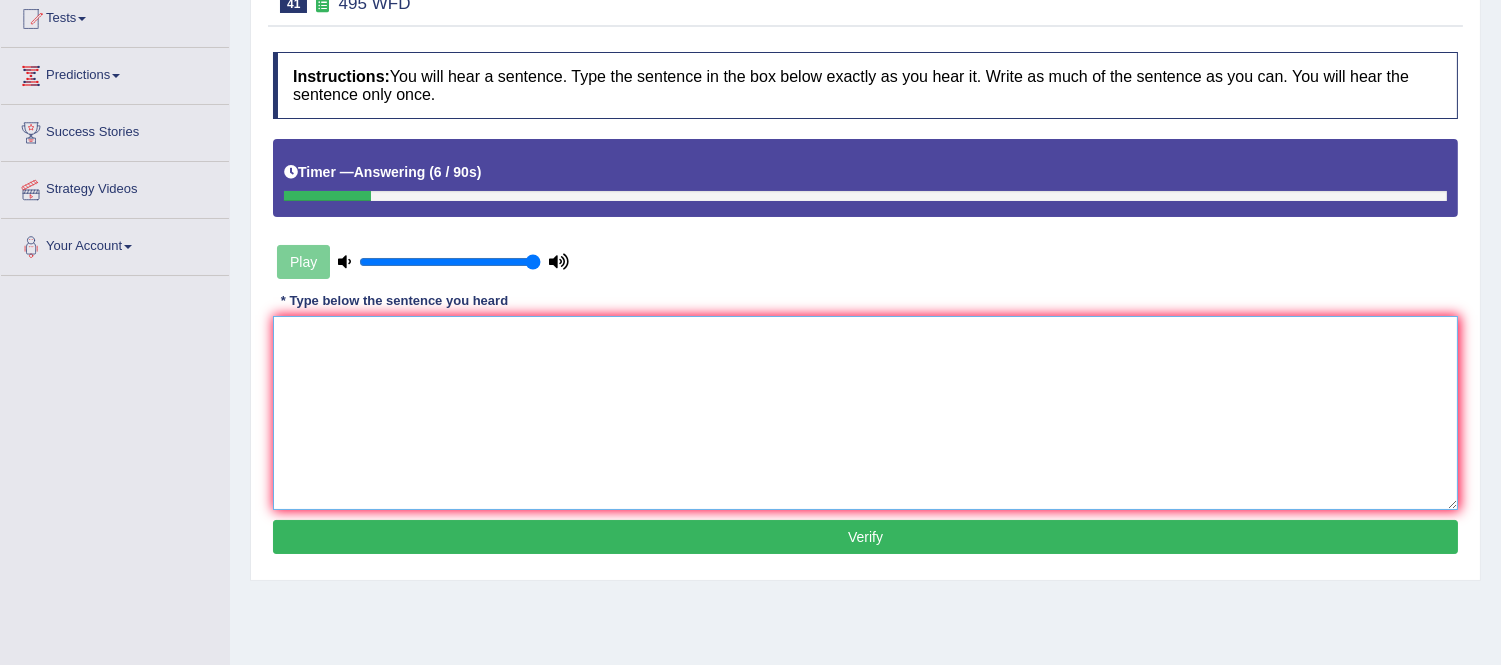 click at bounding box center (865, 413) 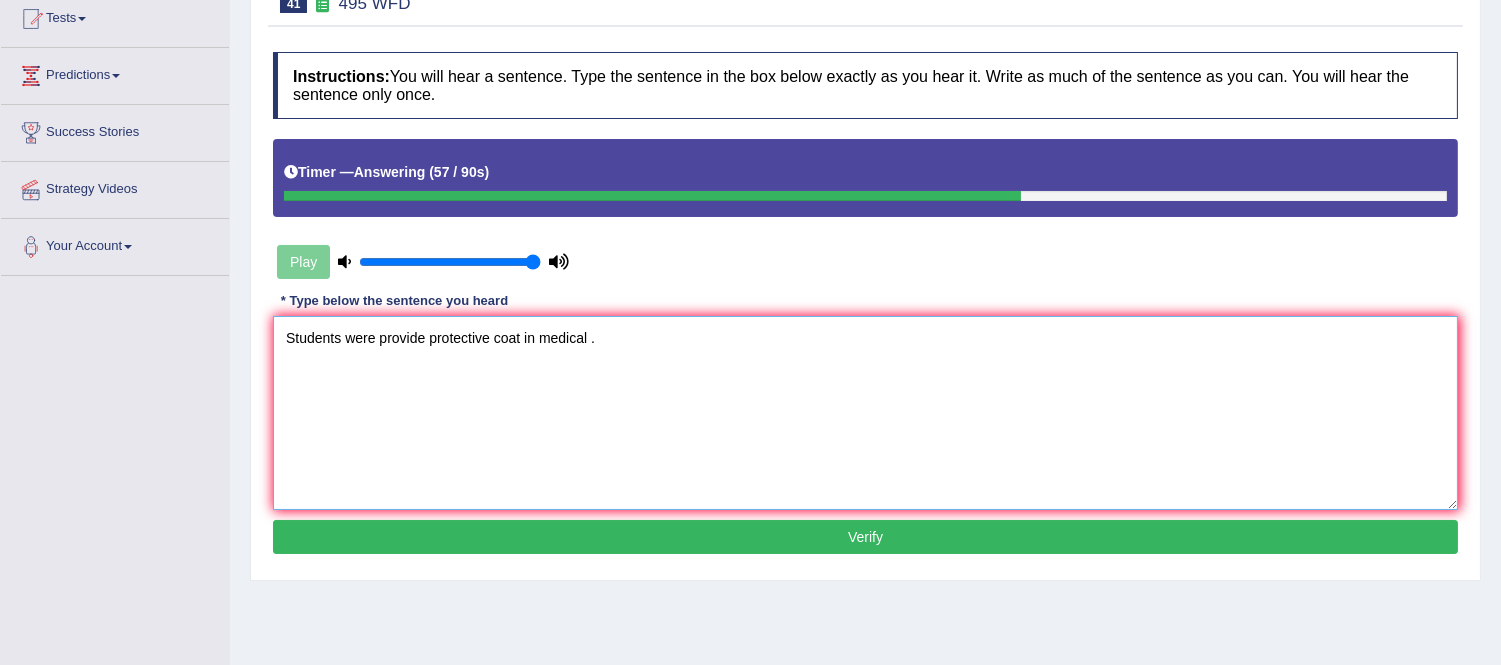 type on "Students were provide protective coat in medical ." 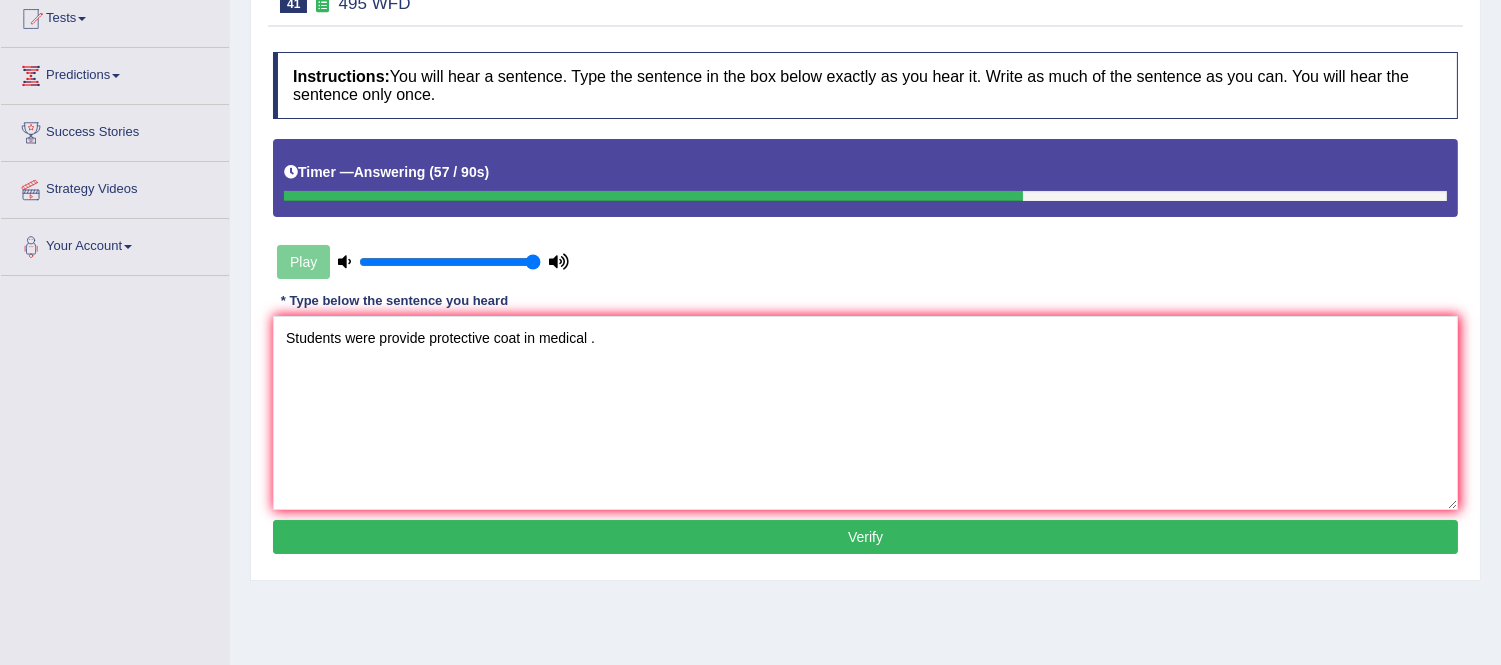 click on "Verify" at bounding box center [865, 537] 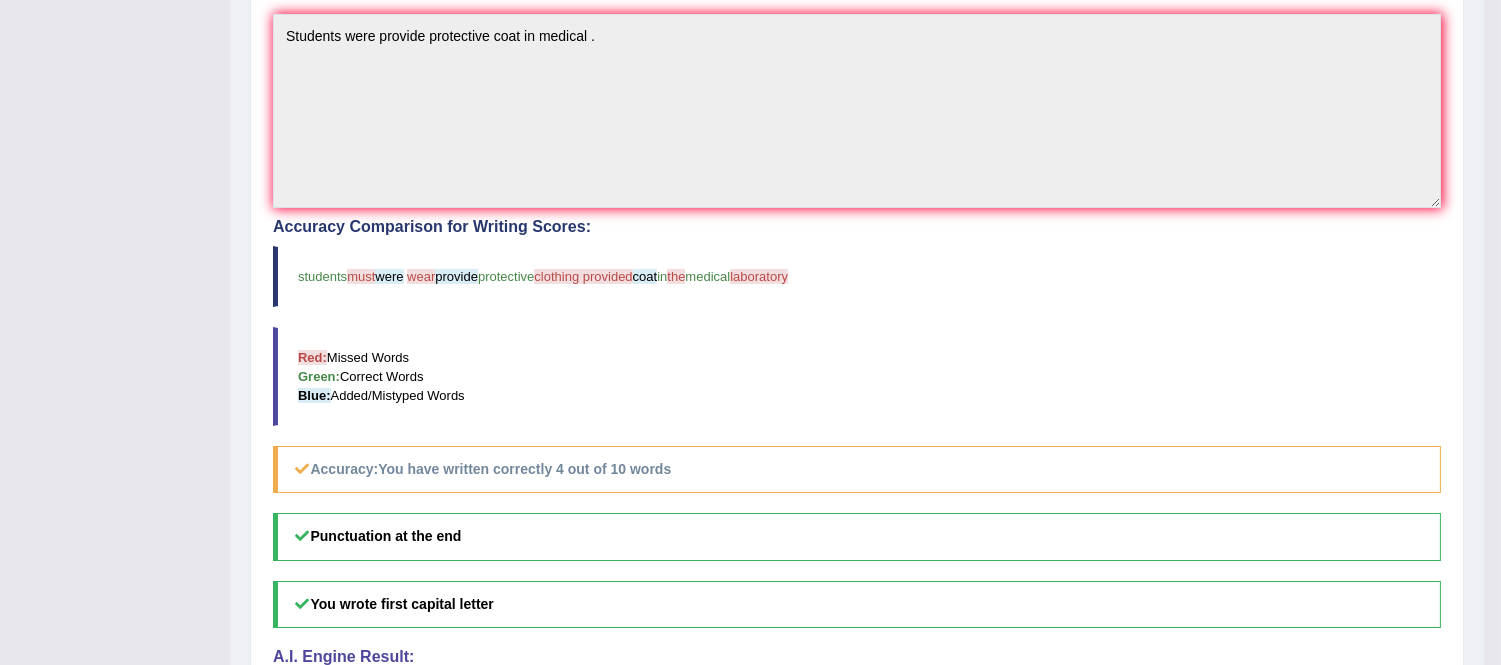 scroll, scrollTop: 555, scrollLeft: 0, axis: vertical 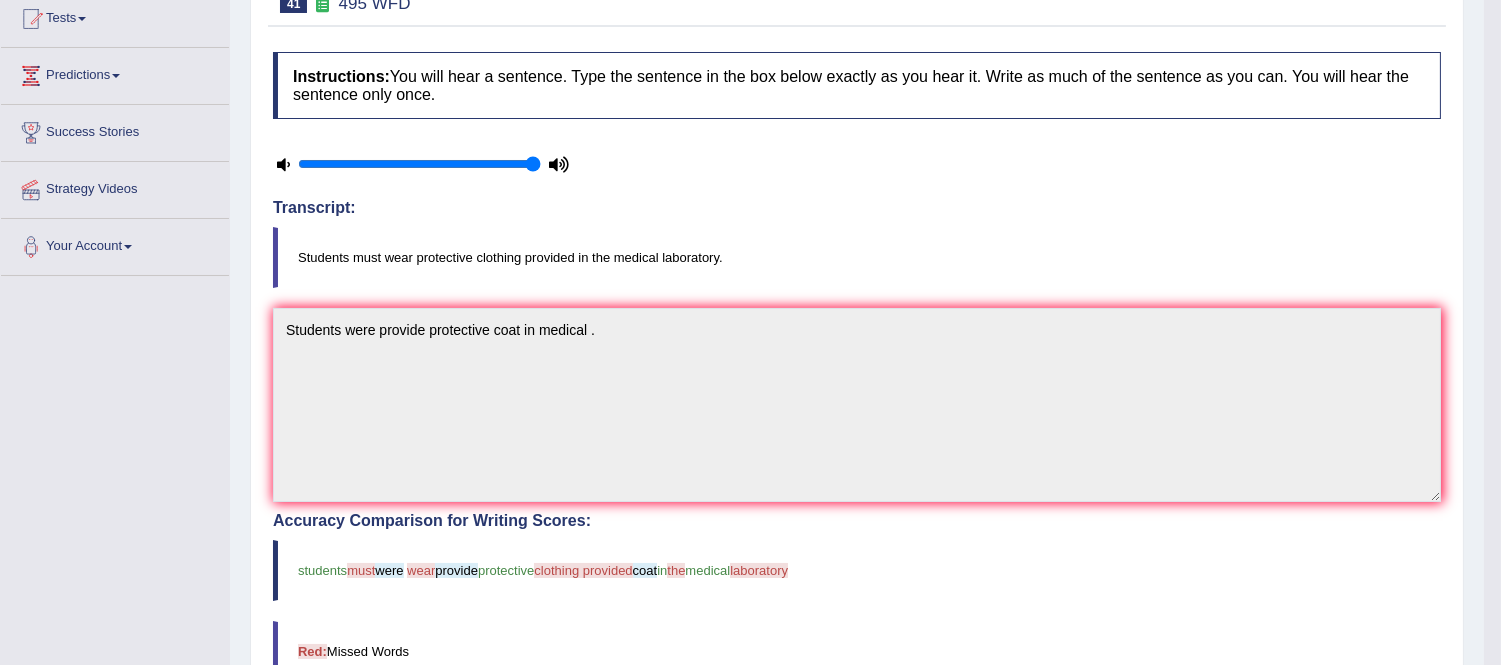 click on "Students must wear protective clothing provided in the medical laboratory." at bounding box center [857, 257] 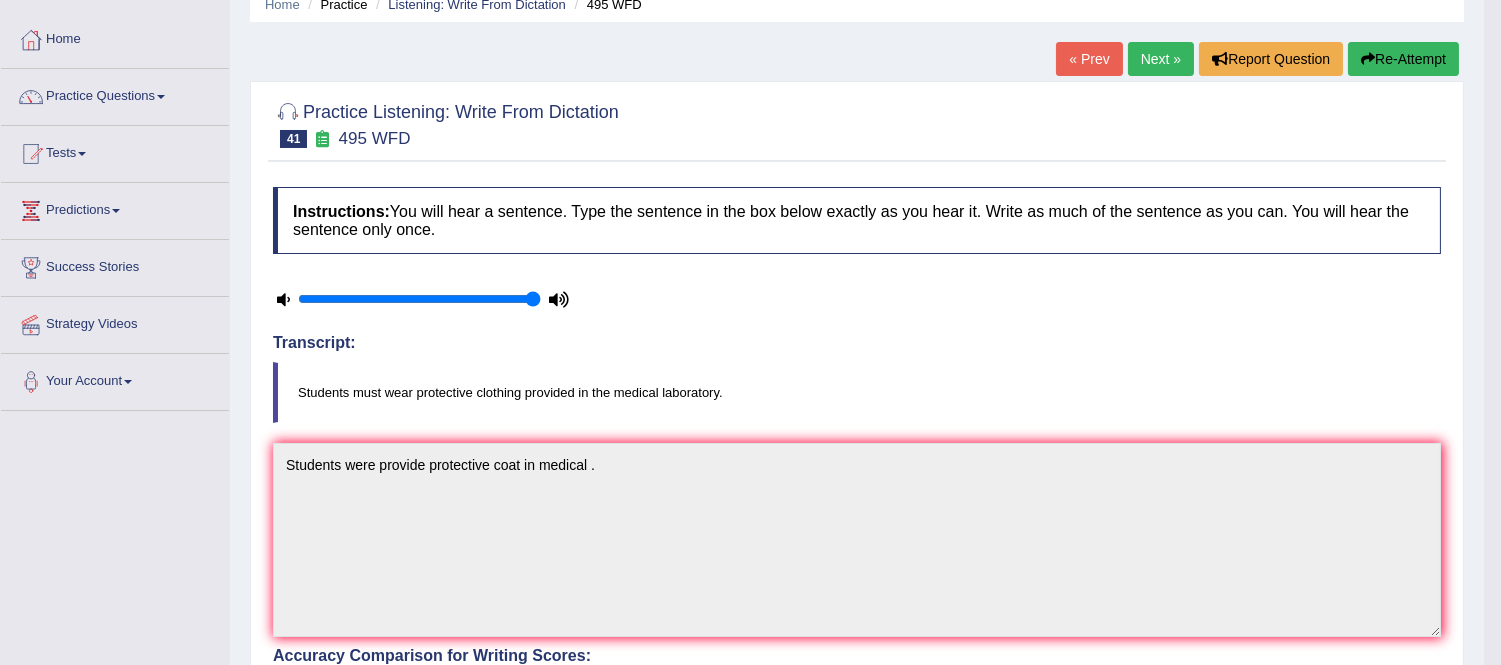 scroll, scrollTop: 0, scrollLeft: 0, axis: both 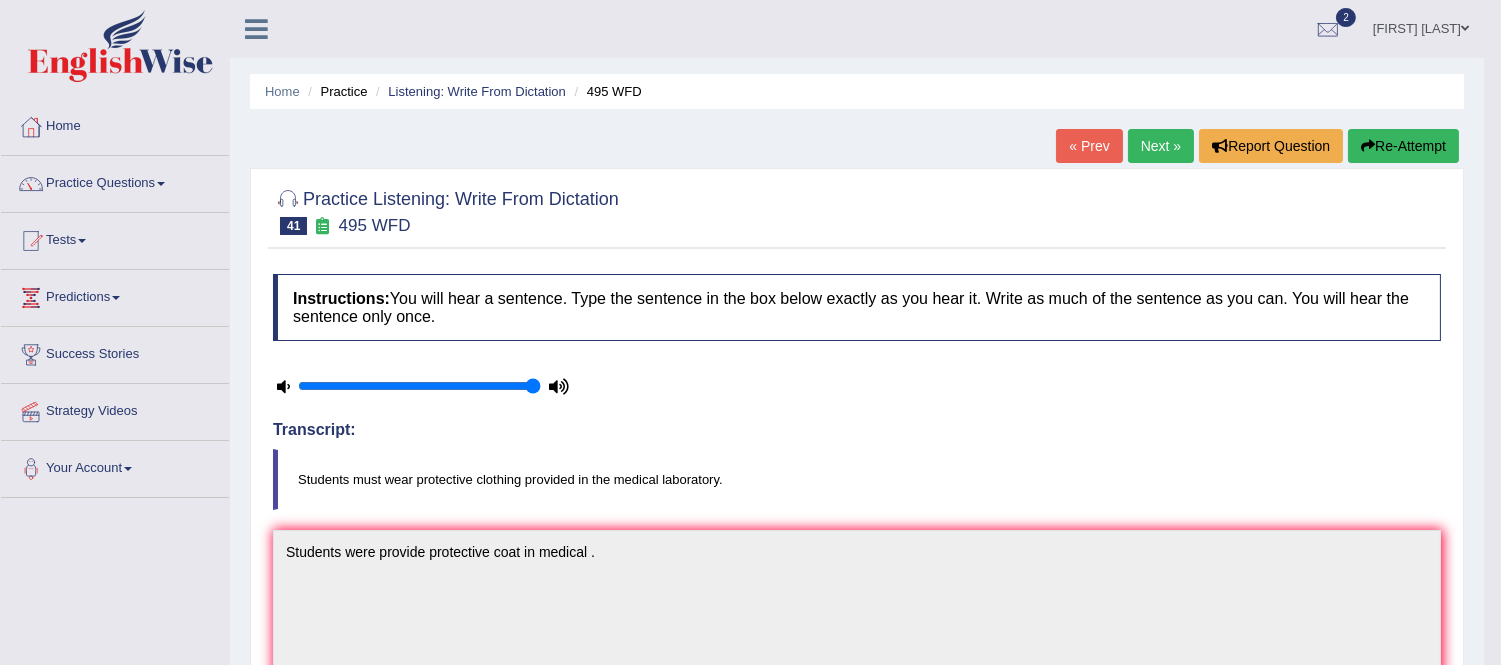 drag, startPoint x: 1158, startPoint y: 154, endPoint x: 1160, endPoint y: 204, distance: 50.039986 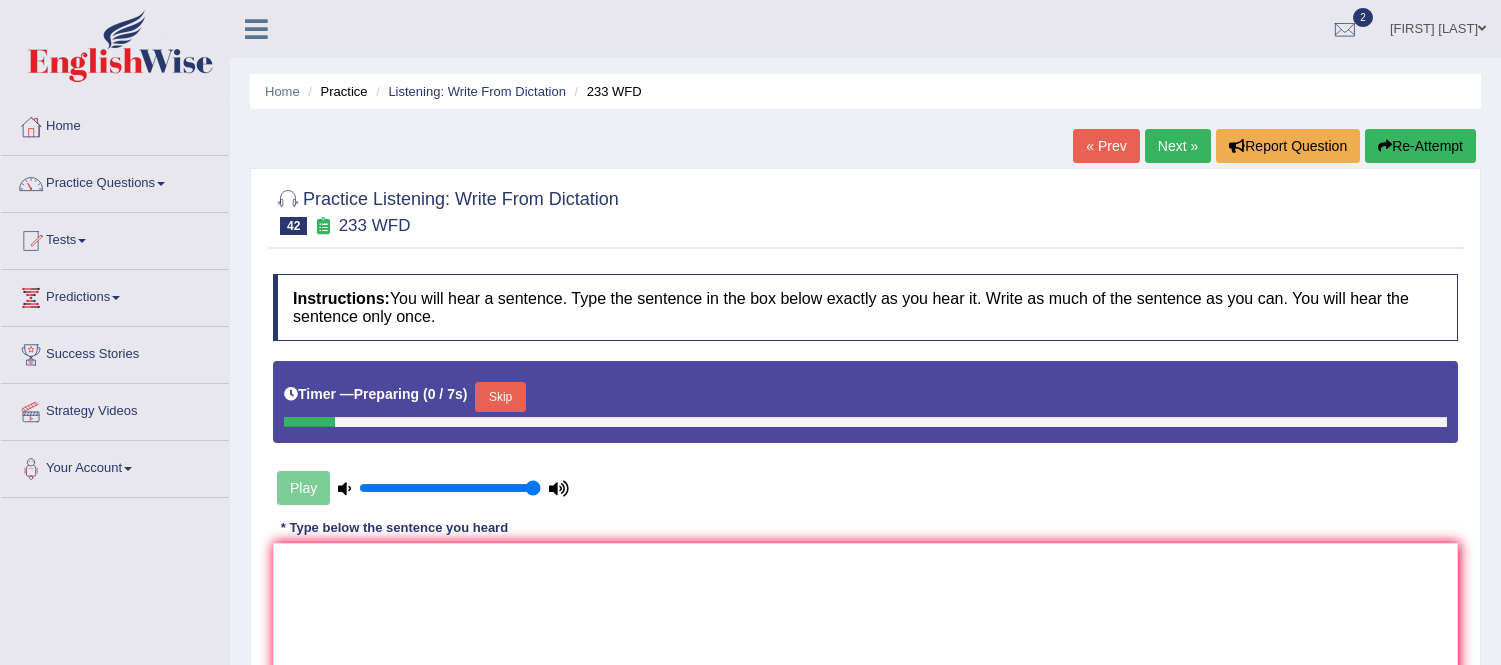 scroll, scrollTop: 0, scrollLeft: 0, axis: both 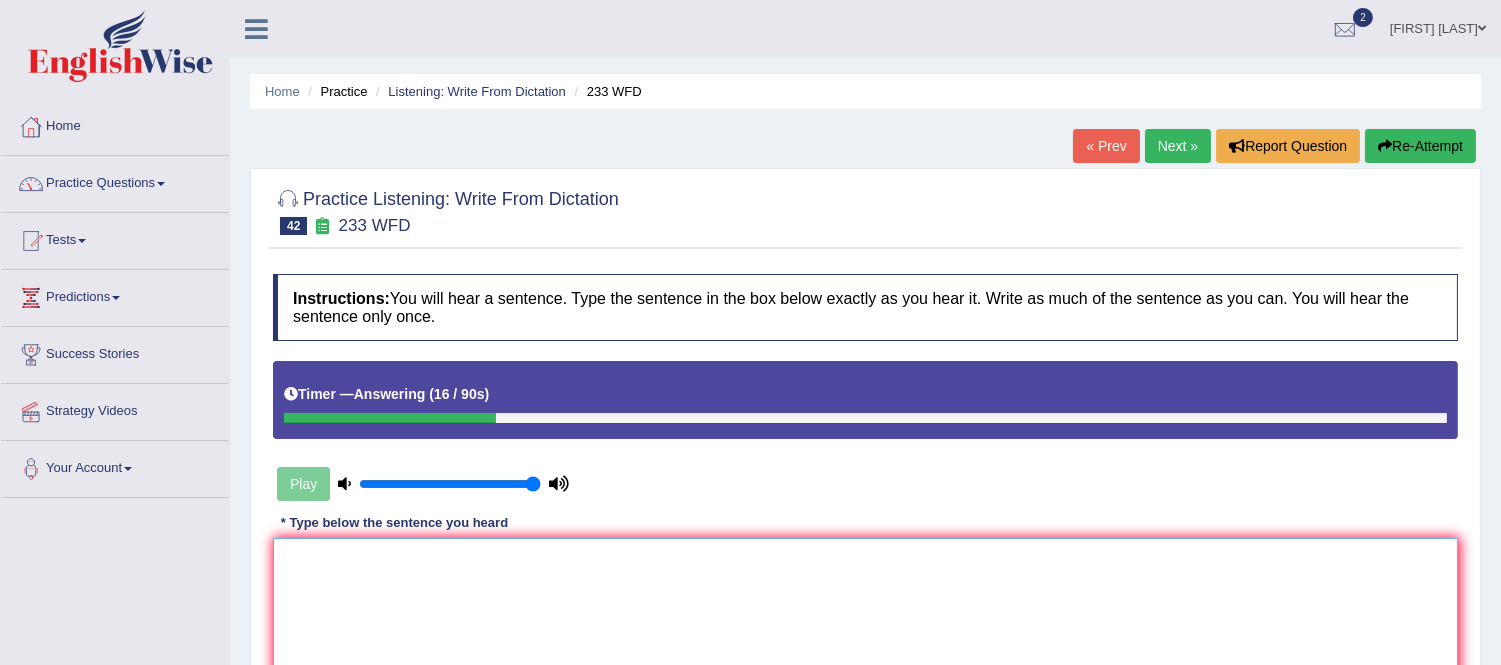 click at bounding box center [865, 635] 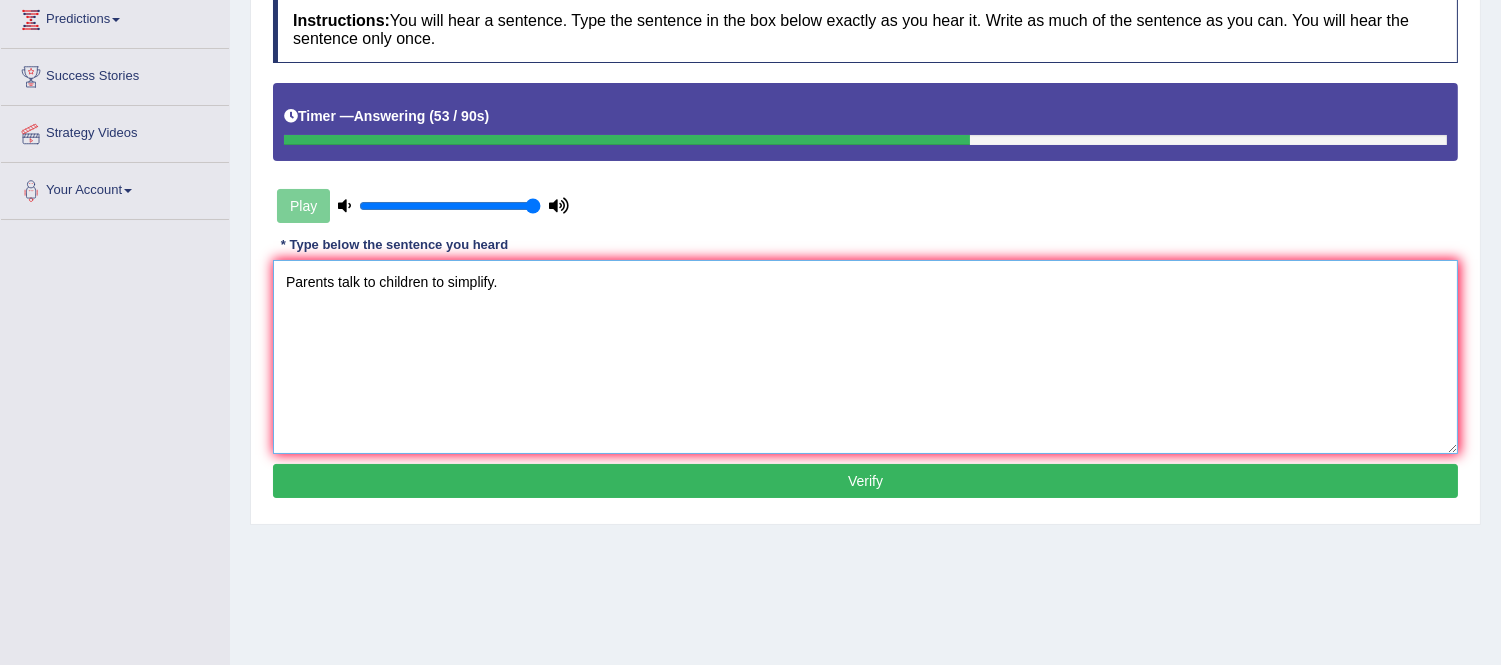 scroll, scrollTop: 333, scrollLeft: 0, axis: vertical 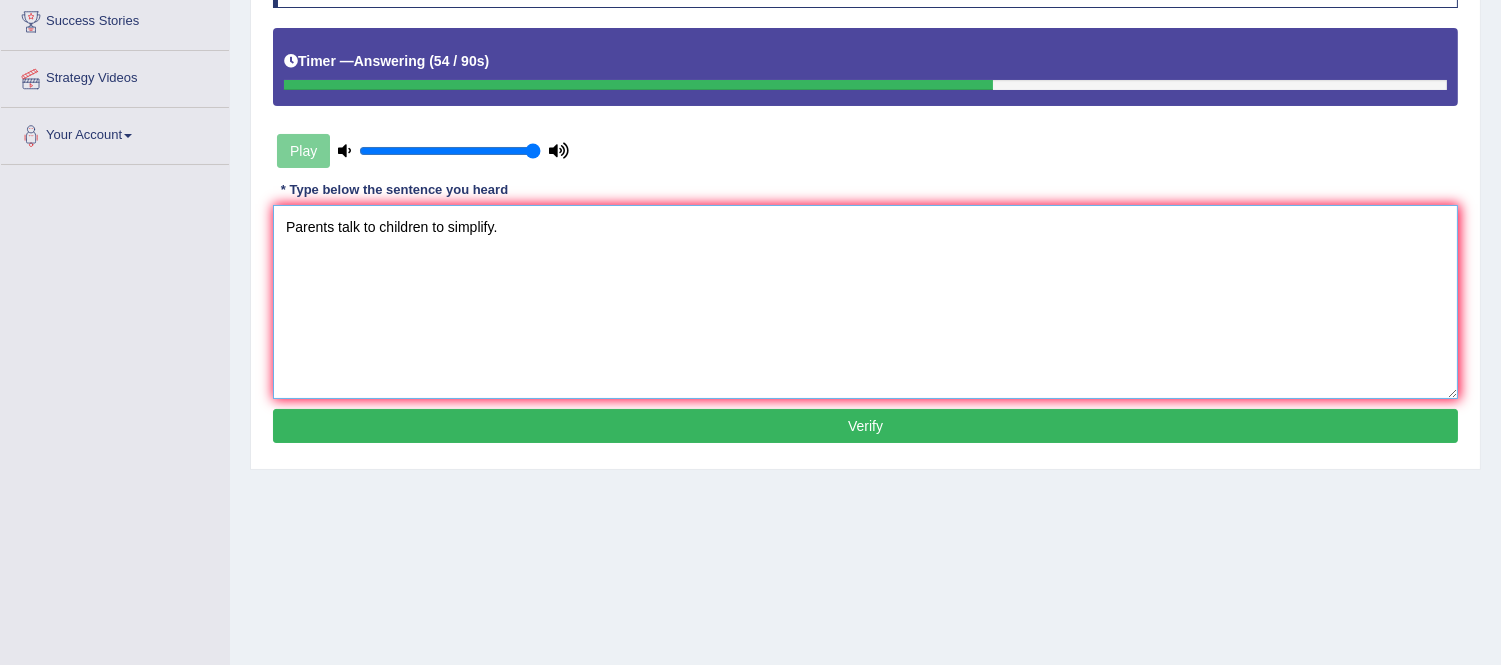 type on "Parents talk to children to simplify." 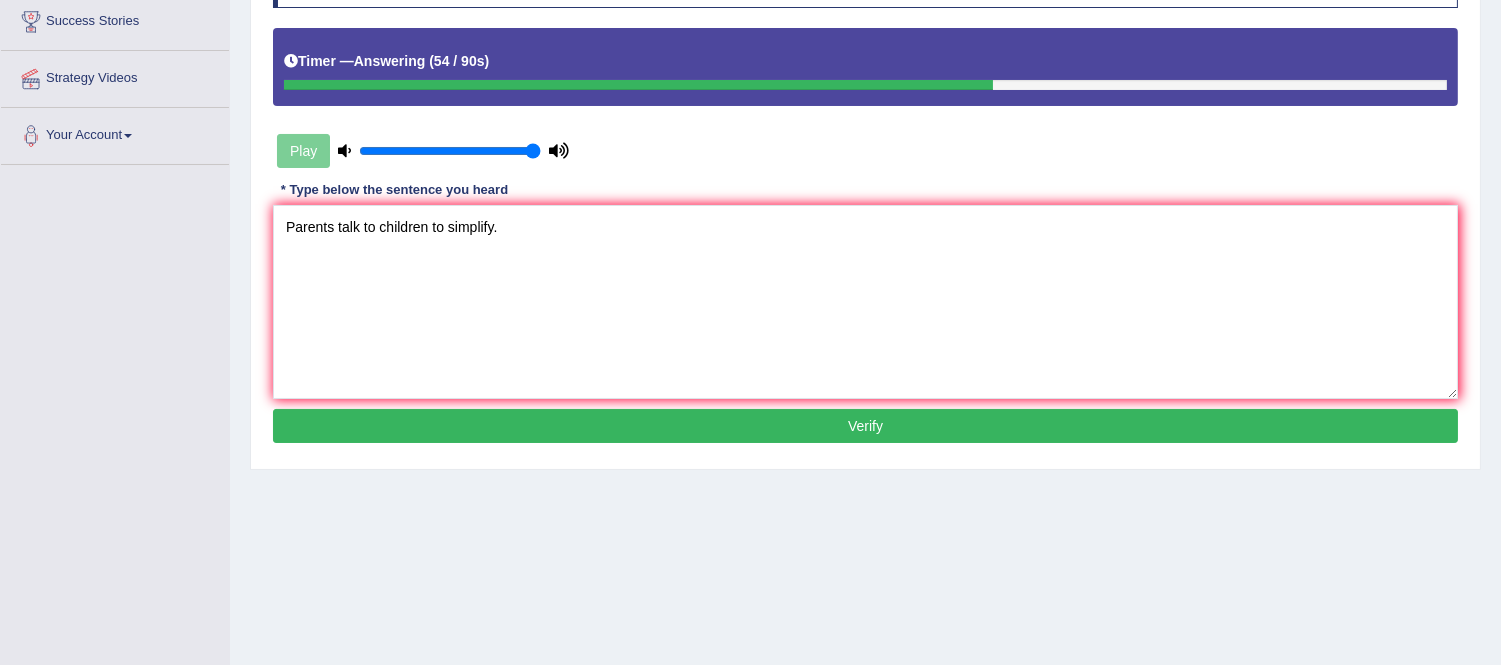 click on "Verify" at bounding box center [865, 426] 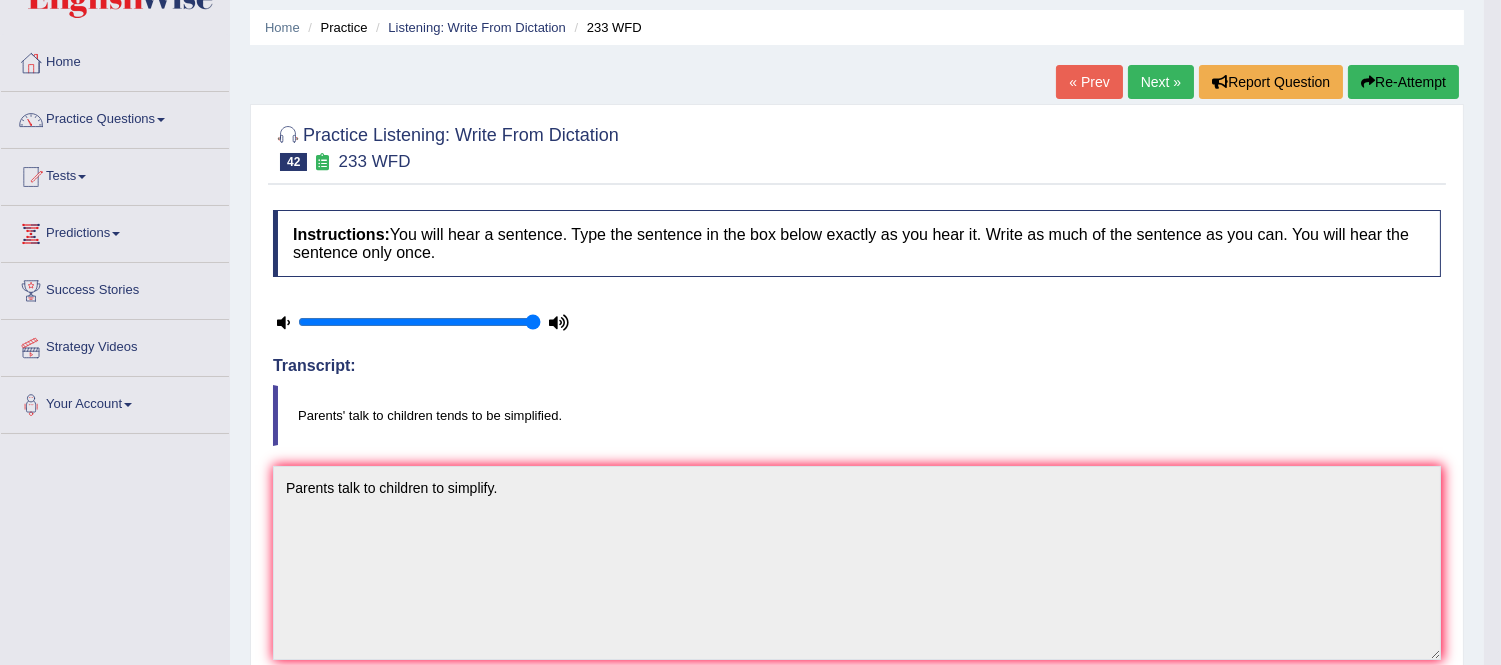 scroll, scrollTop: 0, scrollLeft: 0, axis: both 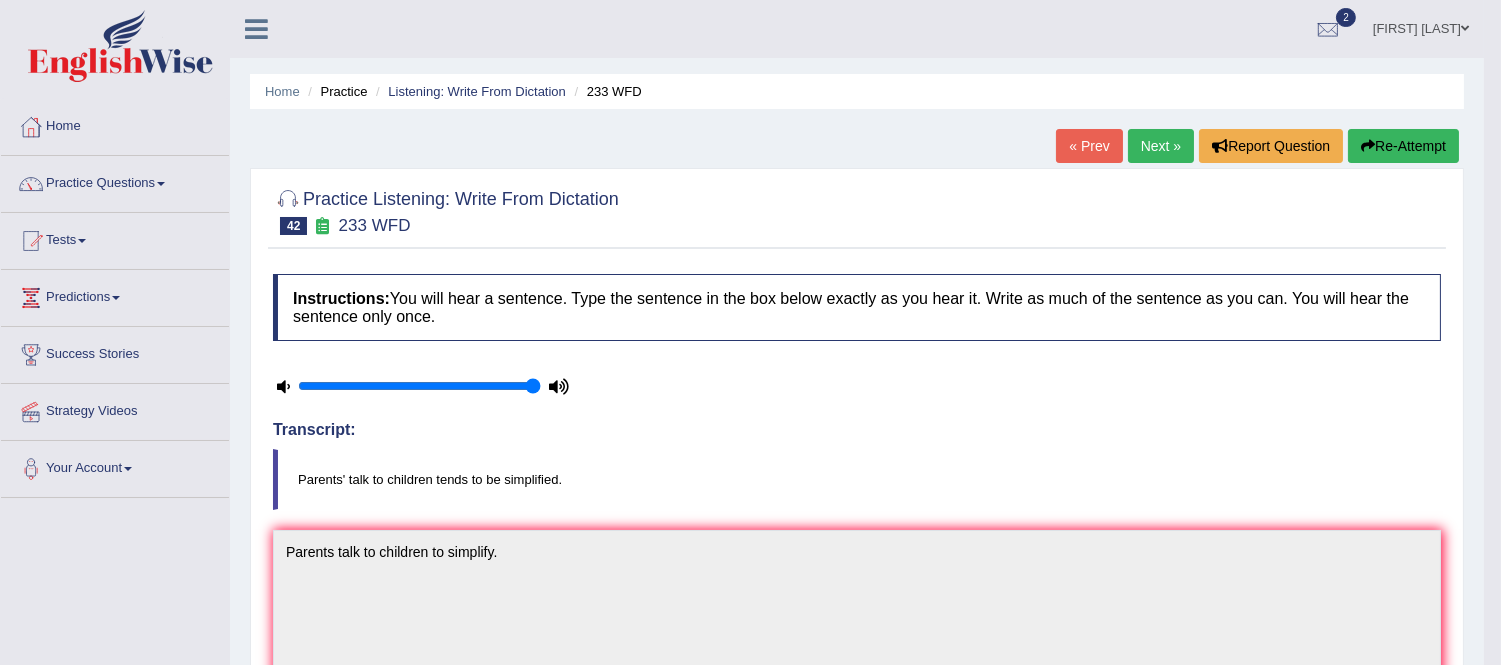 click on "Next »" at bounding box center [1161, 146] 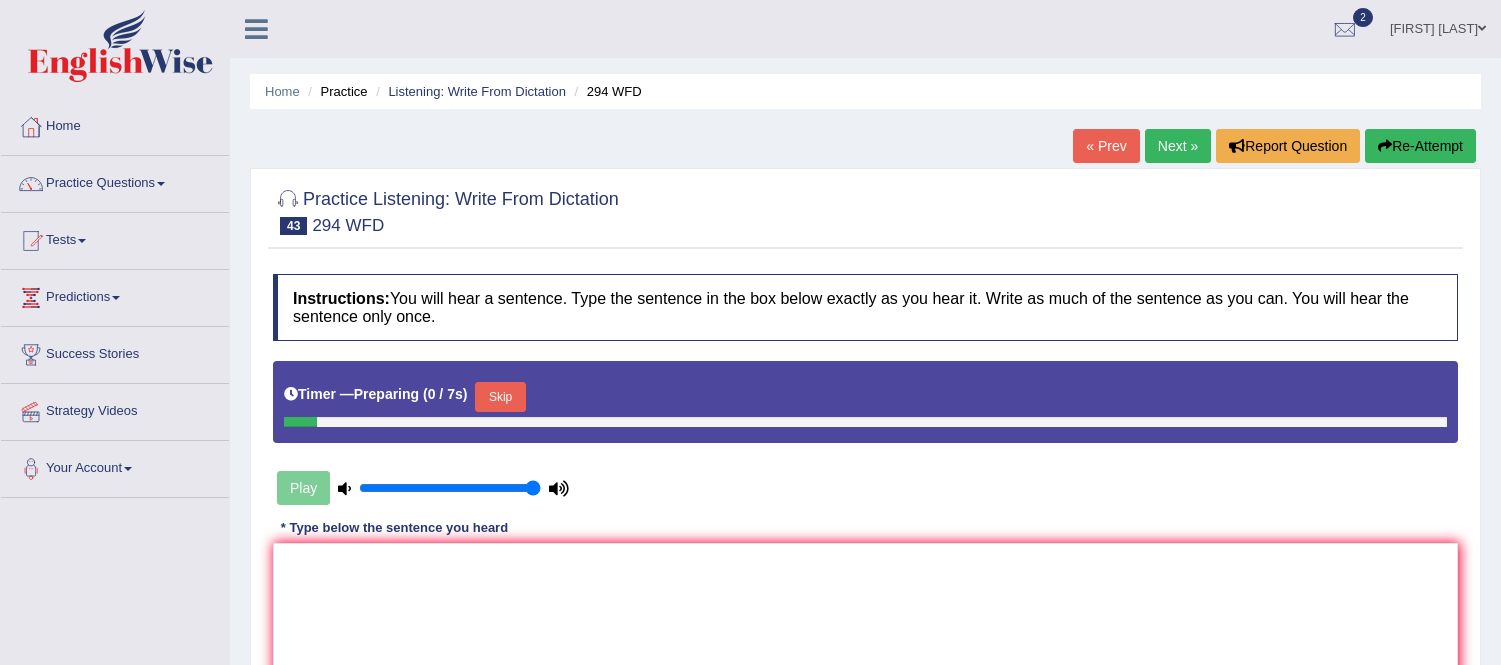 scroll, scrollTop: 0, scrollLeft: 0, axis: both 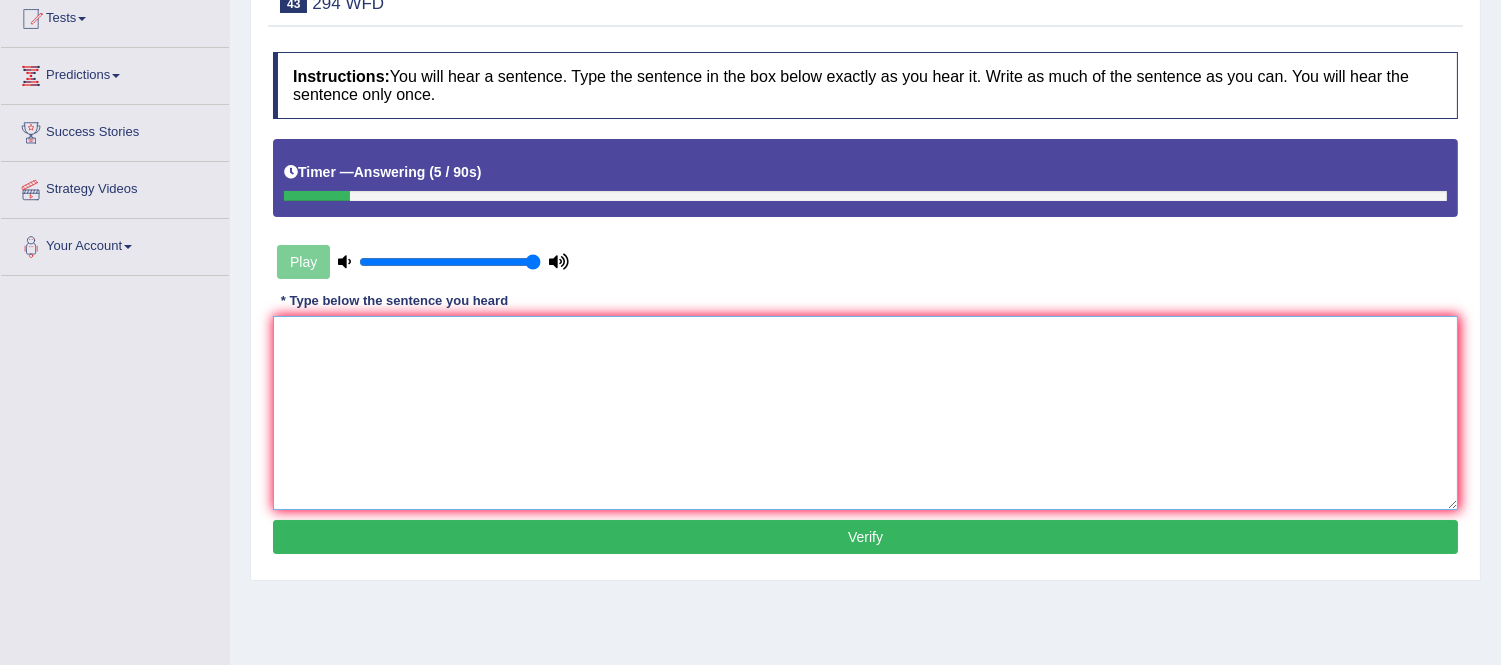 click at bounding box center (865, 413) 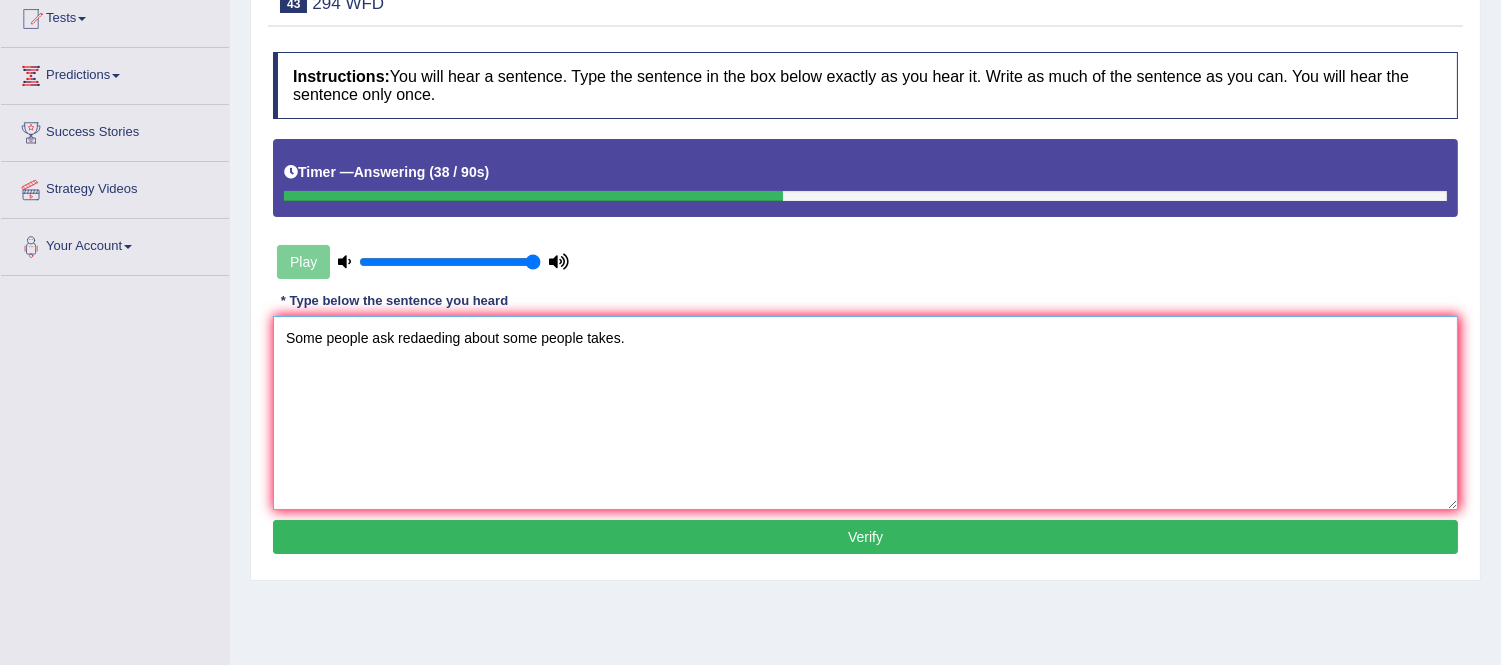 type on "Some people ask redaeding about some people takes." 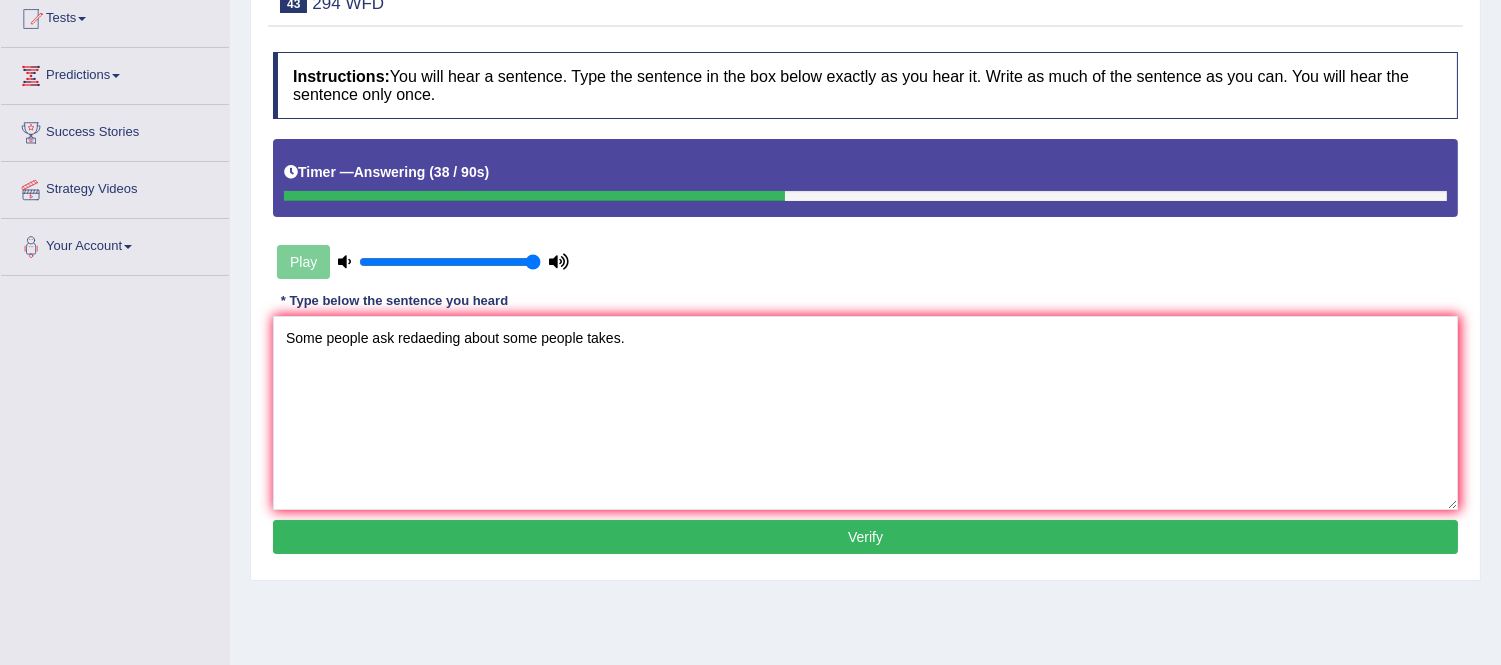 click on "Verify" at bounding box center [865, 537] 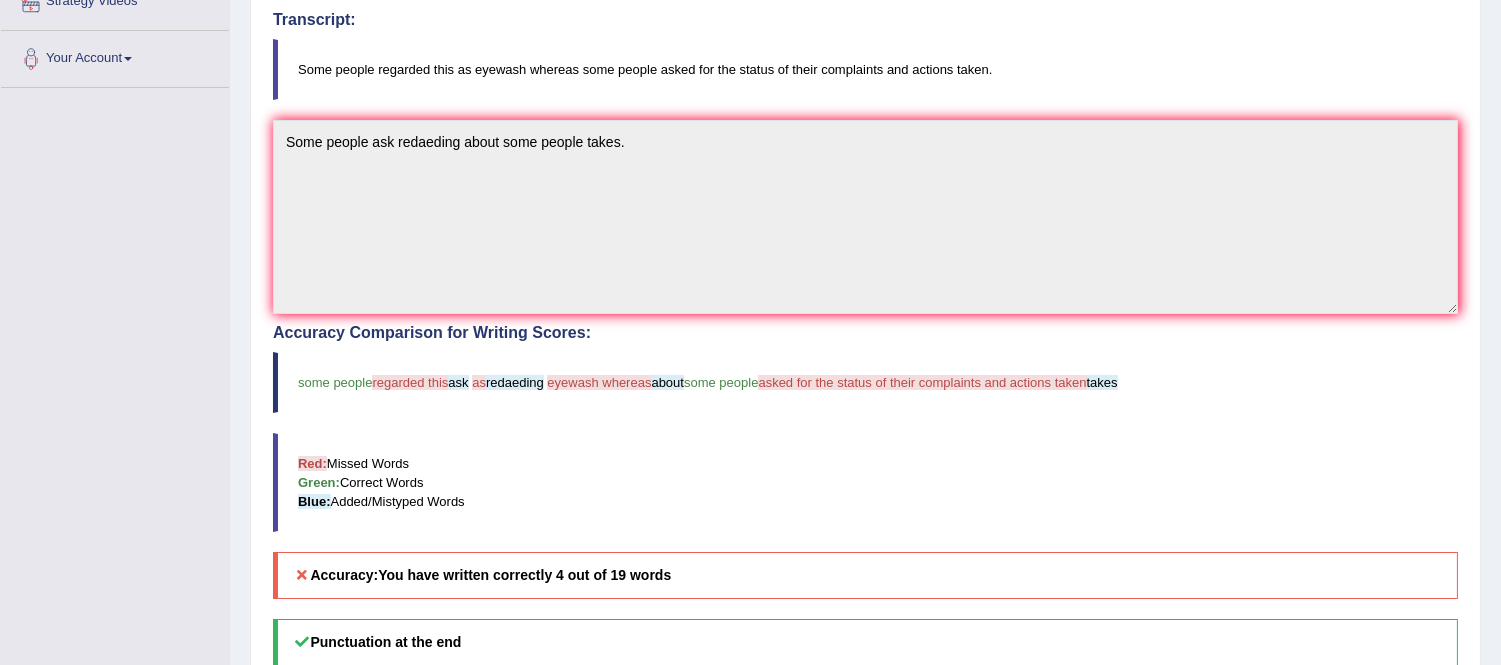 scroll, scrollTop: 444, scrollLeft: 0, axis: vertical 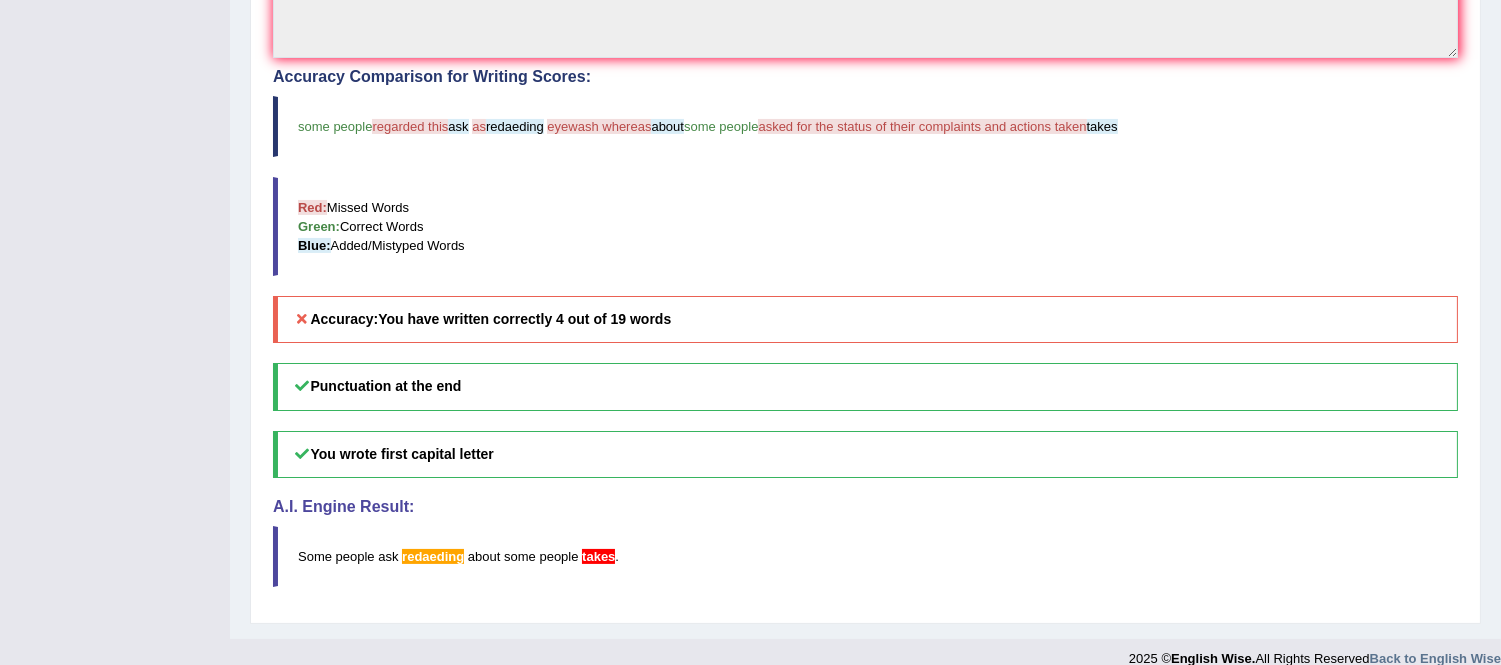 click on "Red:  Missed Words
Green:  Correct Words
Blue:  Added/Mistyped Words" at bounding box center (865, 226) 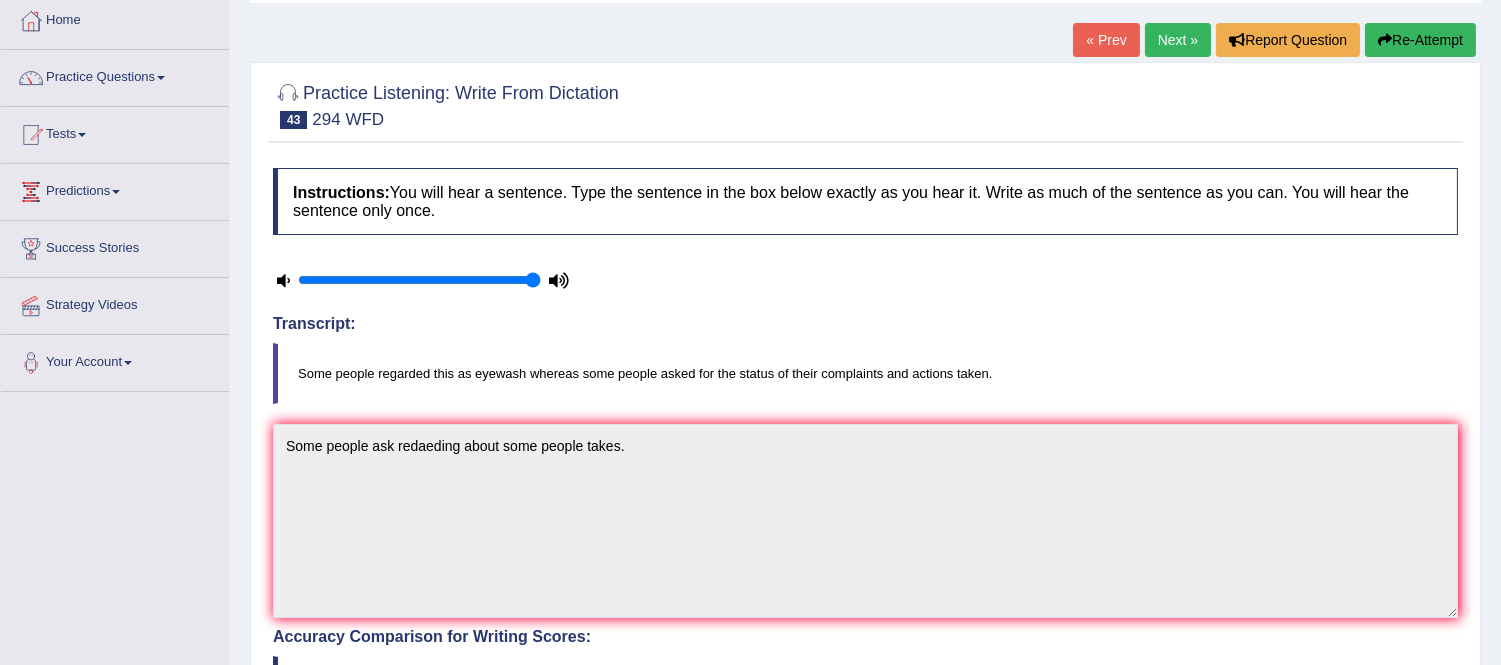 scroll, scrollTop: 0, scrollLeft: 0, axis: both 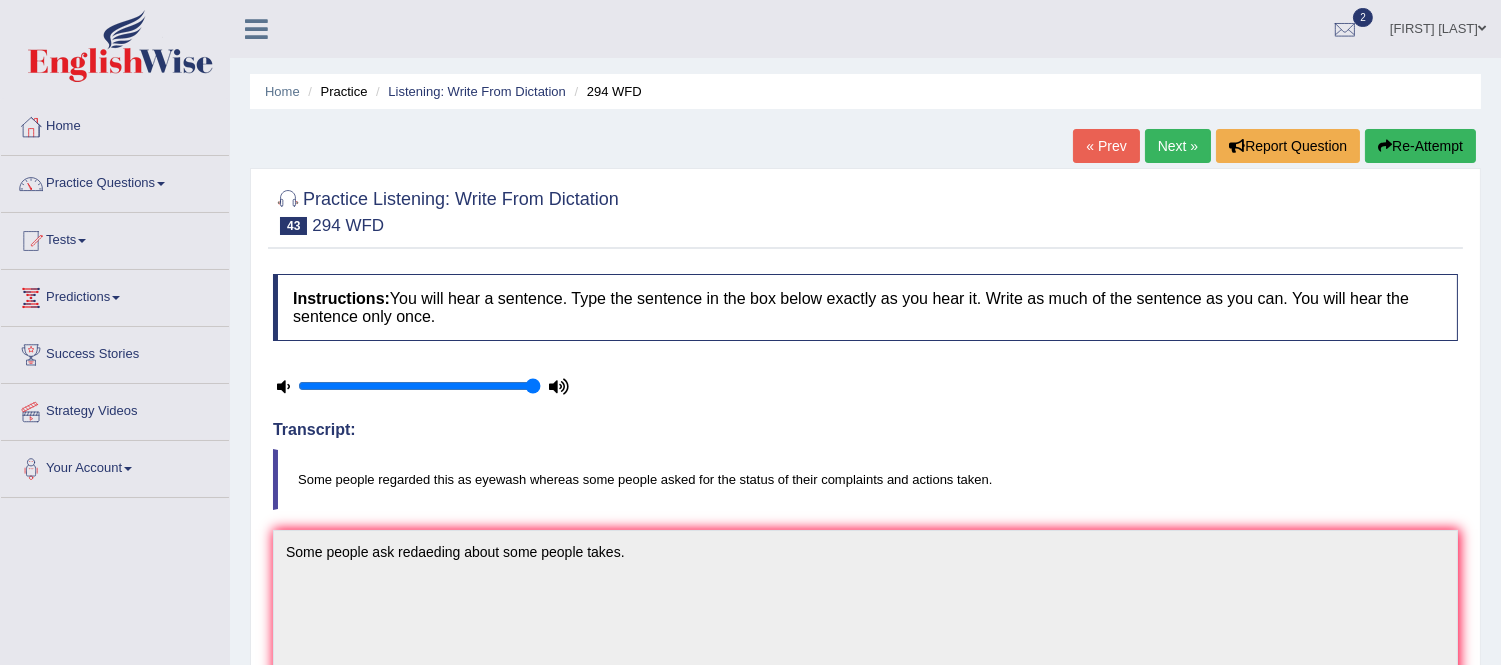 click on "Next »" at bounding box center (1178, 146) 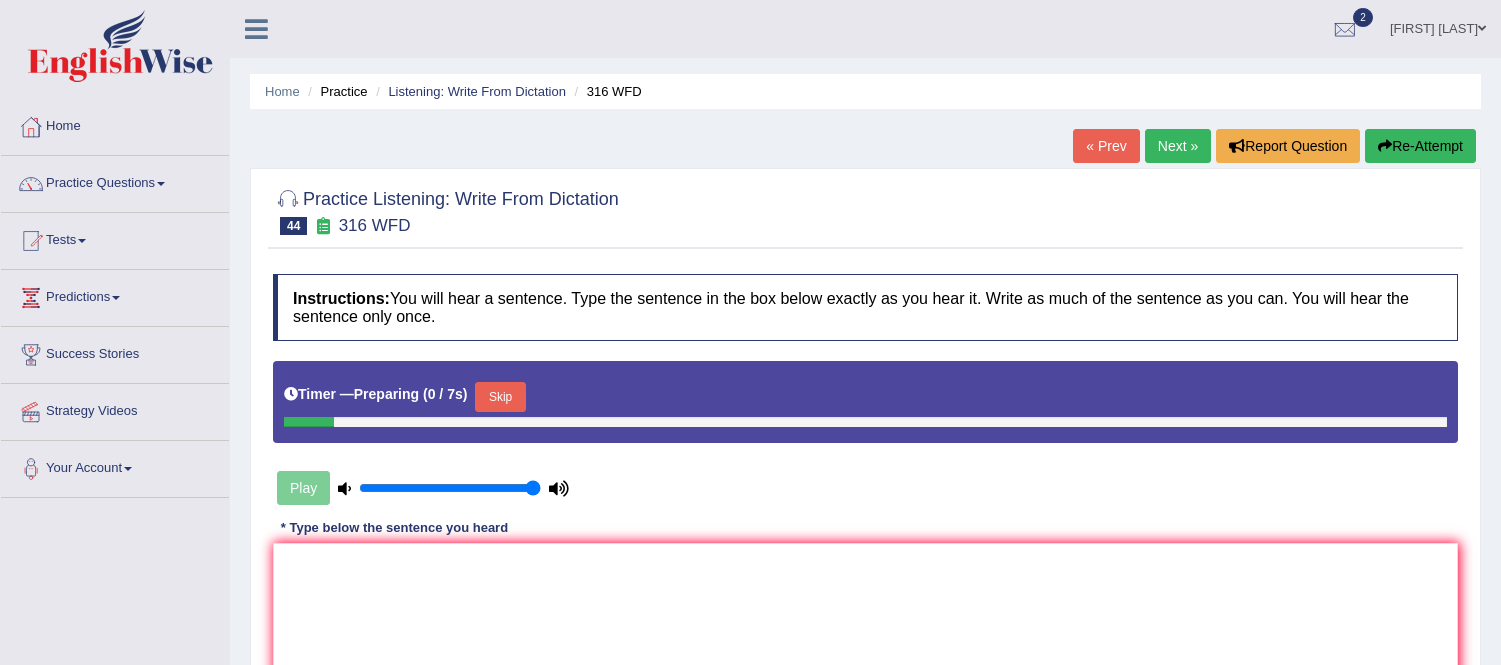 scroll, scrollTop: 0, scrollLeft: 0, axis: both 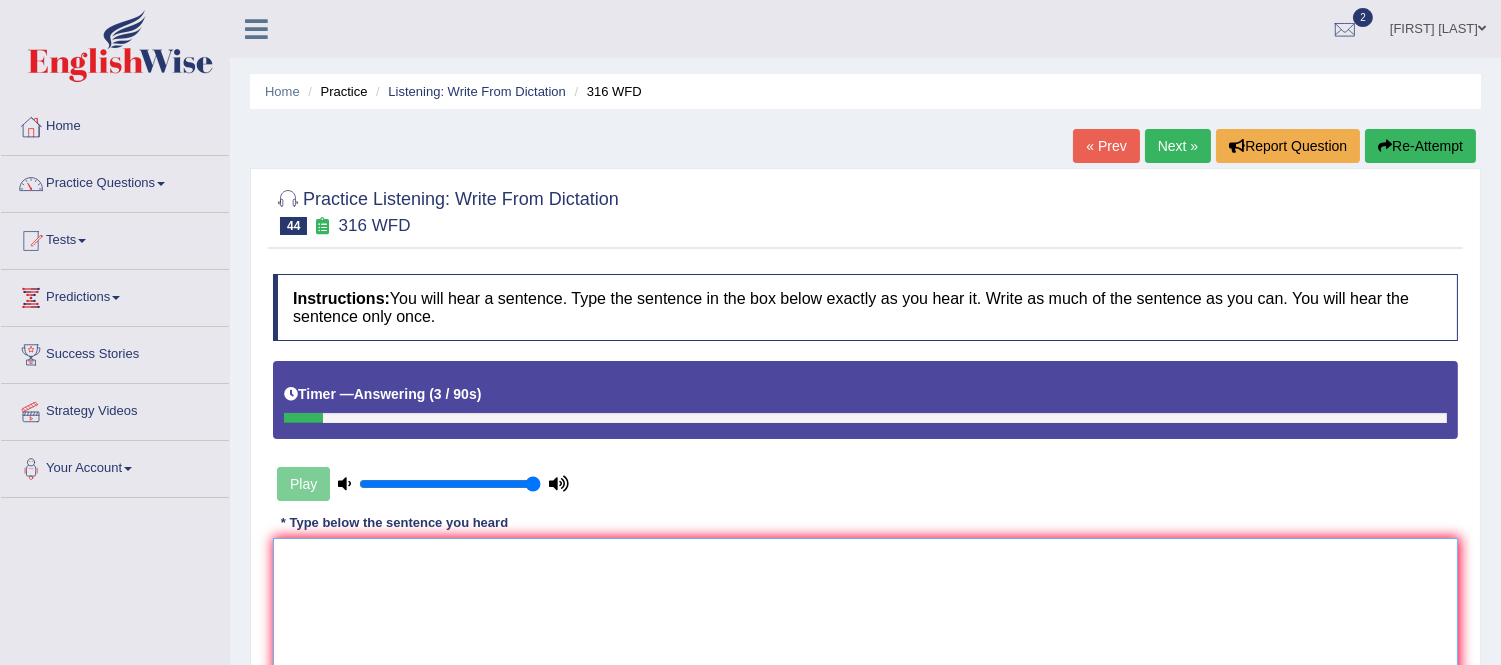 drag, startPoint x: 1414, startPoint y: 232, endPoint x: 672, endPoint y: 593, distance: 825.15753 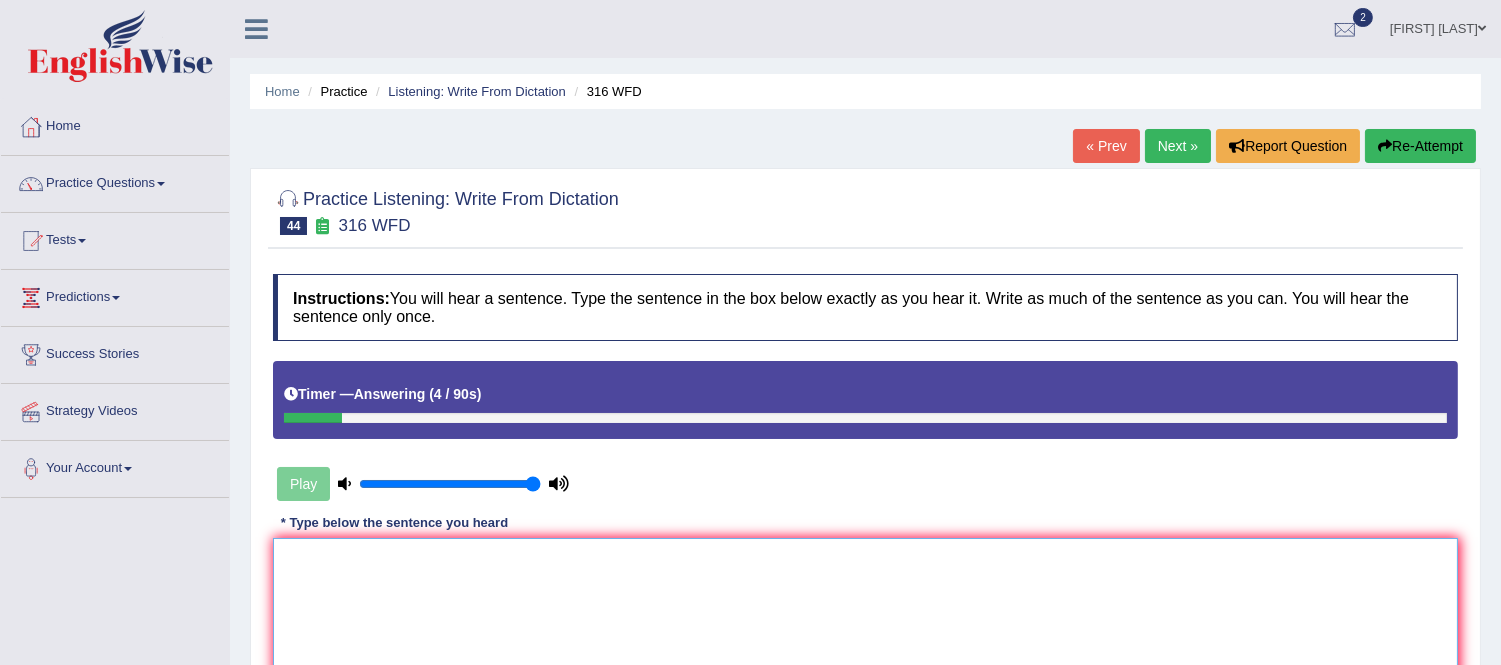 type on "s" 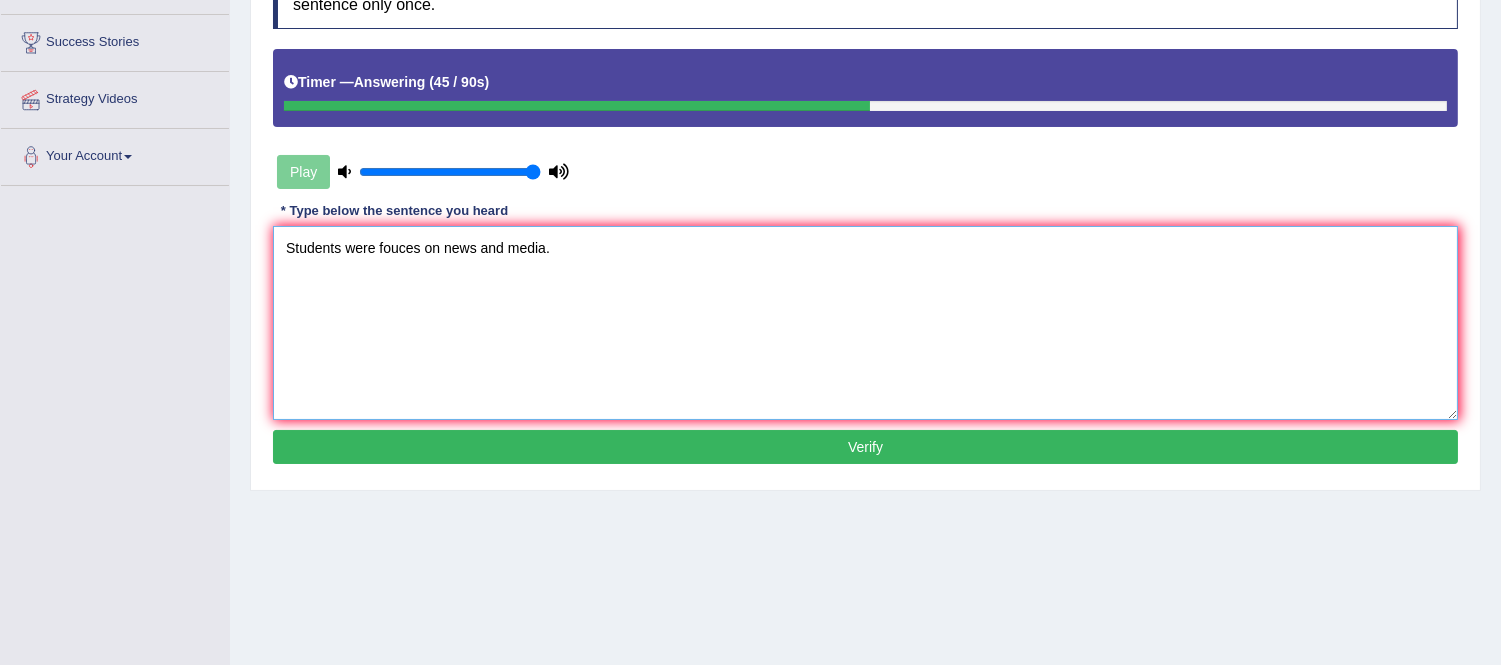 scroll, scrollTop: 273, scrollLeft: 0, axis: vertical 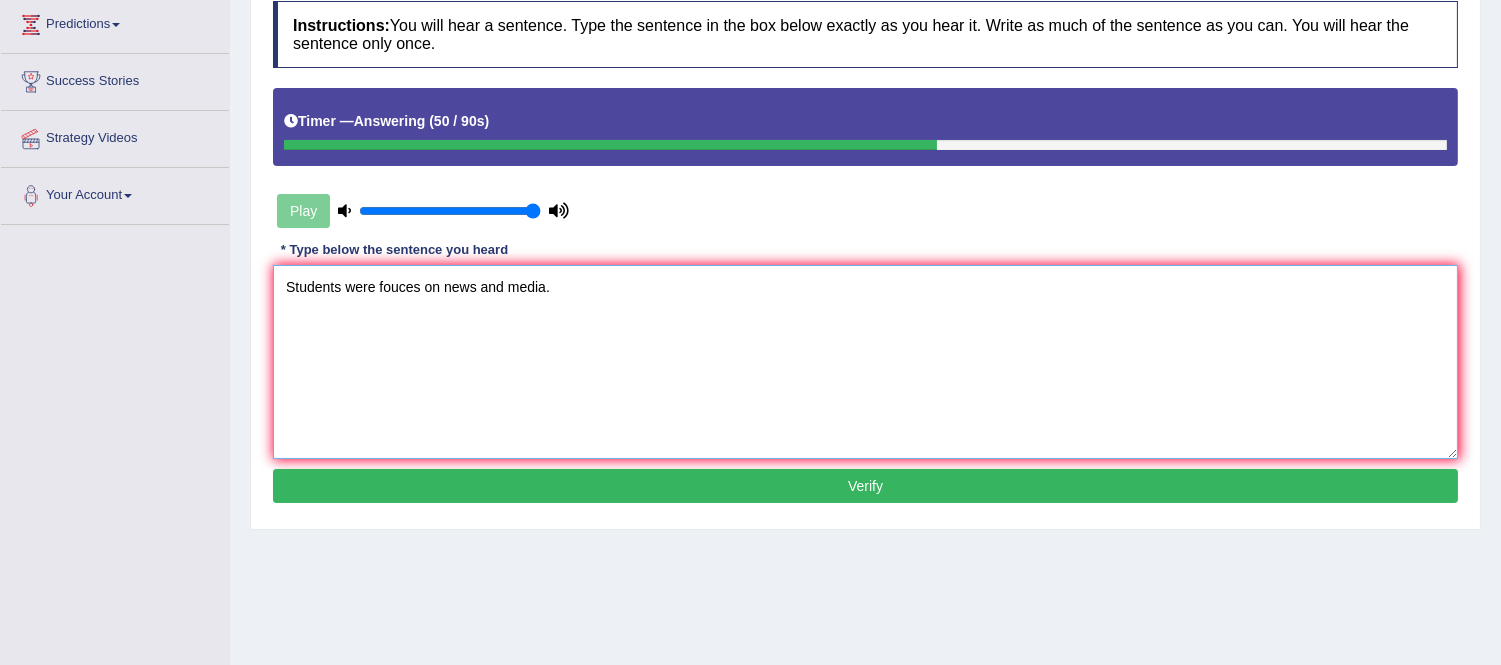 click on "Students were fouces on news and media." at bounding box center [865, 362] 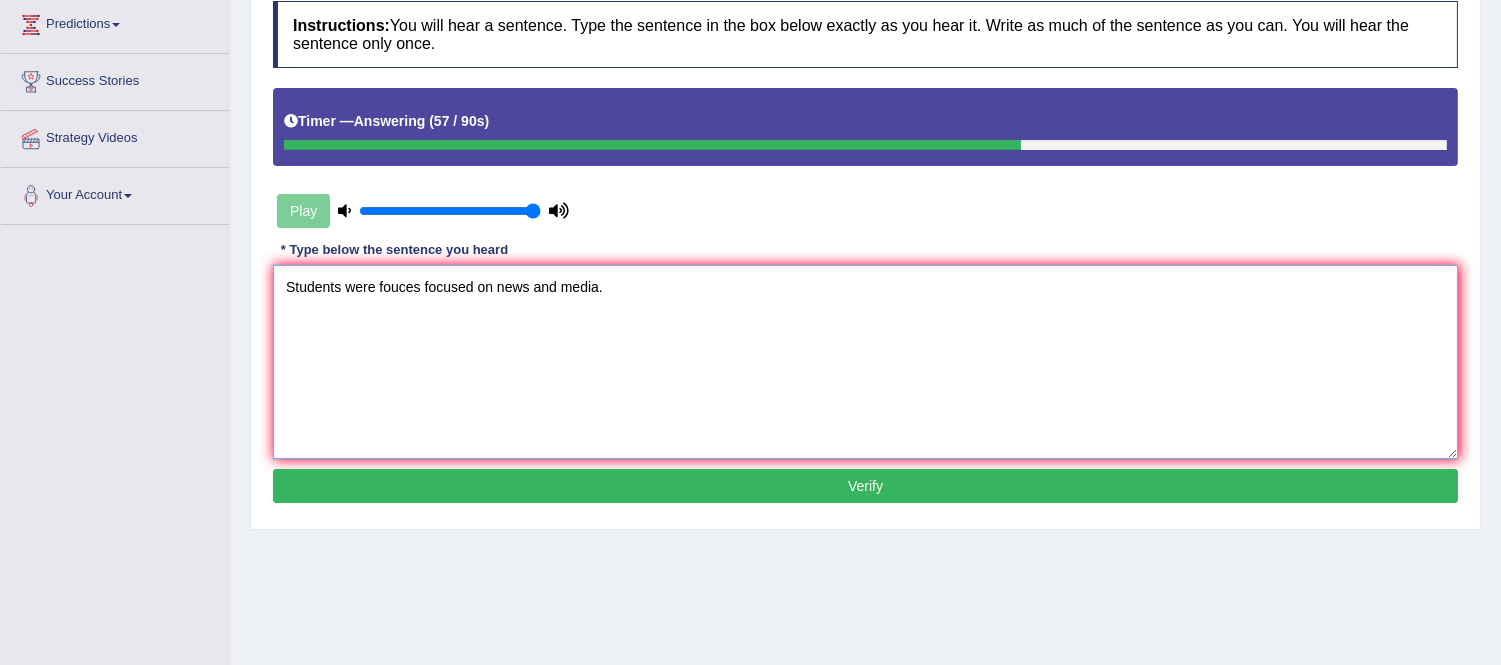 click on "Students were fouces focused on news and media." at bounding box center (865, 362) 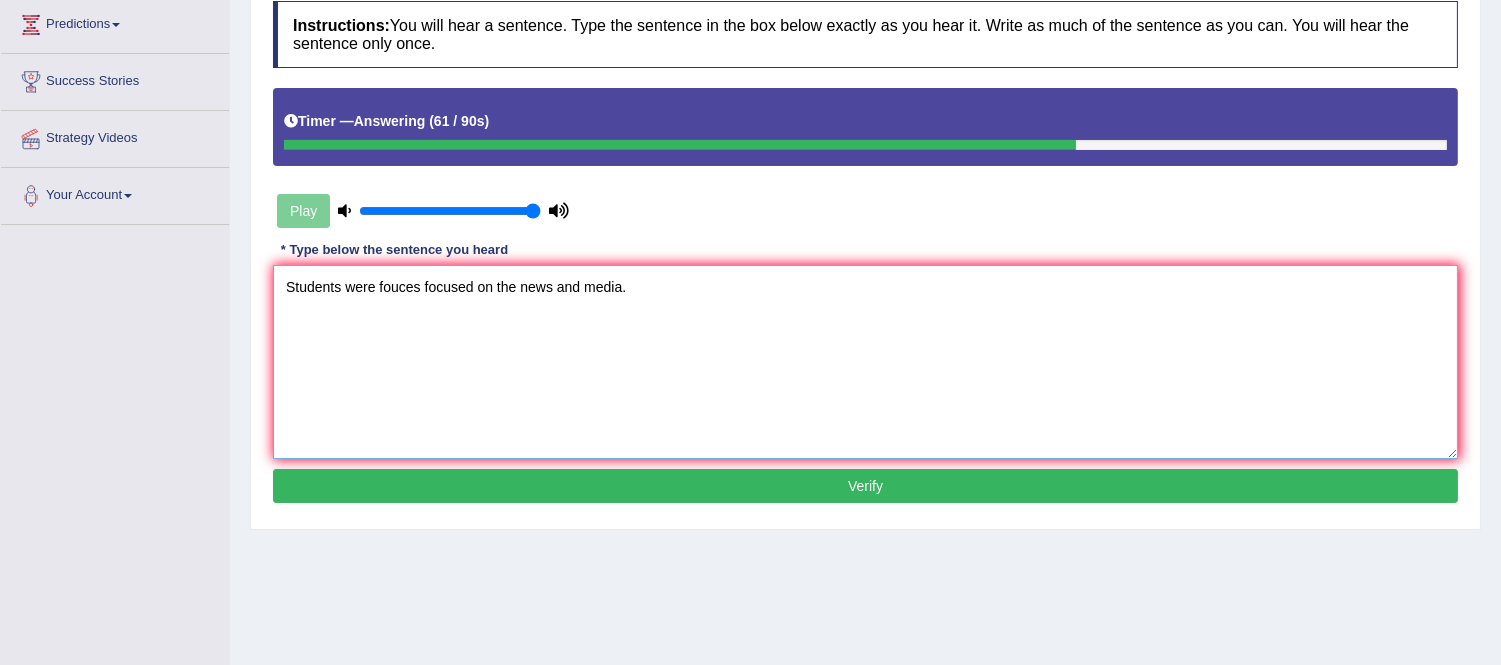 type on "Students were fouces focused on the news and media." 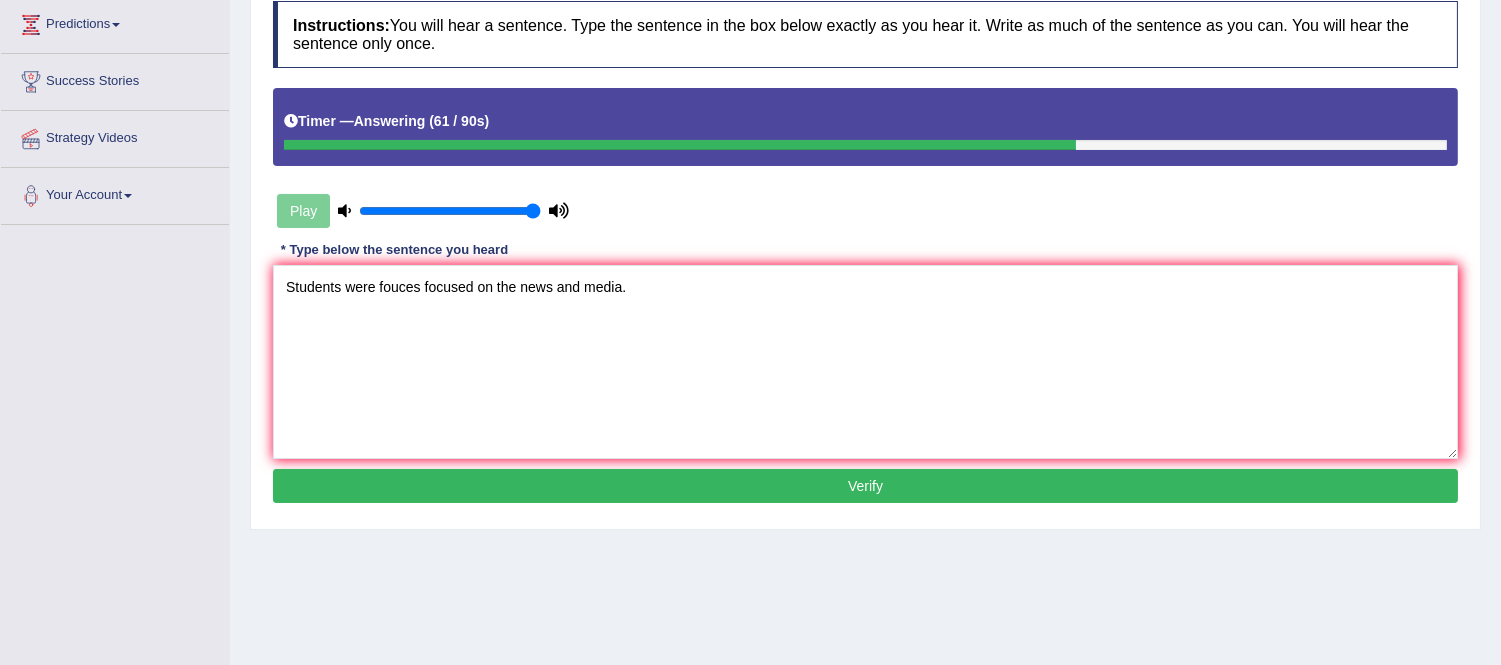 click on "Verify" at bounding box center (865, 486) 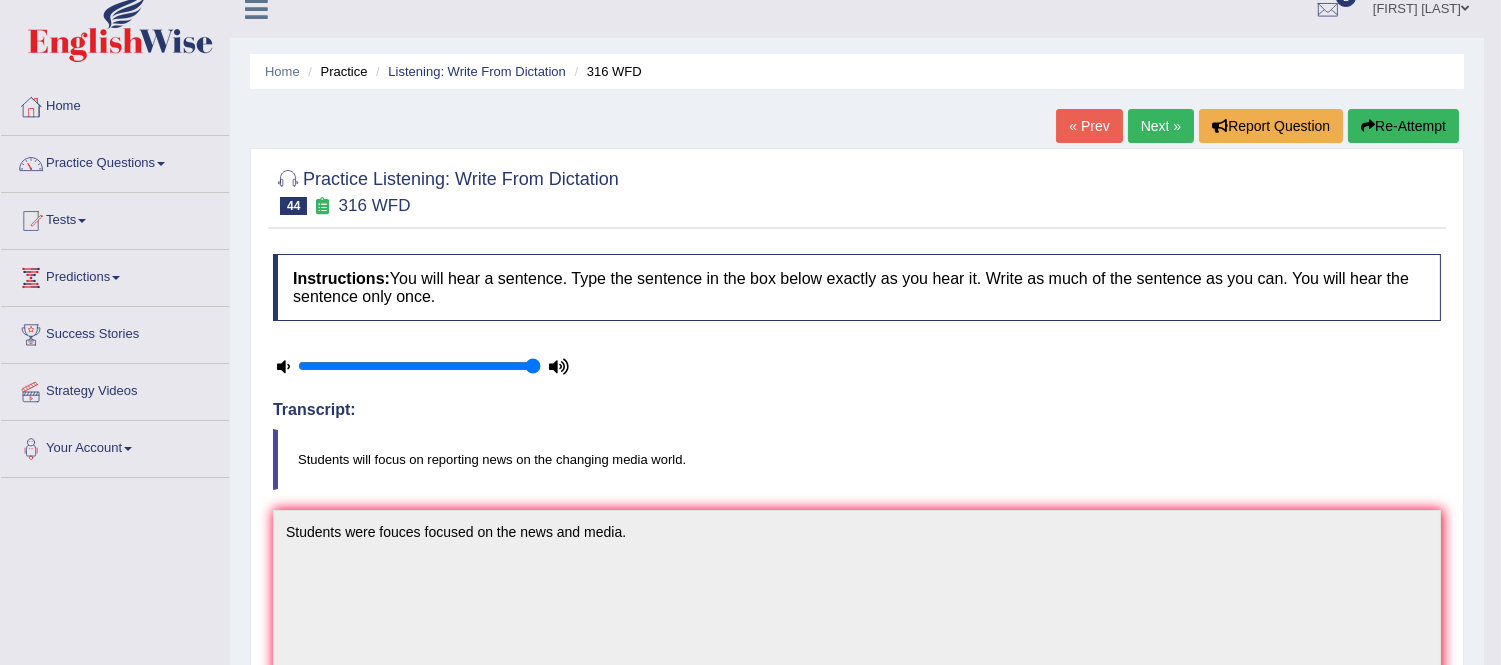 scroll, scrollTop: 0, scrollLeft: 0, axis: both 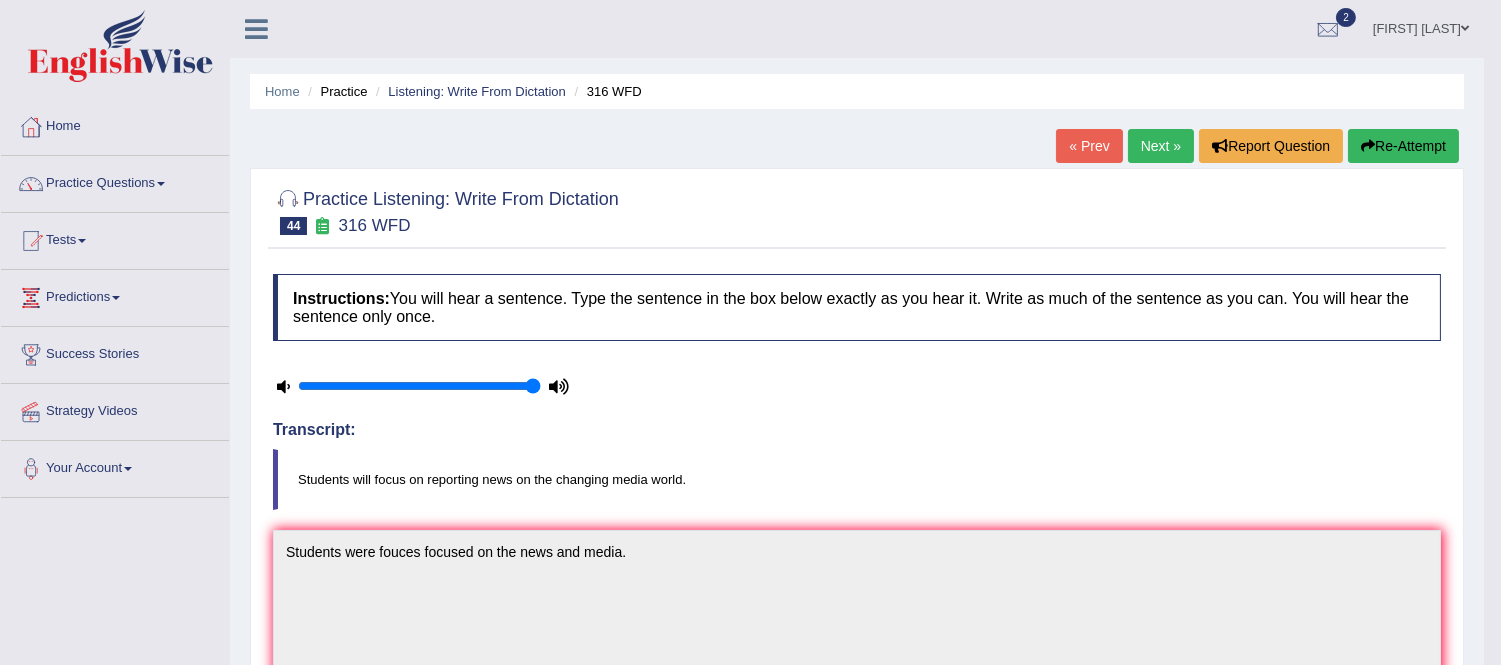 click on "Next »" at bounding box center (1161, 146) 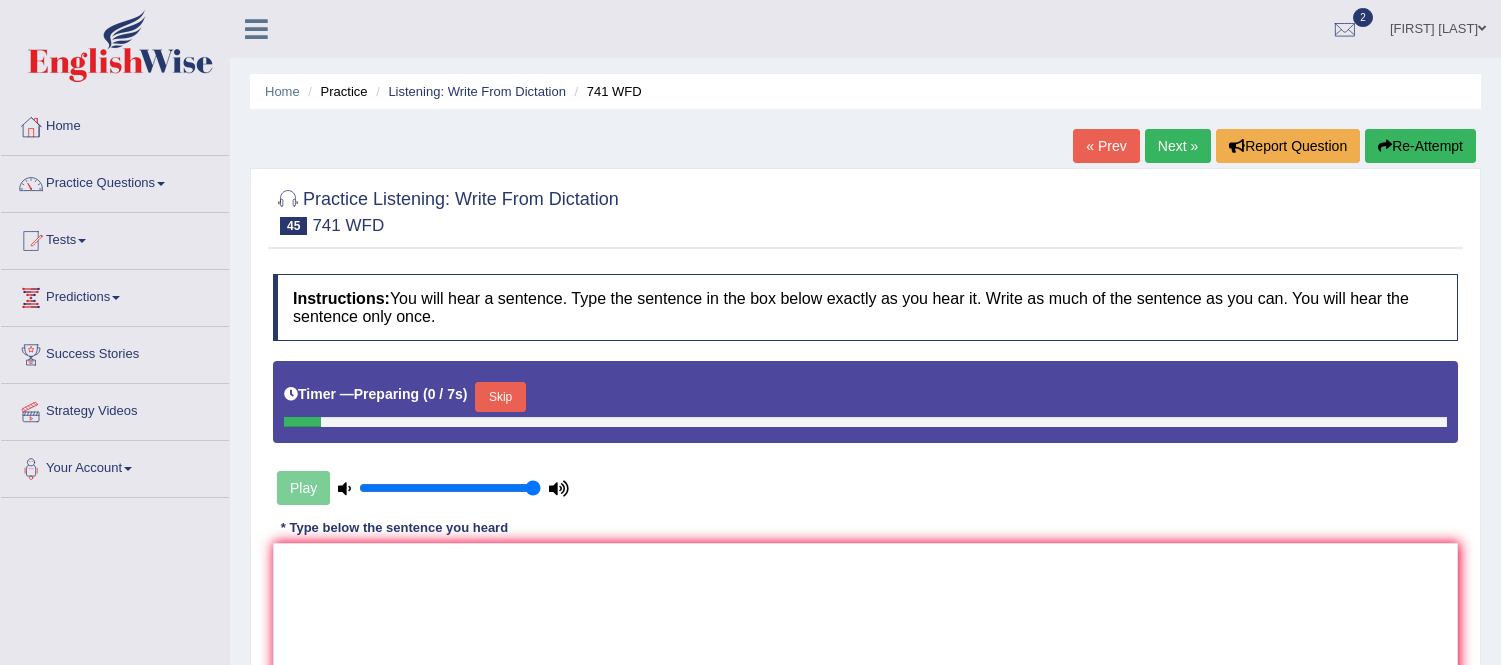 scroll, scrollTop: 0, scrollLeft: 0, axis: both 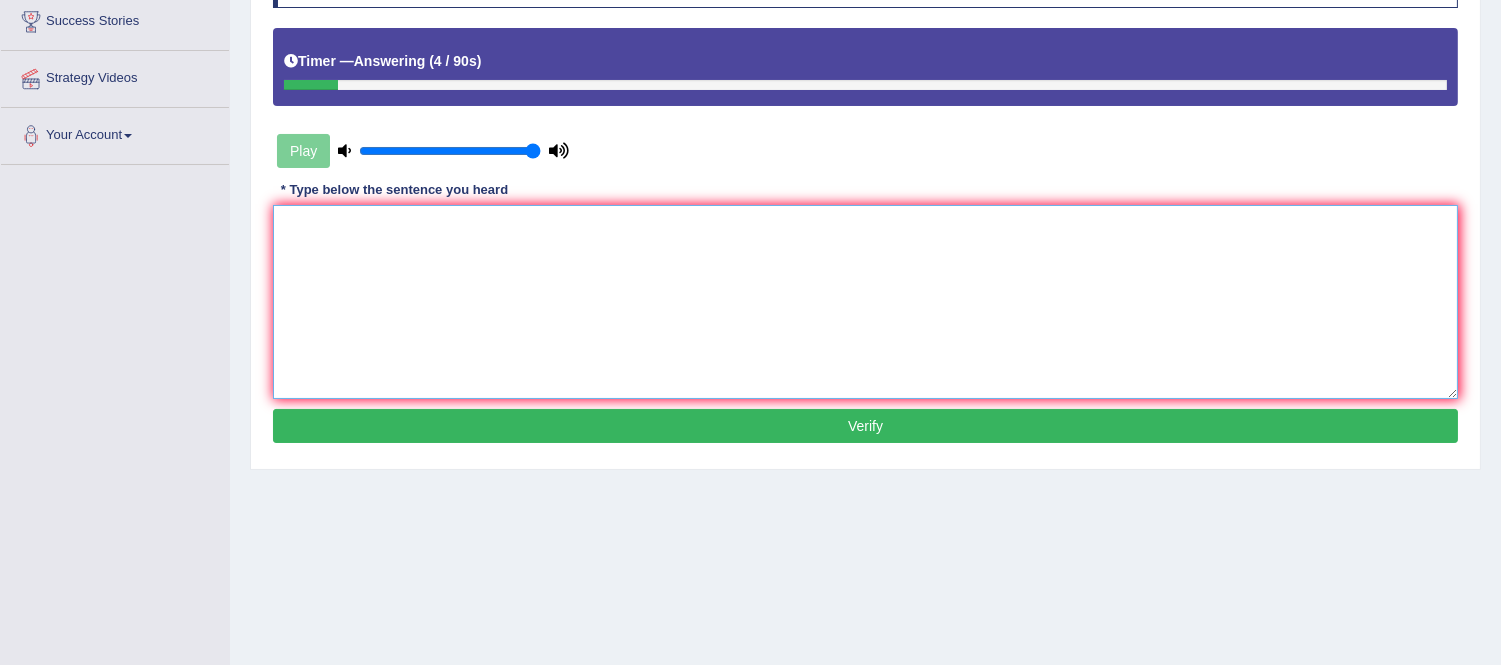 click at bounding box center (865, 302) 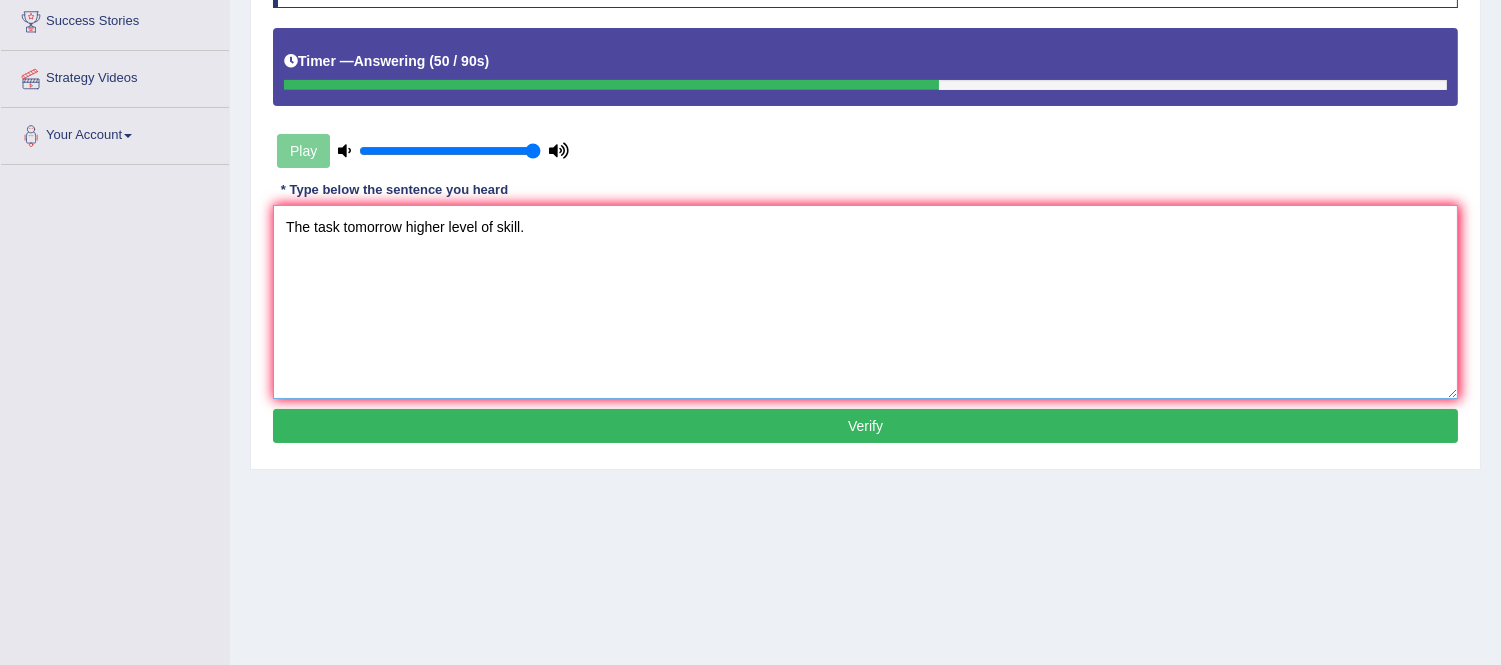 type on "The task tomorrow higher level of skill." 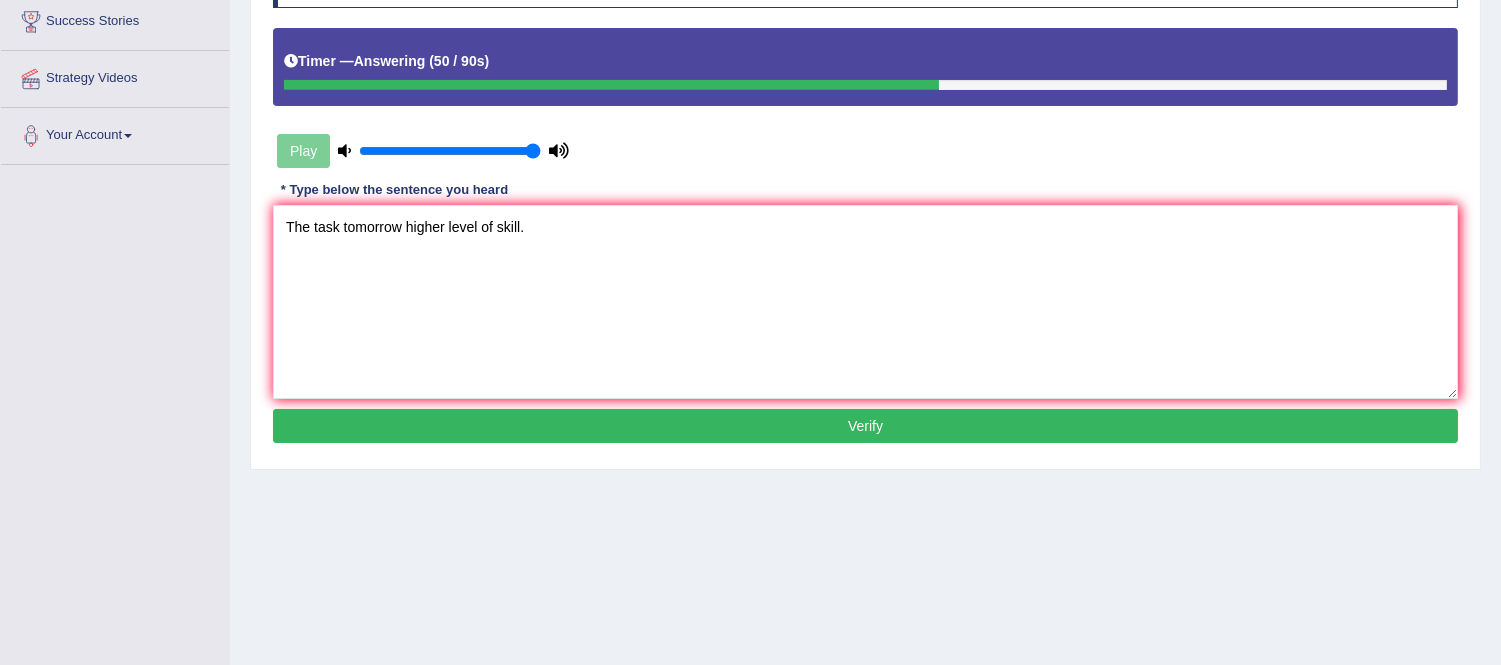 click on "Verify" at bounding box center (865, 426) 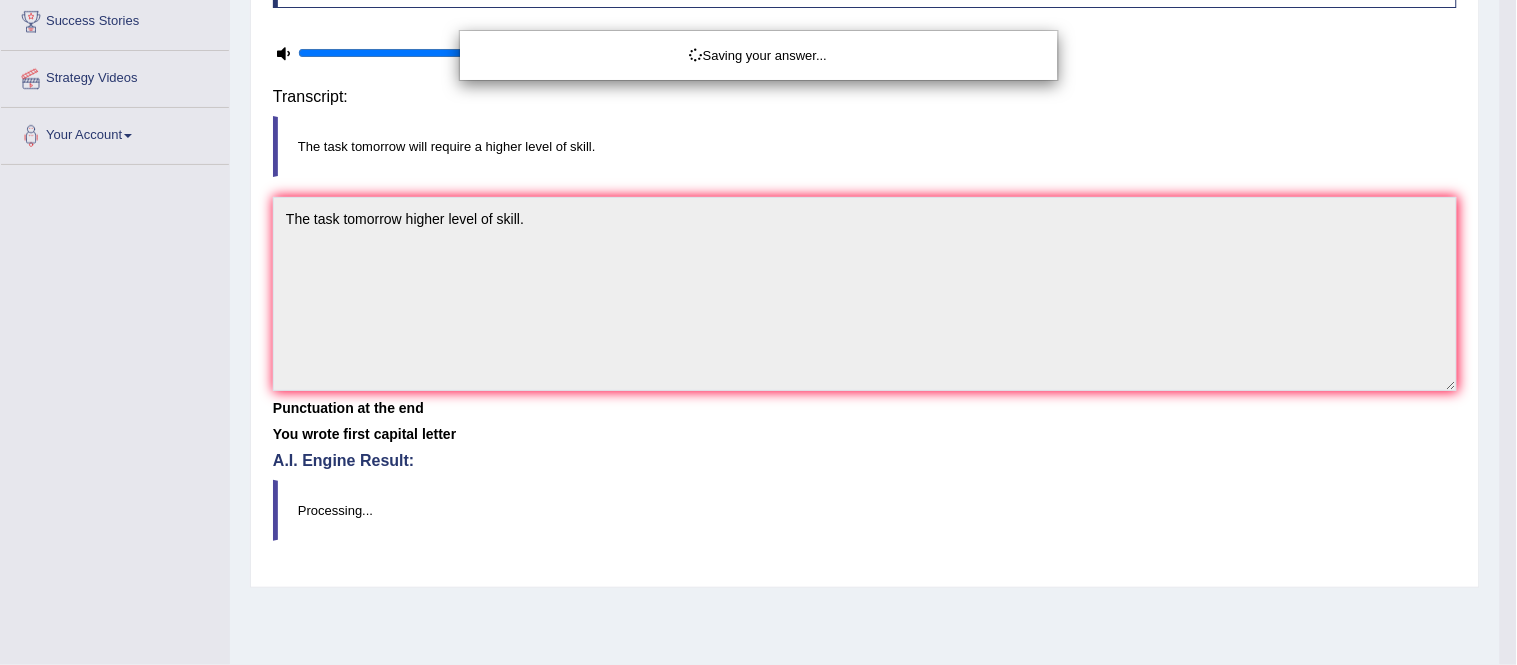 drag, startPoint x: 611, startPoint y: 420, endPoint x: 706, endPoint y: 427, distance: 95.257545 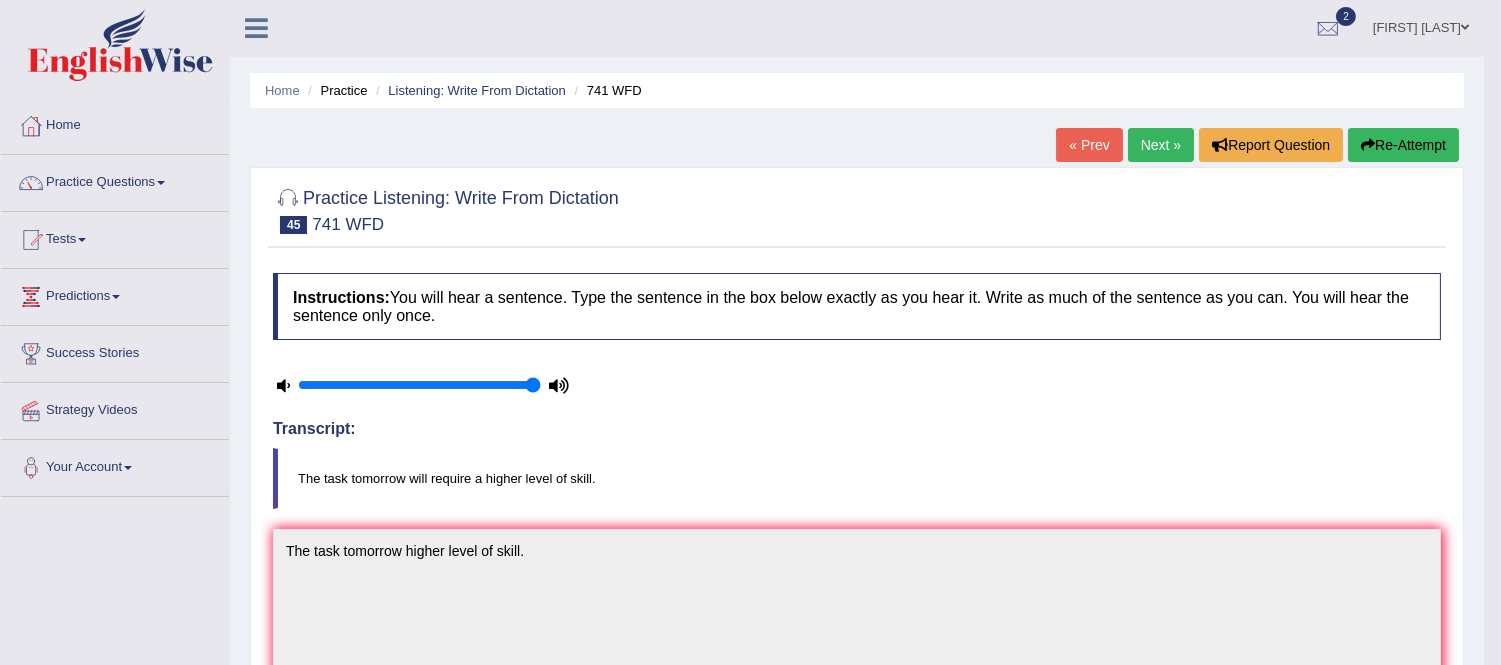 scroll, scrollTop: 0, scrollLeft: 0, axis: both 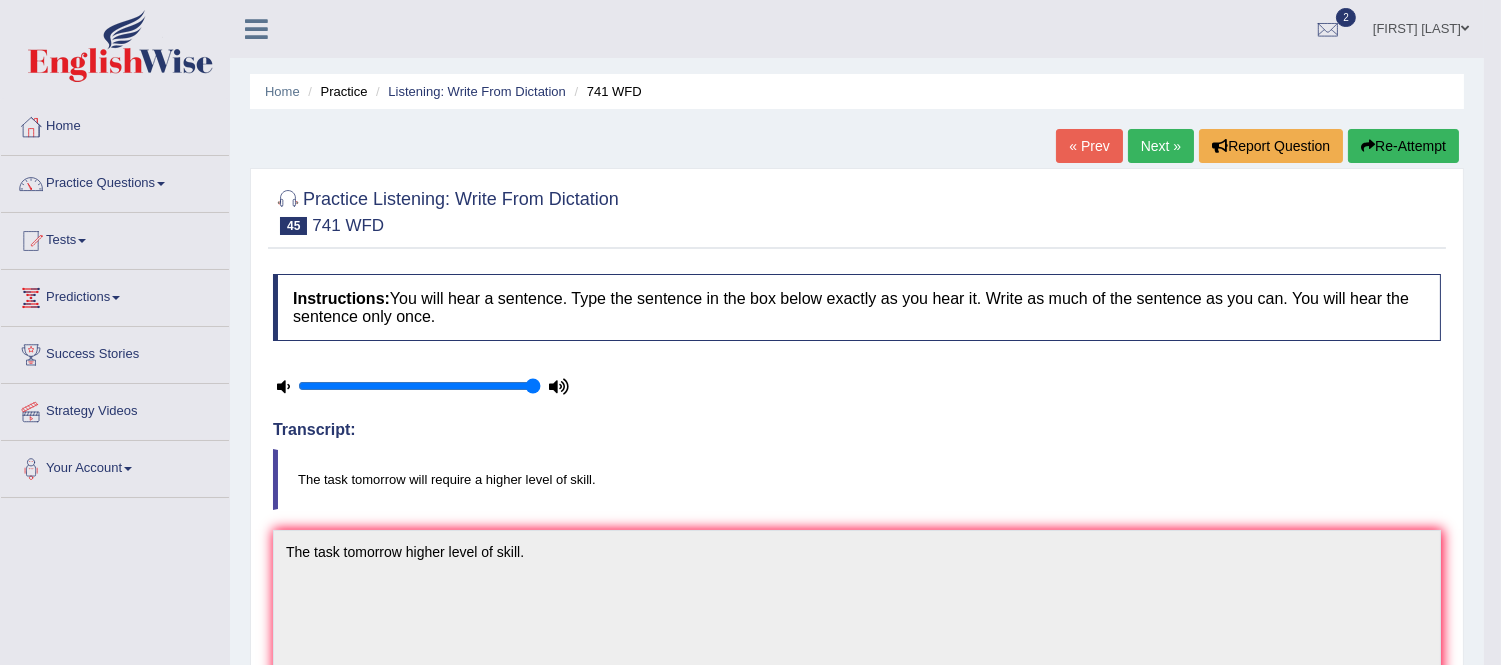 click on "« Prev" at bounding box center (1089, 146) 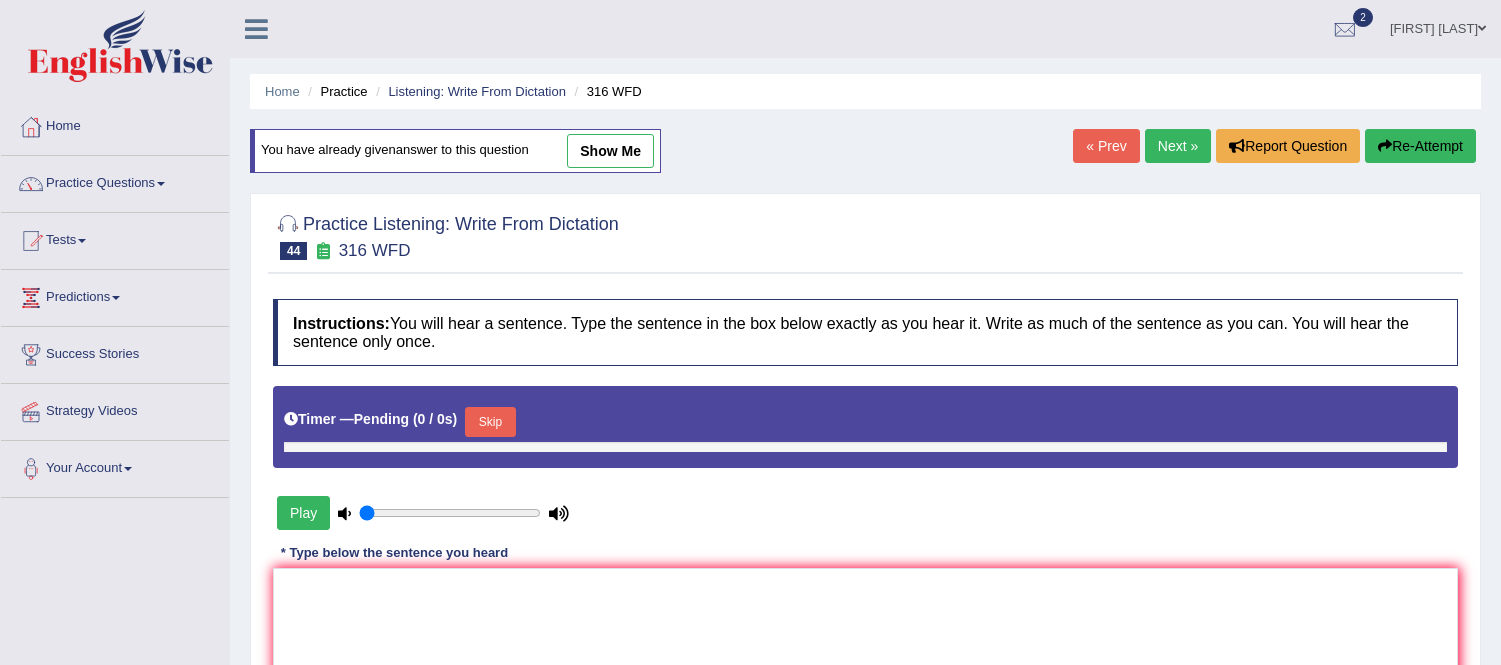 type on "1" 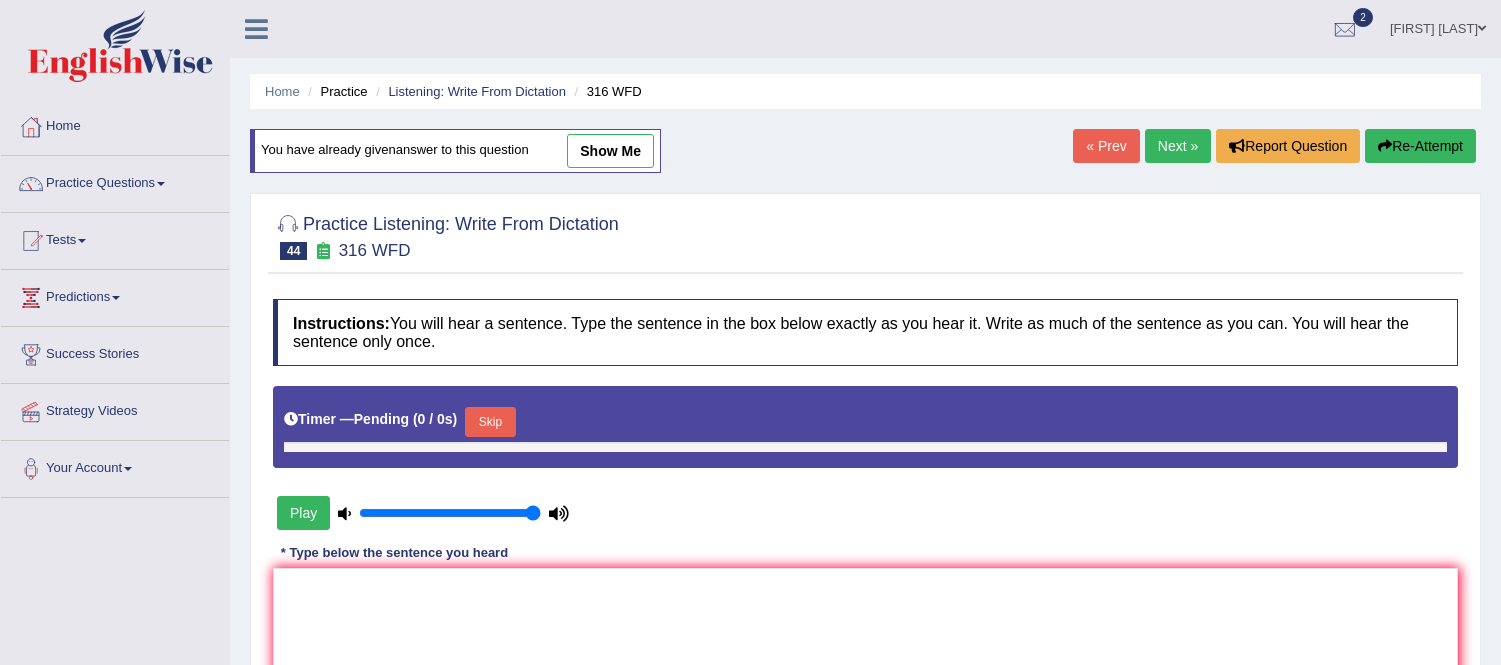 scroll, scrollTop: 0, scrollLeft: 0, axis: both 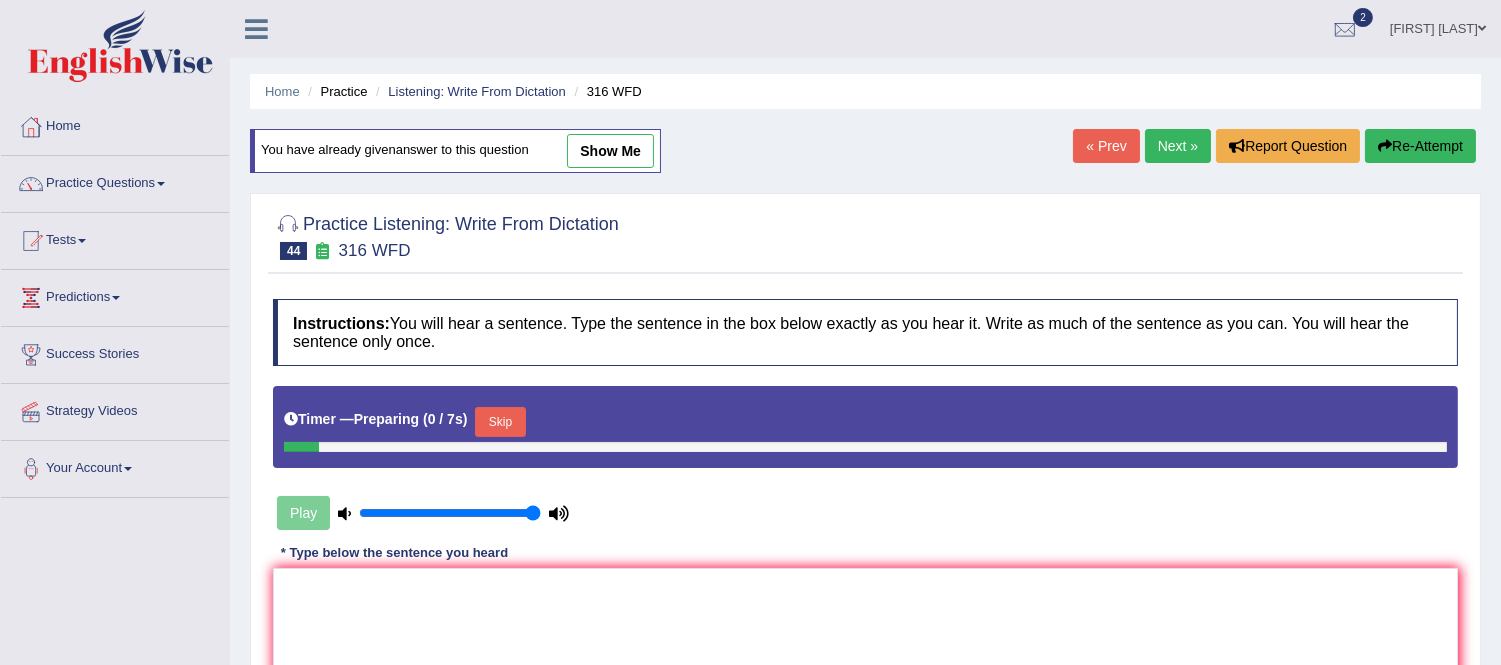 click on "Next »" at bounding box center [1178, 146] 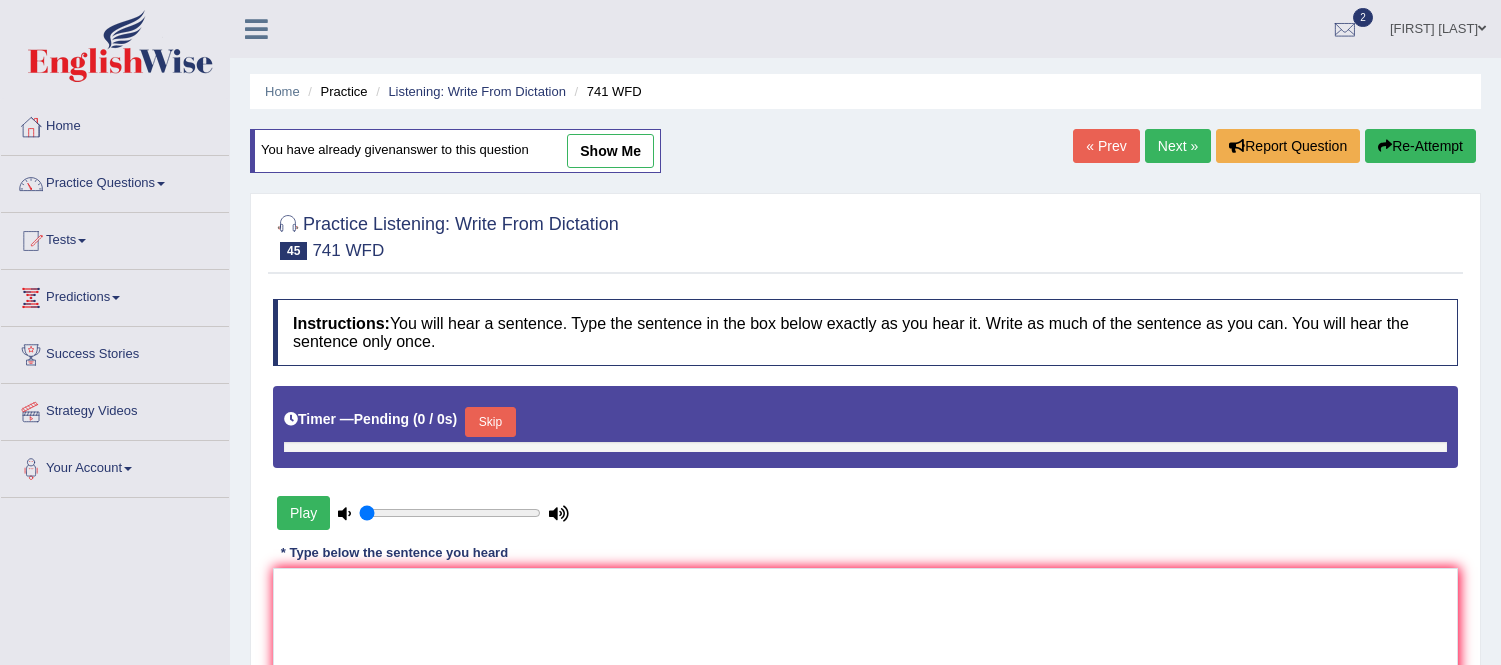 type on "1" 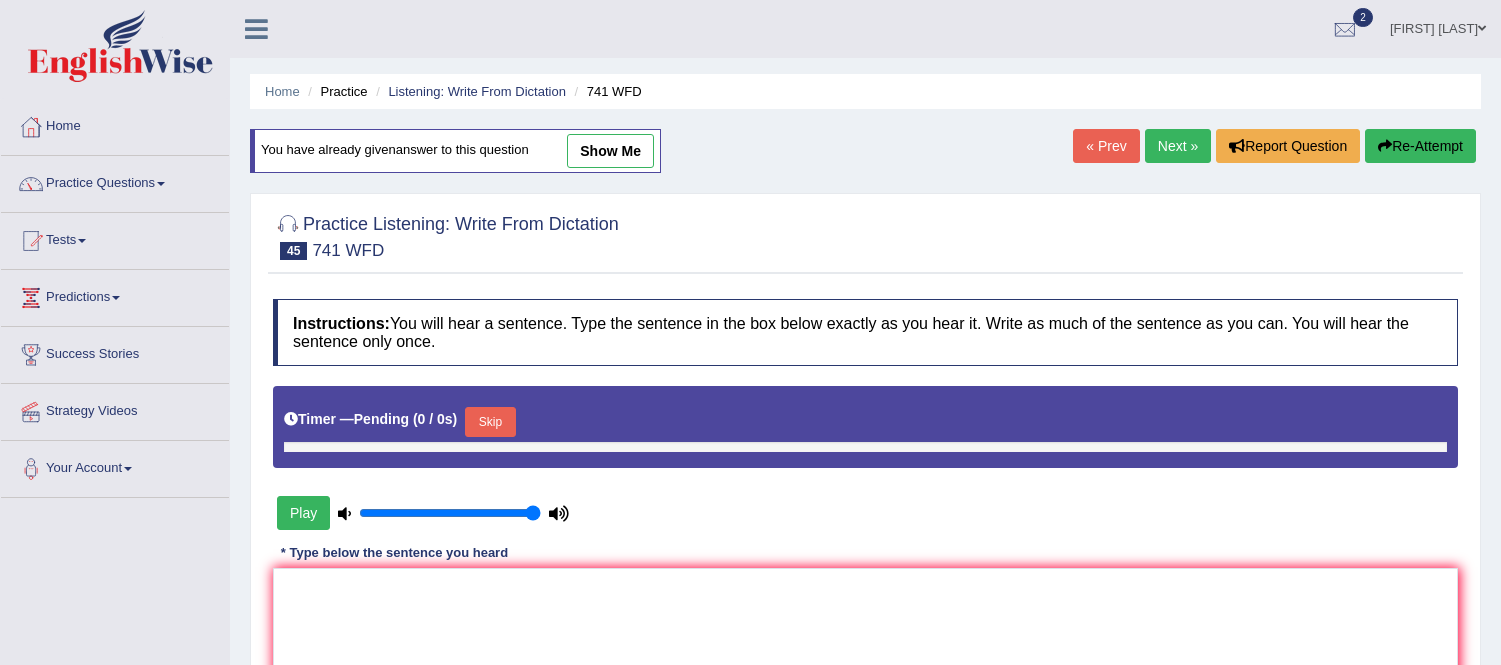scroll, scrollTop: 0, scrollLeft: 0, axis: both 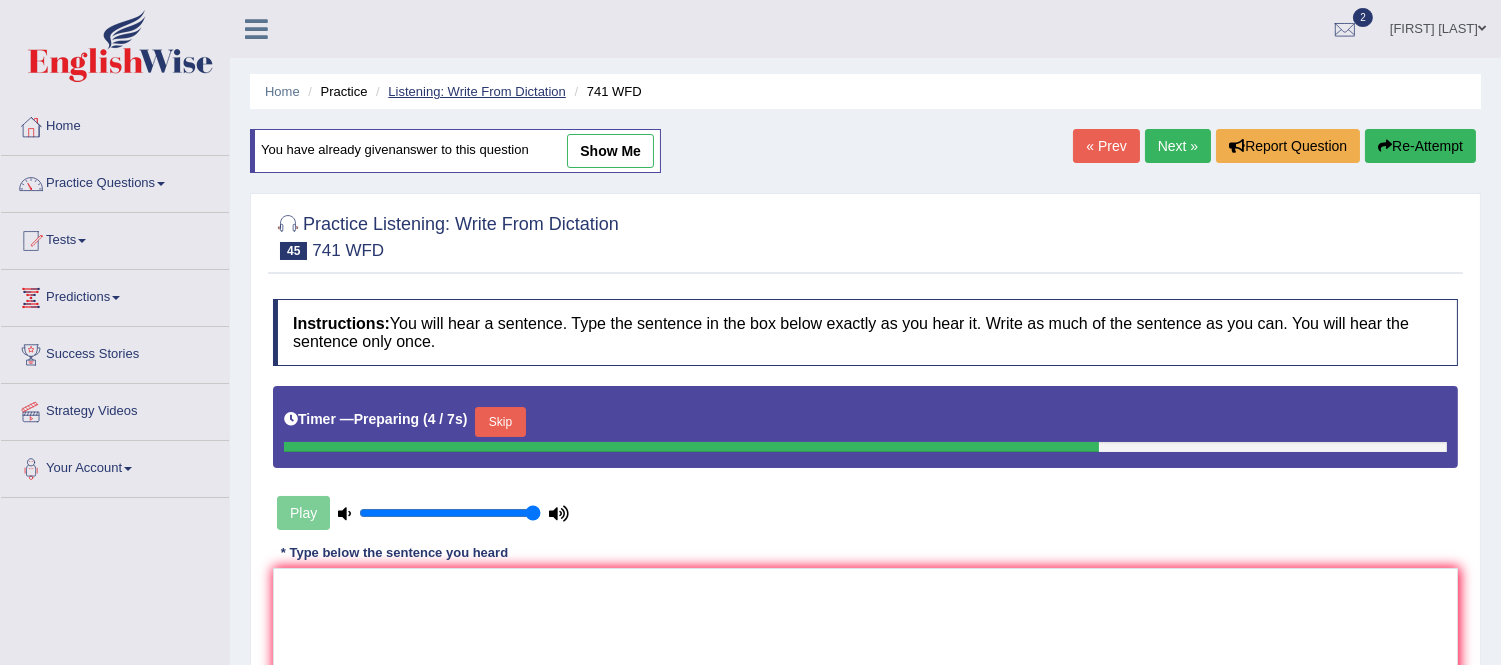 click on "Listening: Write From Dictation" at bounding box center (477, 91) 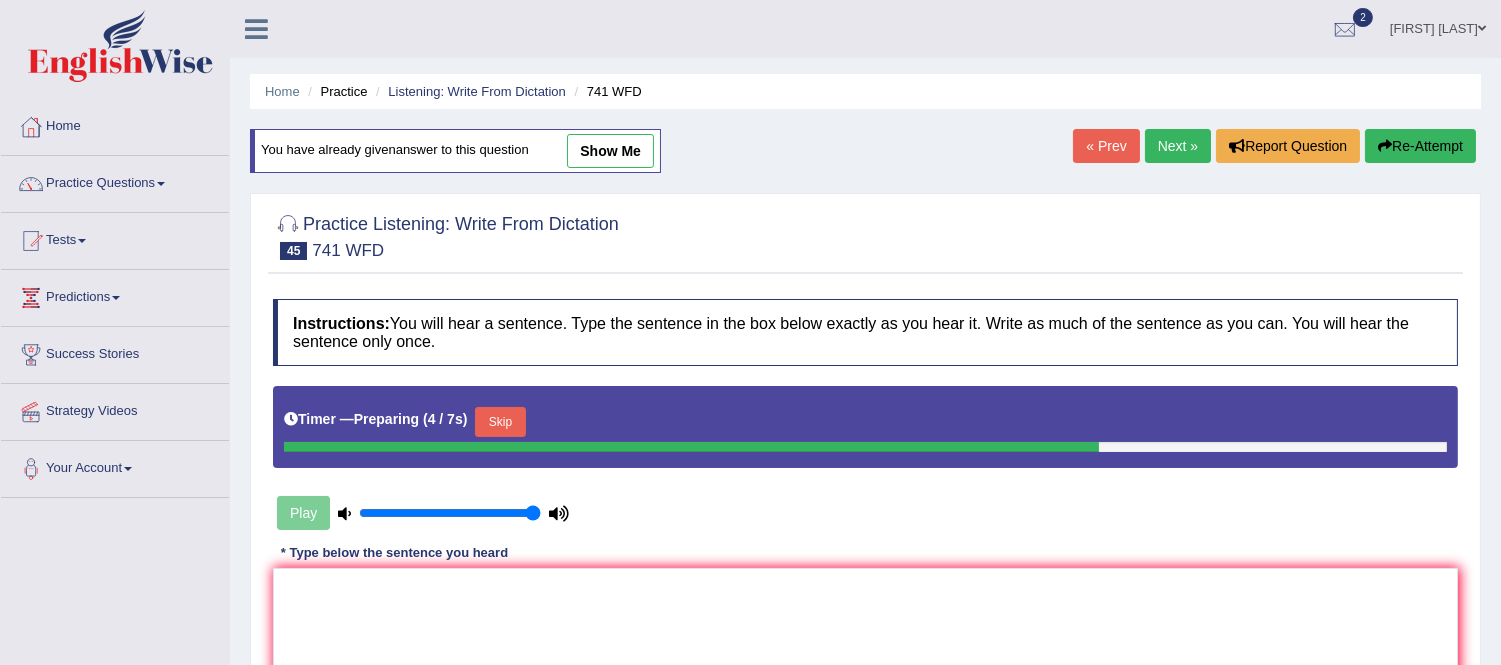 click on "Listening: Write From Dictation" at bounding box center (477, 91) 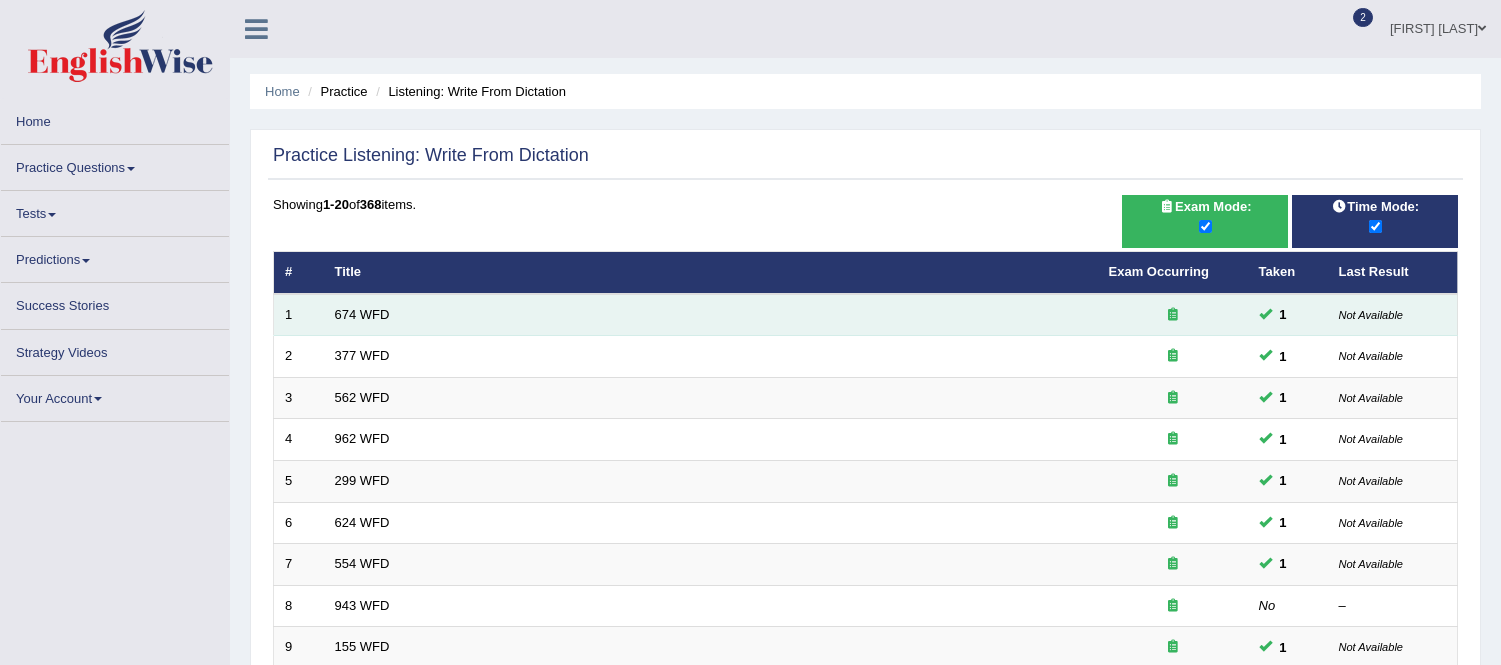 scroll, scrollTop: 0, scrollLeft: 0, axis: both 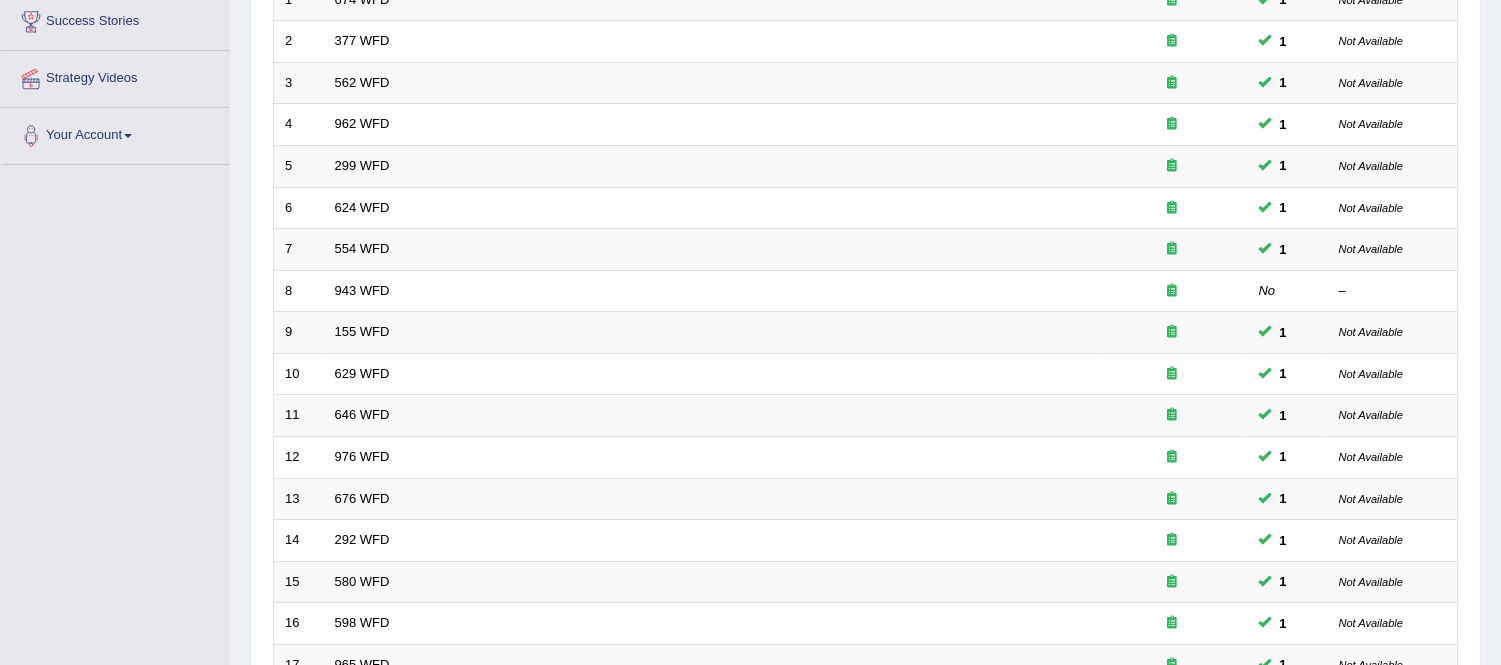 click on "Toggle navigation
Home
Practice Questions   Speaking Practice Read Aloud
Repeat Sentence
Describe Image
Re-tell Lecture
Answer Short Question
Summarize Group Discussion
Respond To A Situation
Writing Practice  Summarize Written Text
Write Essay
Reading Practice  Reading & Writing: Fill In The Blanks
Choose Multiple Answers
Re-order Paragraphs
Fill In The Blanks
Choose Single Answer
Listening Practice  Summarize Spoken Text
Highlight Incorrect Words
Highlight Correct Summary
Select Missing Word
Choose Single Answer
Choose Multiple Answers
Fill In The Blanks
Write From Dictation
Pronunciation
Tests  Take Practice Sectional Test
Take Mock Test" at bounding box center (750, 324) 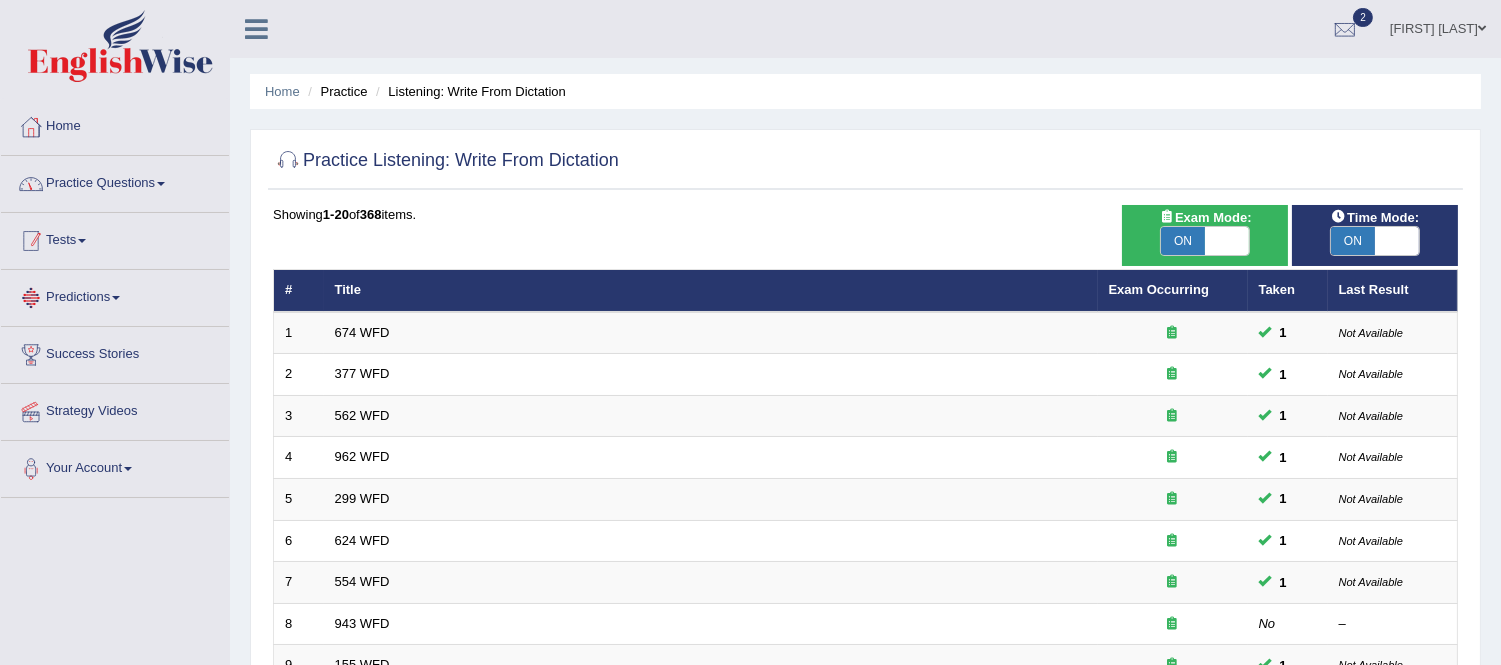 click on "Practice Questions" at bounding box center (115, 181) 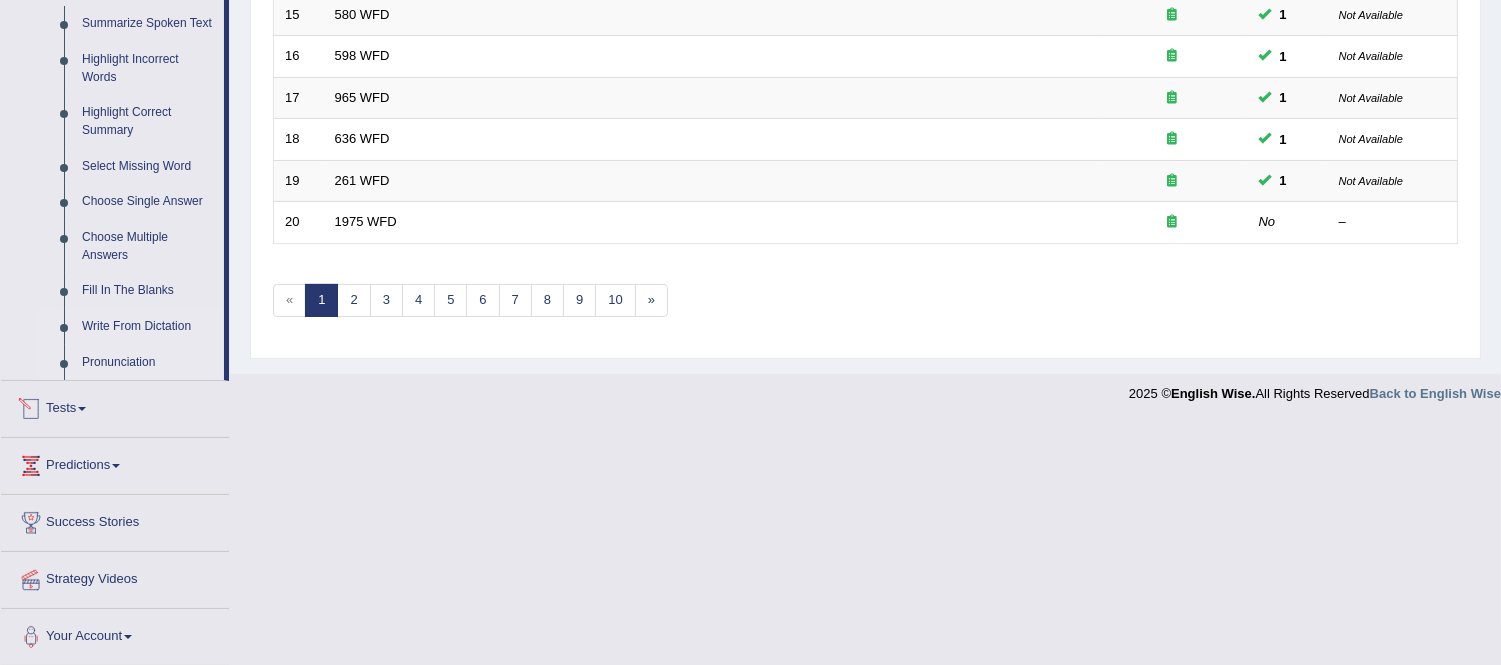 scroll, scrollTop: 902, scrollLeft: 0, axis: vertical 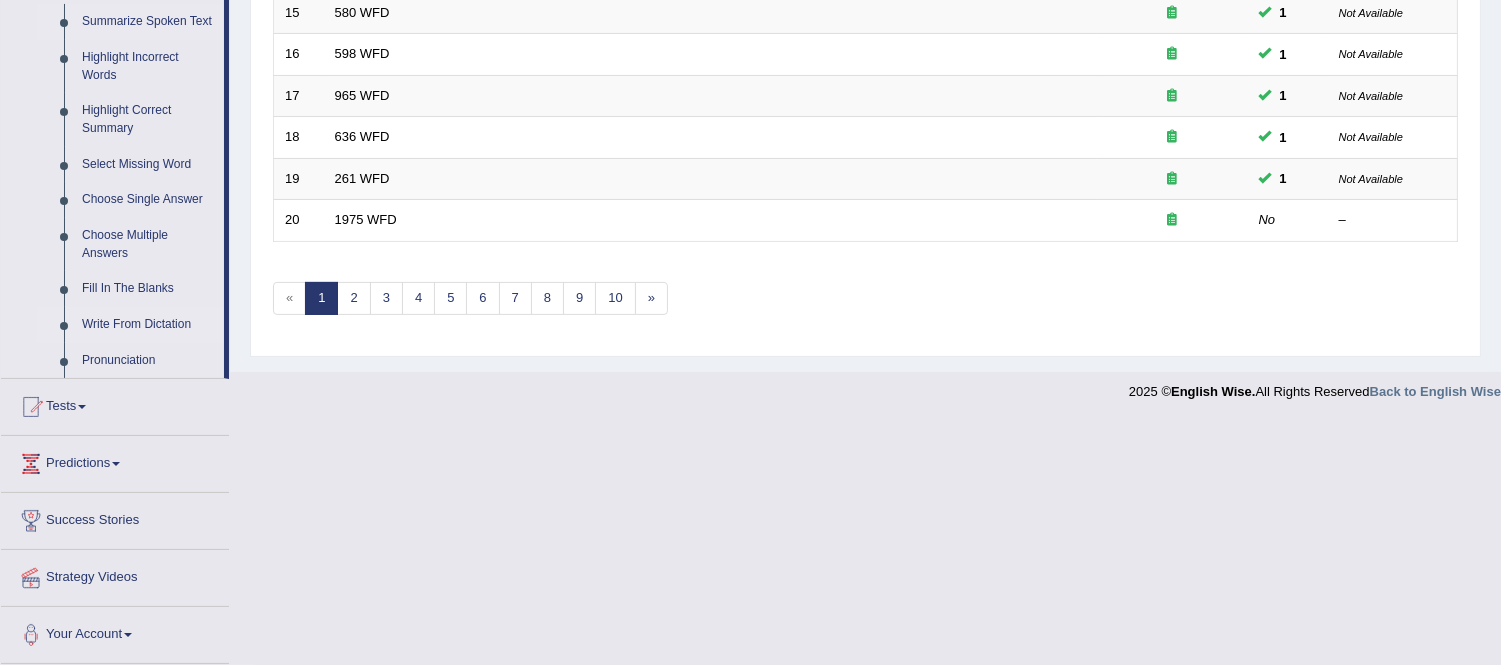click on "Summarize Spoken Text" at bounding box center [148, 22] 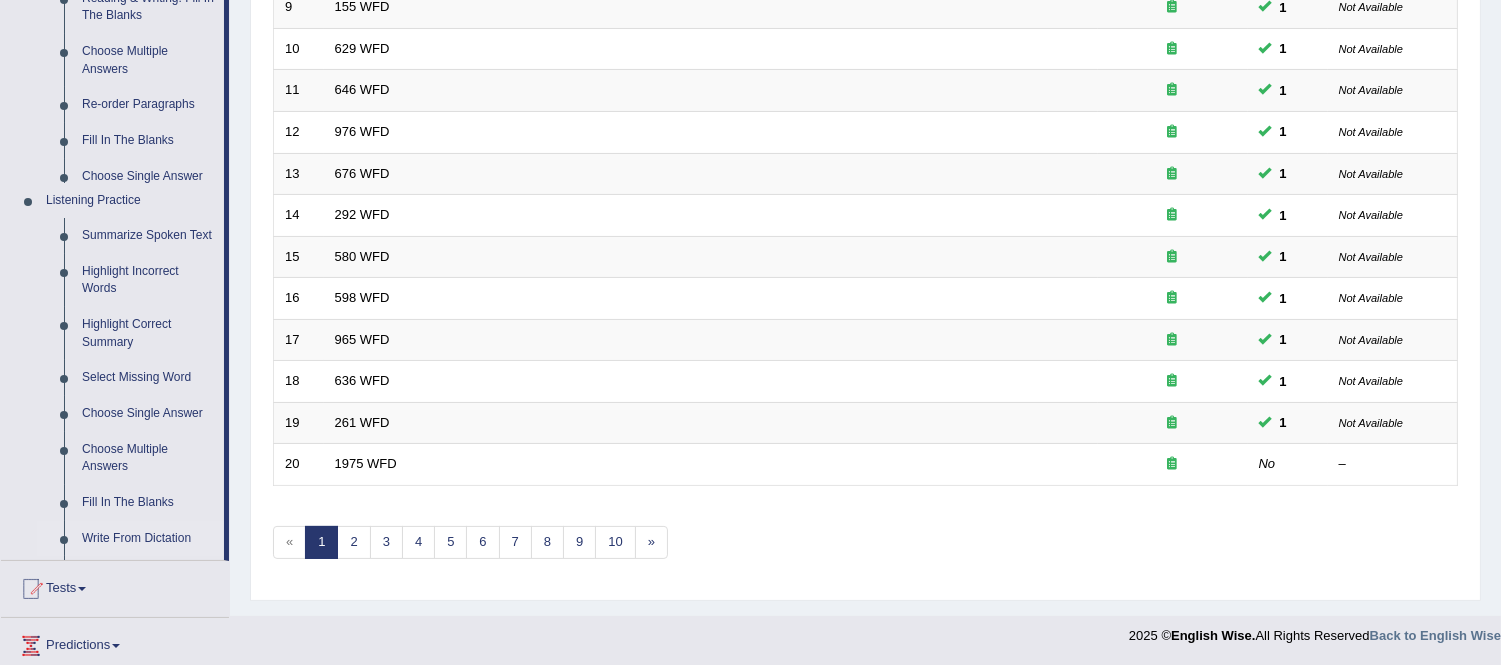 click on "Home
Practice Questions   Speaking Practice Read Aloud
Repeat Sentence
Describe Image
Re-tell Lecture
Answer Short Question
Summarize Group Discussion
Respond To A Situation
Writing Practice  Summarize Written Text
Write Essay
Reading Practice  Reading & Writing: Fill In The Blanks
Choose Multiple Answers
Re-order Paragraphs
Fill In The Blanks
Choose Single Answer
Listening Practice  Summarize Spoken Text
Highlight Incorrect Words
Highlight Correct Summary
Select Missing Word
Choose Single Answer
Choose Multiple Answers
Fill In The Blanks
Write From Dictation
Pronunciation
Tests  Take Practice Sectional Test
Take Mock Test
History
Predictions  Latest Predictions
Success Stories
Strategy Videos
Your Account  Notifications
Microphone Setup
Change Password
Manage Subscription
Pearson Login Details
Update Profile" at bounding box center [115, 143] 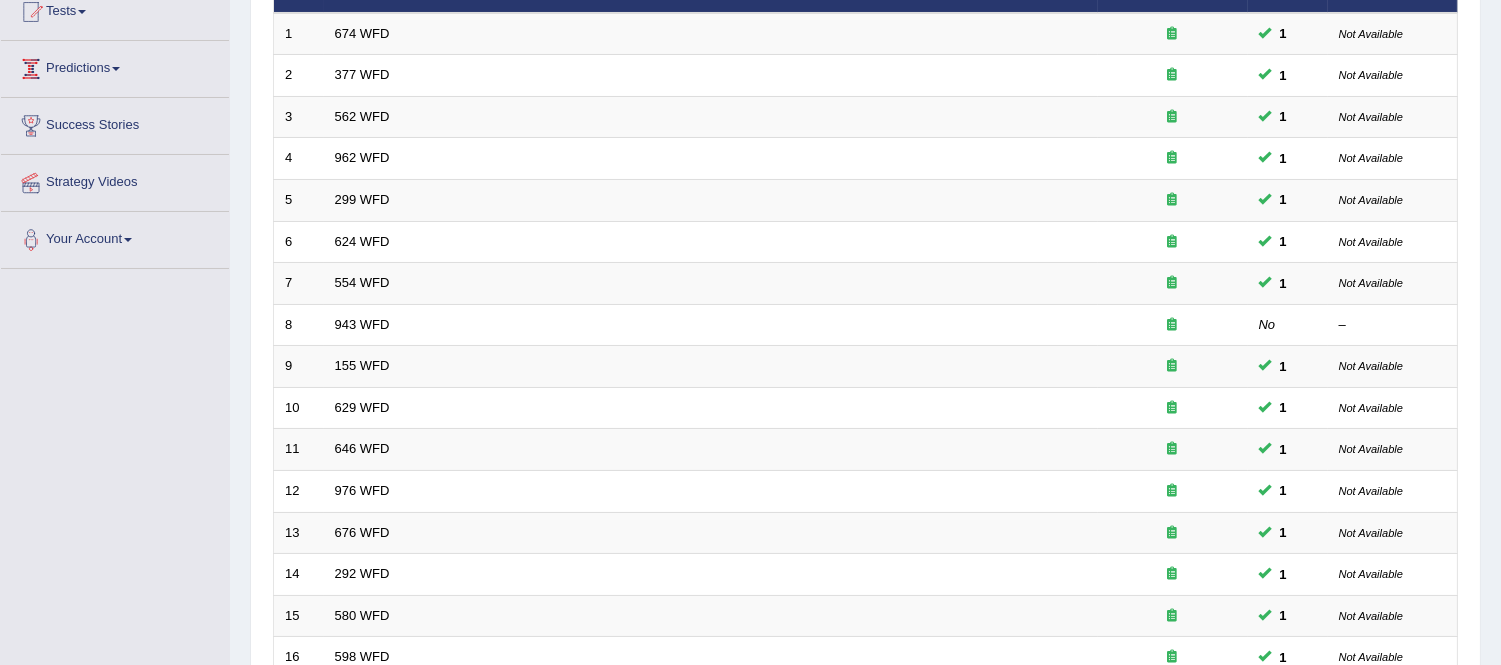click on "Predictions" at bounding box center [115, 66] 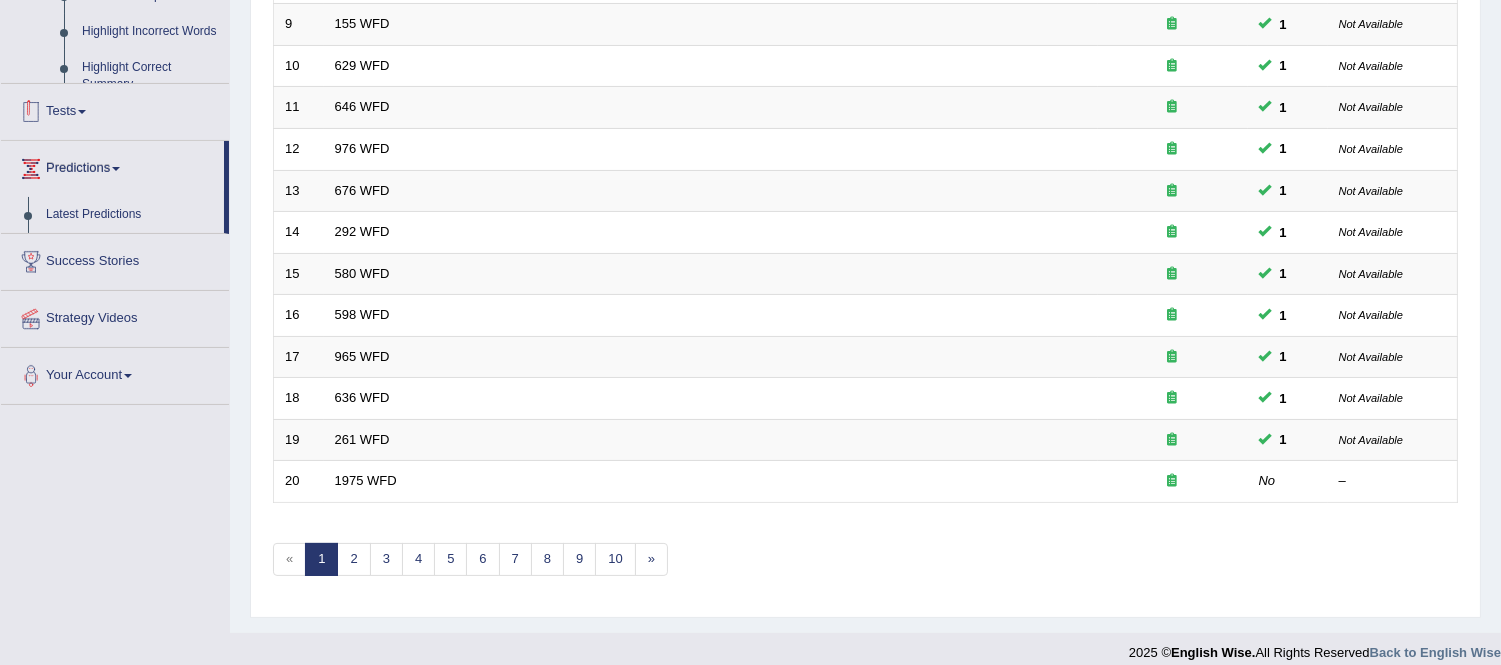 scroll, scrollTop: 305, scrollLeft: 0, axis: vertical 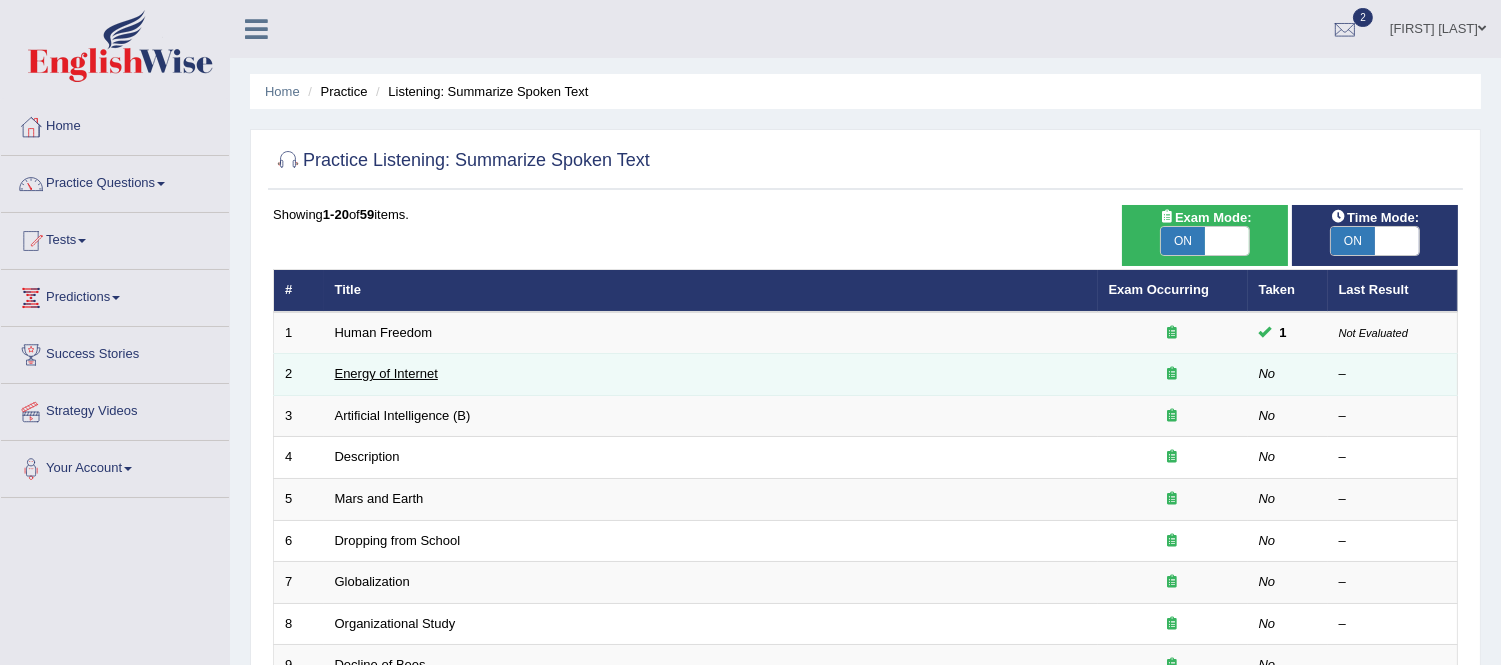 click on "Energy of Internet" at bounding box center [386, 373] 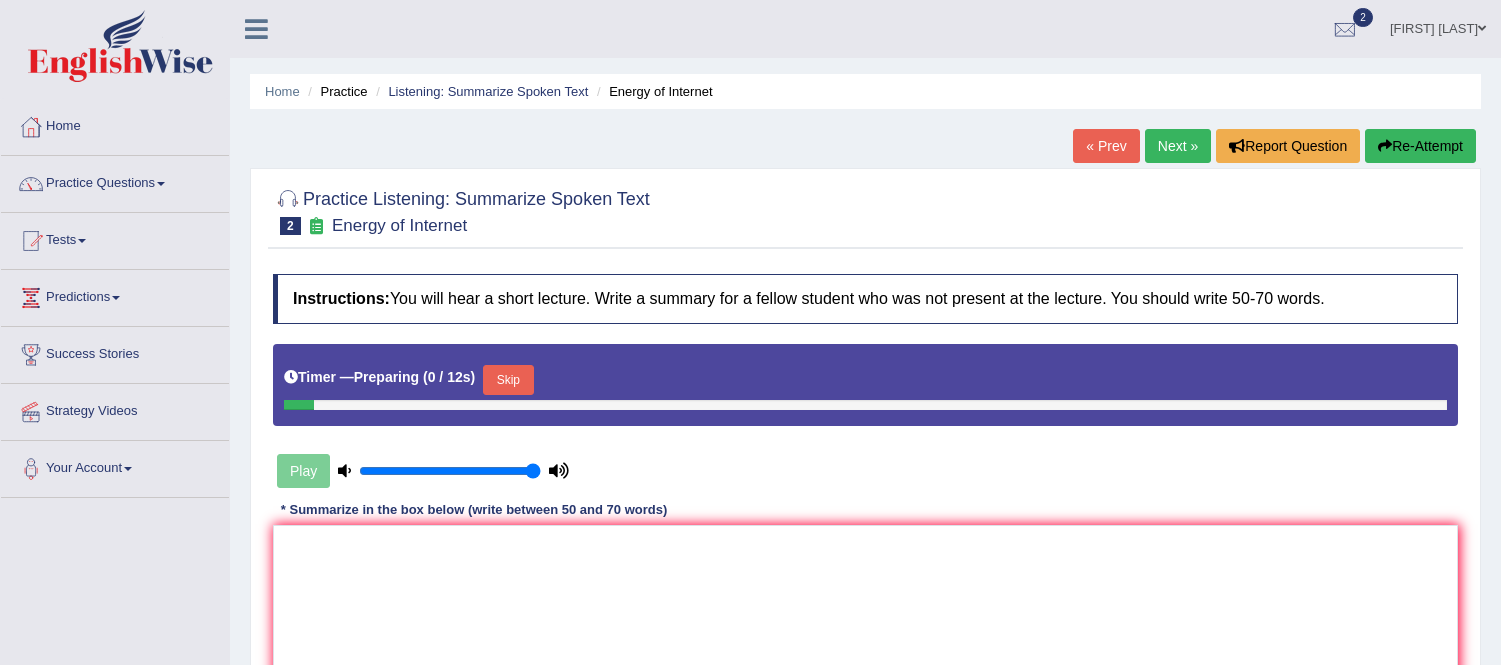 scroll, scrollTop: 0, scrollLeft: 0, axis: both 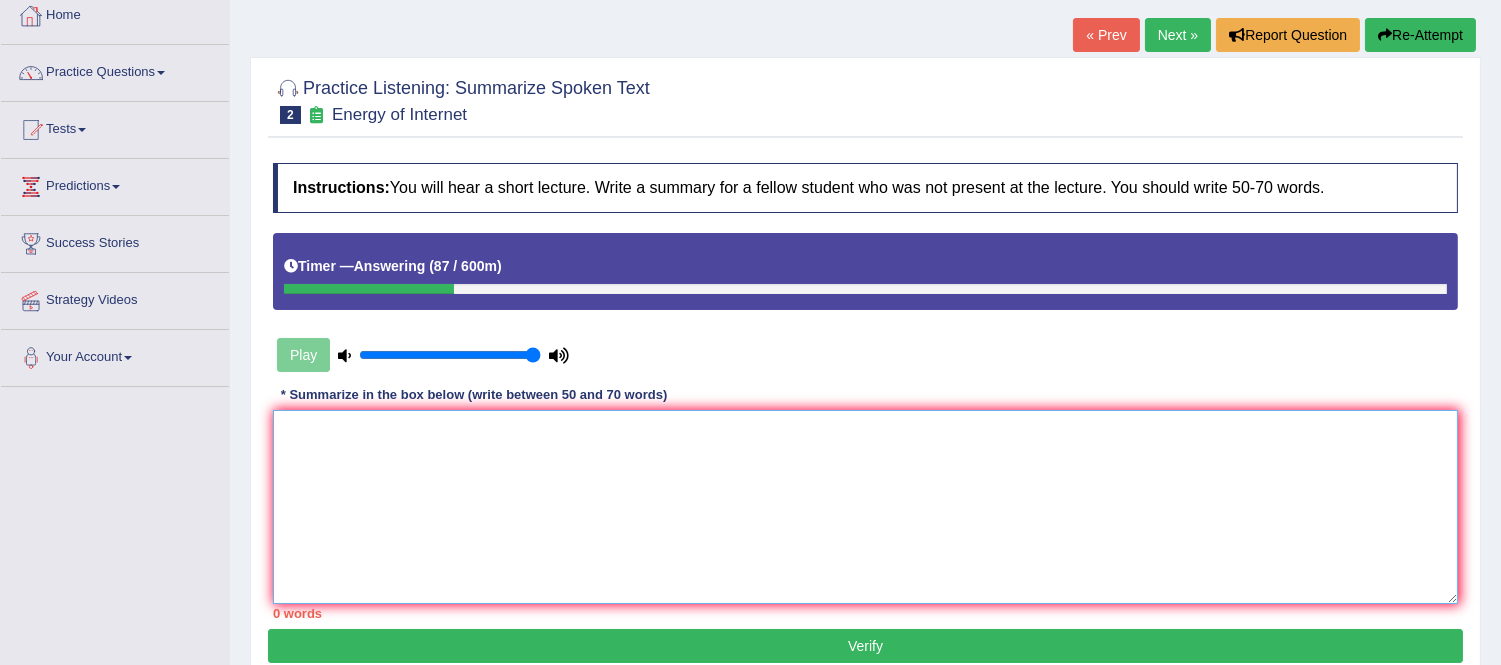 click at bounding box center [865, 507] 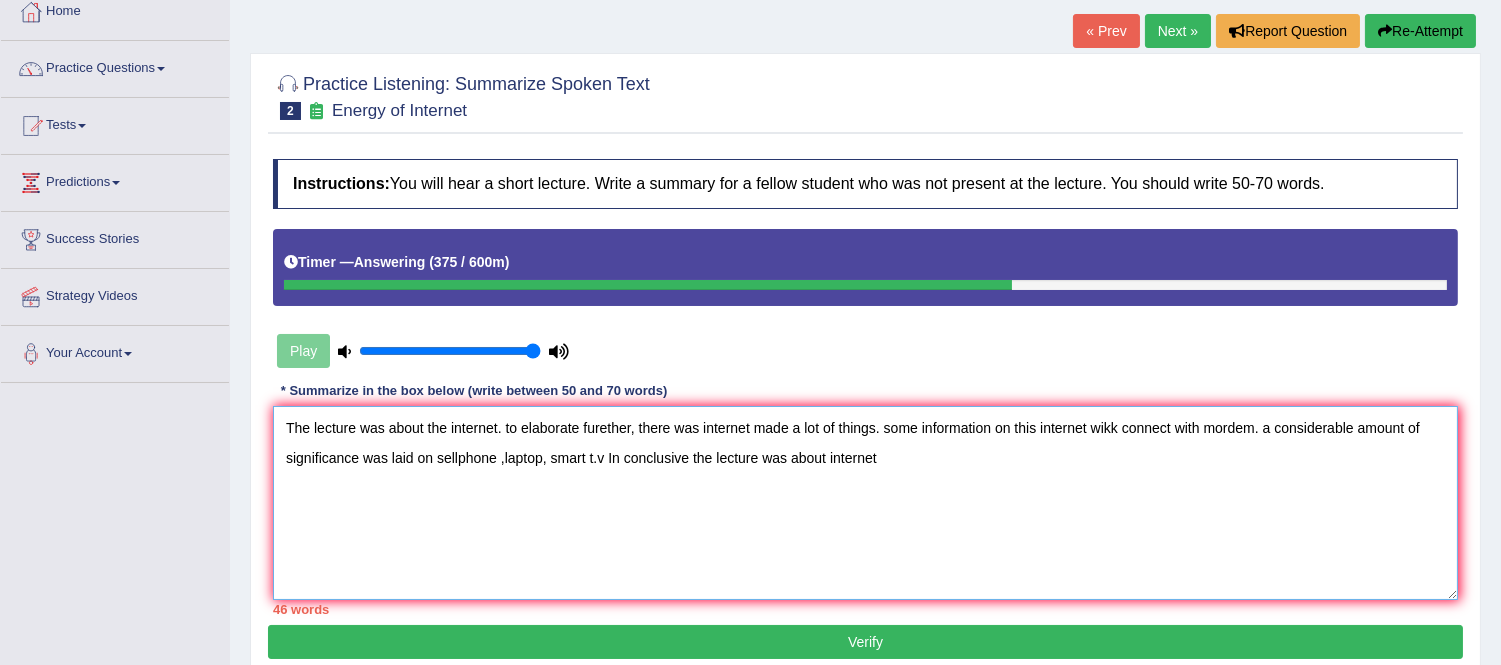 scroll, scrollTop: 111, scrollLeft: 0, axis: vertical 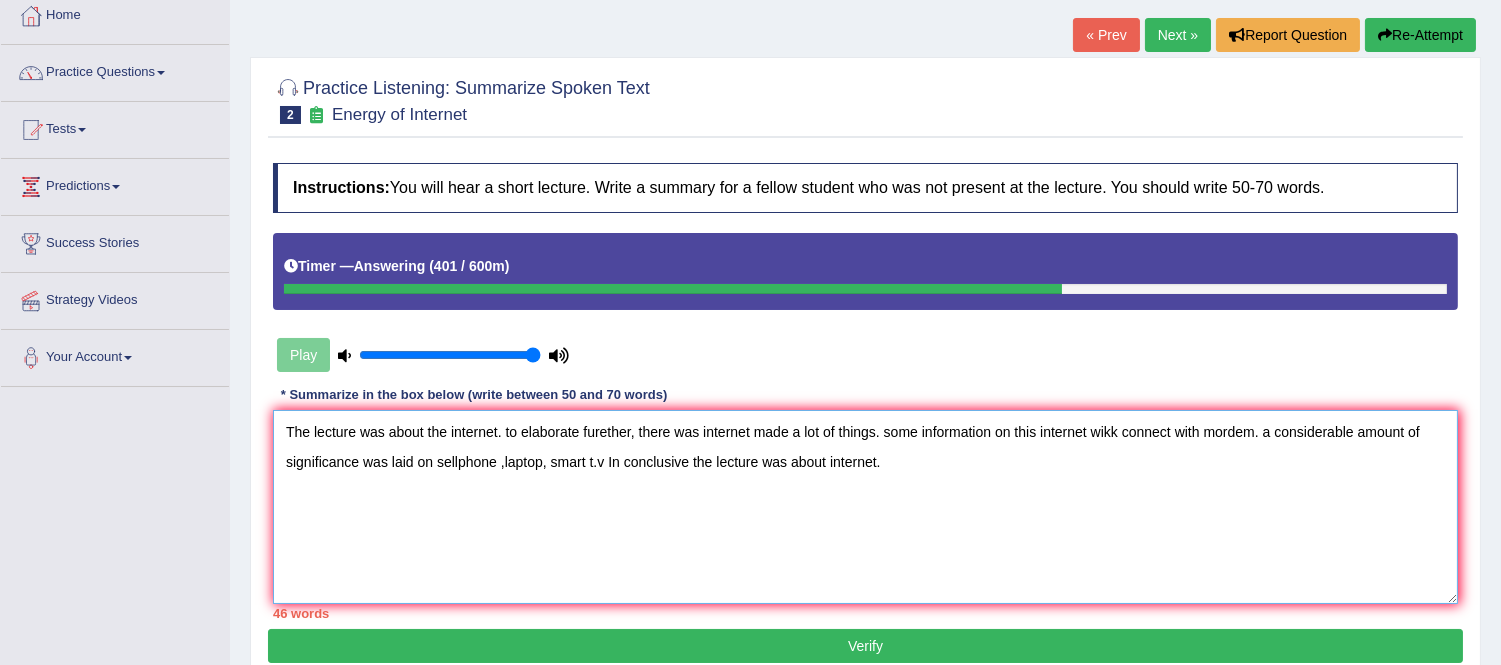 click on "The lecture was about the internet. to elaborate furether, there was internet made a lot of things. some information on this internet wikk connect with mordem. a considerable amount of significance was laid on sellphone ,laptop, smart t.v In conclusive the lecture was about internet." at bounding box center [865, 507] 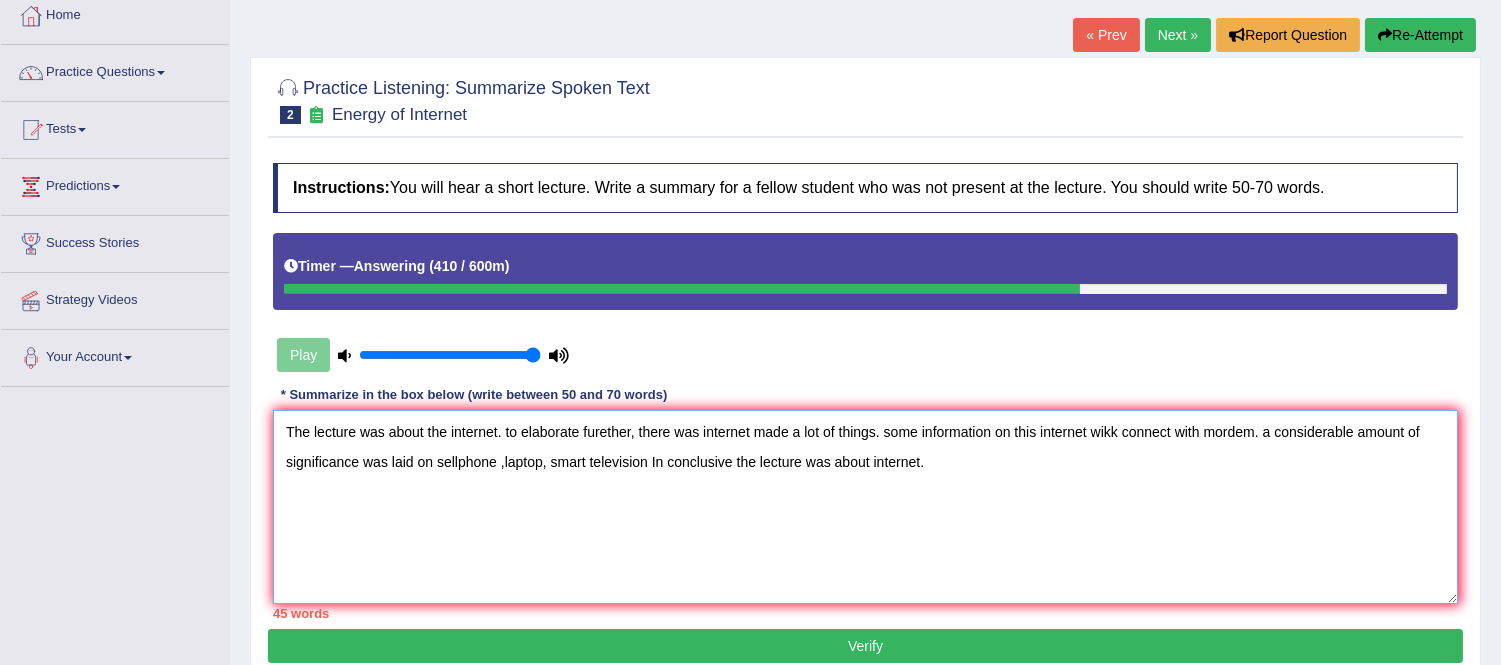 click on "The lecture was about the internet. to elaborate furether, there was internet made a lot of things. some information on this internet wikk connect with mordem. a considerable amount of significance was laid on sellphone ,laptop, smart television In conclusive the lecture was about internet." at bounding box center (865, 507) 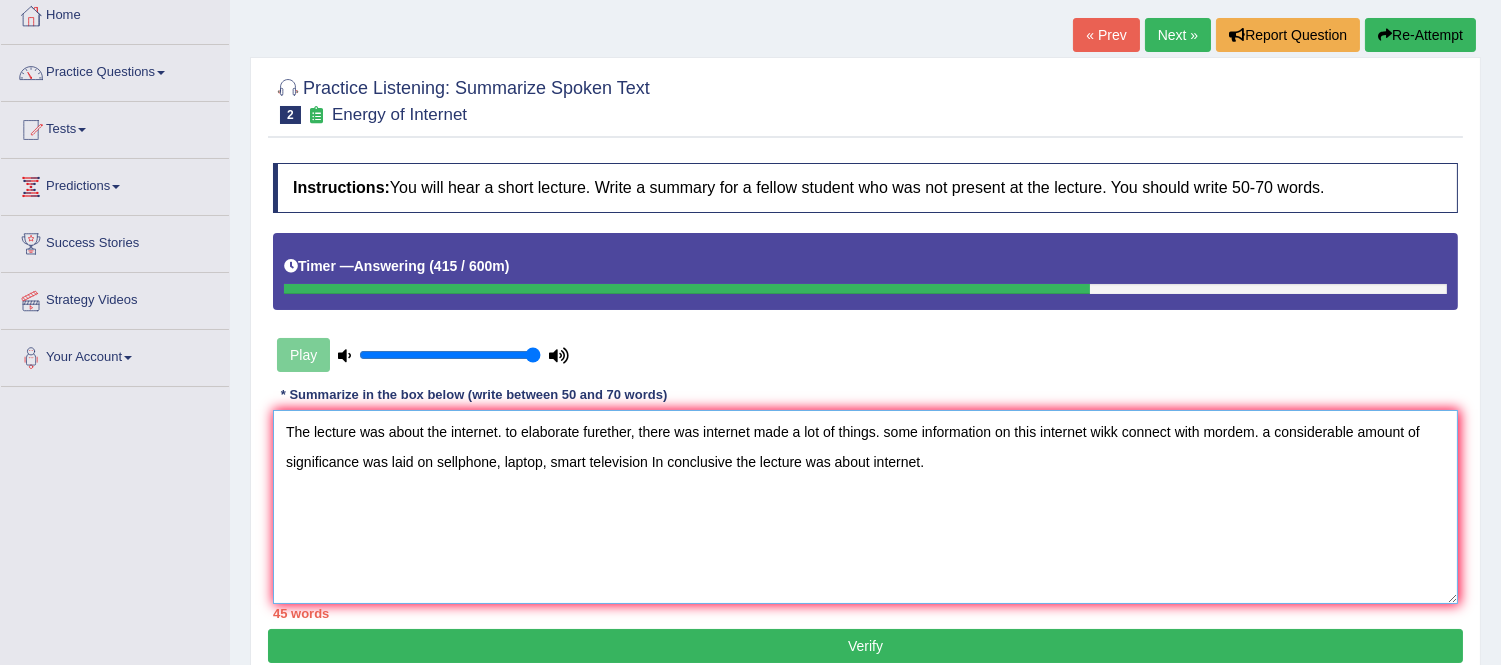 click on "The lecture was about the internet. to elaborate furether, there was internet made a lot of things. some information on this internet wikk connect with mordem. a considerable amount of significance was laid on sellphone, laptop, smart television In conclusive the lecture was about internet." at bounding box center [865, 507] 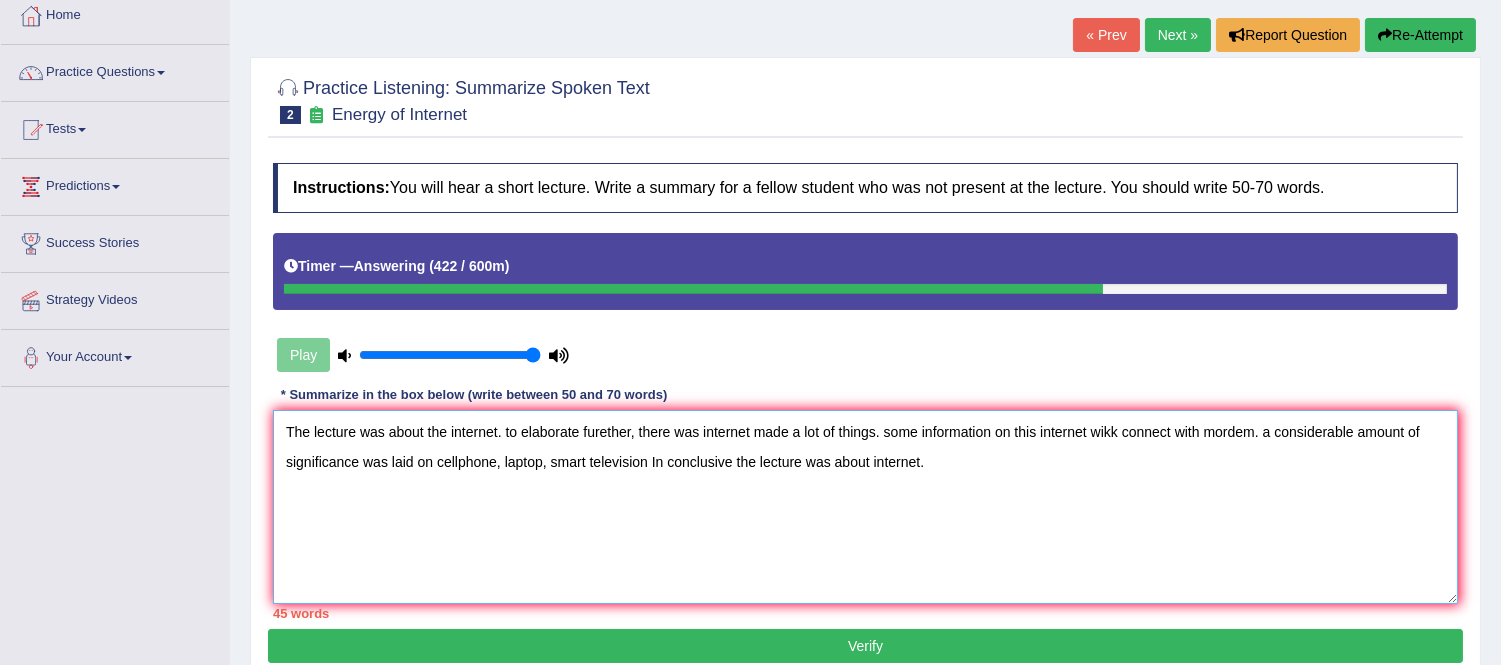click on "The lecture was about the internet. to elaborate furether, there was internet made a lot of things. some information on this internet wikk connect with mordem. a considerable amount of significance was laid on cellphone, laptop, smart television In conclusive the lecture was about internet." at bounding box center [865, 507] 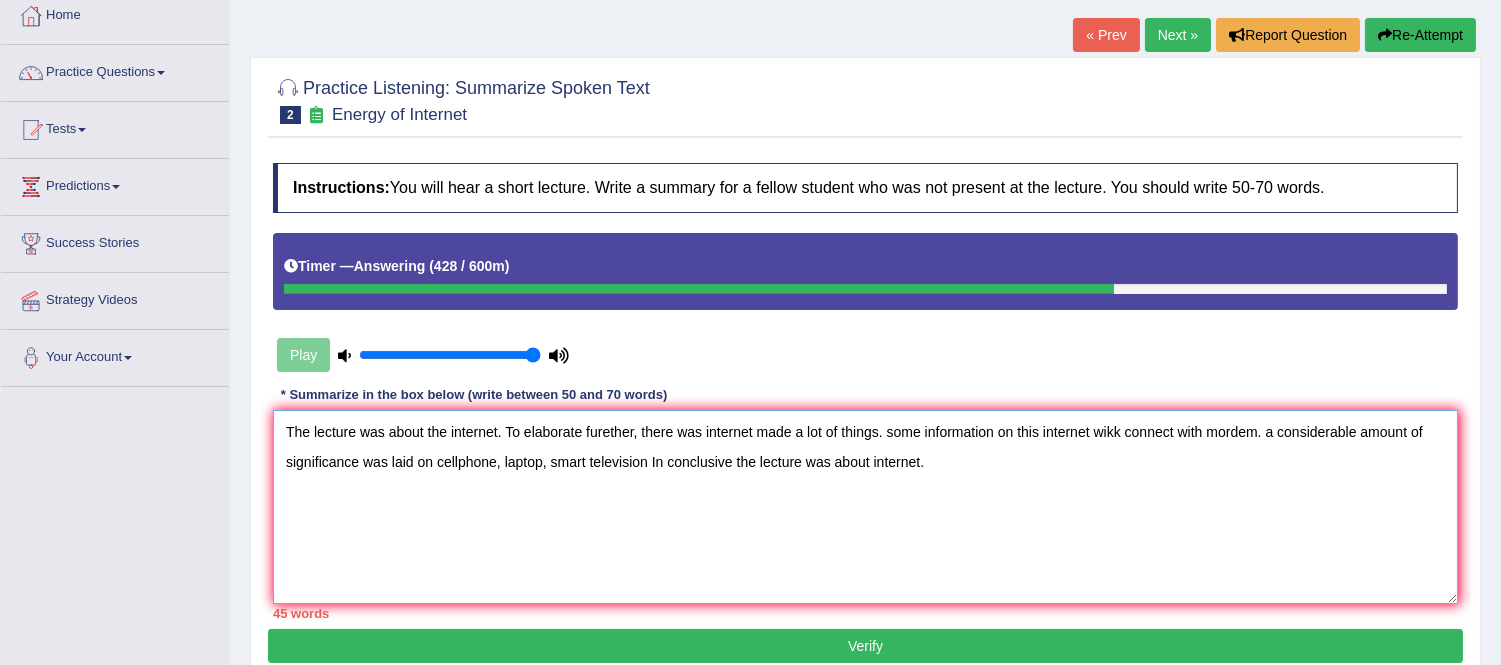 click on "The lecture was about the internet. To elaborate furether, there was internet made a lot of things. some information on this internet wikk connect with mordem. a considerable amount of significance was laid on cellphone, laptop, smart television In conclusive the lecture was about internet." at bounding box center [865, 507] 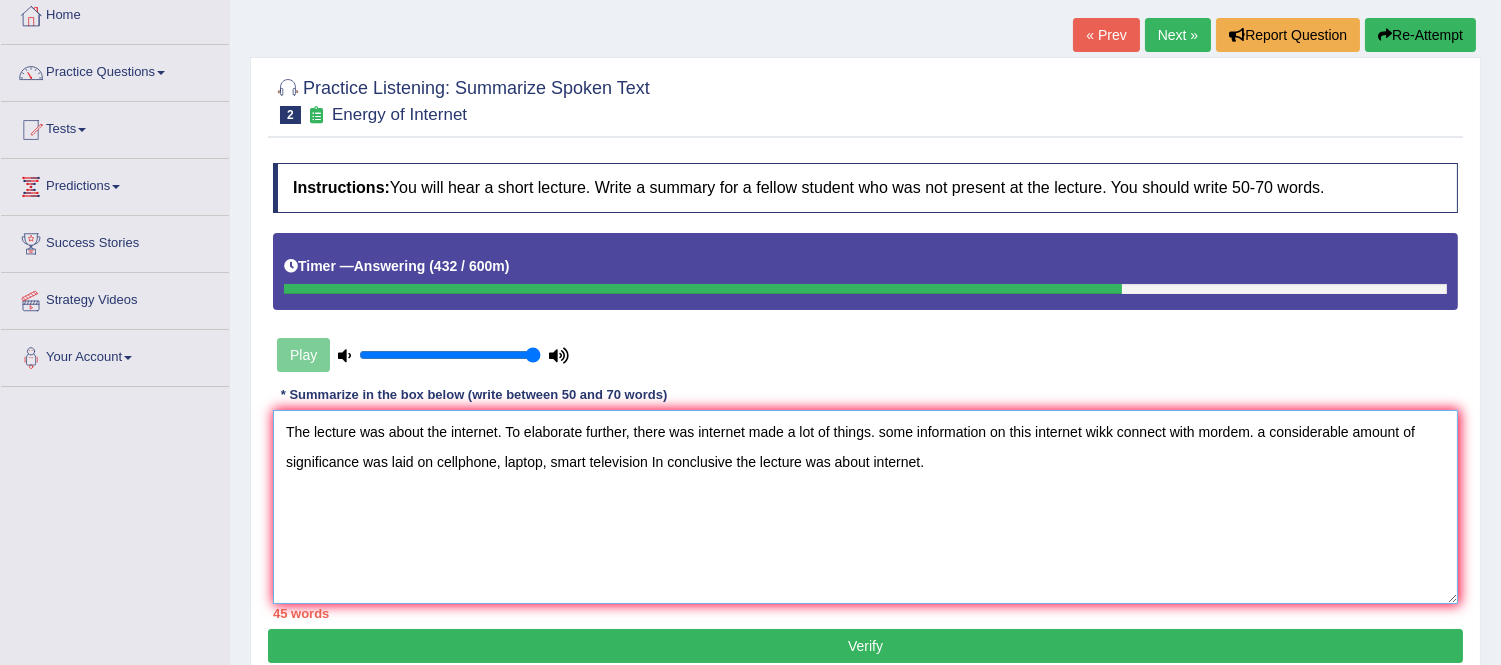 click on "The lecture was about the internet. To elaborate further, there was internet made a lot of things. some information on this internet wikk connect with mordem. a considerable amount of significance was laid on cellphone, laptop, smart television In conclusive the lecture was about internet." at bounding box center [865, 507] 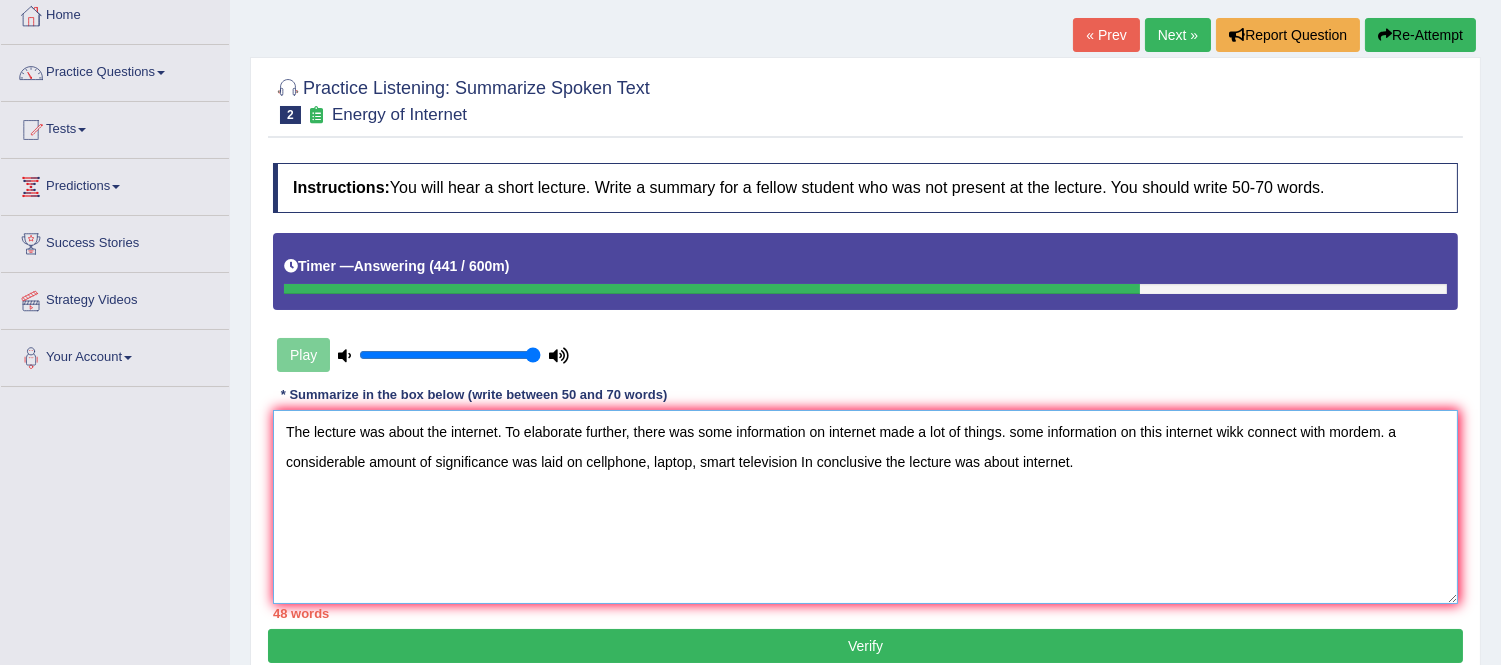 click on "The lecture was about the internet. To elaborate further, there was some information on internet made a lot of things. some information on this internet wikk connect with mordem. a considerable amount of significance was laid on cellphone, laptop, smart television In conclusive the lecture was about internet." at bounding box center (865, 507) 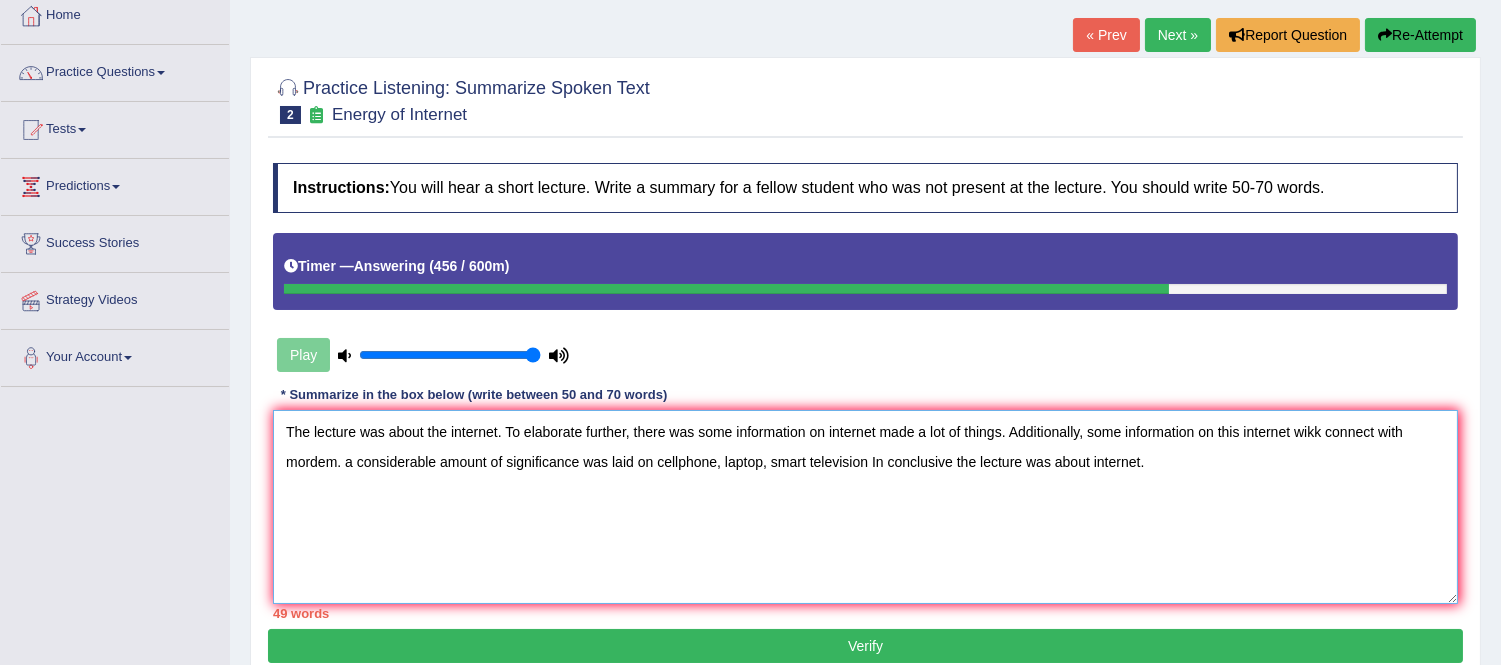 click on "The lecture was about the internet. To elaborate further, there was some information on internet made a lot of things. Additionally, some information on this internet wikk connect with mordem. a considerable amount of significance was laid on cellphone, laptop, smart television In conclusive the lecture was about internet." at bounding box center (865, 507) 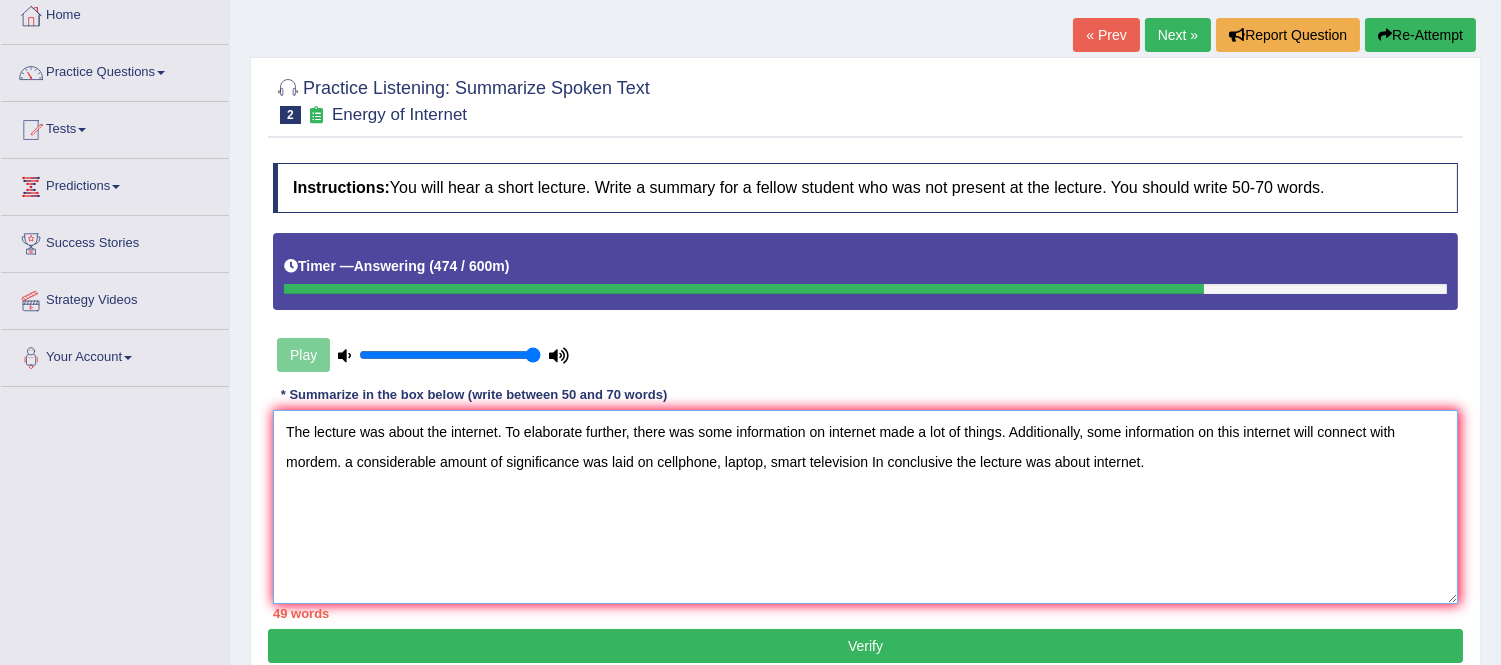 click on "The lecture was about the internet. To elaborate further, there was some information on internet made a lot of things. Additionally, some information on this internet will connect with mordem. a considerable amount of significance was laid on cellphone, laptop, smart television In conclusive the lecture was about internet." at bounding box center (865, 507) 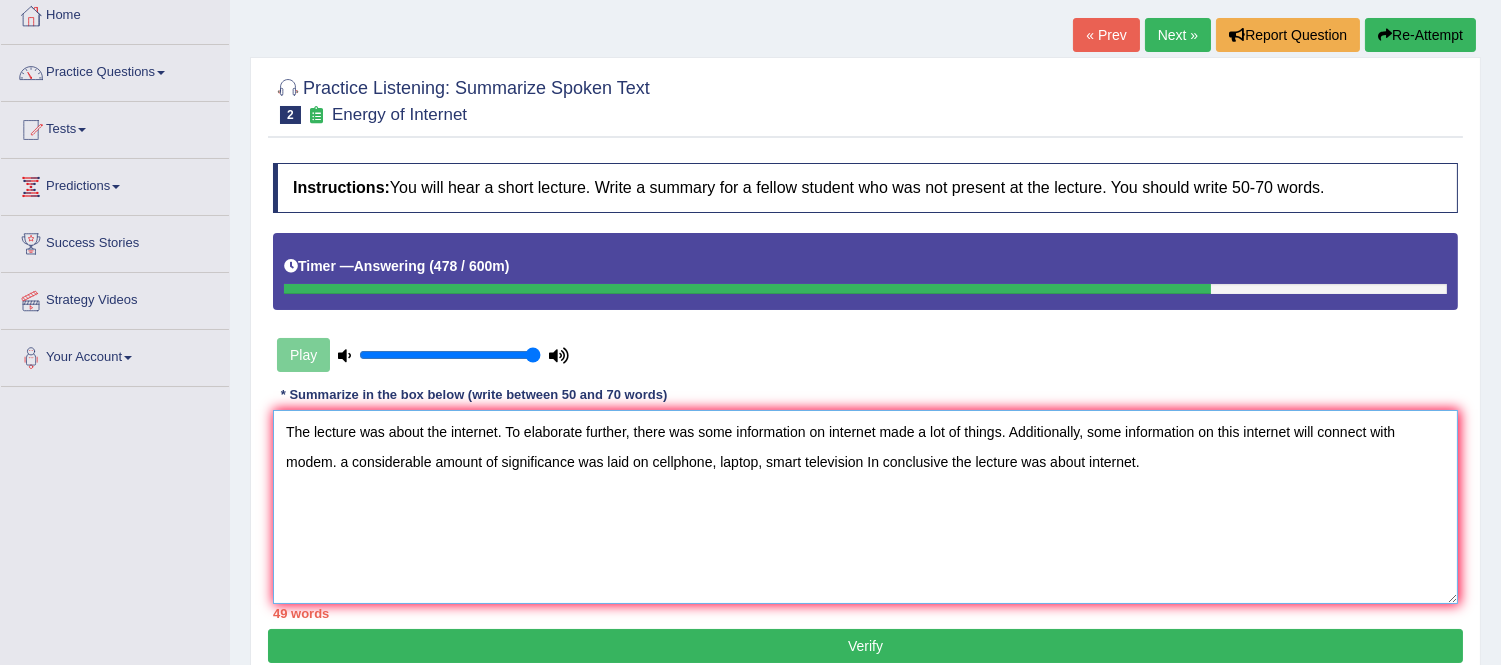 click on "The lecture was about the internet. To elaborate further, there was some information on internet made a lot of things. Additionally, some information on this internet will connect with modem. a considerable amount of significance was laid on cellphone, laptop, smart television In conclusive the lecture was about internet." at bounding box center [865, 507] 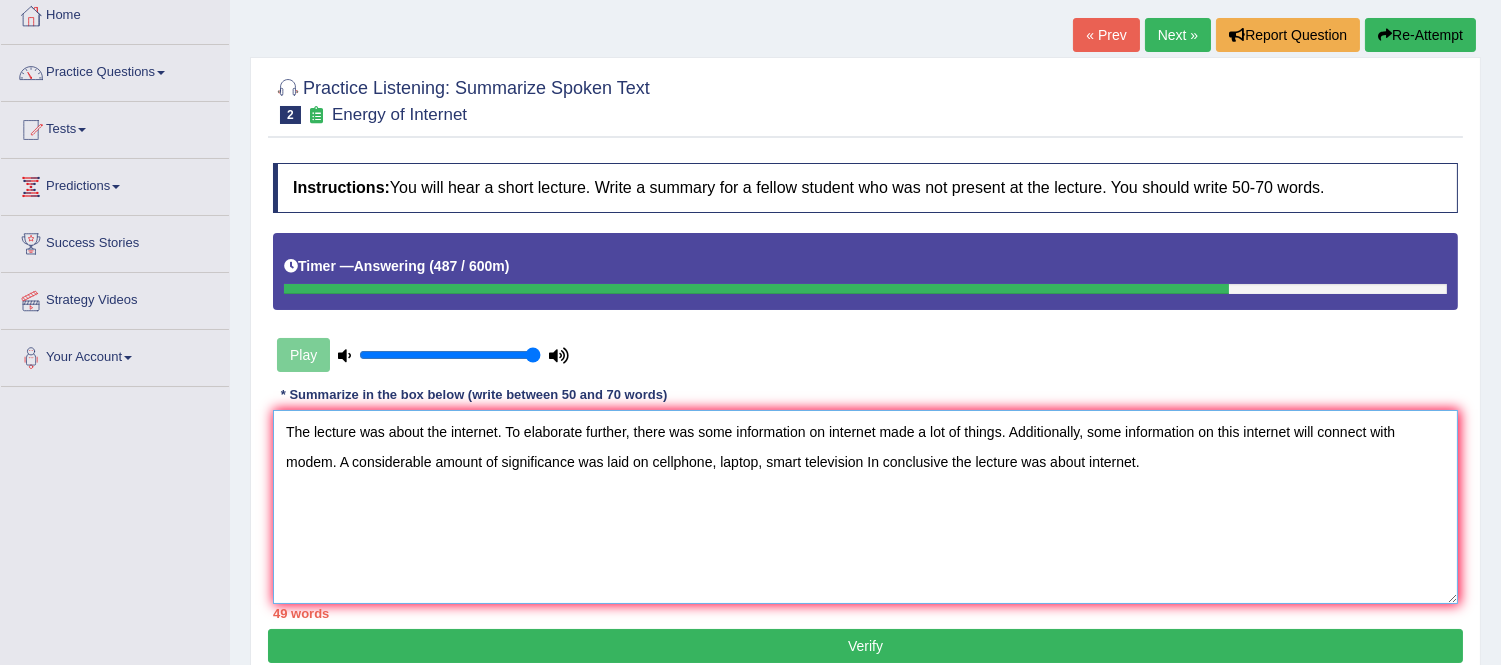 click on "The lecture was about the internet. To elaborate further, there was some information on internet made a lot of things. Additionally, some information on this internet will connect with modem. A considerable amount of significance was laid on cellphone, laptop, smart television In conclusive the lecture was about internet." at bounding box center (865, 507) 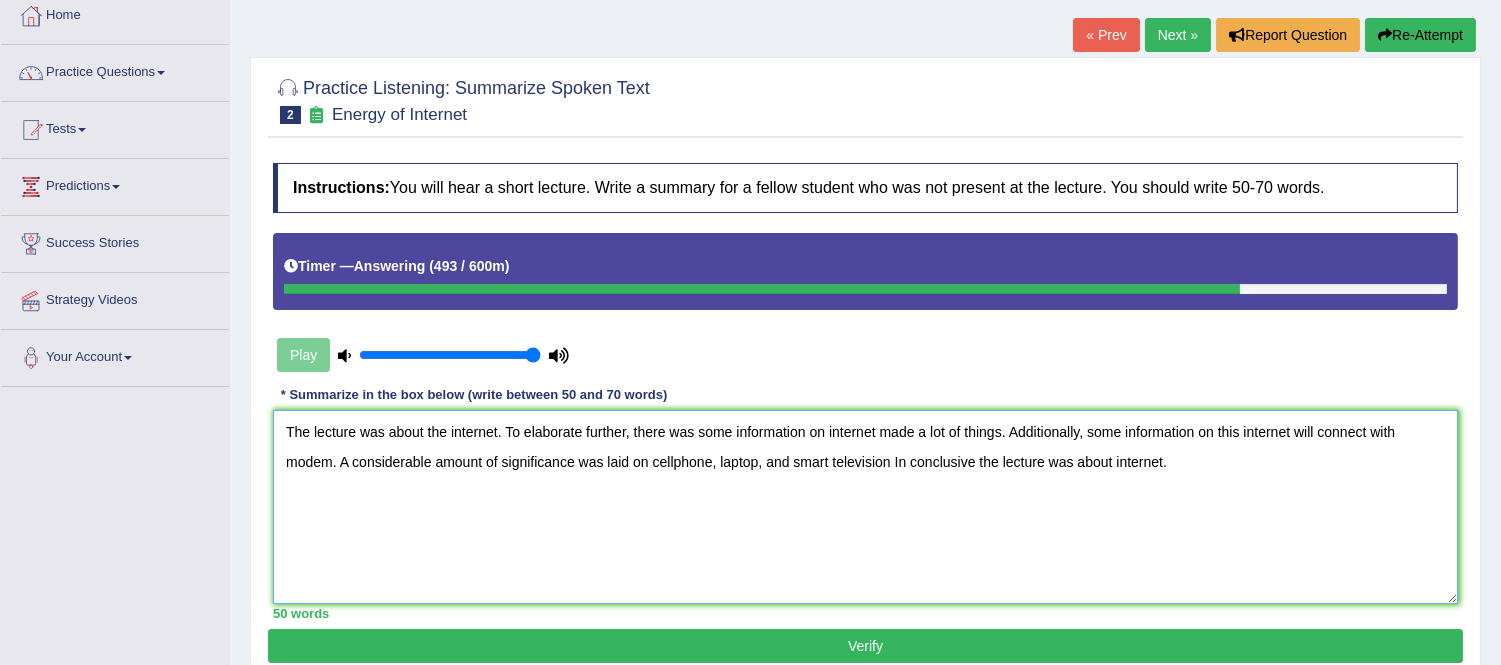 click on "The lecture was about the internet. To elaborate further, there was some information on internet made a lot of things. Additionally, some information on this internet will connect with modem. A considerable amount of significance was laid on cellphone, laptop, and smart television In conclusive the lecture was about internet." at bounding box center [865, 507] 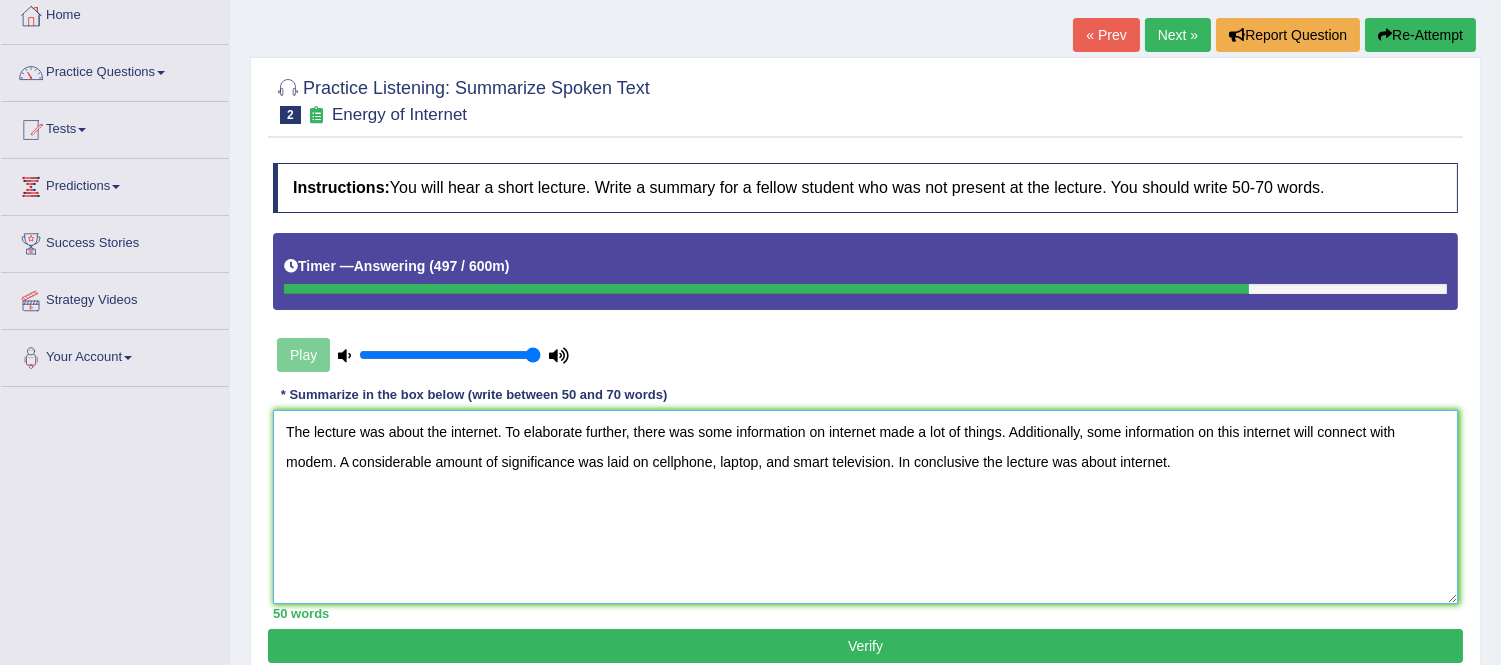 click on "The lecture was about the internet. To elaborate further, there was some information on internet made a lot of things. Additionally, some information on this internet will connect with modem. A considerable amount of significance was laid on cellphone, laptop, and smart television. In conclusive the lecture was about internet." at bounding box center (865, 507) 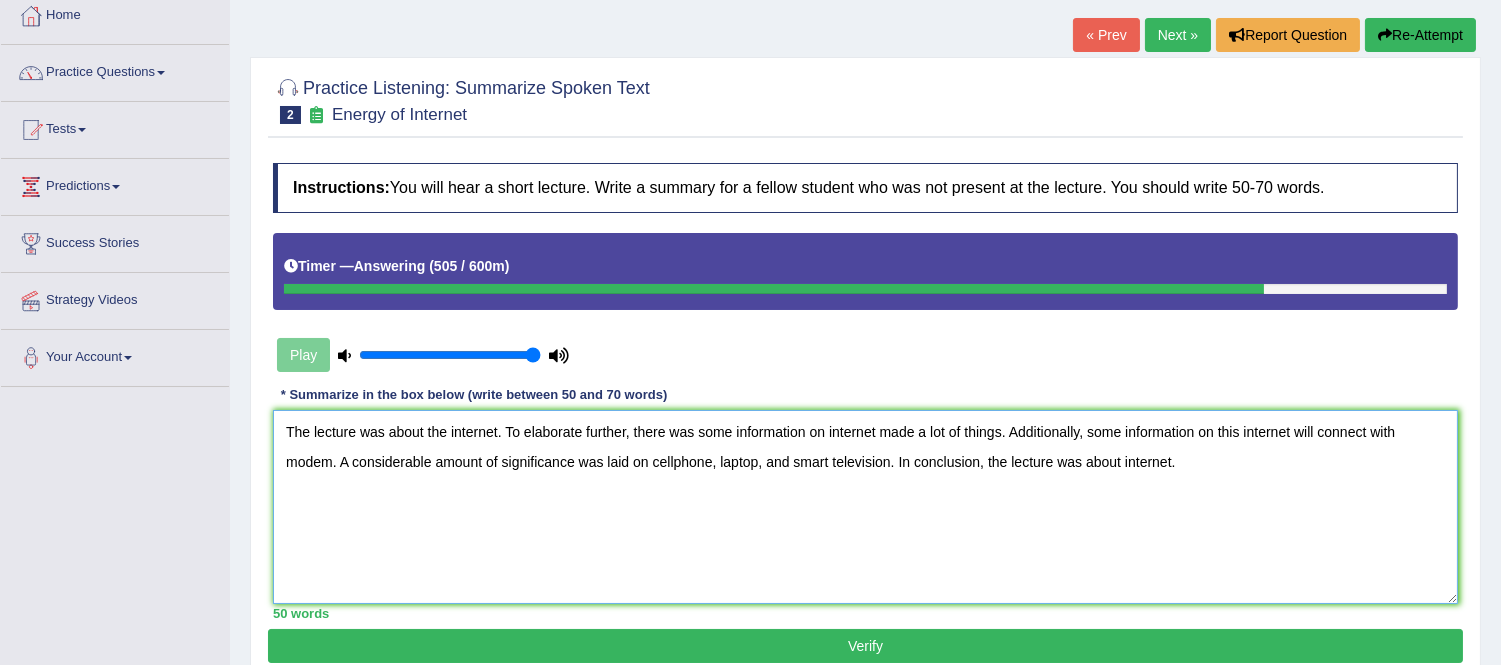 type on "The lecture was about the internet. To elaborate further, there was some information on internet made a lot of things. Additionally, some information on this internet will connect with modem. A considerable amount of significance was laid on cellphone, laptop, and smart television. In conclusion, the lecture was about internet." 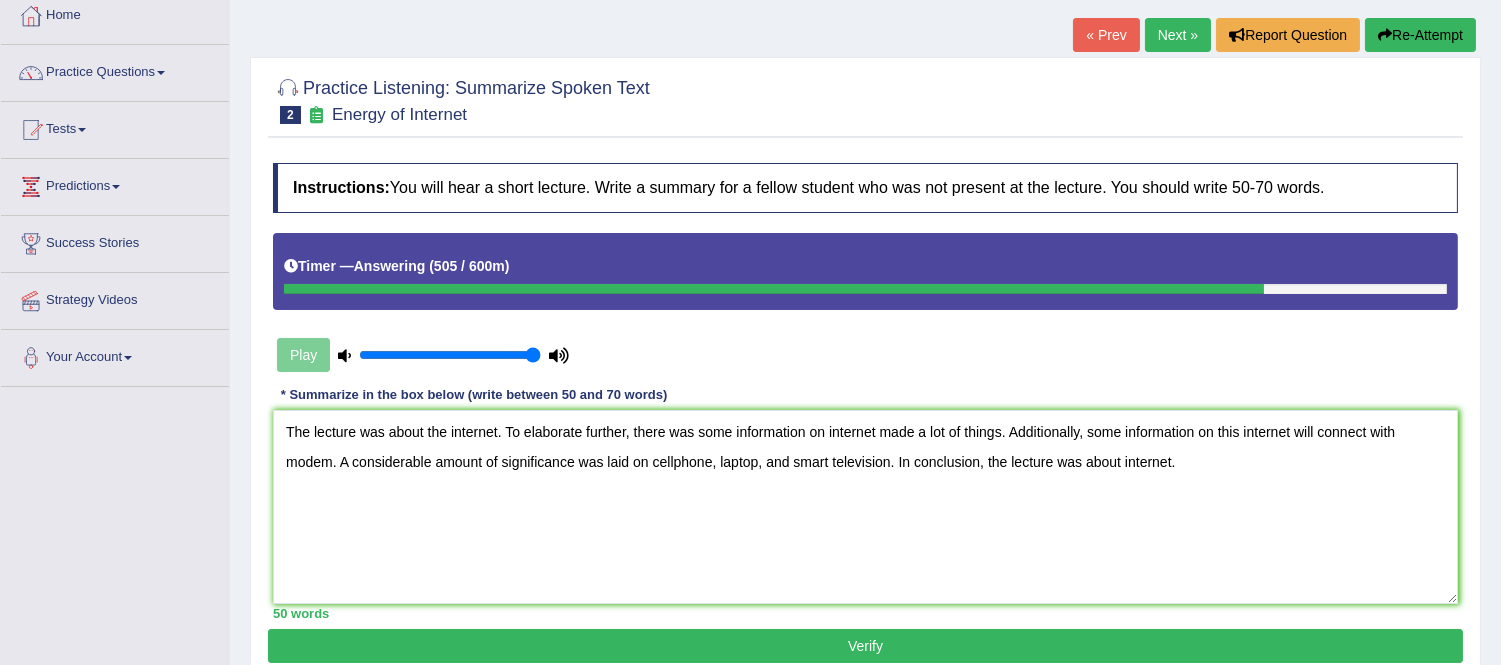 click on "Verify" at bounding box center (865, 646) 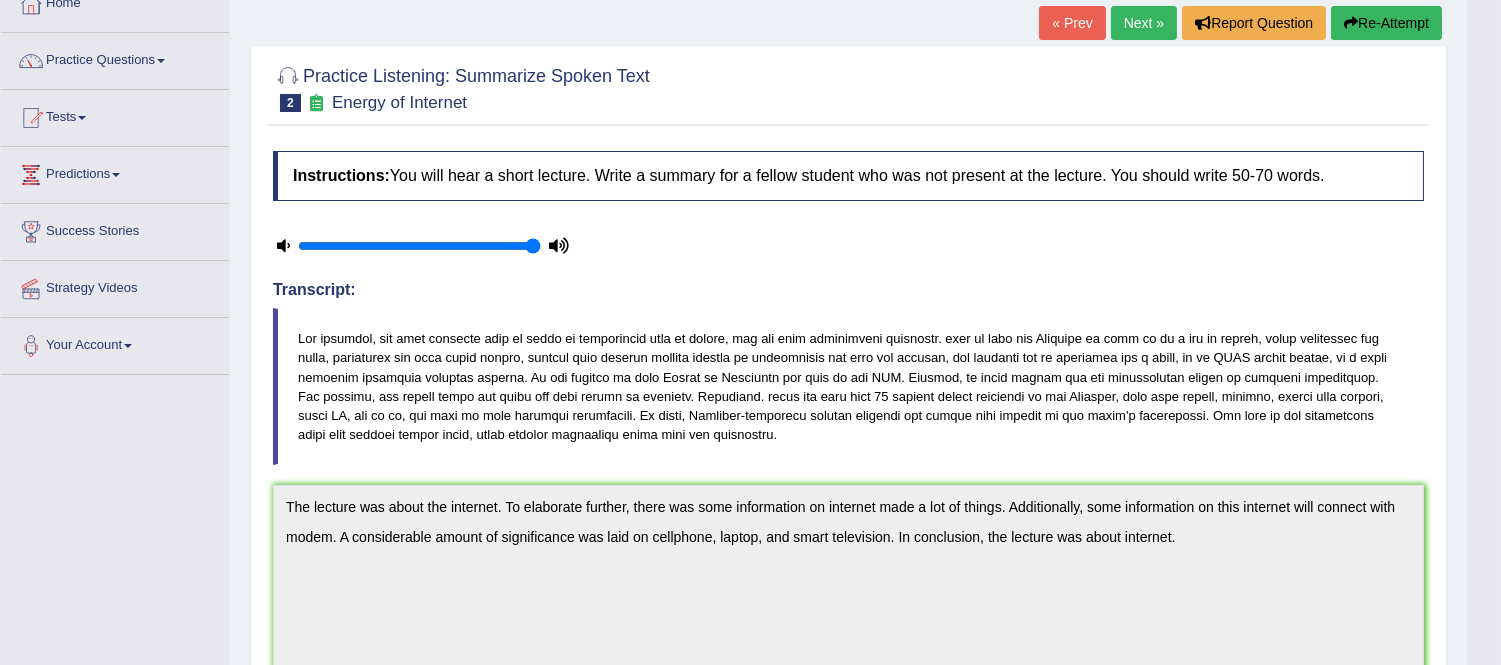 scroll, scrollTop: 0, scrollLeft: 0, axis: both 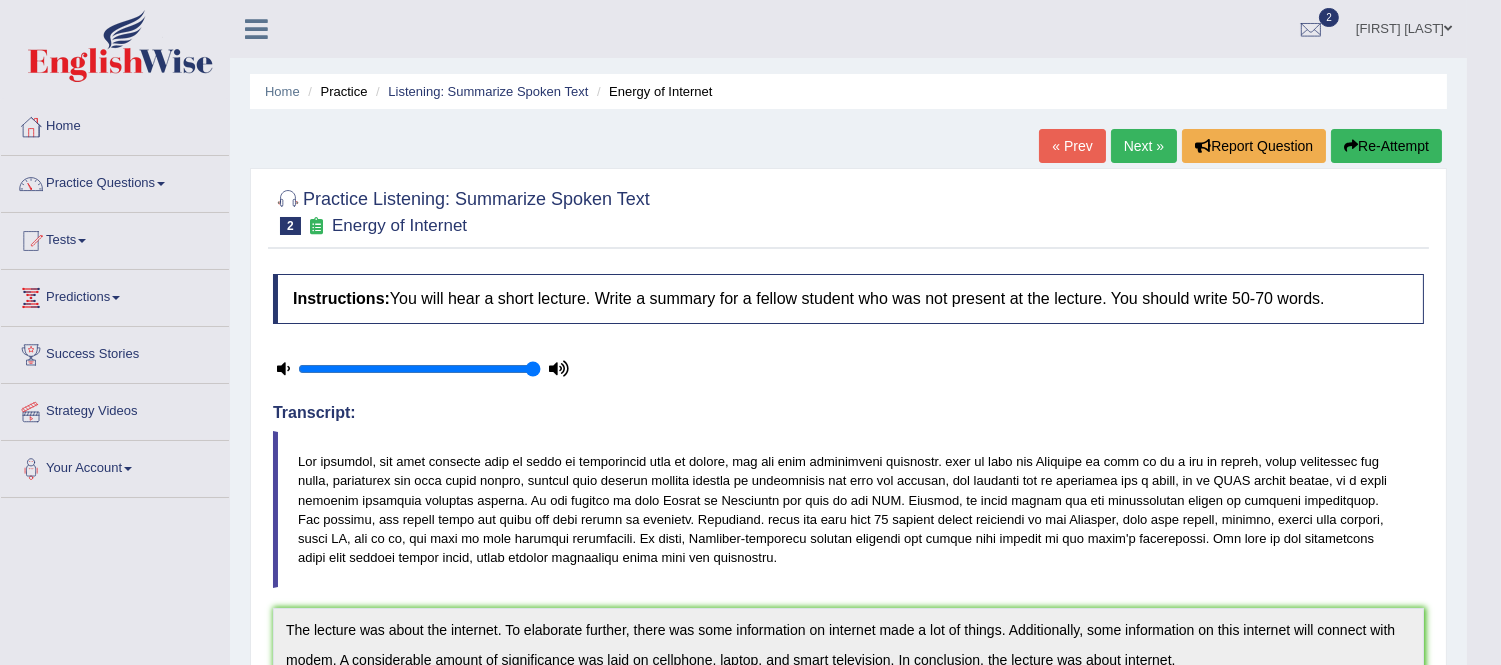 click on "Next »" at bounding box center [1144, 146] 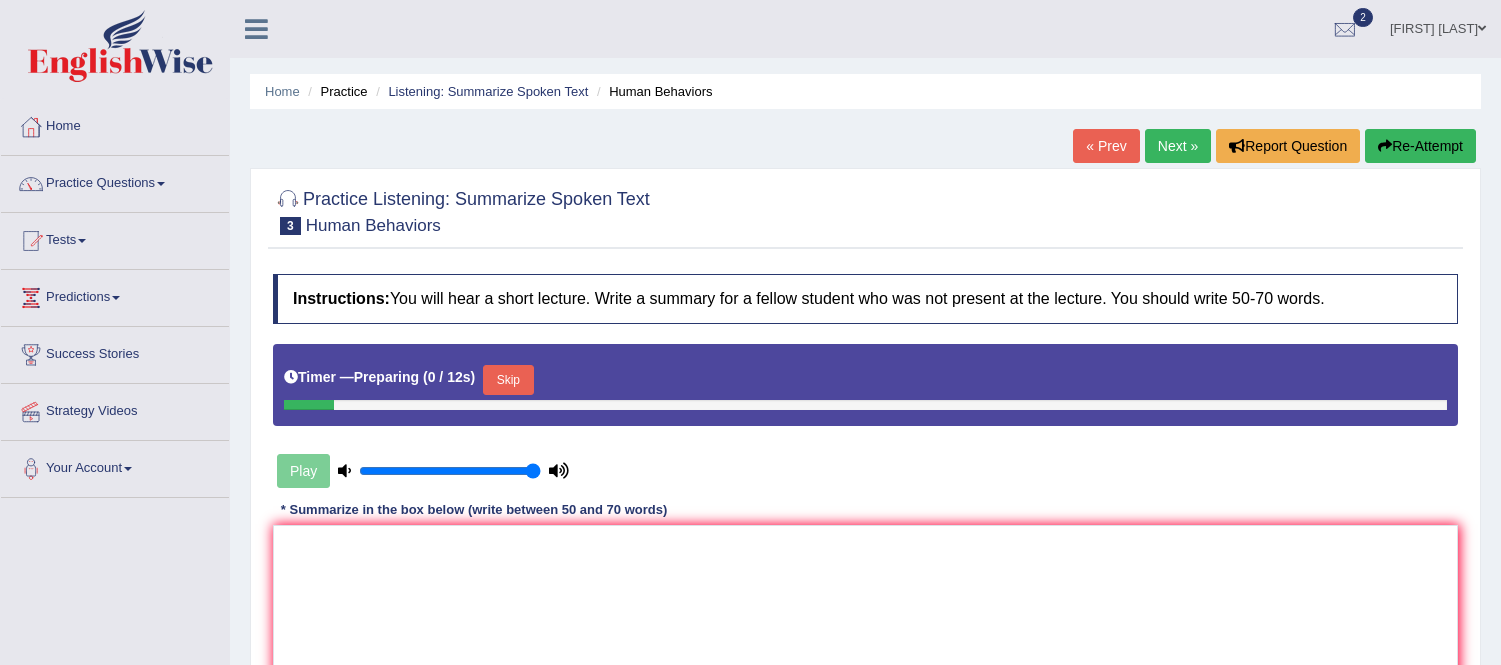 scroll, scrollTop: 0, scrollLeft: 0, axis: both 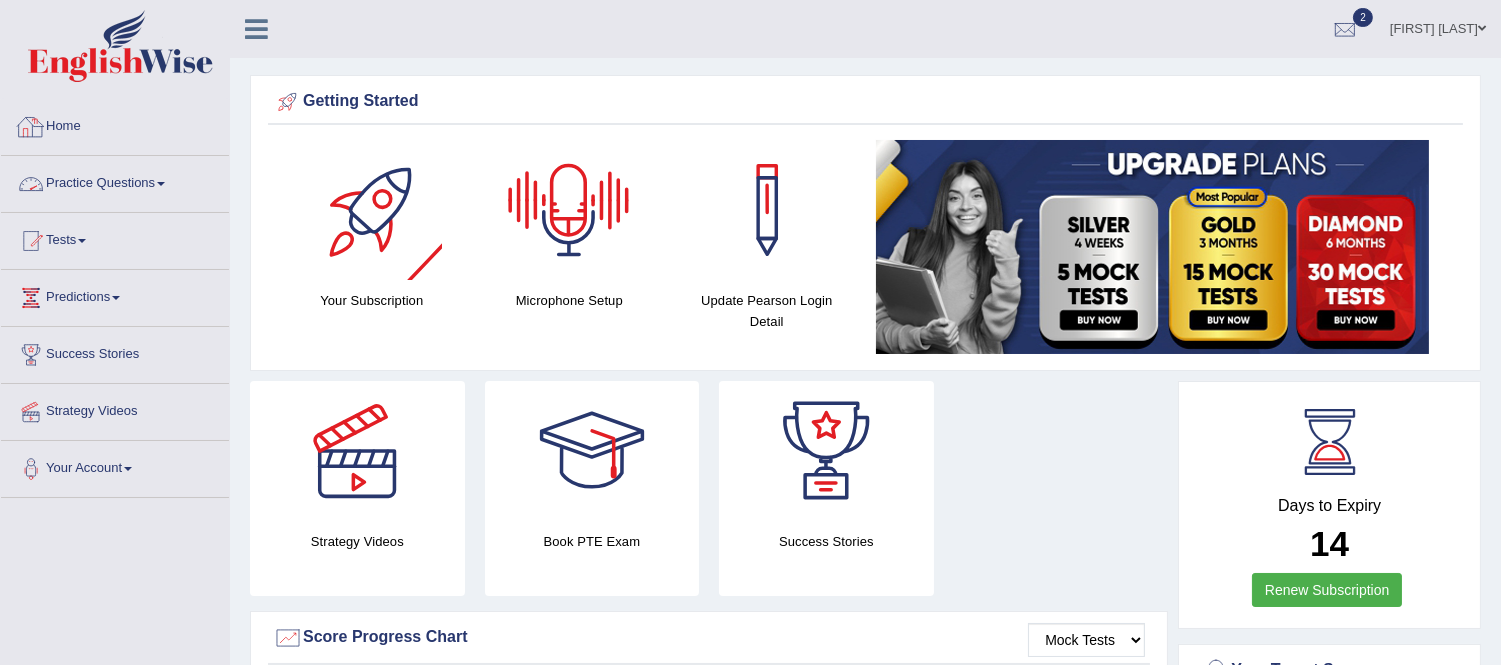 click on "Practice Questions" at bounding box center (115, 181) 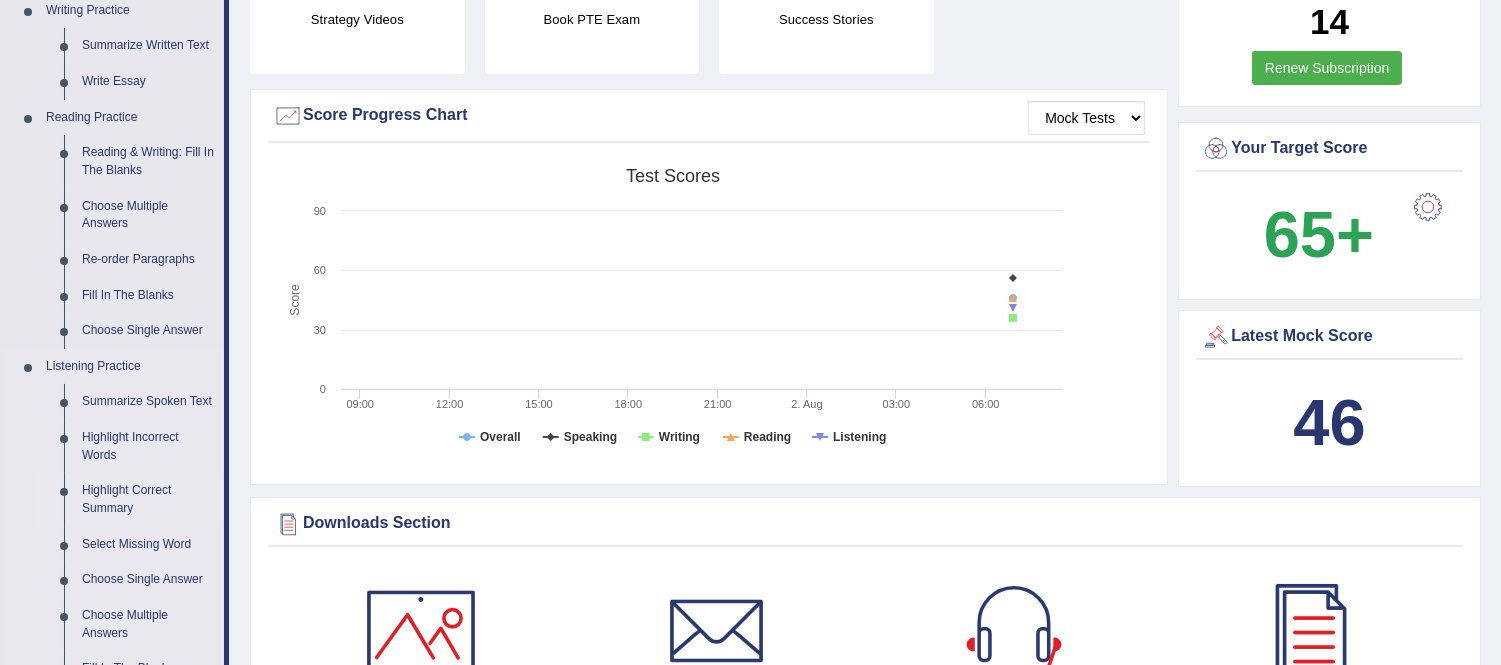 scroll, scrollTop: 555, scrollLeft: 0, axis: vertical 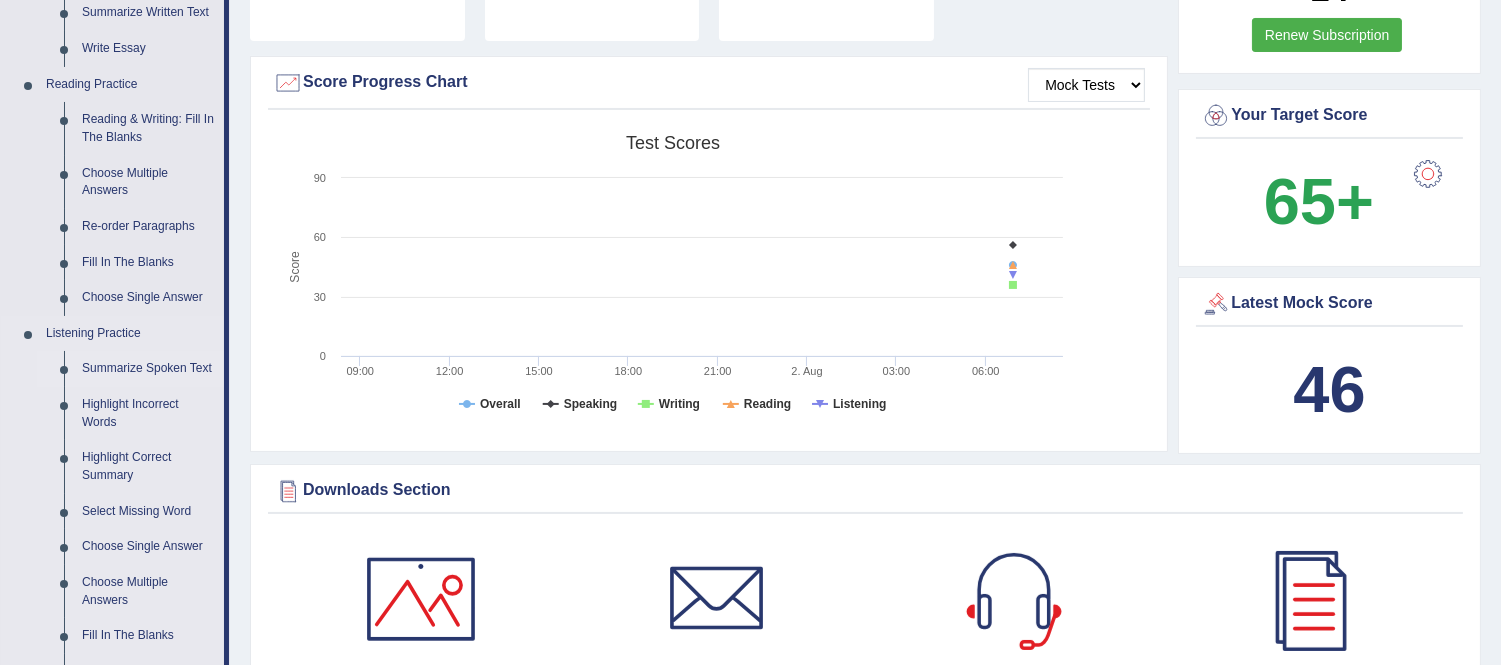 click on "Summarize Spoken Text" at bounding box center (148, 369) 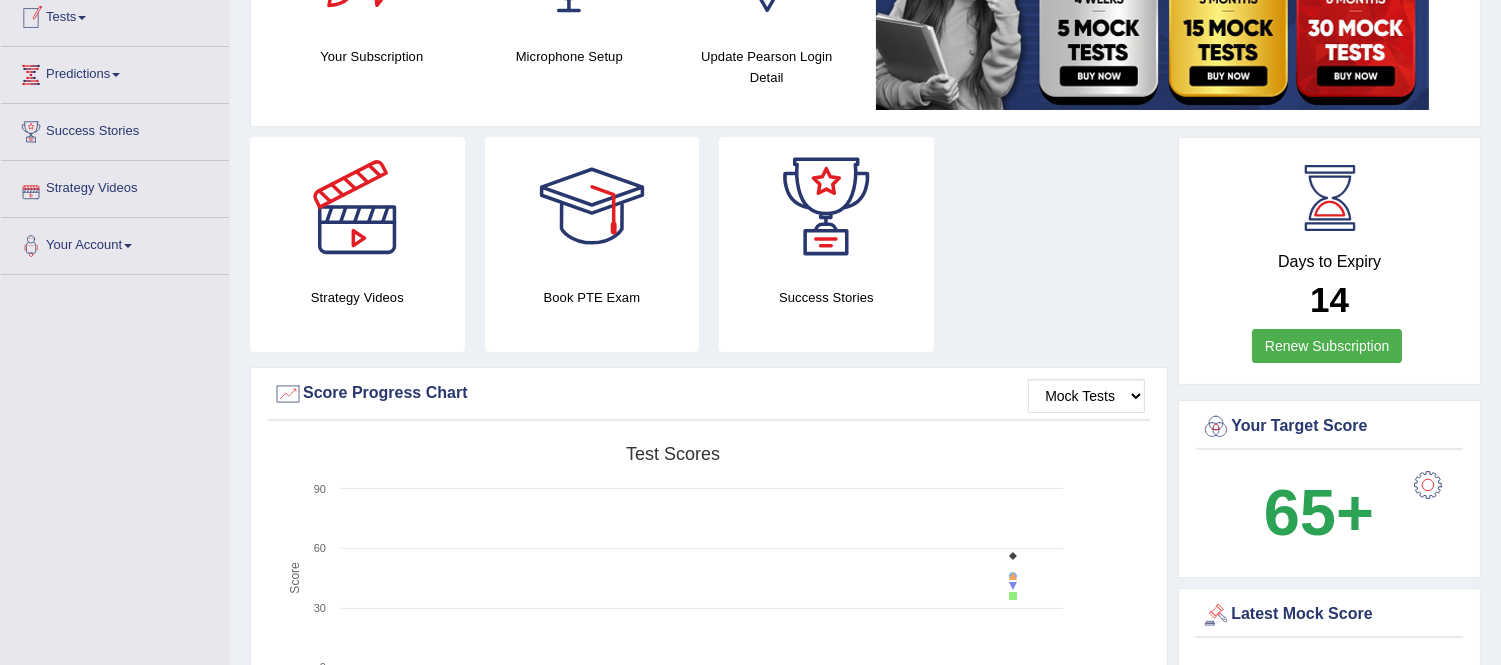 scroll, scrollTop: 301, scrollLeft: 0, axis: vertical 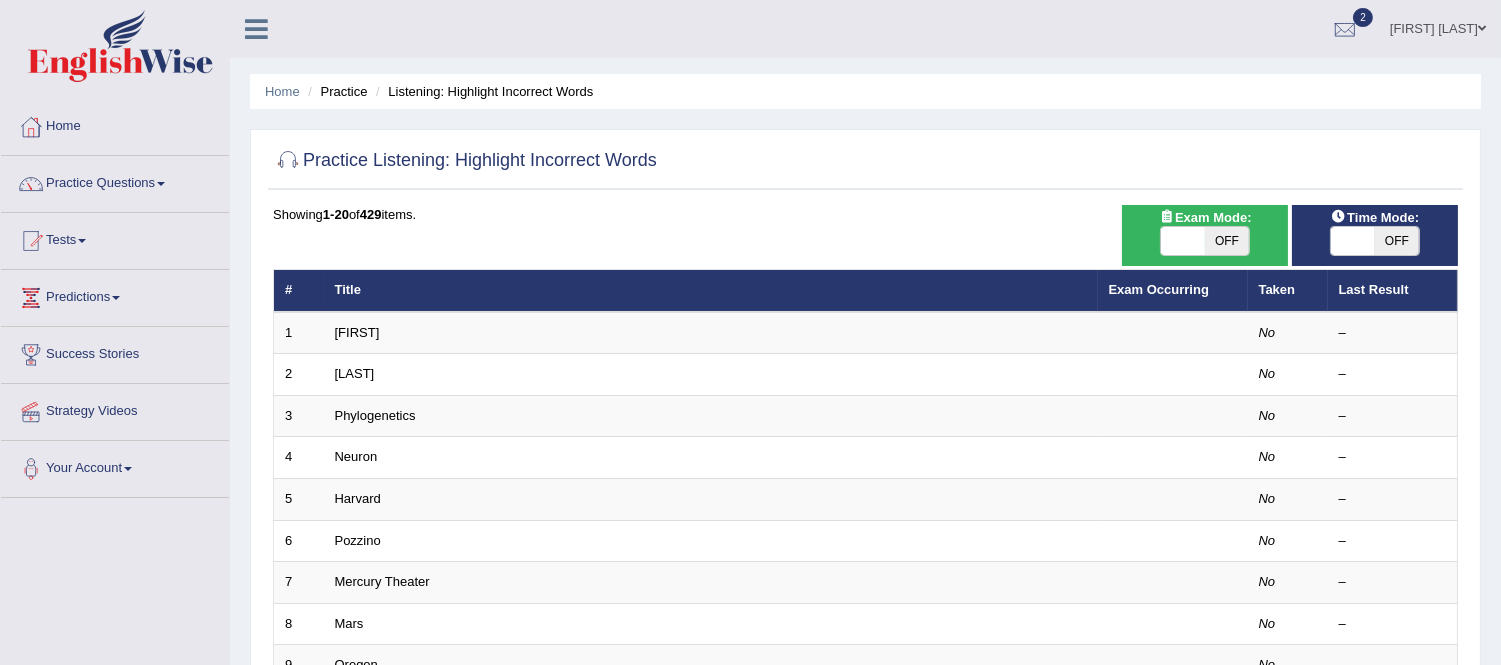 click on "OFF" at bounding box center [1227, 241] 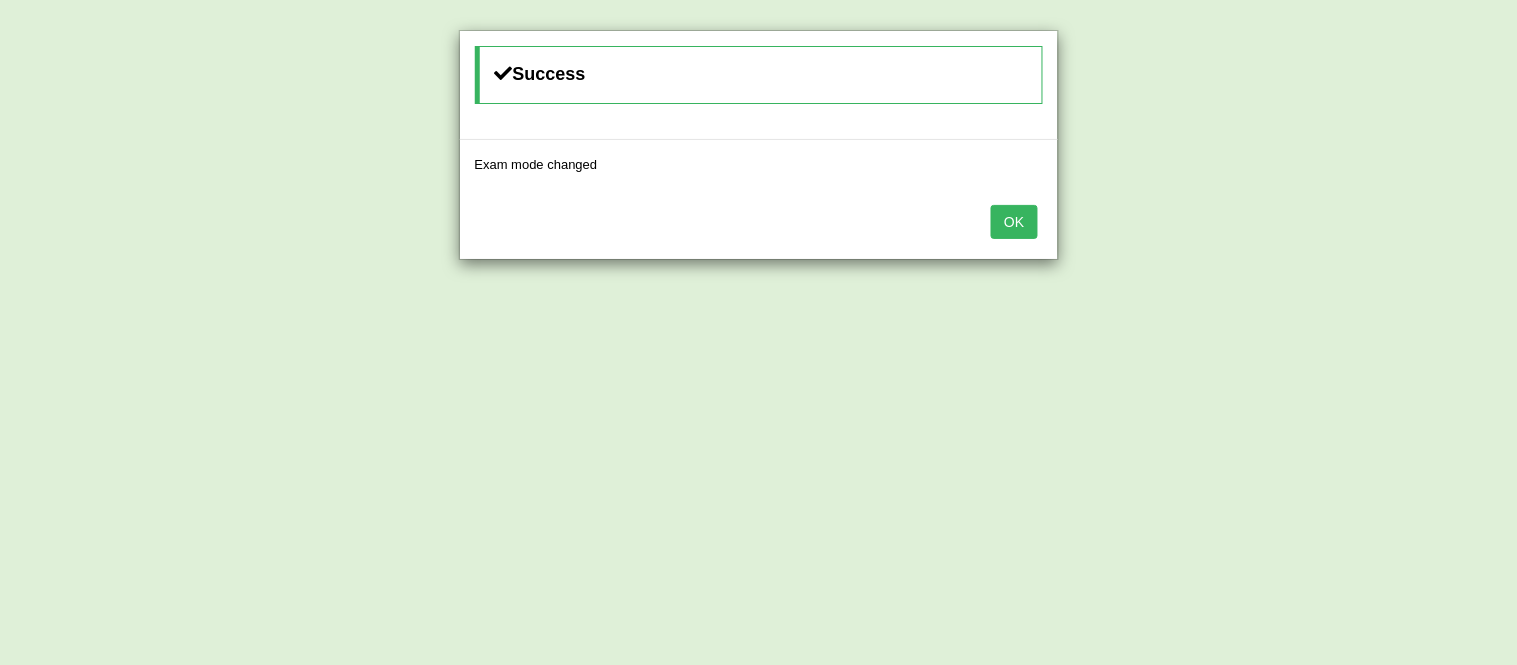 click on "OK" at bounding box center [1014, 222] 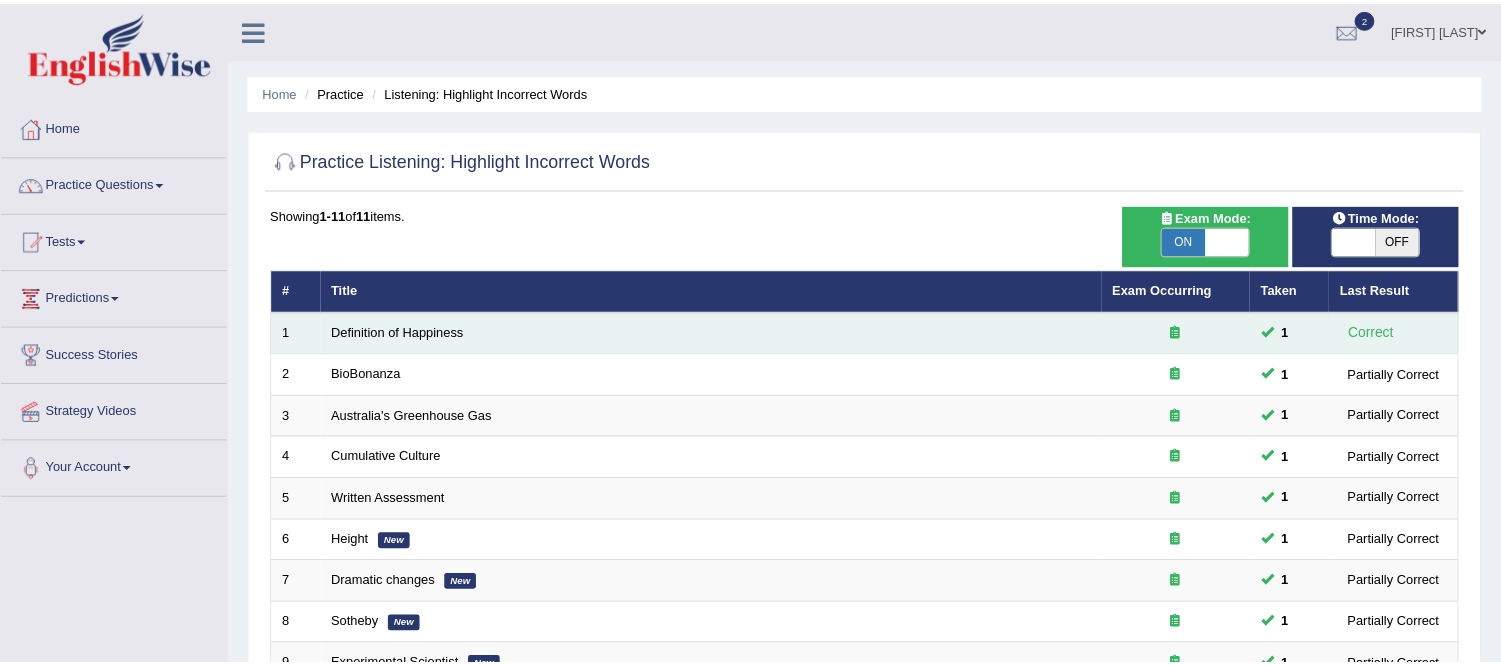 scroll, scrollTop: 0, scrollLeft: 0, axis: both 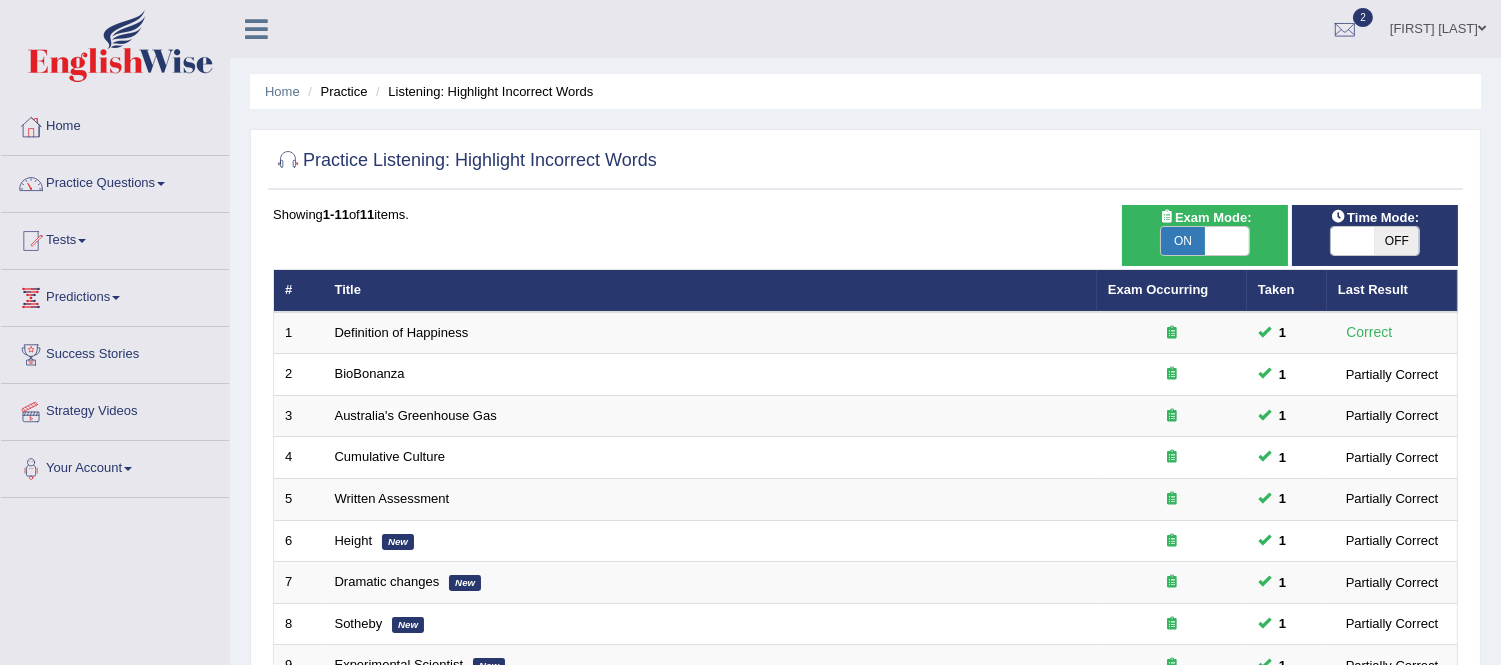 click on "Practice Questions" at bounding box center (115, 181) 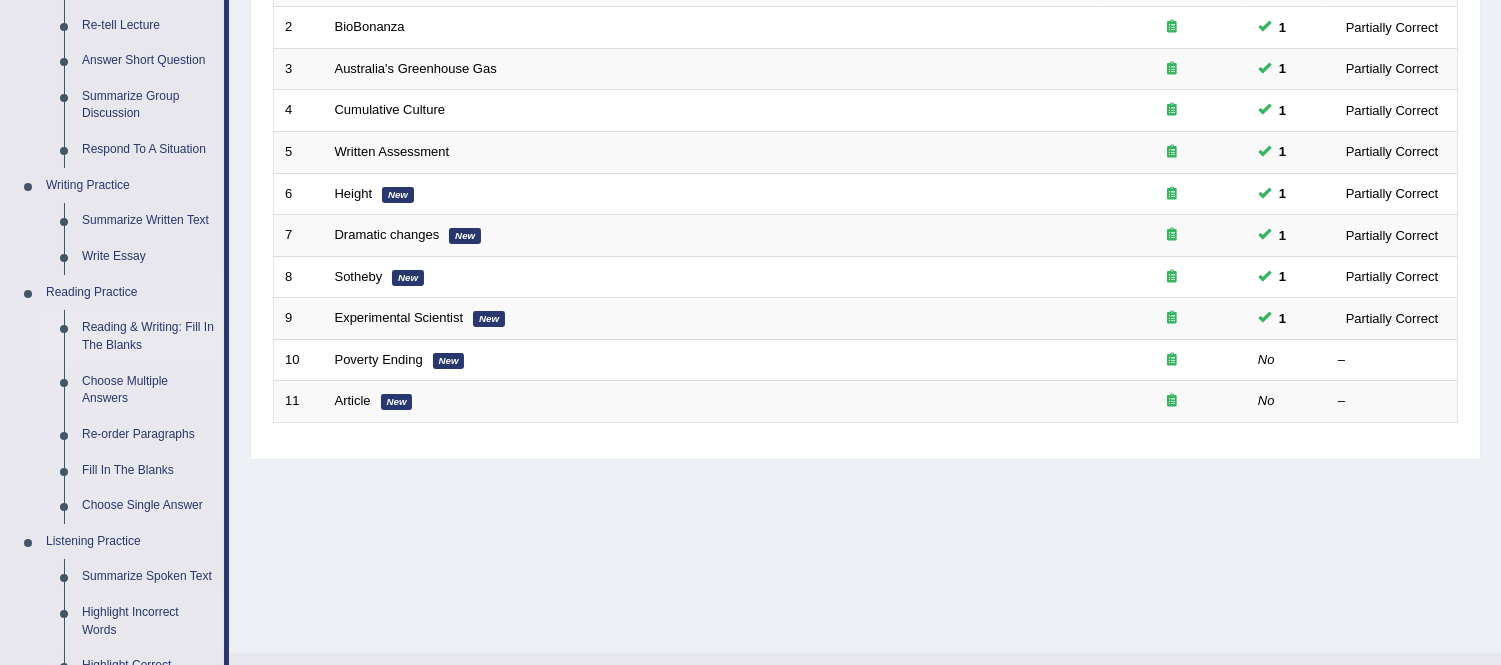 scroll, scrollTop: 444, scrollLeft: 0, axis: vertical 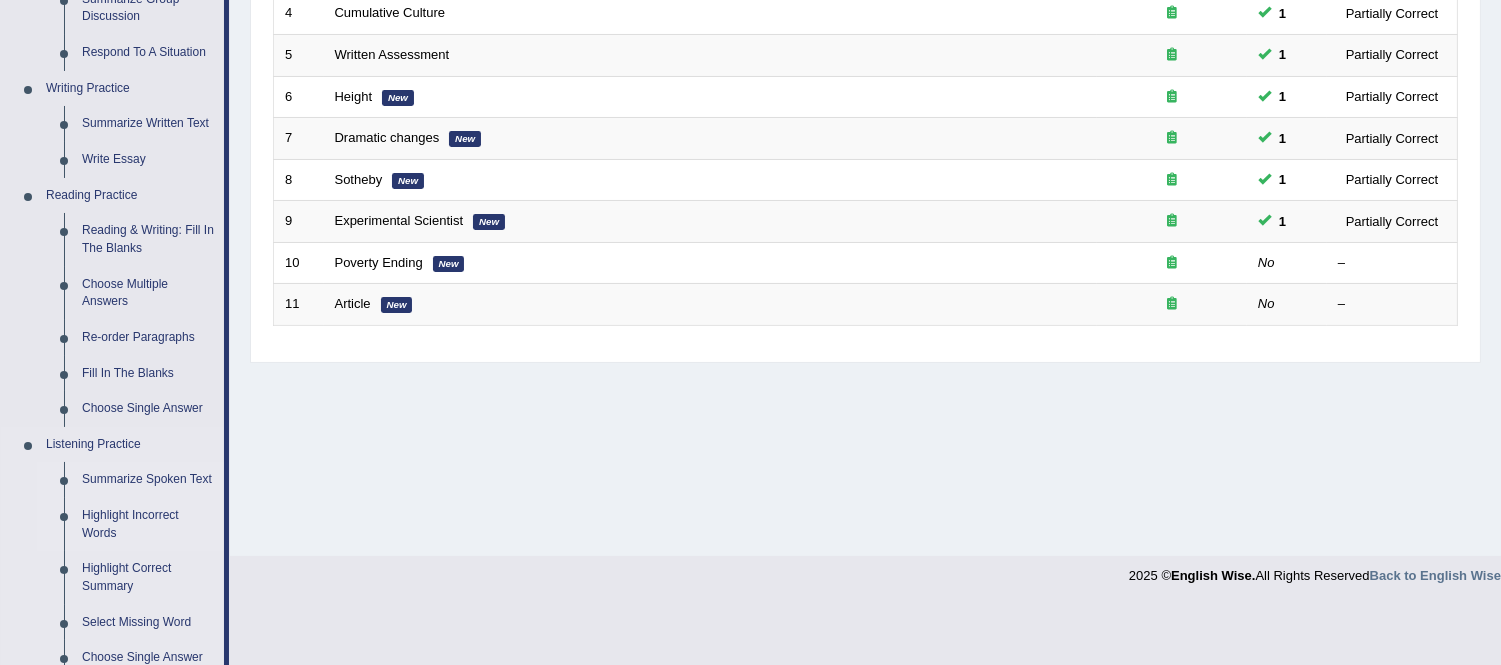 click on "Summarize Spoken Text" at bounding box center (148, 480) 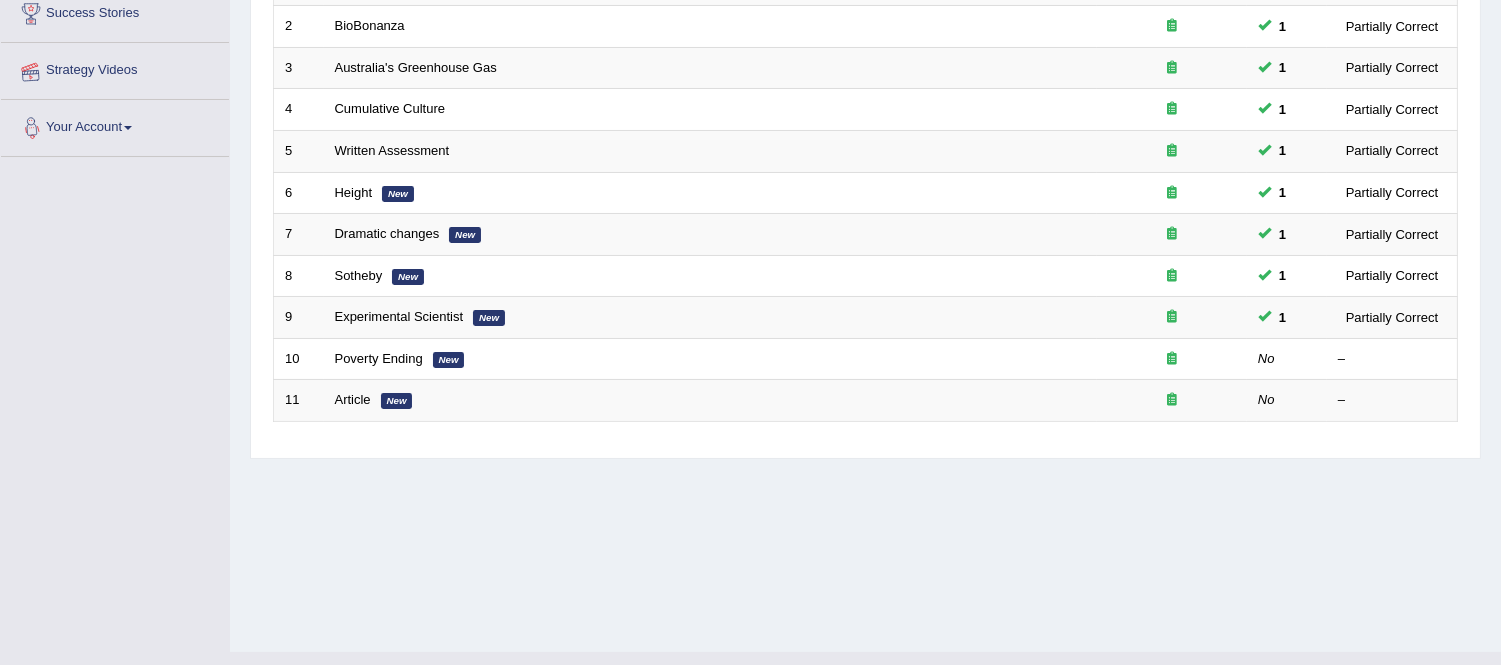 click on "Toggle navigation
Home
Practice Questions   Speaking Practice Read Aloud
Repeat Sentence
Describe Image
Re-tell Lecture
Answer Short Question
Summarize Group Discussion
Respond To A Situation
Writing Practice  Summarize Written Text
Write Essay
Reading Practice  Reading & Writing: Fill In The Blanks
Choose Multiple Answers
Re-order Paragraphs
Fill In The Blanks
Choose Single Answer
Listening Practice  Summarize Spoken Text
Highlight Incorrect Words
Highlight Correct Summary
Select Missing Word
Choose Single Answer
Choose Multiple Answers
Fill In The Blanks
Write From Dictation
Pronunciation
Tests  Take Practice Sectional Test
Take Mock Test" at bounding box center (750, 172) 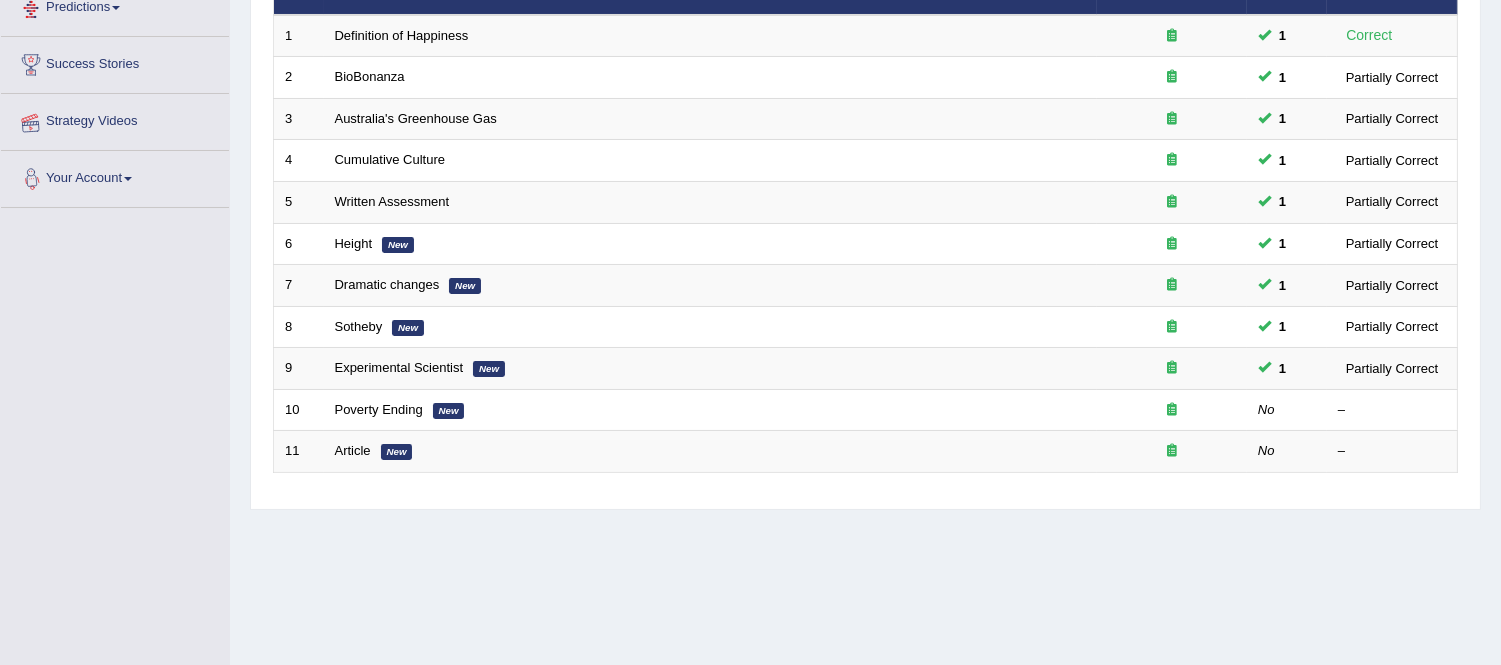 scroll, scrollTop: 384, scrollLeft: 0, axis: vertical 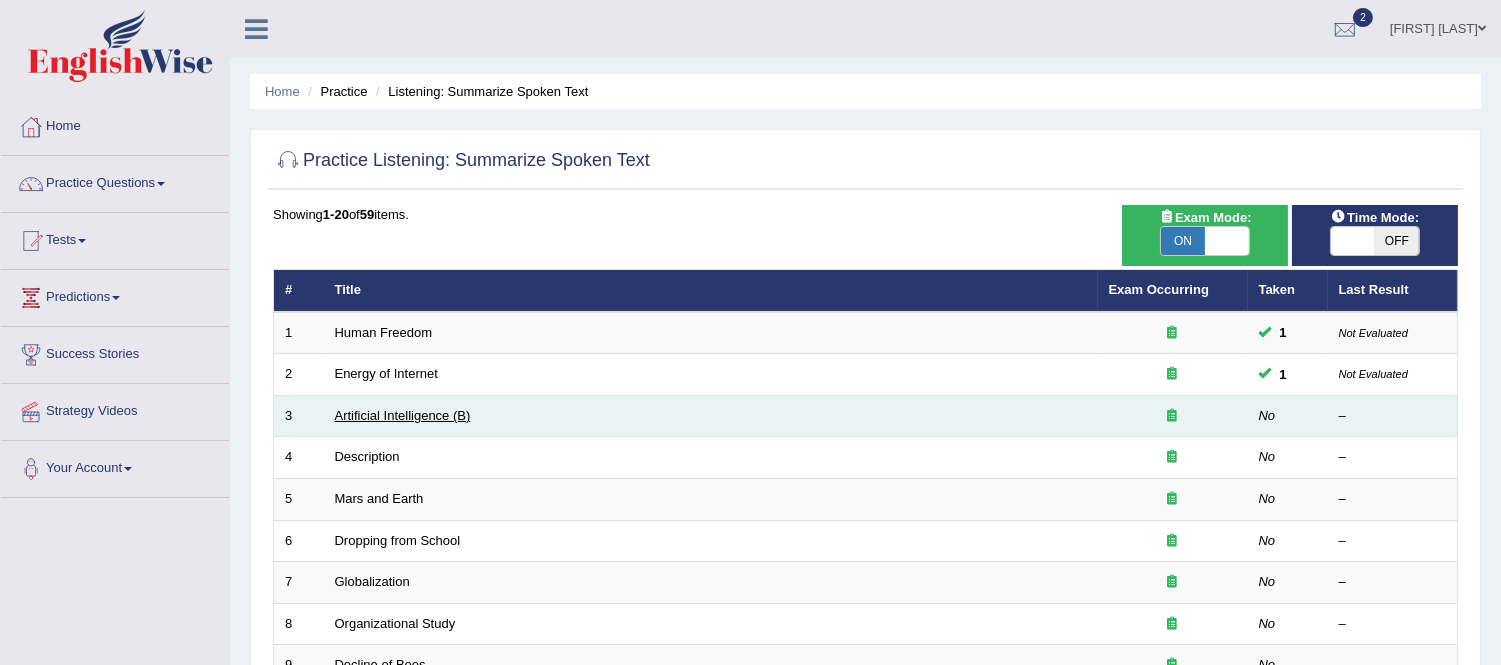 click on "Artificial Intelligence (B)" at bounding box center (403, 415) 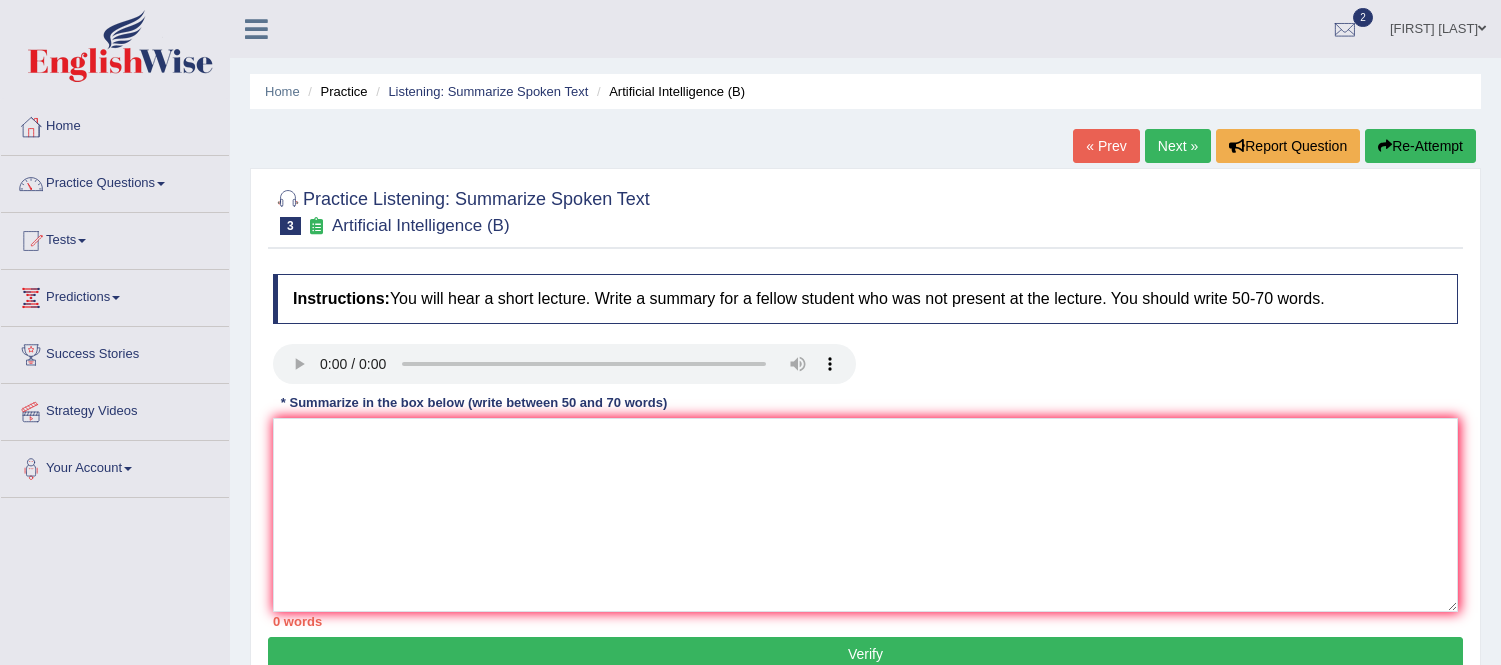 scroll, scrollTop: 0, scrollLeft: 0, axis: both 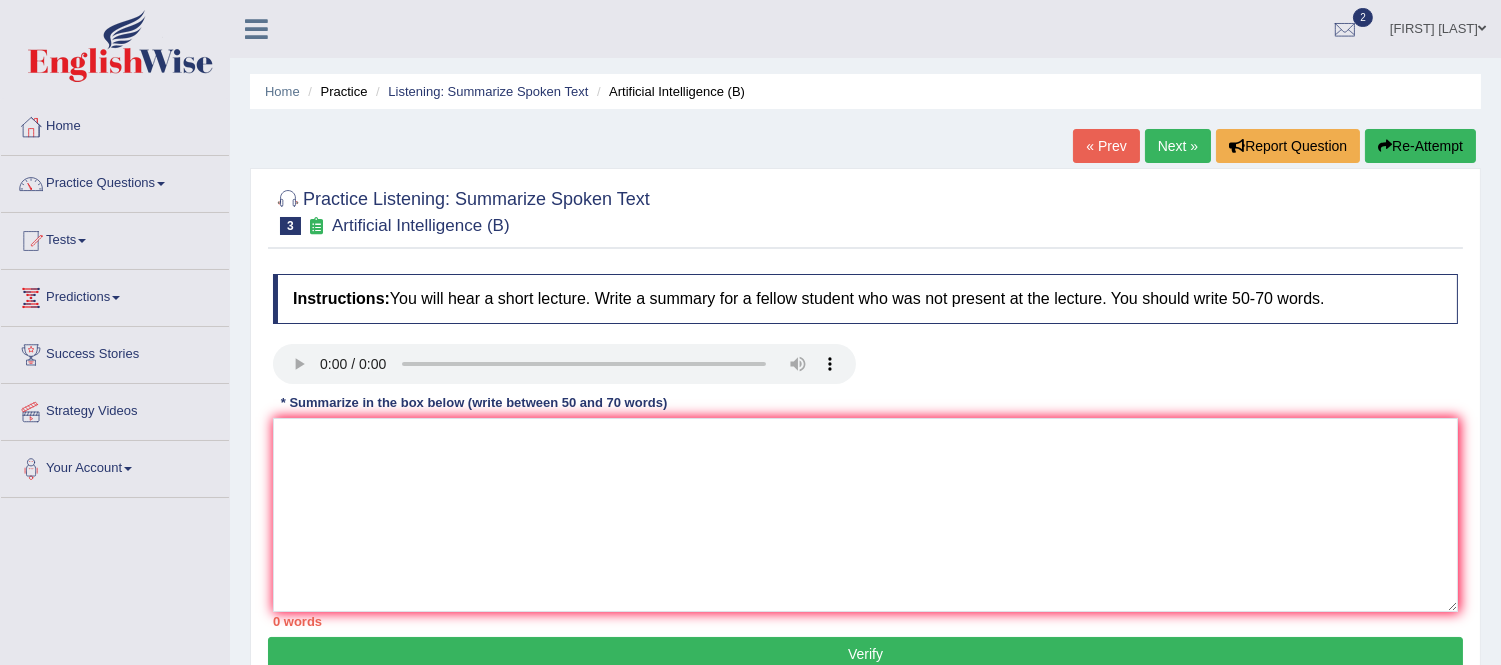 click on "Next »" at bounding box center (1178, 146) 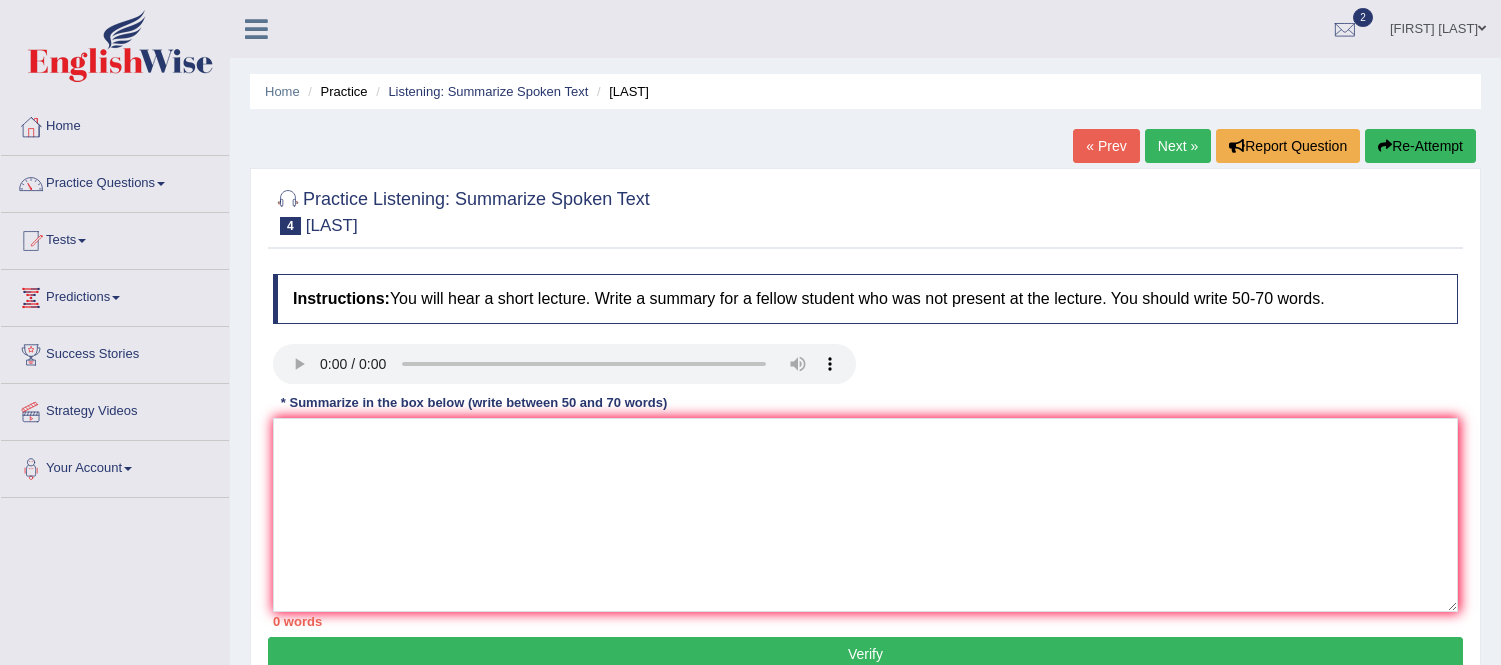 scroll, scrollTop: 0, scrollLeft: 0, axis: both 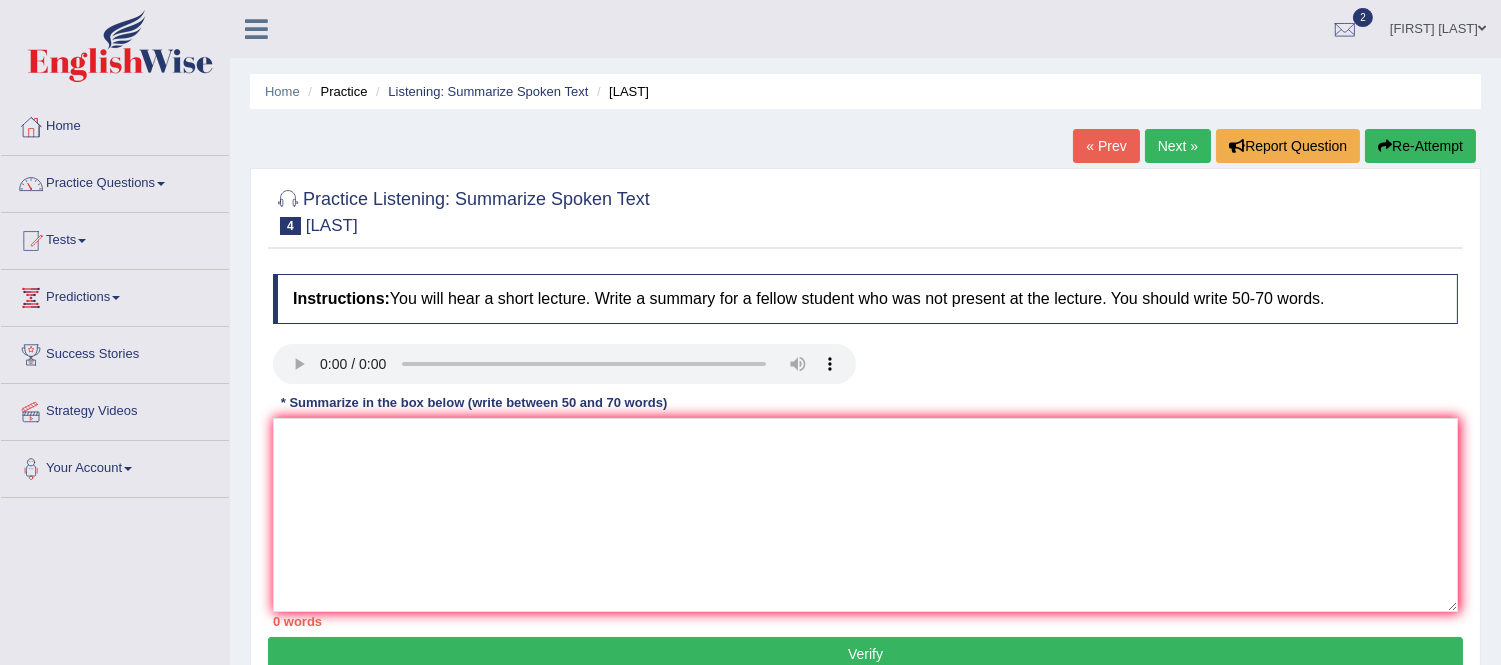 click on "Next »" at bounding box center [1178, 146] 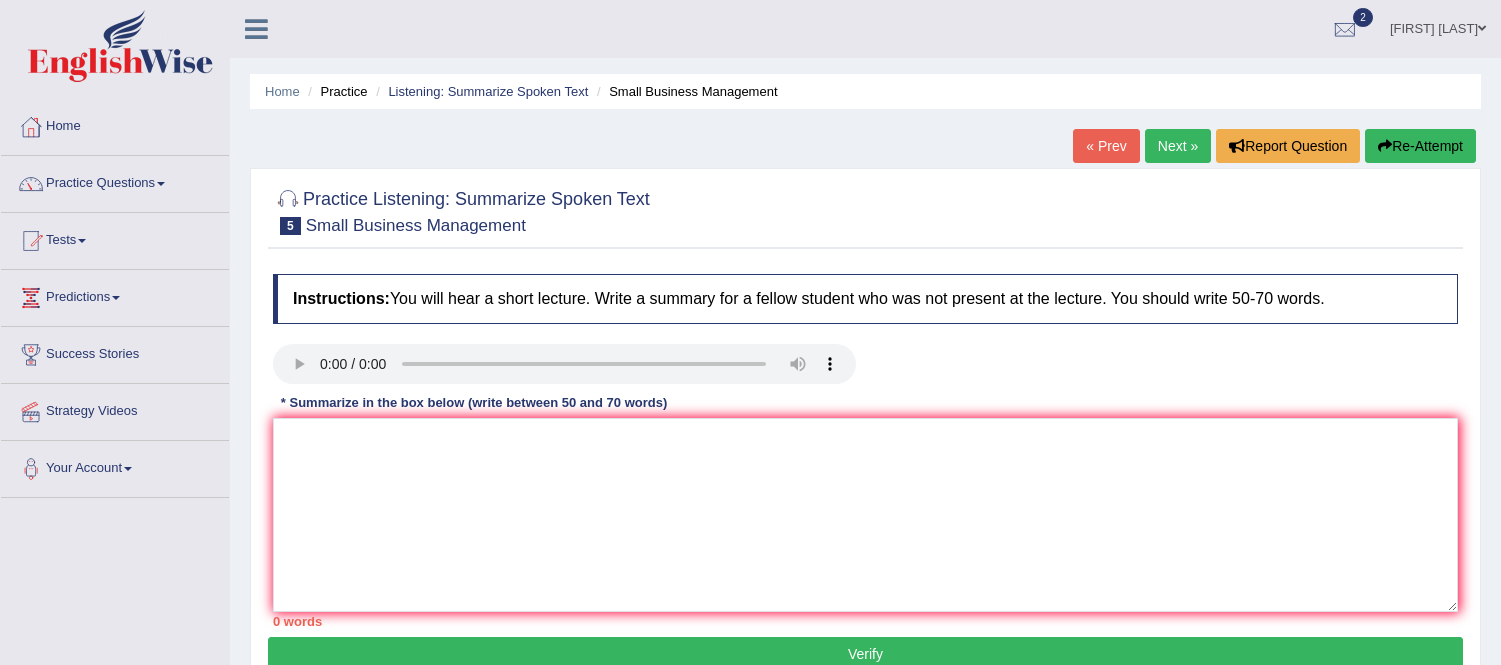 scroll, scrollTop: 0, scrollLeft: 0, axis: both 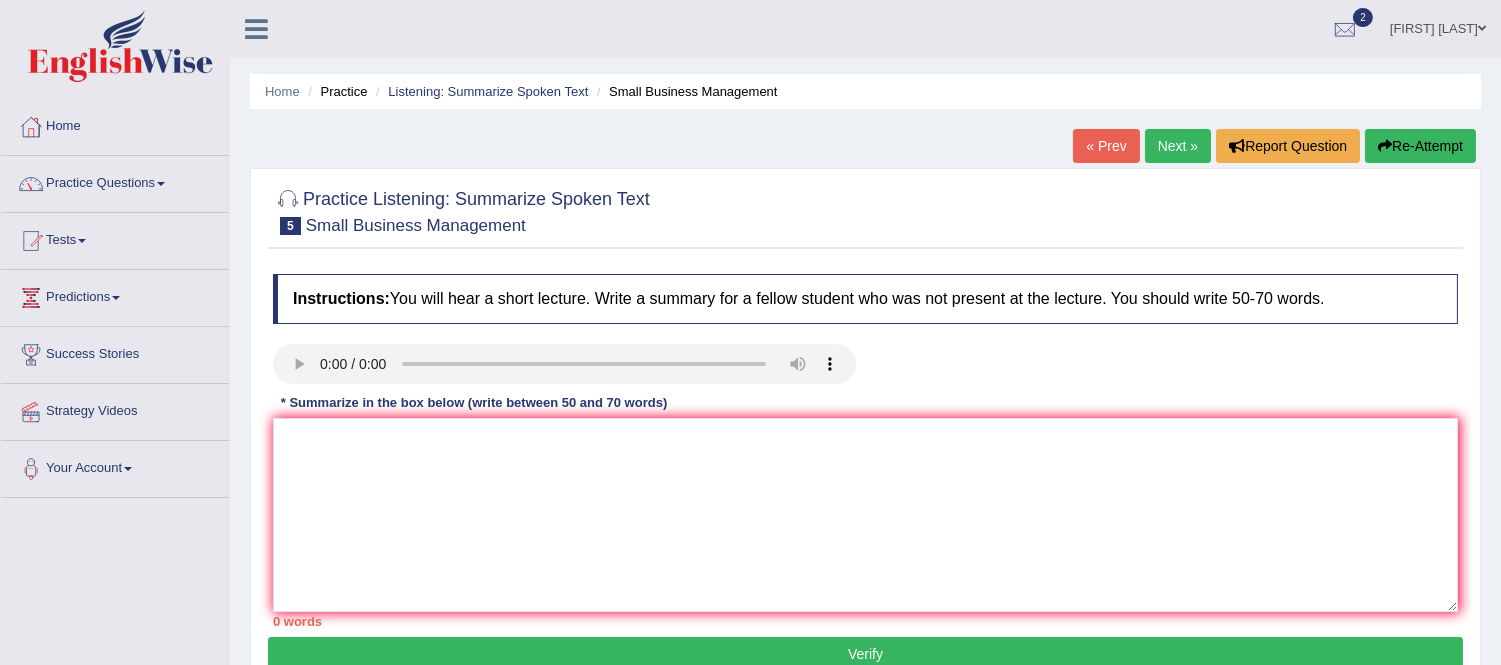 click on "Practice Listening: Summarize Spoken Text
5
Small Business Management" at bounding box center [461, 210] 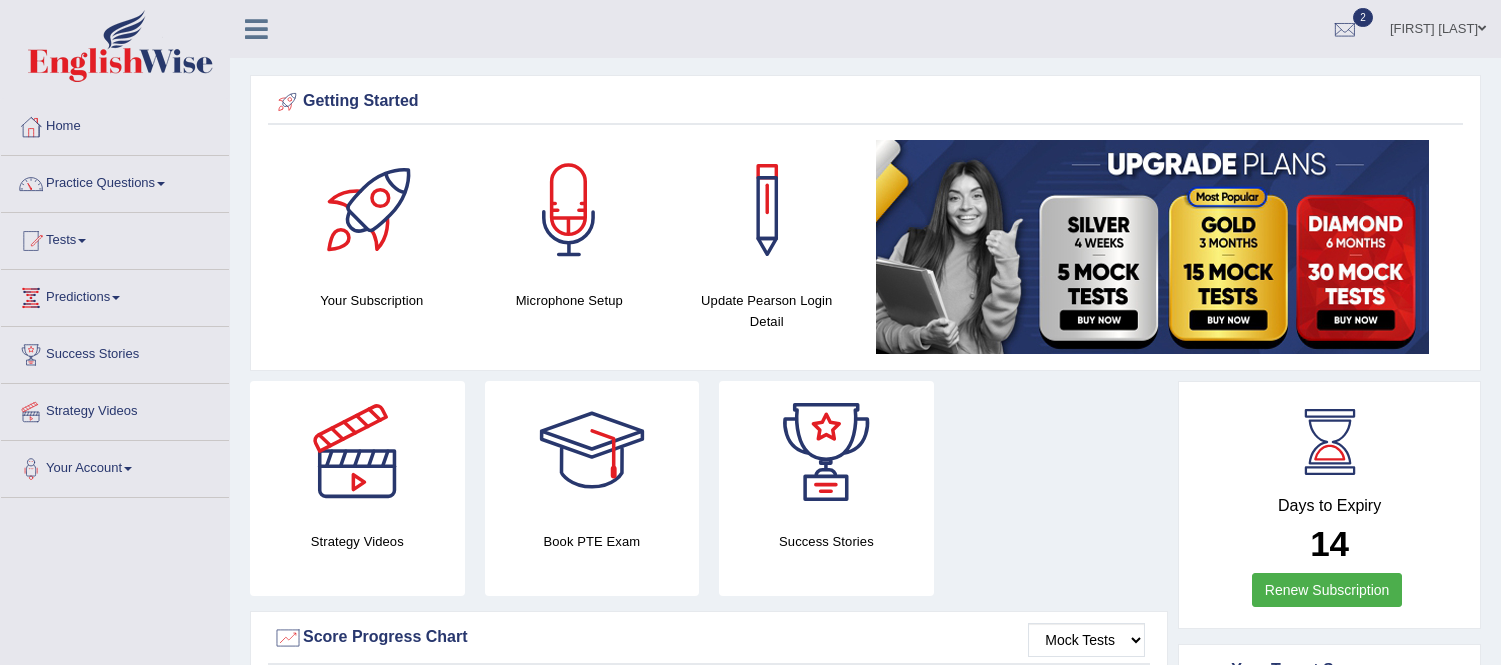 scroll, scrollTop: 0, scrollLeft: 0, axis: both 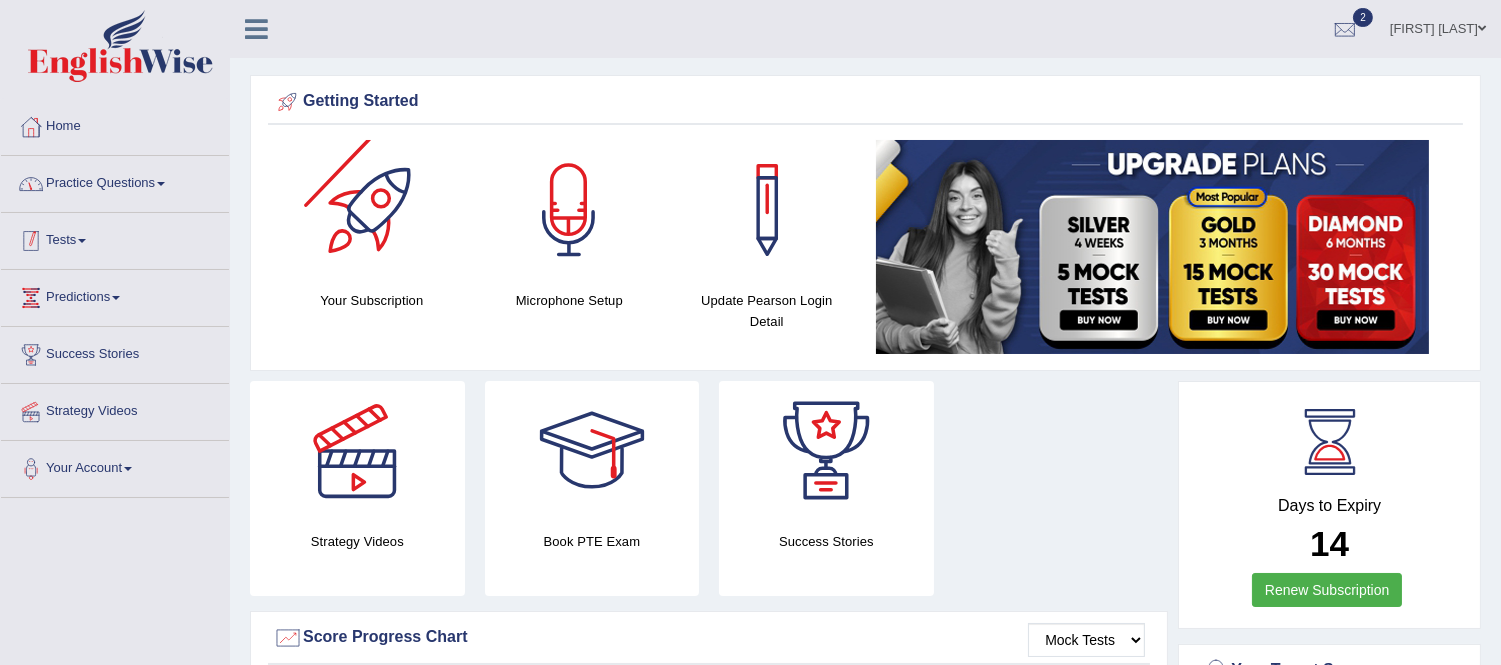 click on "Practice Questions" at bounding box center [115, 181] 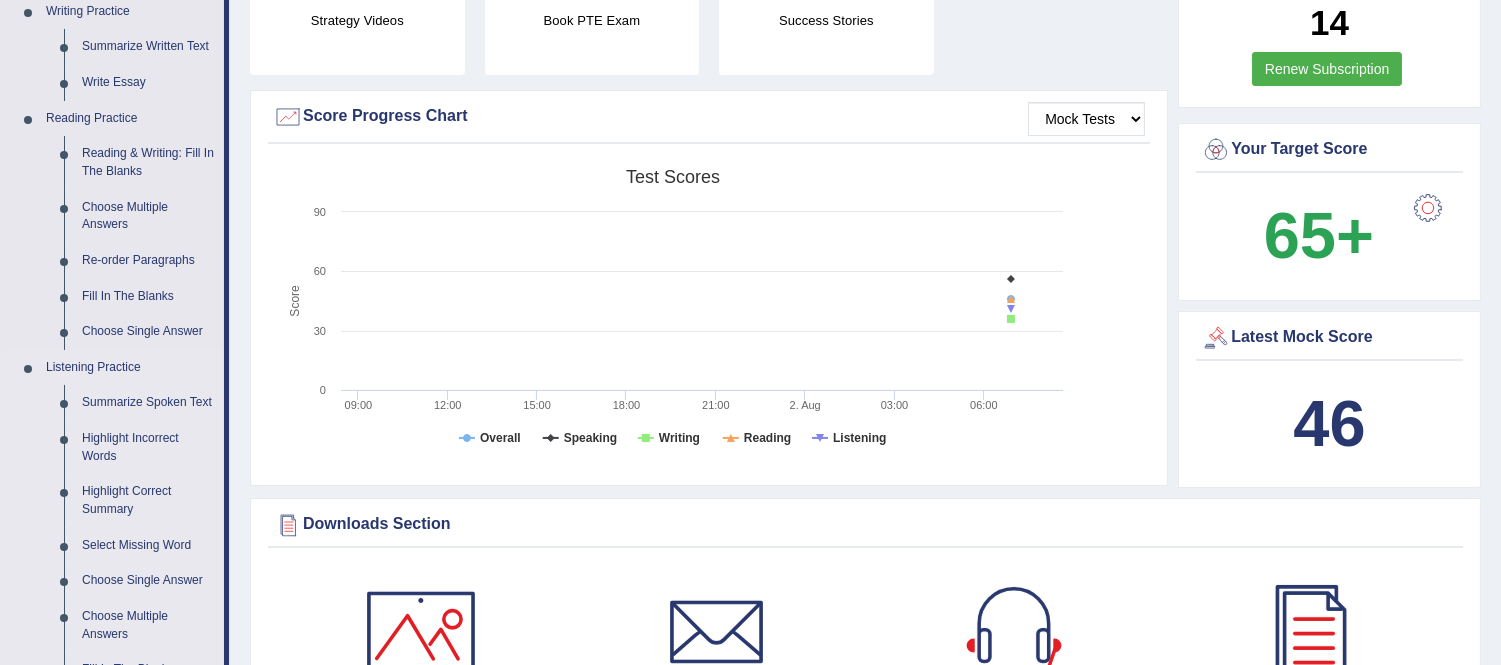 scroll, scrollTop: 666, scrollLeft: 0, axis: vertical 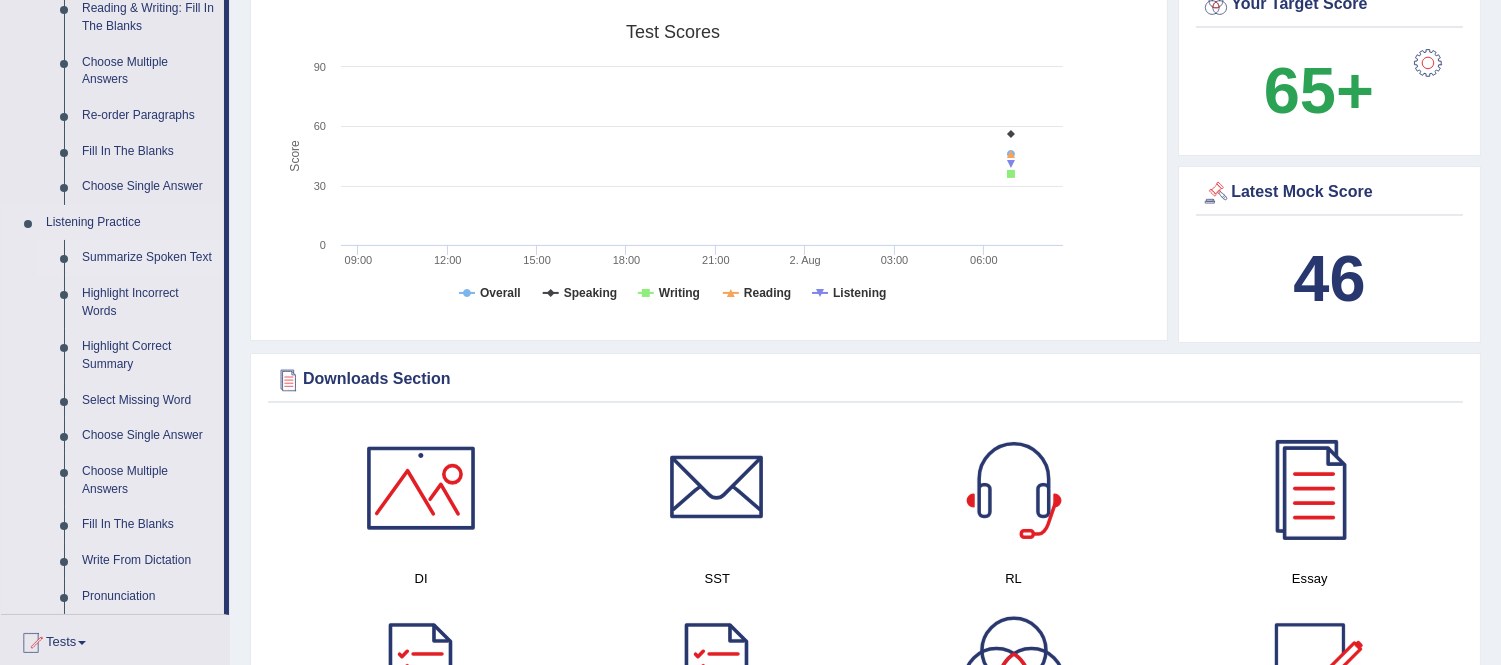 click on "Summarize Spoken Text" at bounding box center [148, 258] 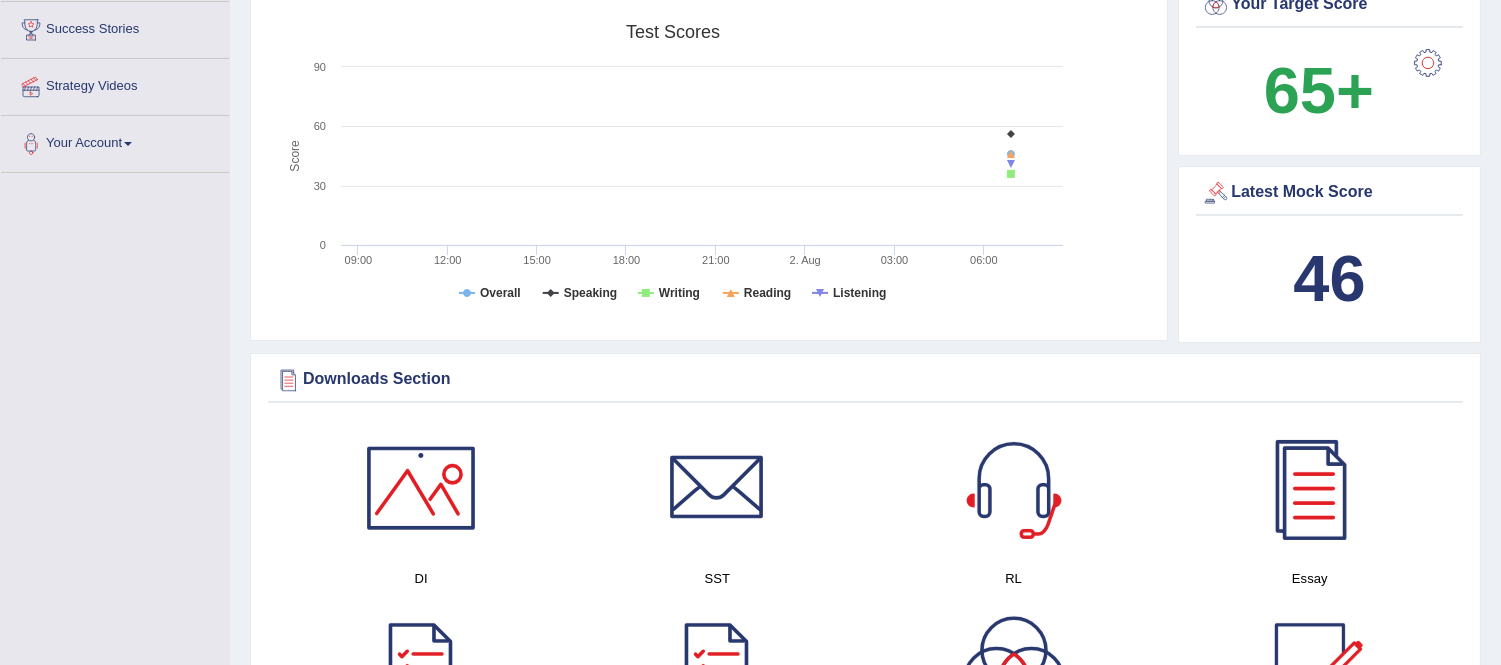 click on "Toggle navigation
Home
Practice Questions   Speaking Practice Read Aloud
Repeat Sentence
Describe Image
Re-tell Lecture
Answer Short Question
Summarize Group Discussion
Respond To A Situation
Writing Practice  Summarize Written Text
Write Essay
Reading Practice  Reading & Writing: Fill In The Blanks
Choose Multiple Answers
Re-order Paragraphs
Fill In The Blanks
Choose Single Answer
Listening Practice  Summarize Spoken Text
Highlight Incorrect Words
Highlight Correct Summary
Select Missing Word
Choose Single Answer
Choose Multiple Answers
Fill In The Blanks
Write From Dictation
Pronunciation
Tests  Take Practice Sectional Test
Take Mock Test" at bounding box center (750, 975) 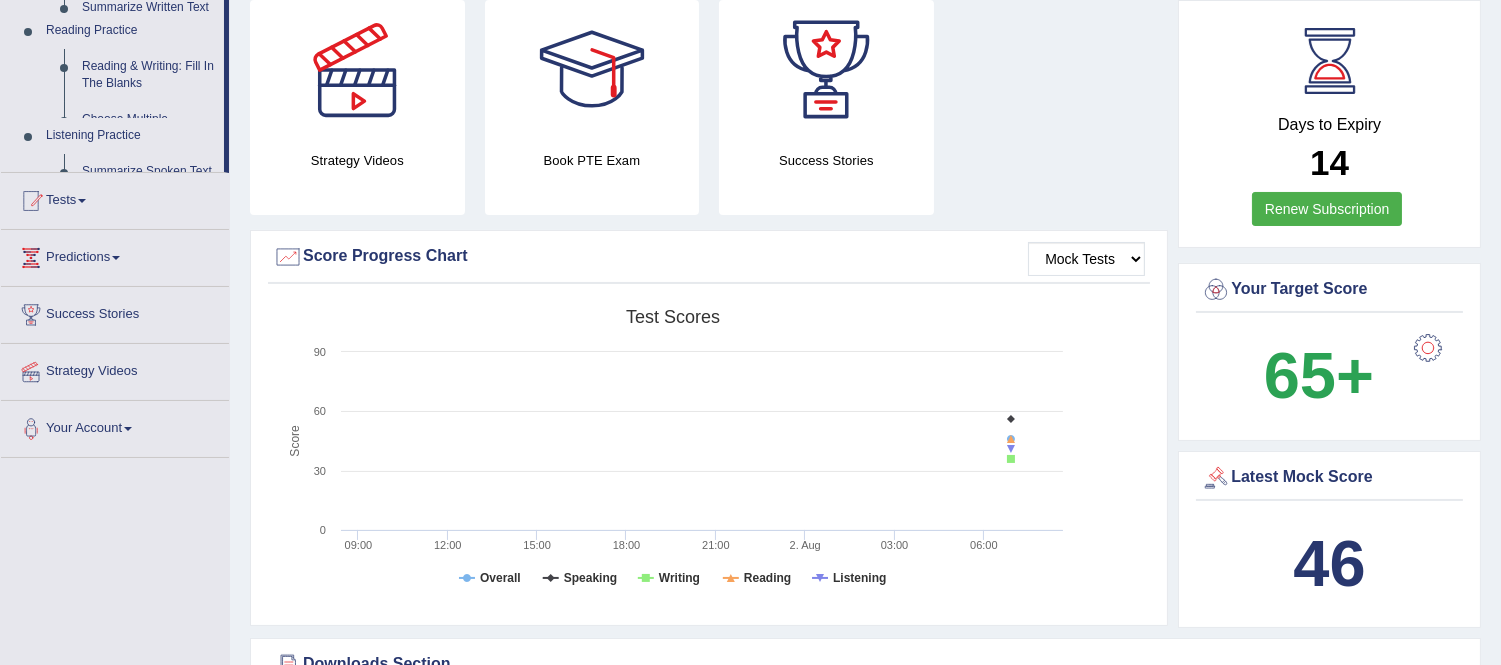 scroll, scrollTop: 276, scrollLeft: 0, axis: vertical 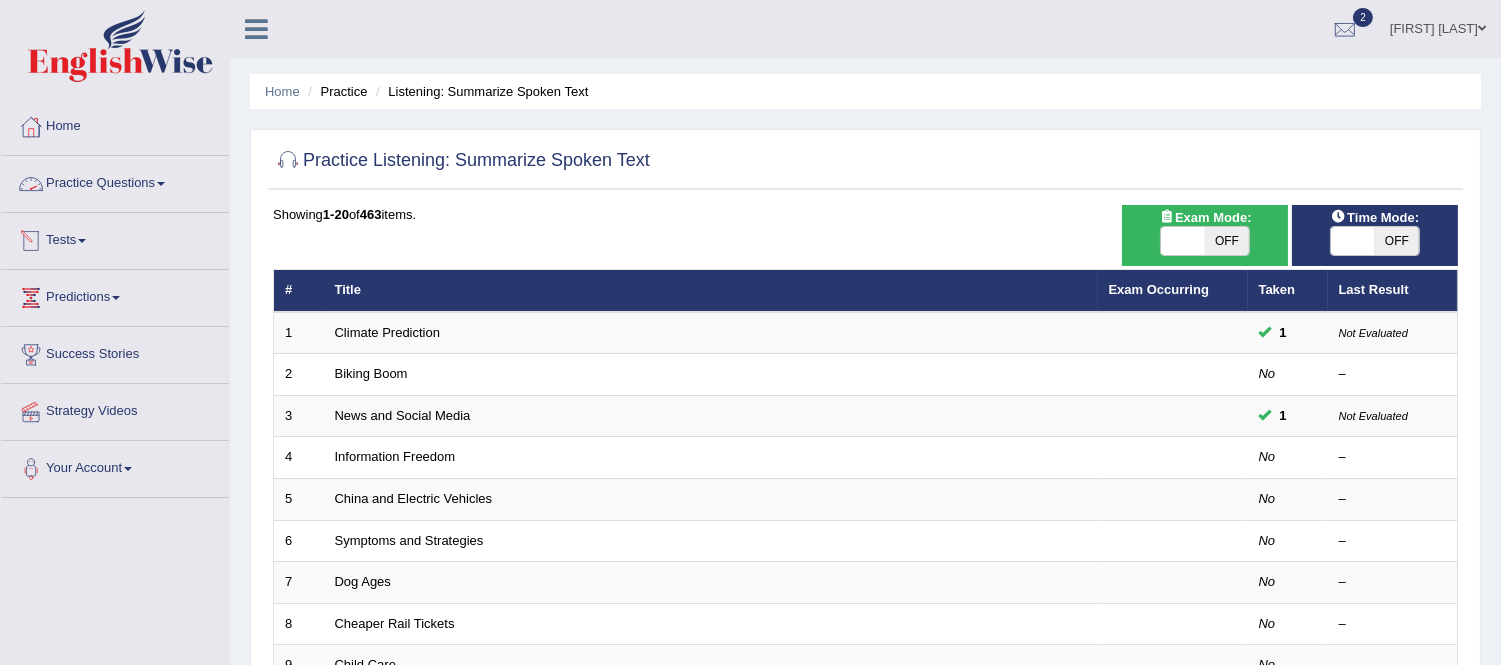 click on "Practice Questions" at bounding box center [115, 181] 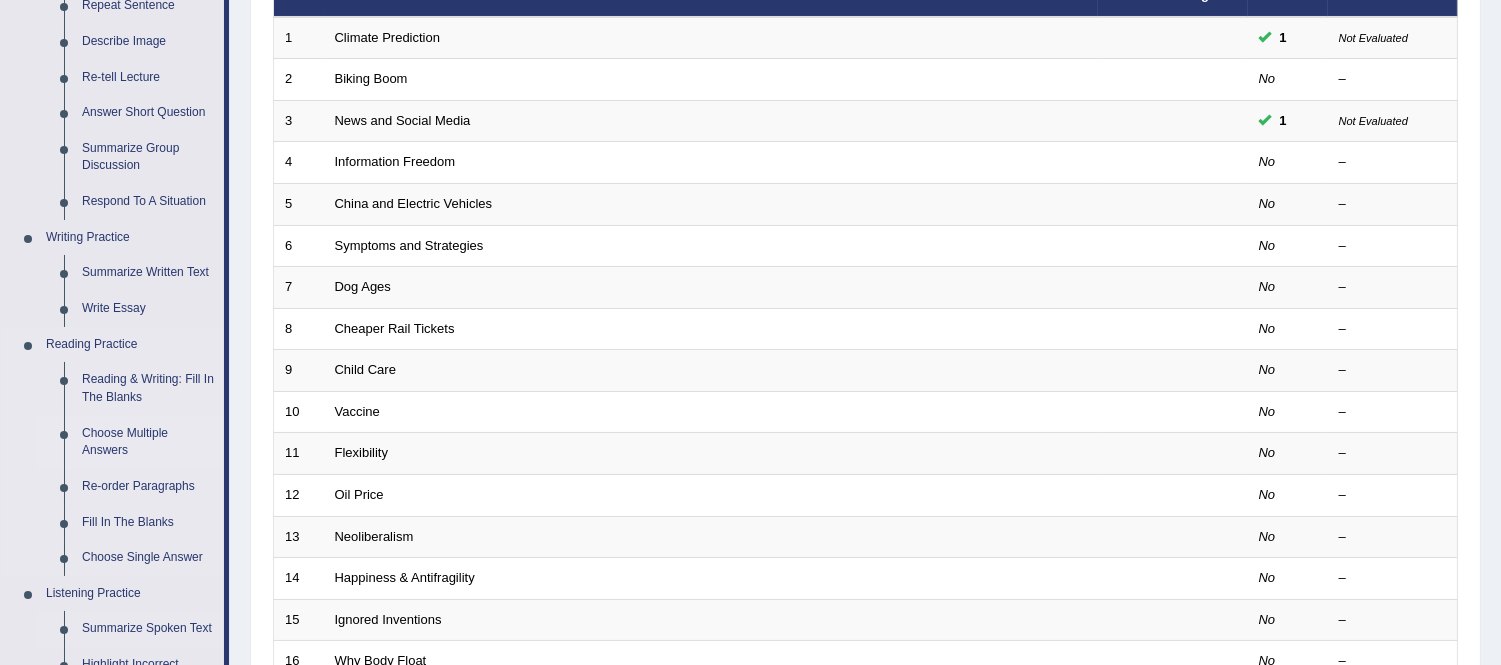 scroll, scrollTop: 333, scrollLeft: 0, axis: vertical 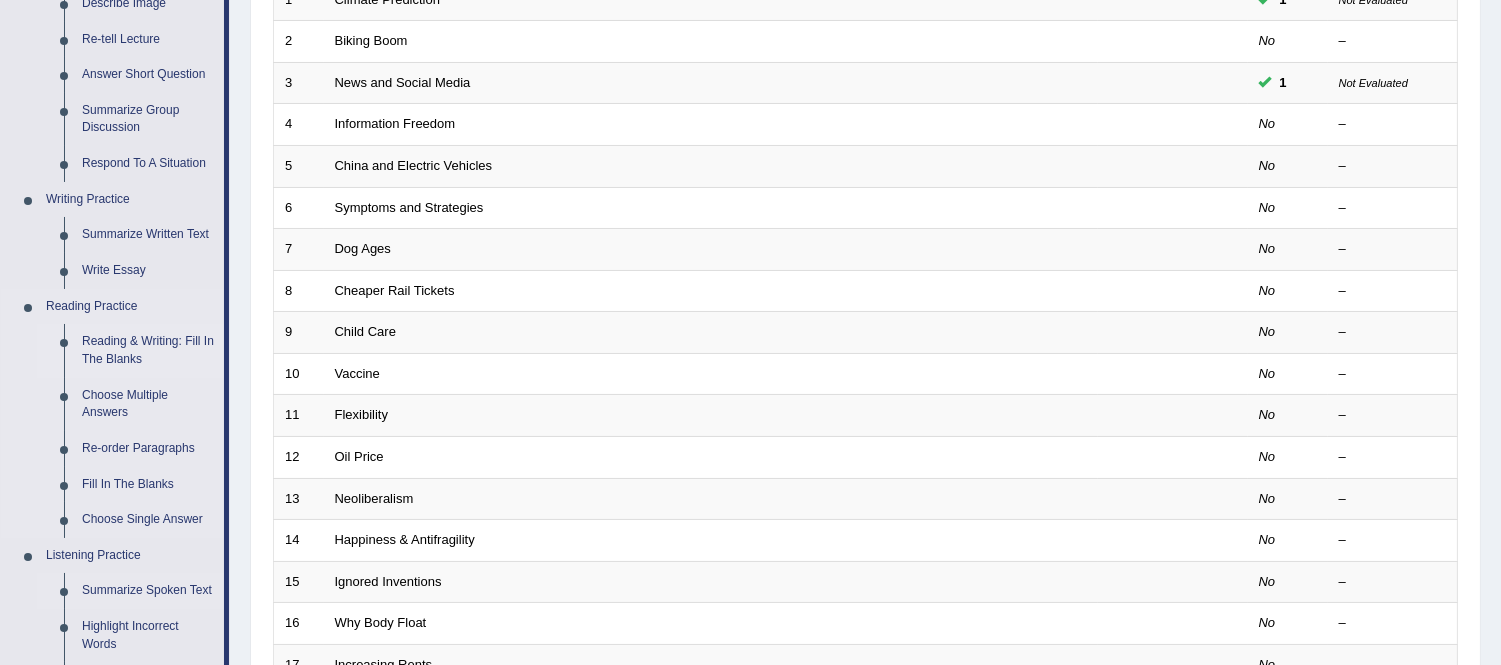 click on "Reading & Writing: Fill In The Blanks" at bounding box center (148, 350) 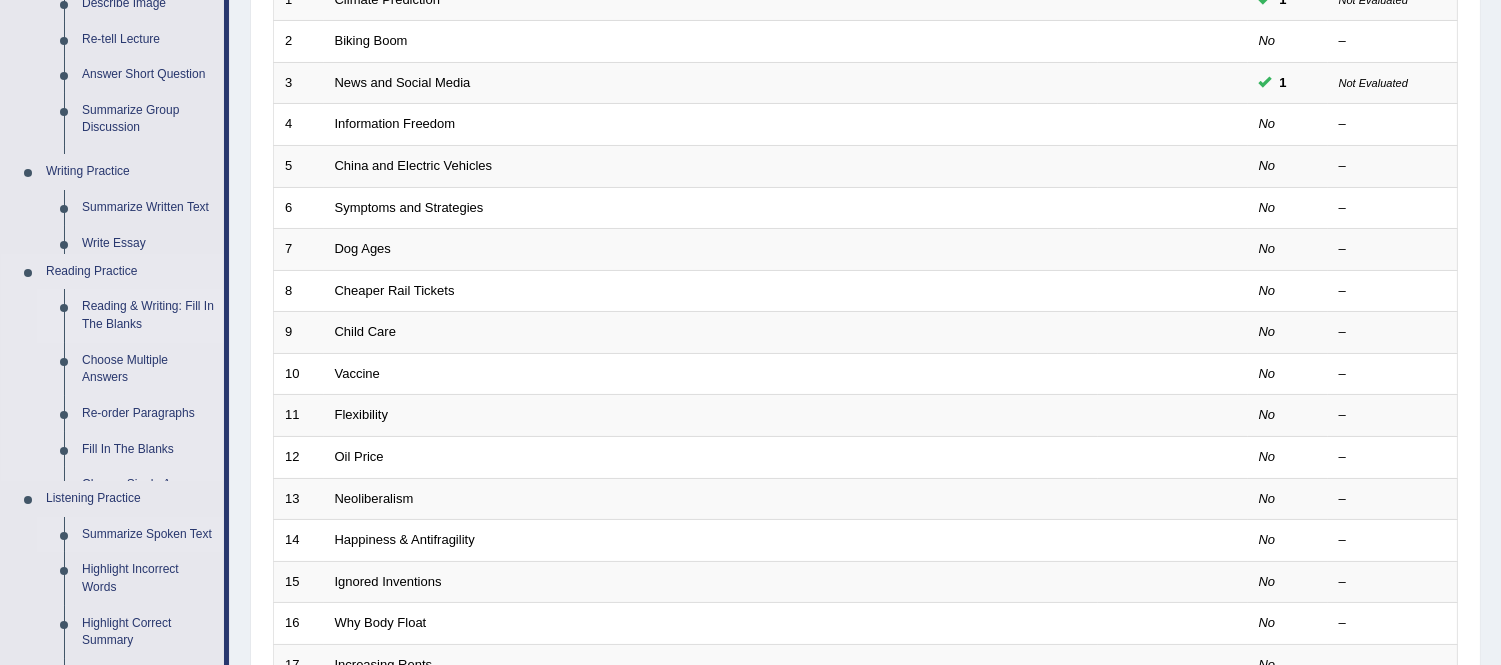 click on "Reading & Writing: Fill In The Blanks
Choose Multiple Answers
Re-order Paragraphs
Fill In The Blanks
Choose Single Answer" at bounding box center (130, 385) 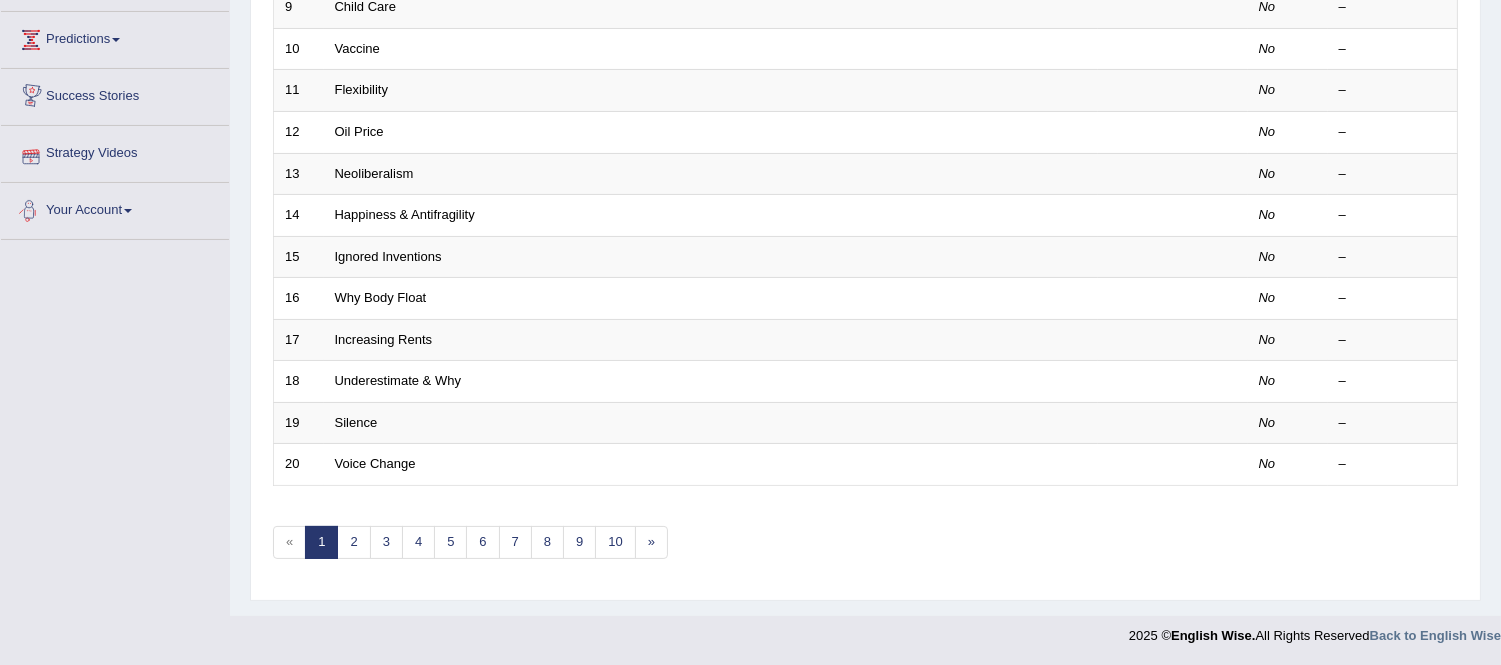 scroll, scrollTop: 555, scrollLeft: 0, axis: vertical 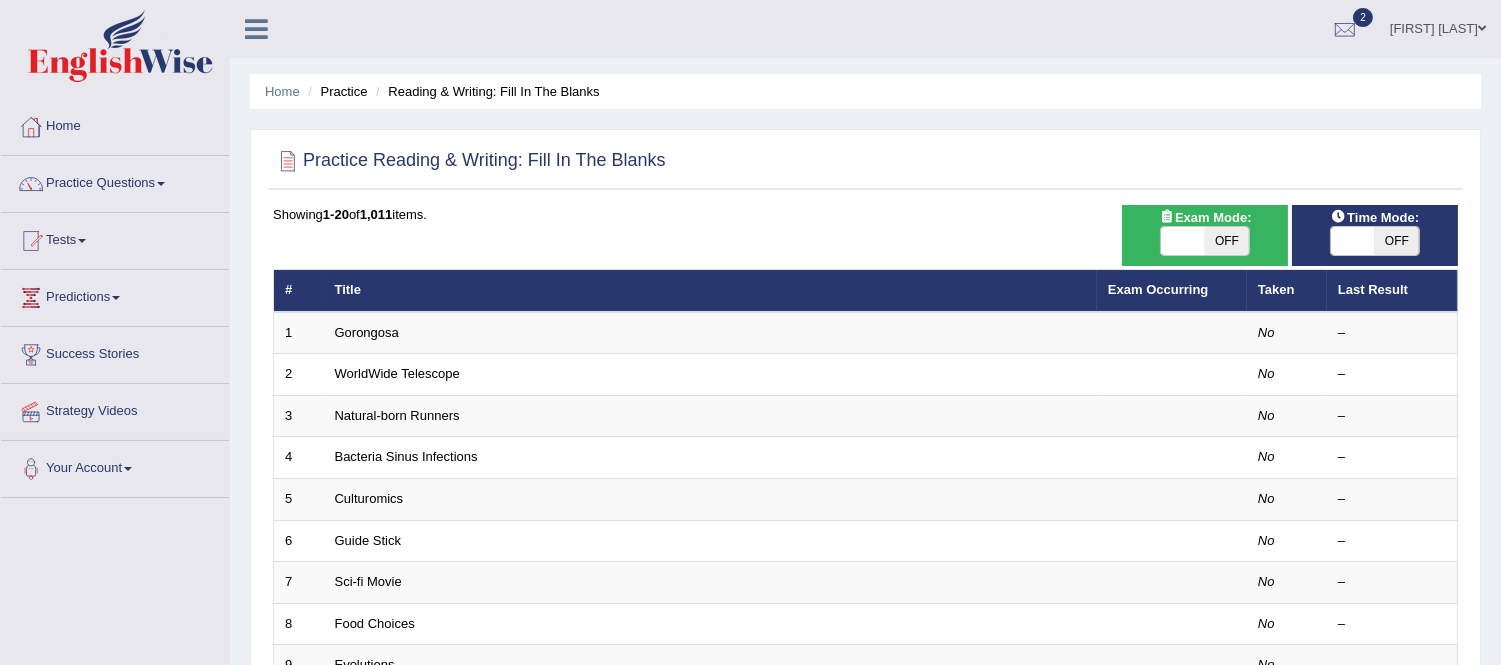 click on "OFF" at bounding box center (1227, 241) 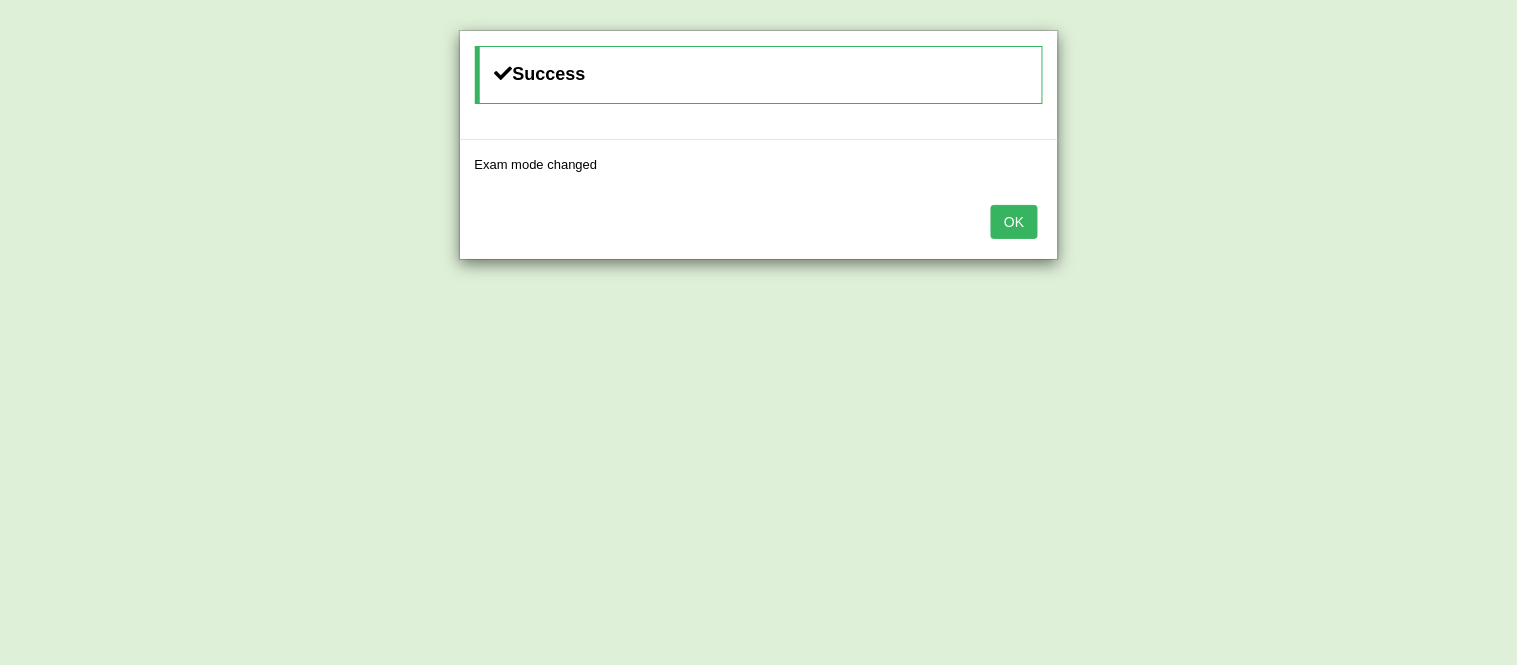 click on "Success Exam mode changed OK" at bounding box center (758, 332) 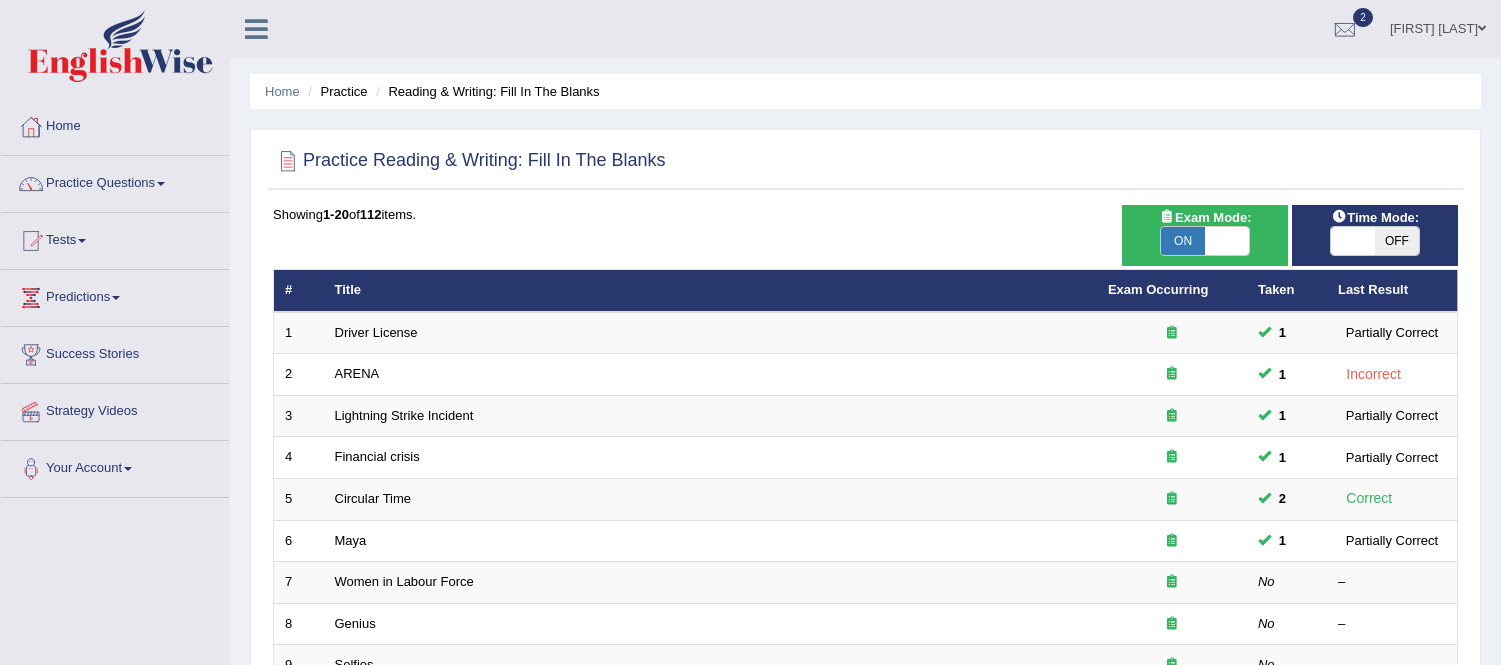 scroll, scrollTop: 0, scrollLeft: 0, axis: both 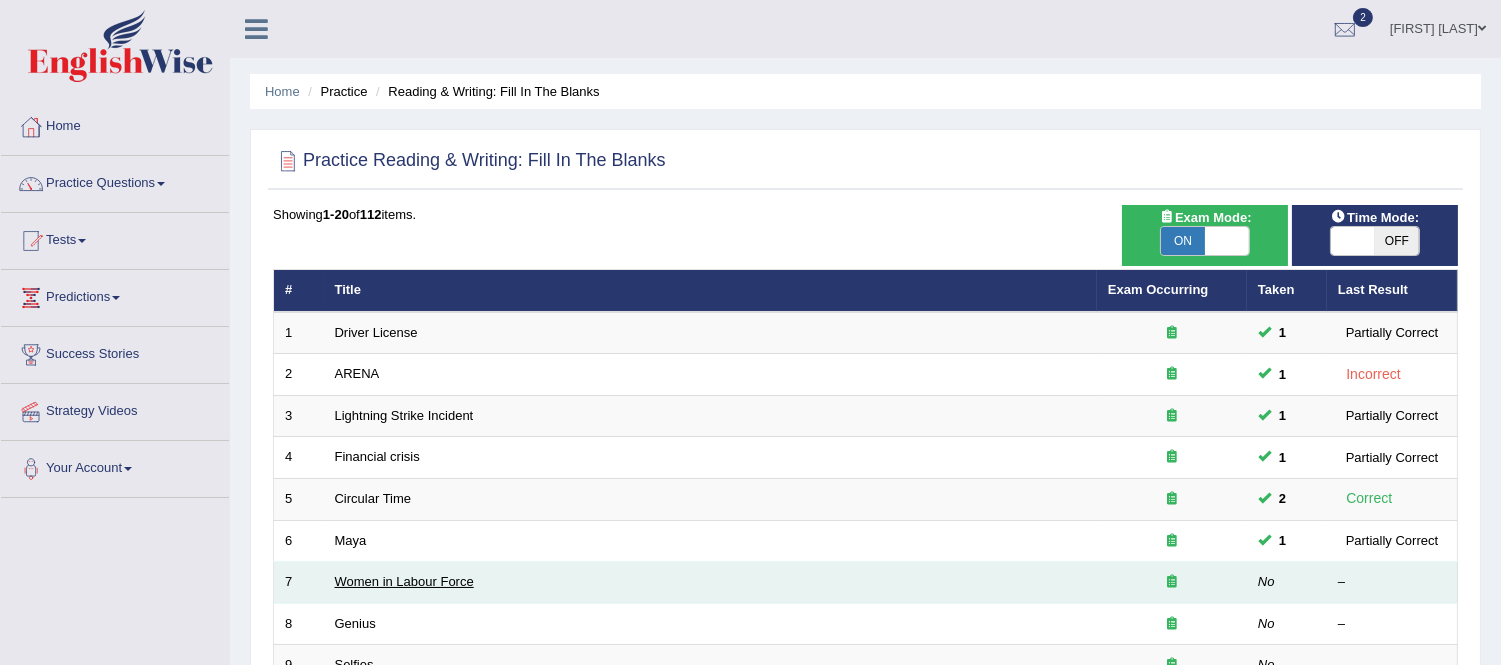 click on "Women in Labour Force" at bounding box center (404, 581) 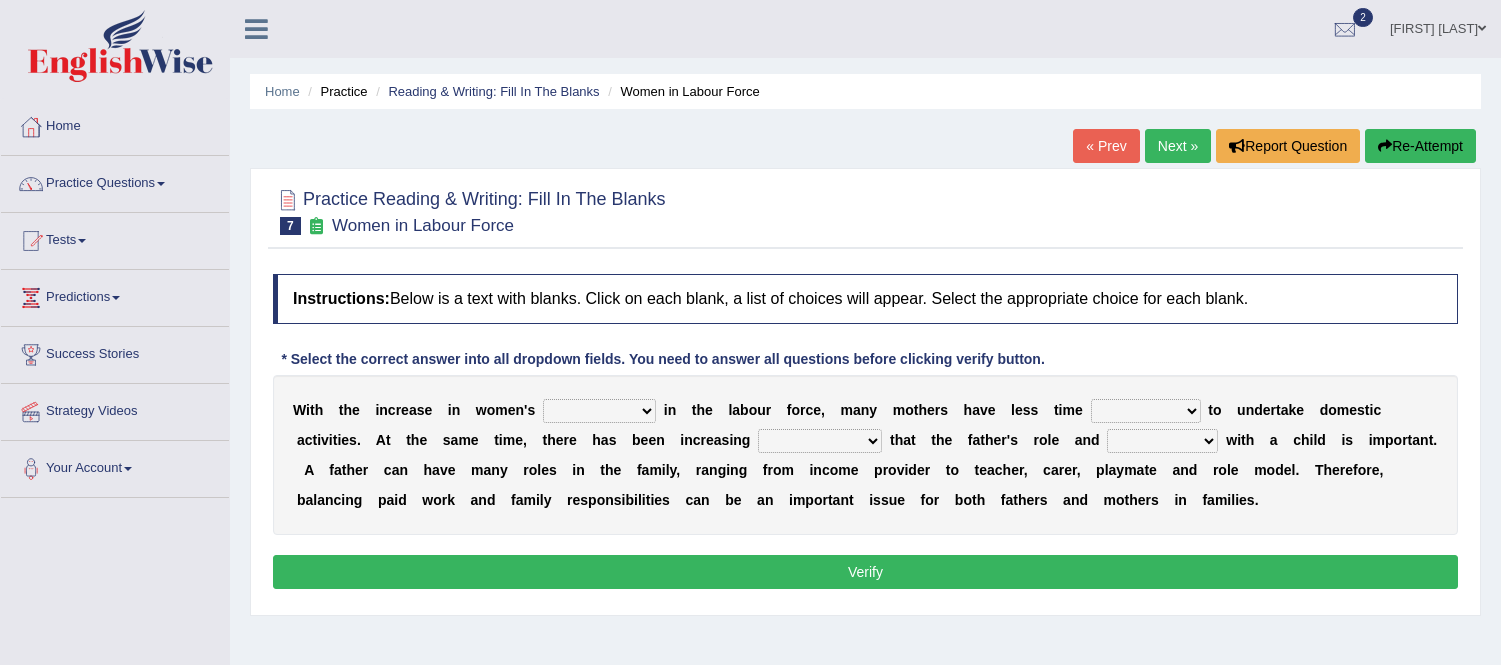 scroll, scrollTop: 0, scrollLeft: 0, axis: both 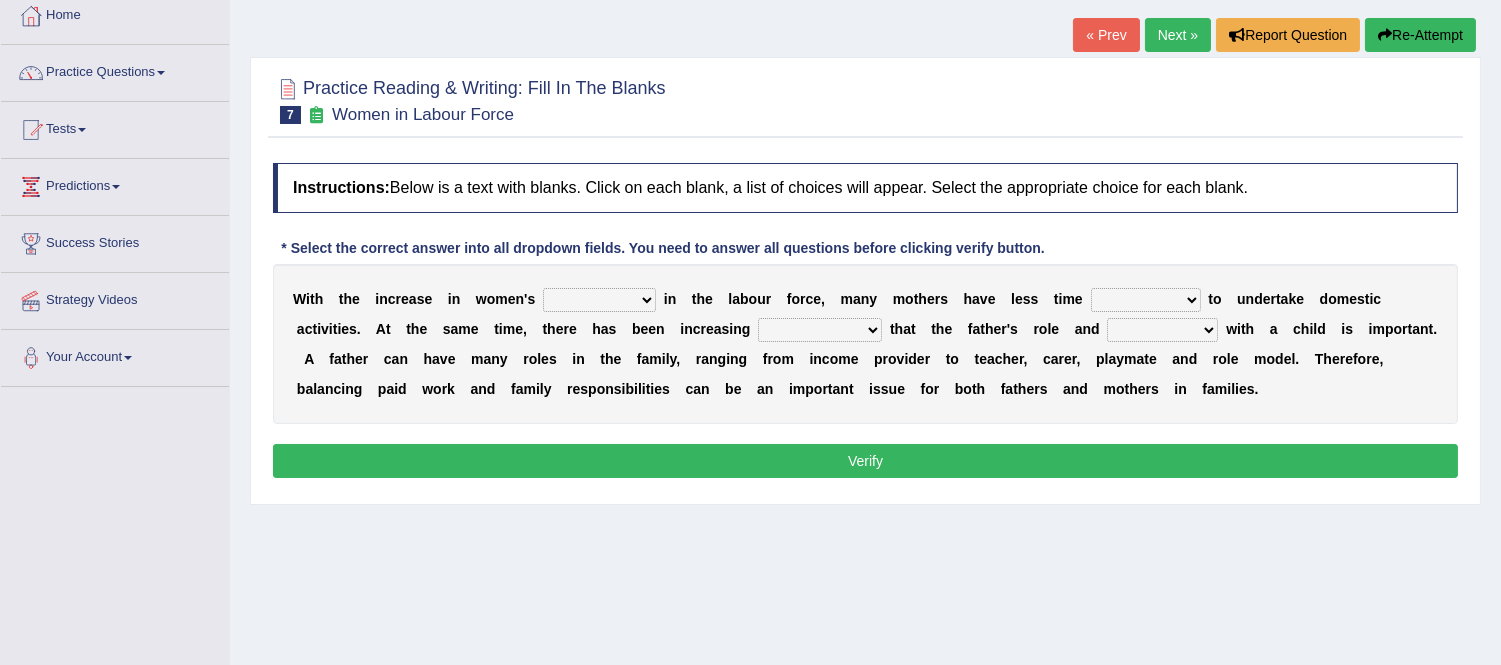 click on "attendance substitution participation definition" at bounding box center [599, 300] 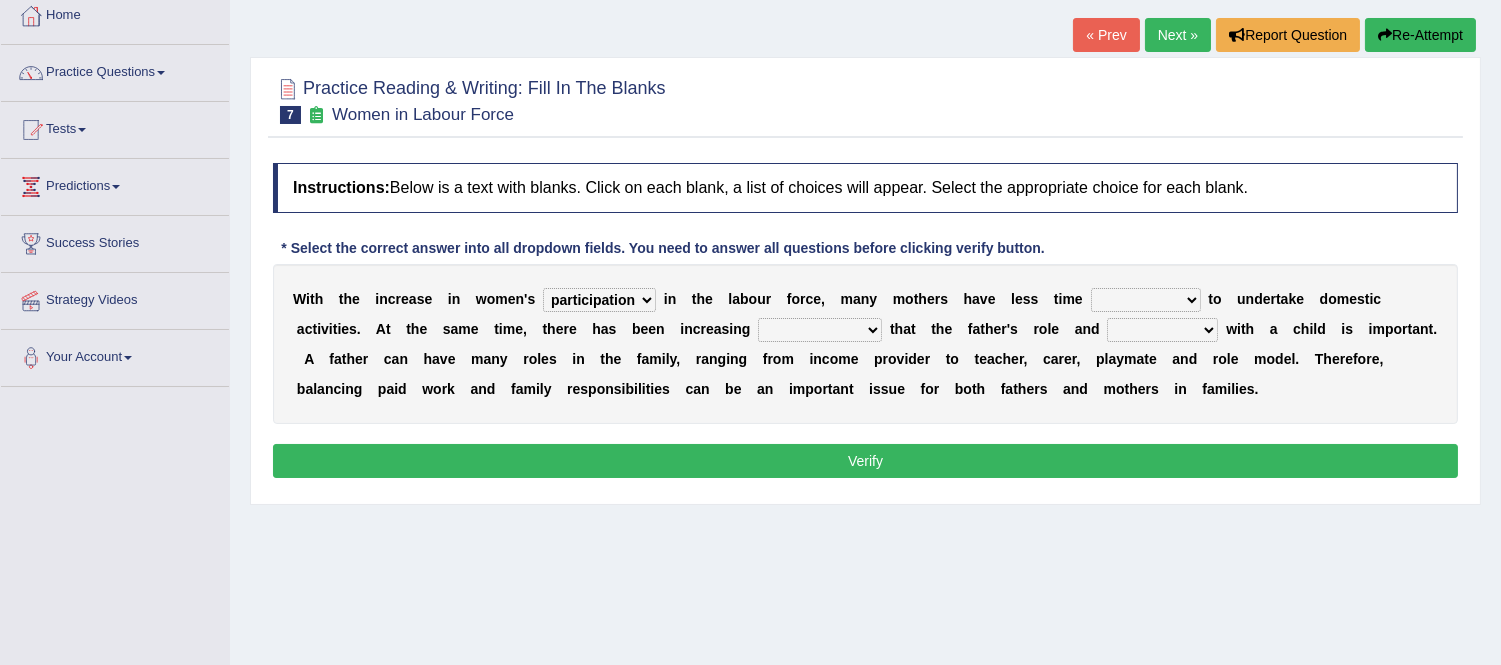 click on "attendance substitution participation definition" at bounding box center [599, 300] 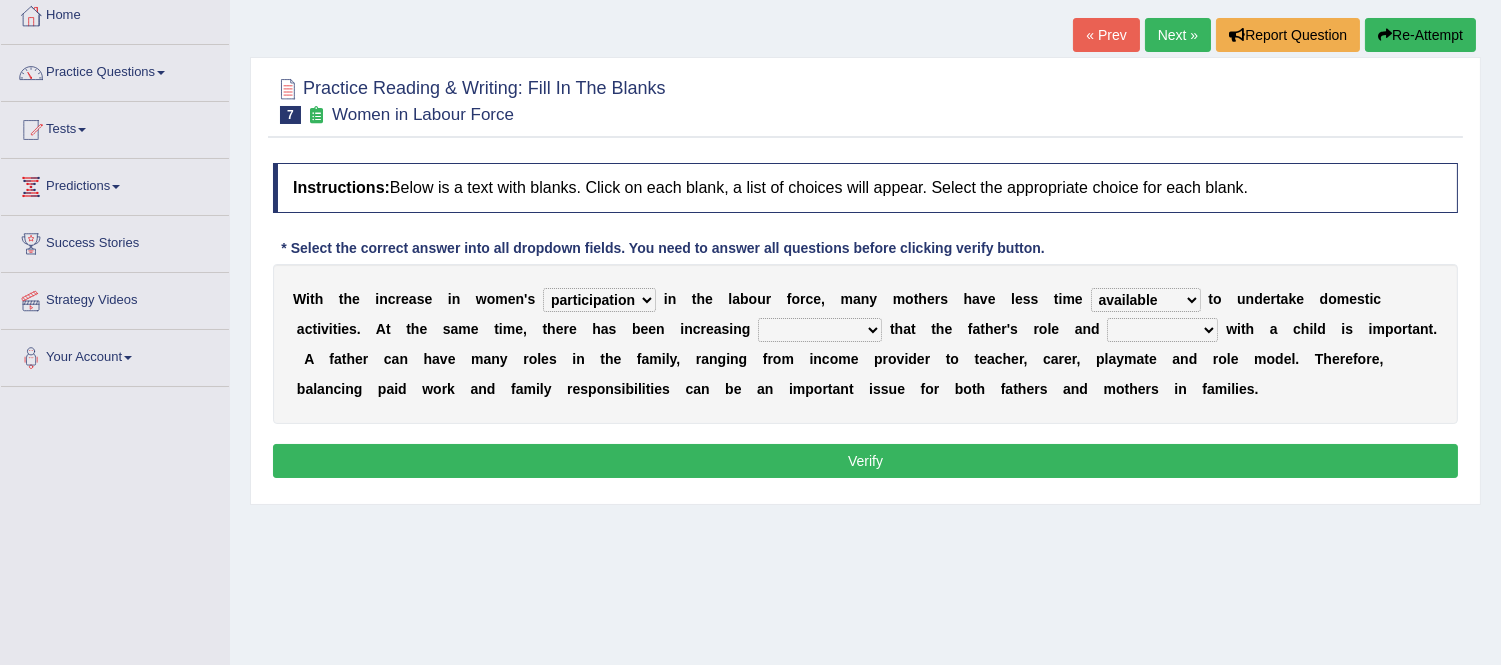 click on "available related consumable useful" at bounding box center (1146, 300) 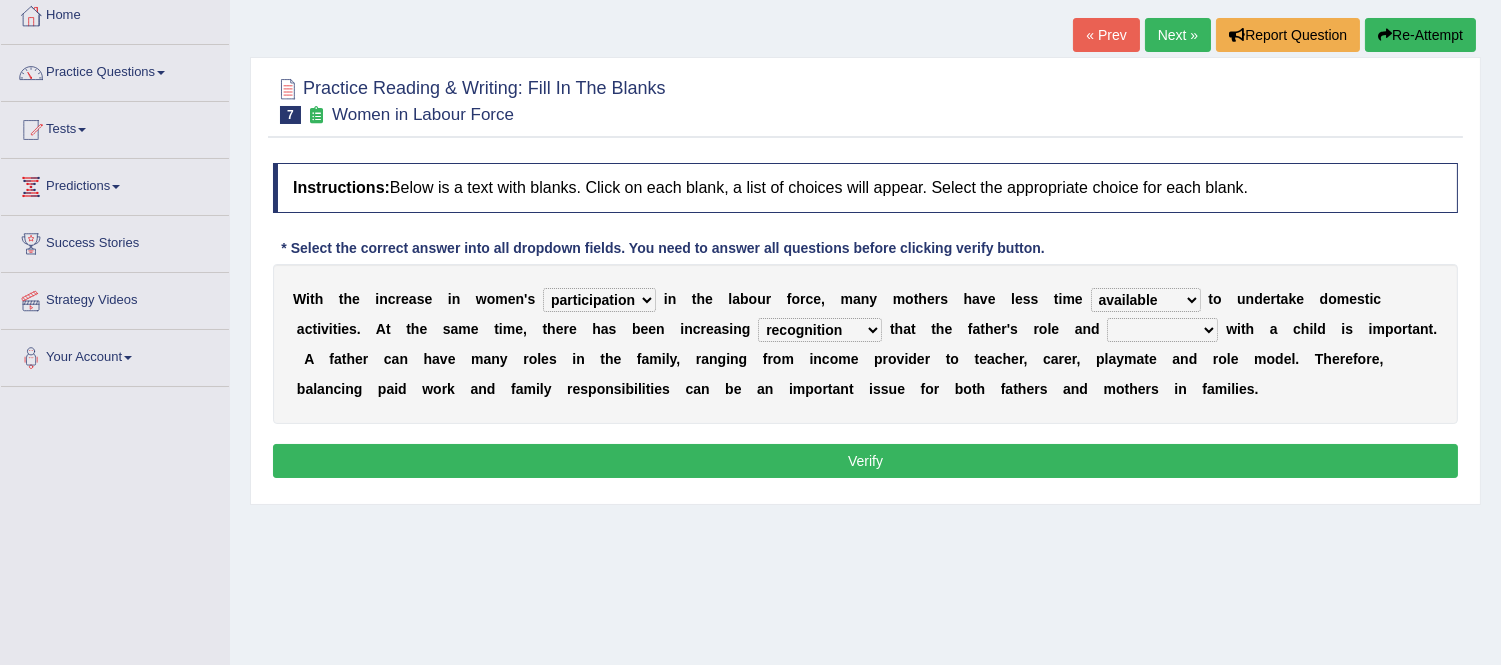 click on "recognition discrimination resolution recreation" at bounding box center [820, 330] 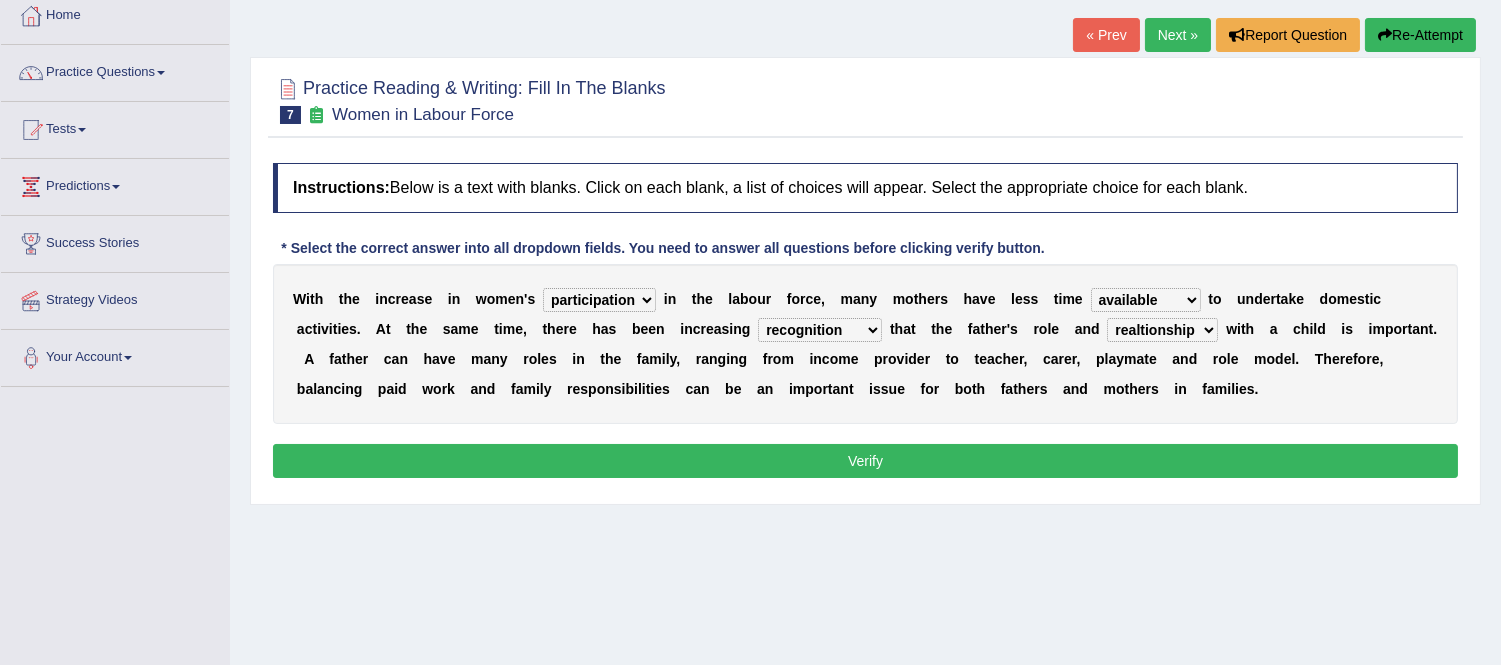 click on "scholarship realtionship worship employment" at bounding box center [1162, 330] 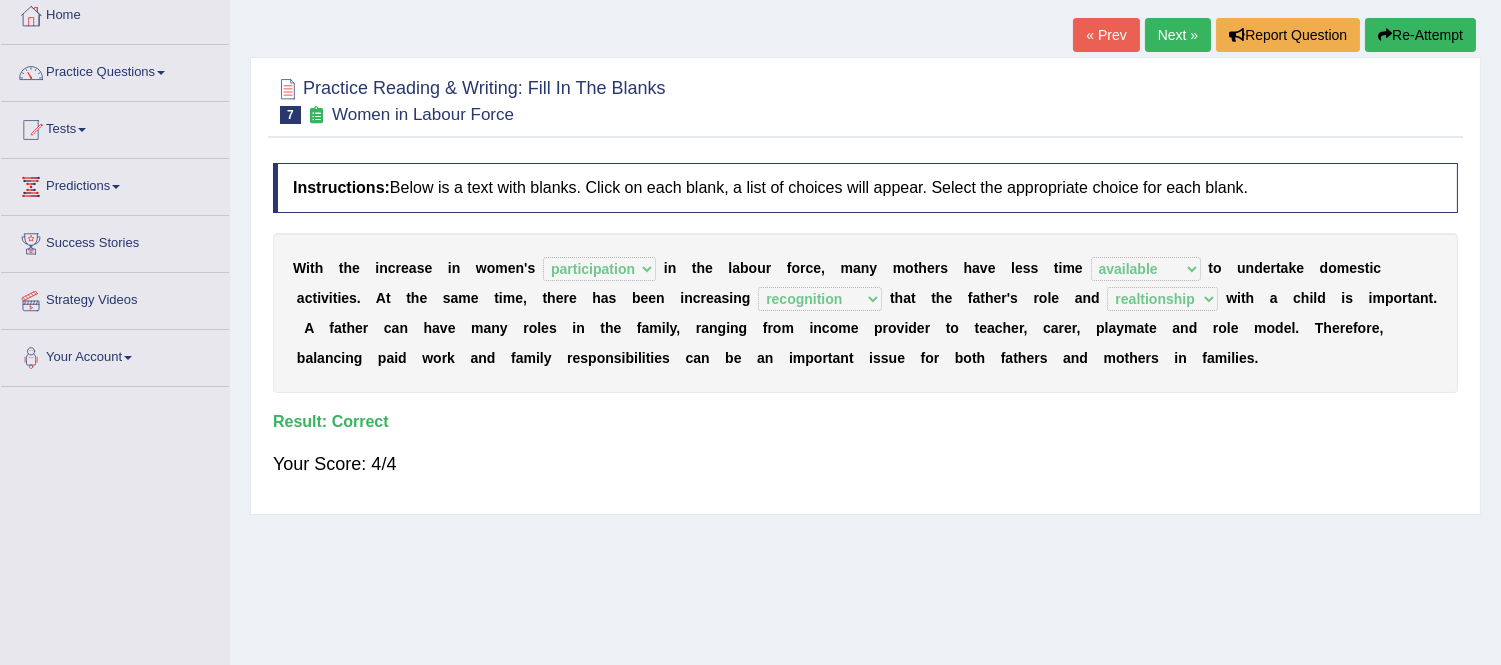 click on "Instructions:  Below is a text with blanks. Click on each blank, a list of choices will appear. Select the appropriate choice for each blank.
* Select the correct answer into all dropdown fields. You need to answer all questions before clicking verify button. W i t h       t h e       i n c r e a s e       i n       w o m e n ' s    attendance substitution participation definition    i n       t h e       l a b o u r       f o r c e ,       m a n y       m o t h e r s       h a v e       l e s s       t i m e    available related consumable useful    t o       u n d e r t a k e       d o m e s t i c       a c t i v i t i e s .       A t       t h e       s a m e       t i m e ,       t h e r e       h a s       b e e n       i n c r e a s i n g    recognition discrimination resolution recreation    t h a t       t h e       f a t h e r ' s       r o l e       a n d    scholarship realtionship worship employment    w i t h       a c" at bounding box center [865, 328] 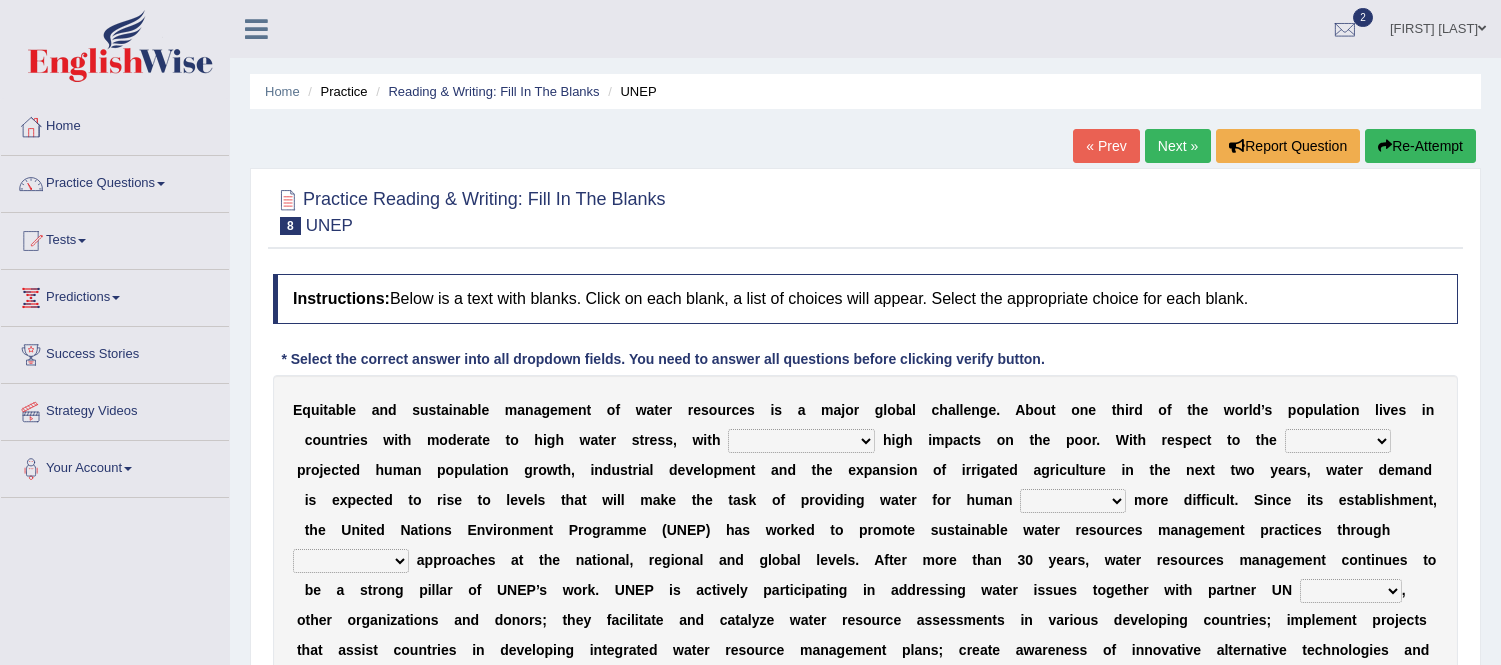 scroll, scrollTop: 0, scrollLeft: 0, axis: both 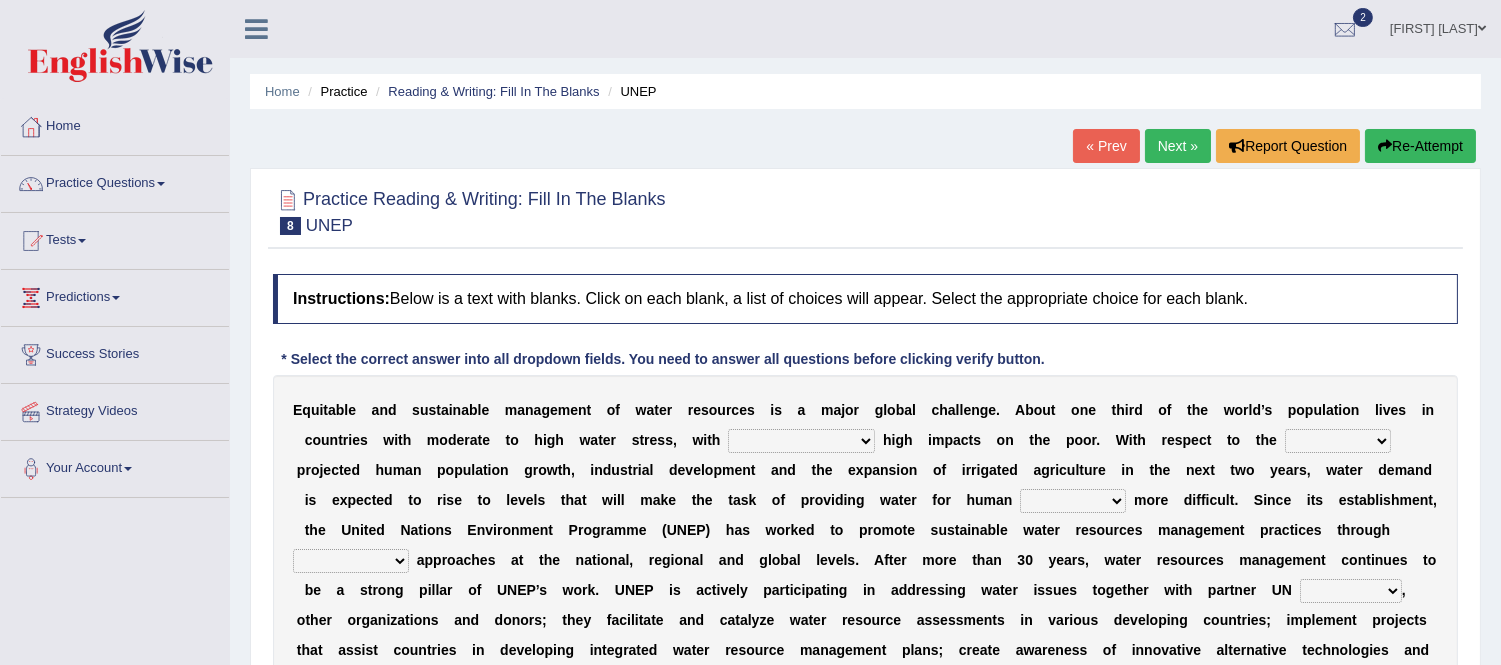 drag, startPoint x: 1165, startPoint y: 150, endPoint x: 1165, endPoint y: 165, distance: 15 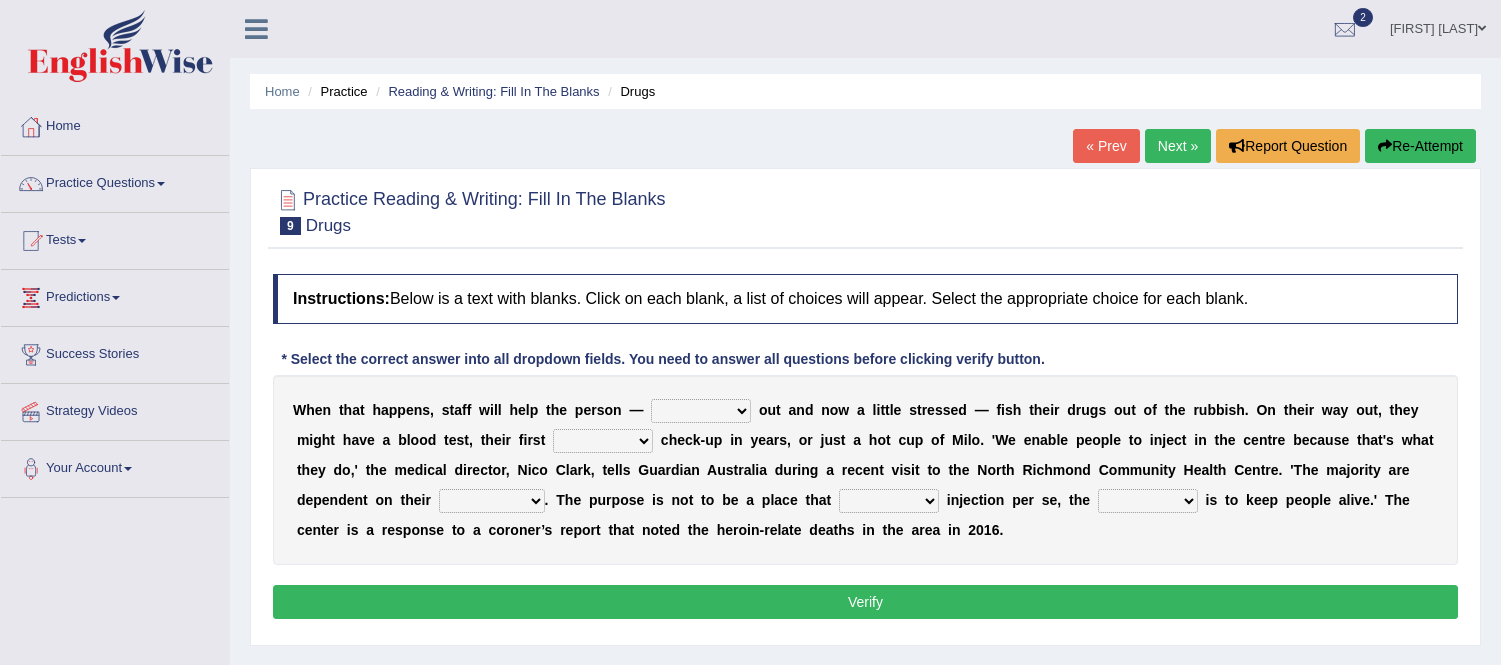 scroll, scrollTop: 0, scrollLeft: 0, axis: both 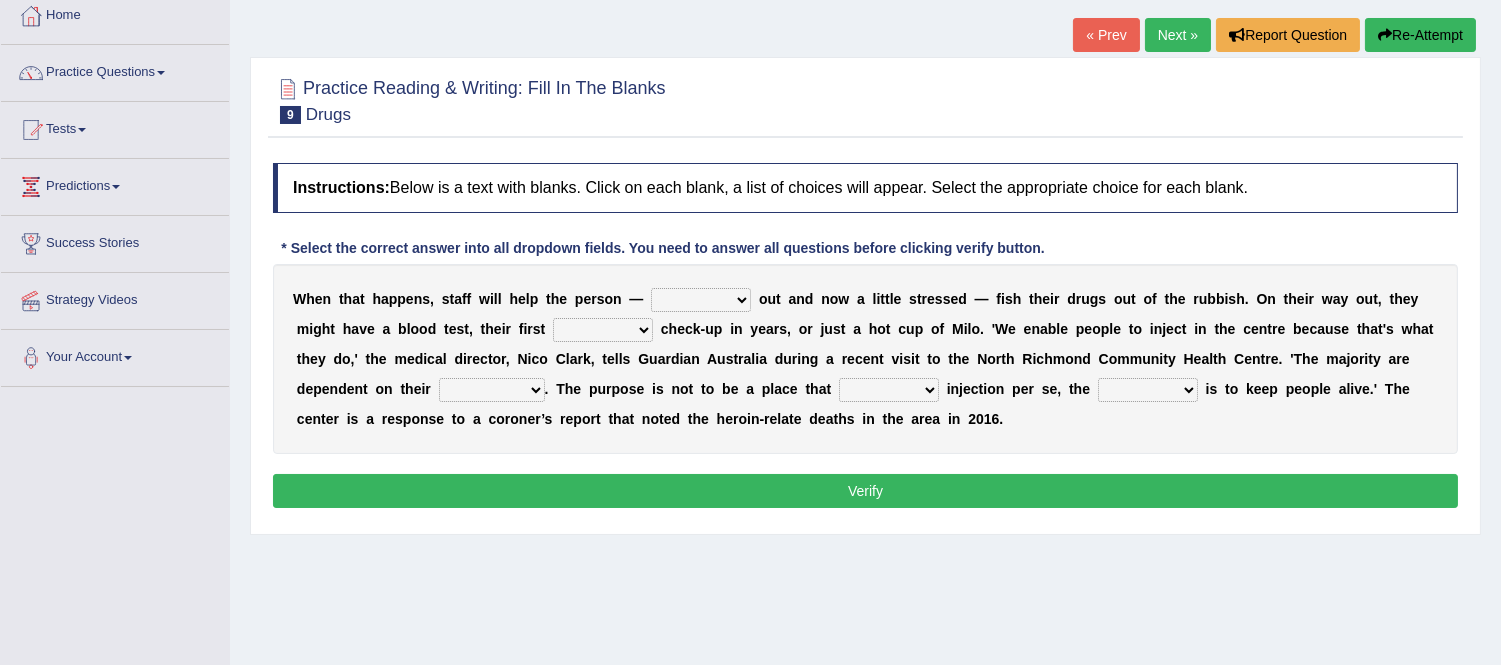 click on "Next »" at bounding box center (1178, 35) 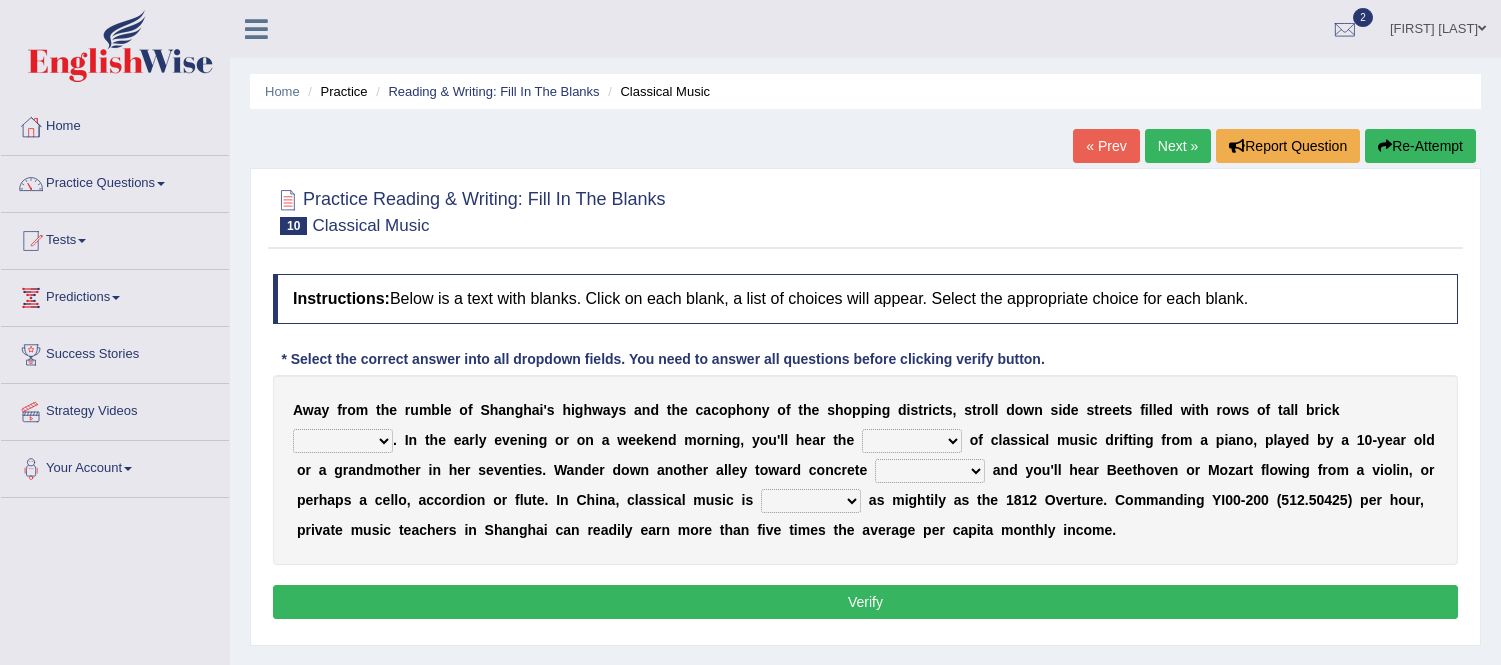 scroll, scrollTop: 0, scrollLeft: 0, axis: both 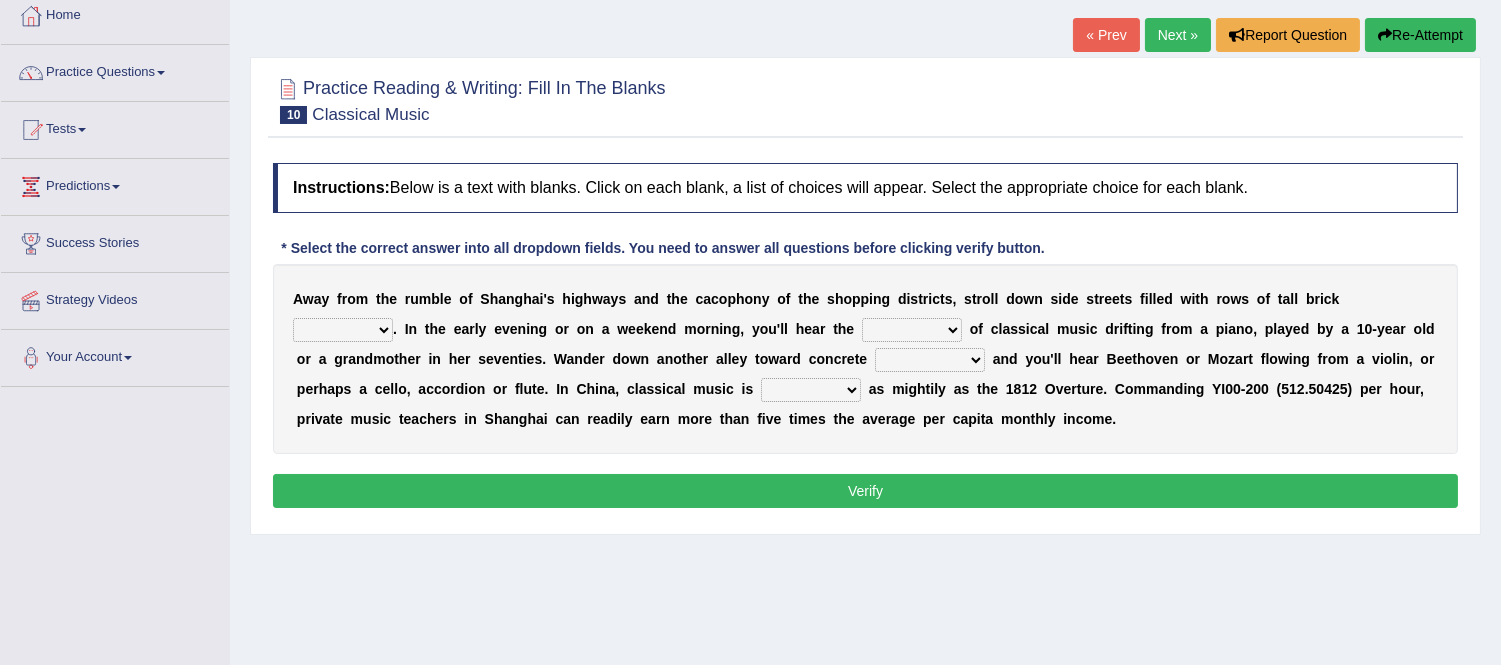 click on "rooms piles huts houses" at bounding box center [343, 330] 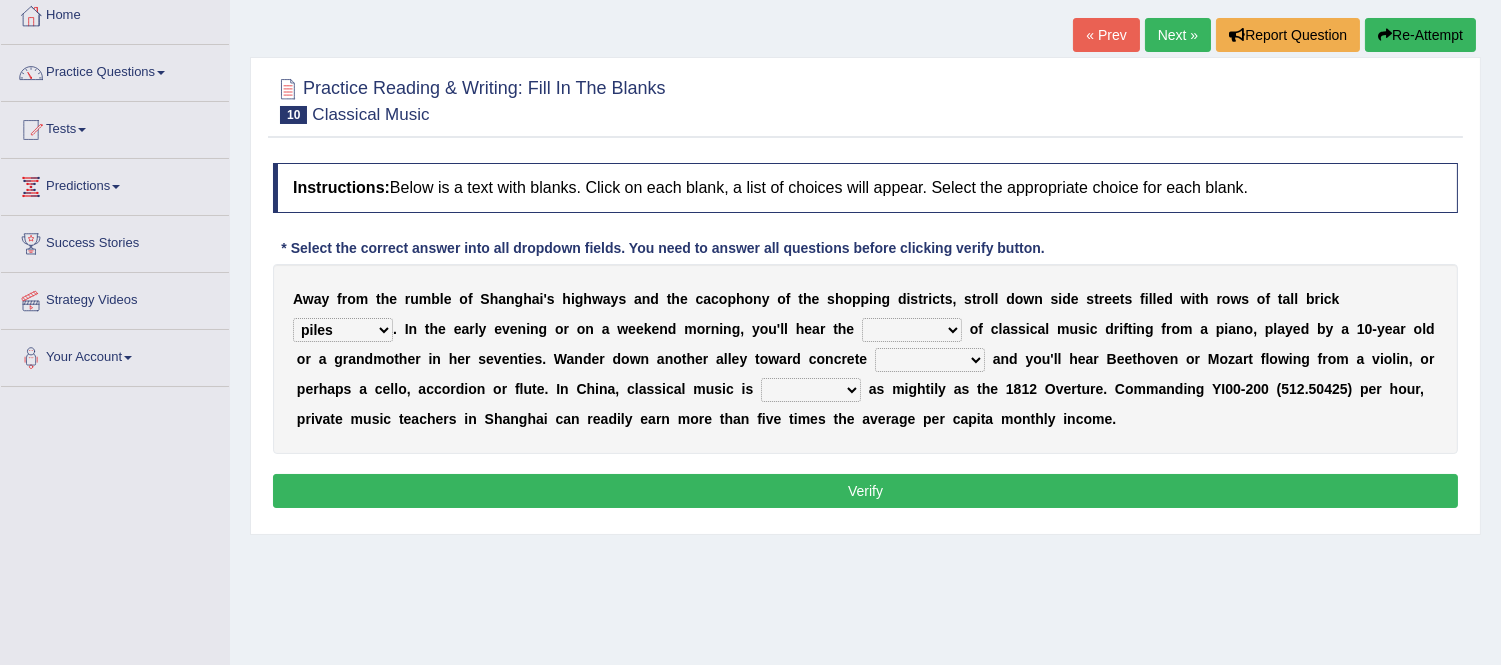 click on "rooms piles huts houses" at bounding box center [343, 330] 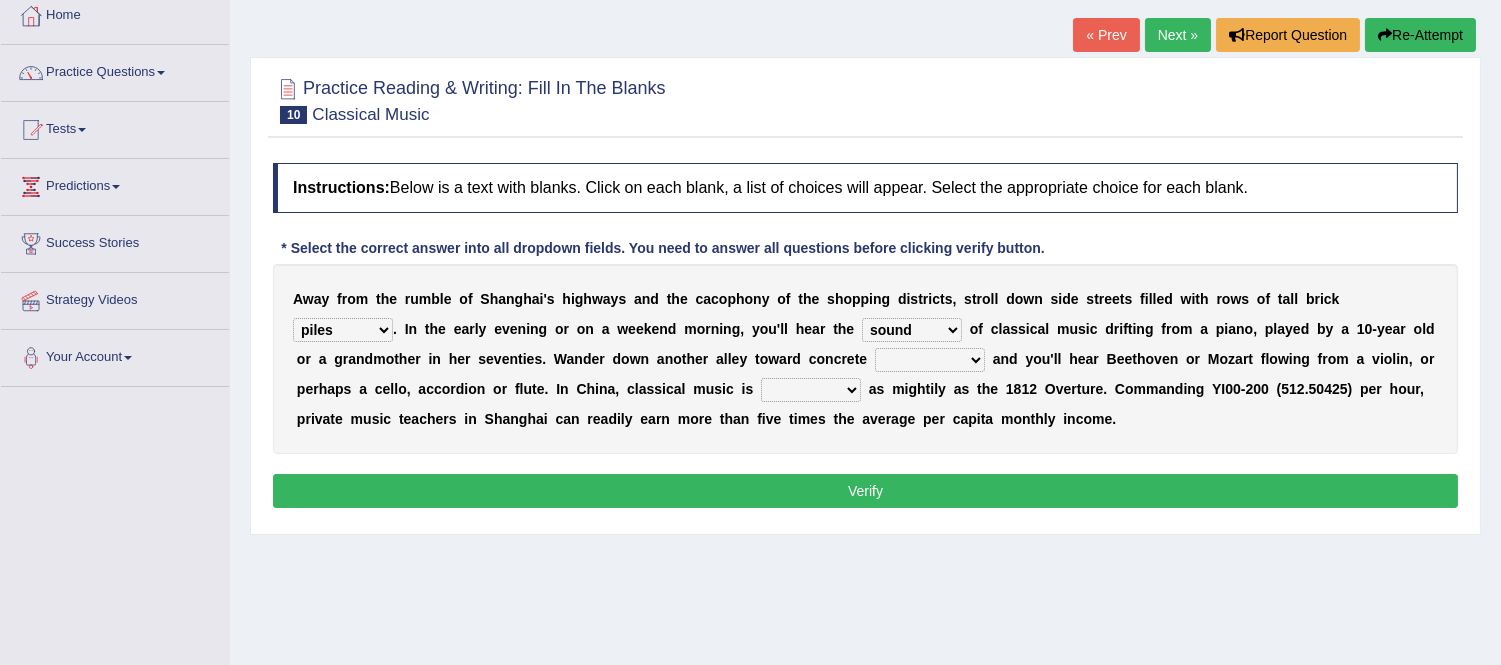 click at bounding box center (989, 359) 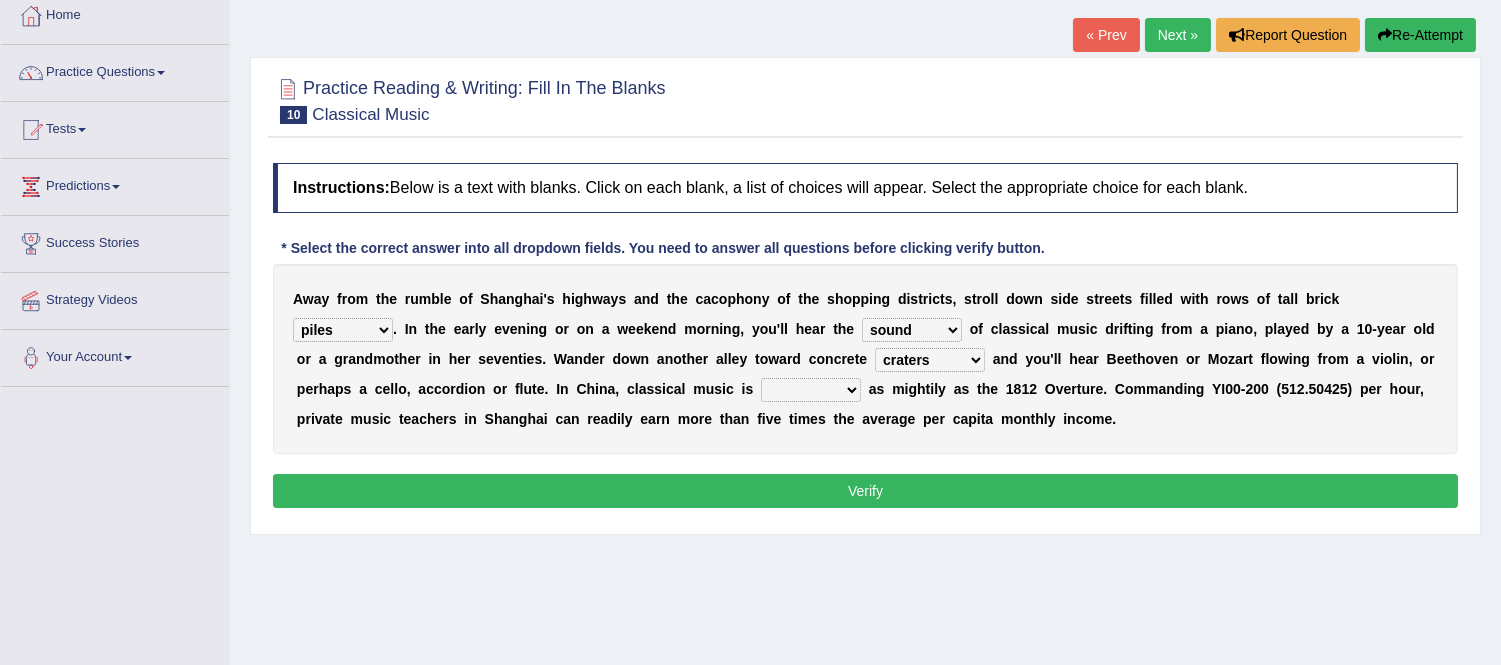 click on "skyscrapers craters museums courts" at bounding box center (930, 360) 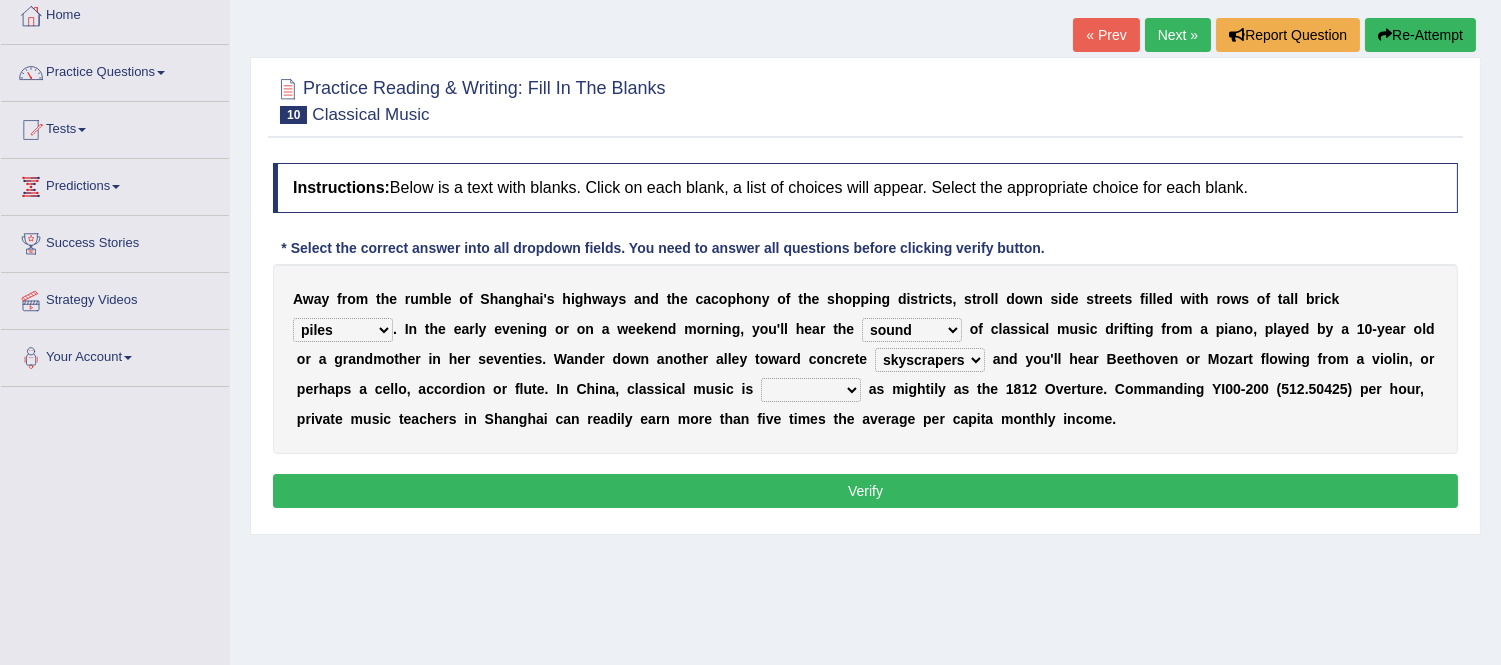click on "skyscrapers craters museums courts" at bounding box center (930, 360) 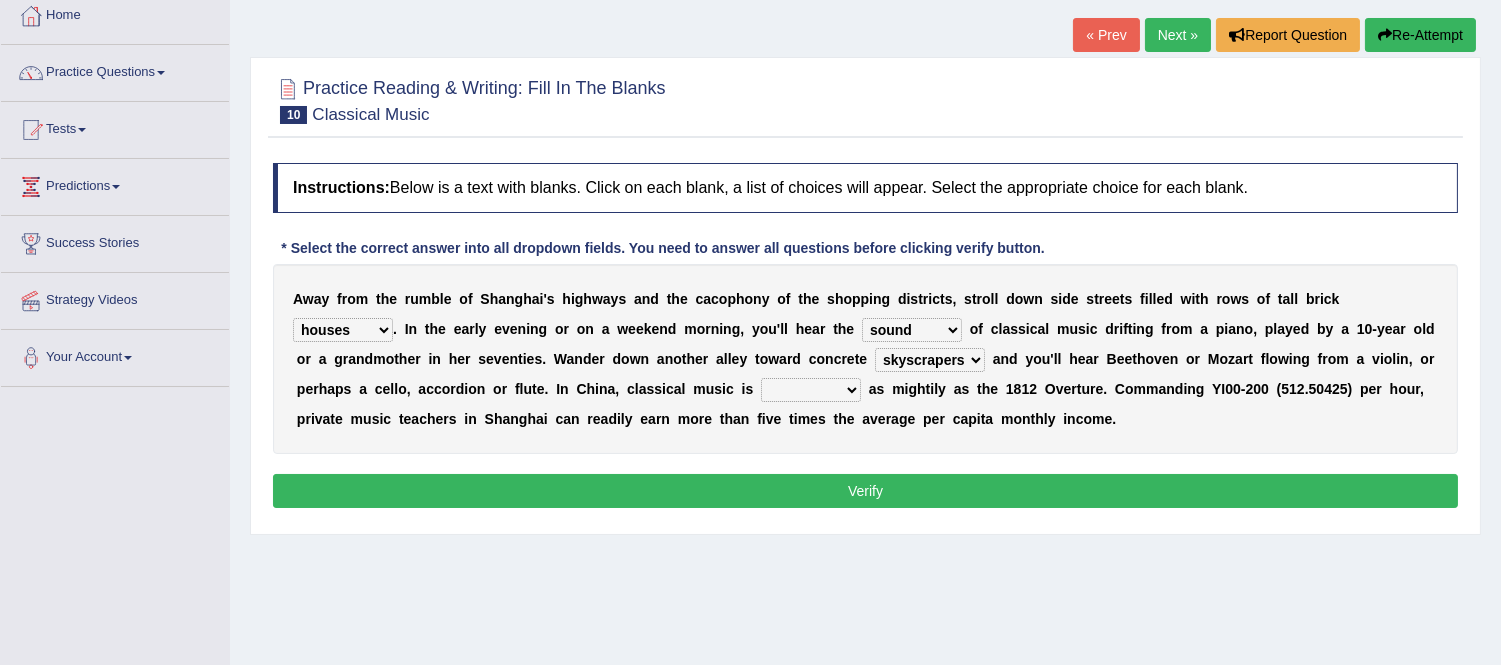 click on "rooms piles huts houses" at bounding box center (343, 330) 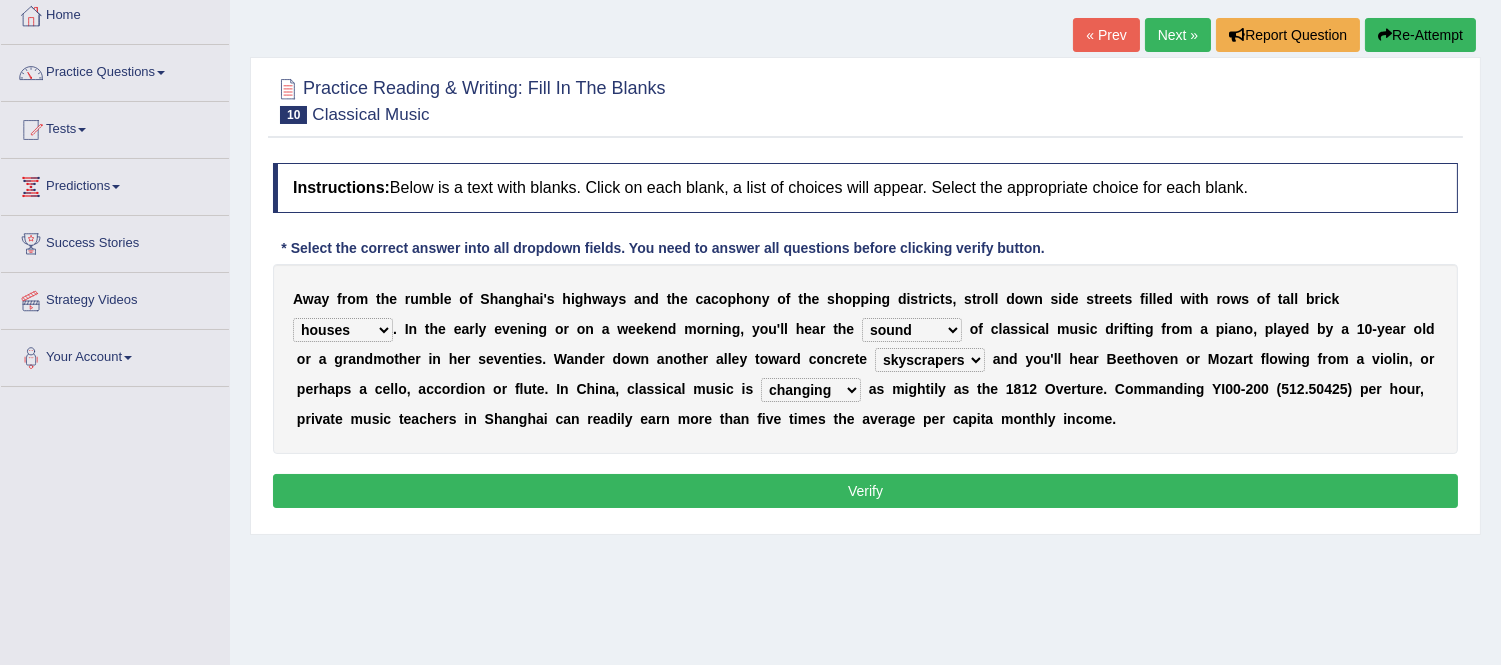 click on "Verify" at bounding box center (865, 491) 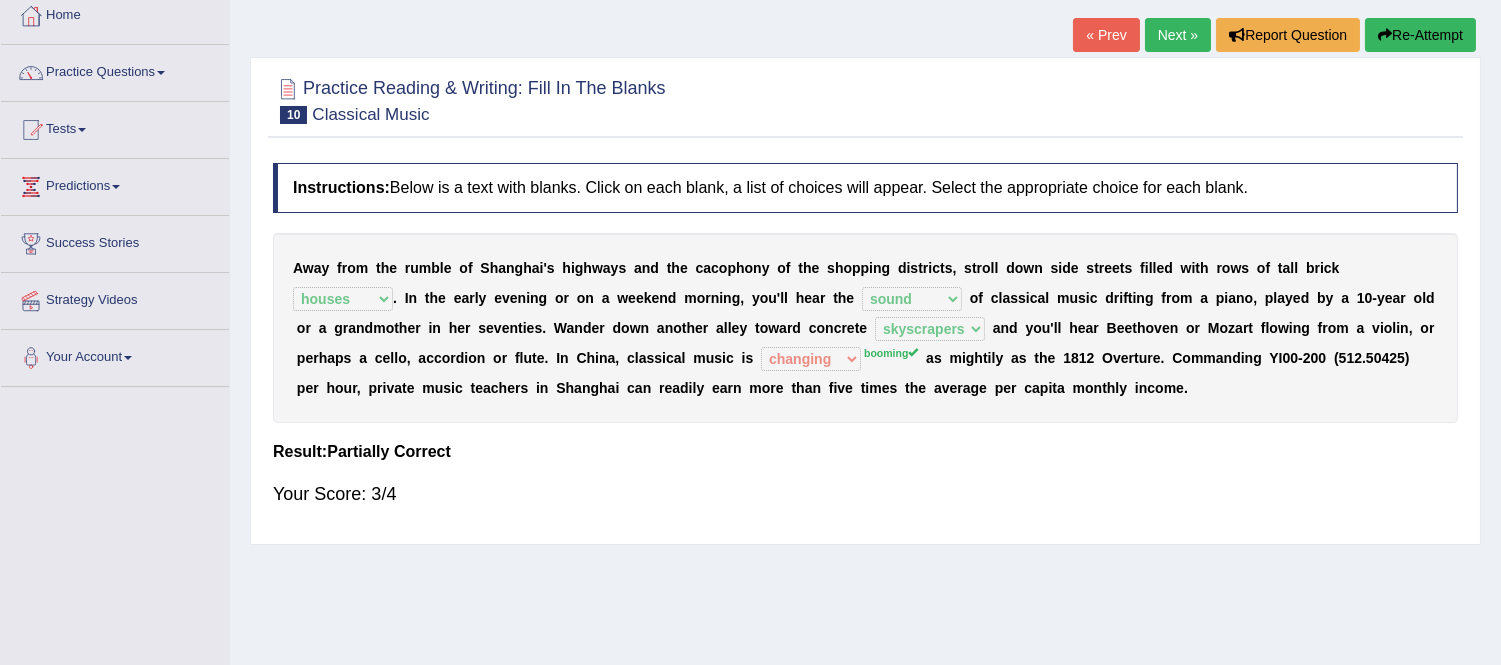 click on "Next »" at bounding box center (1178, 35) 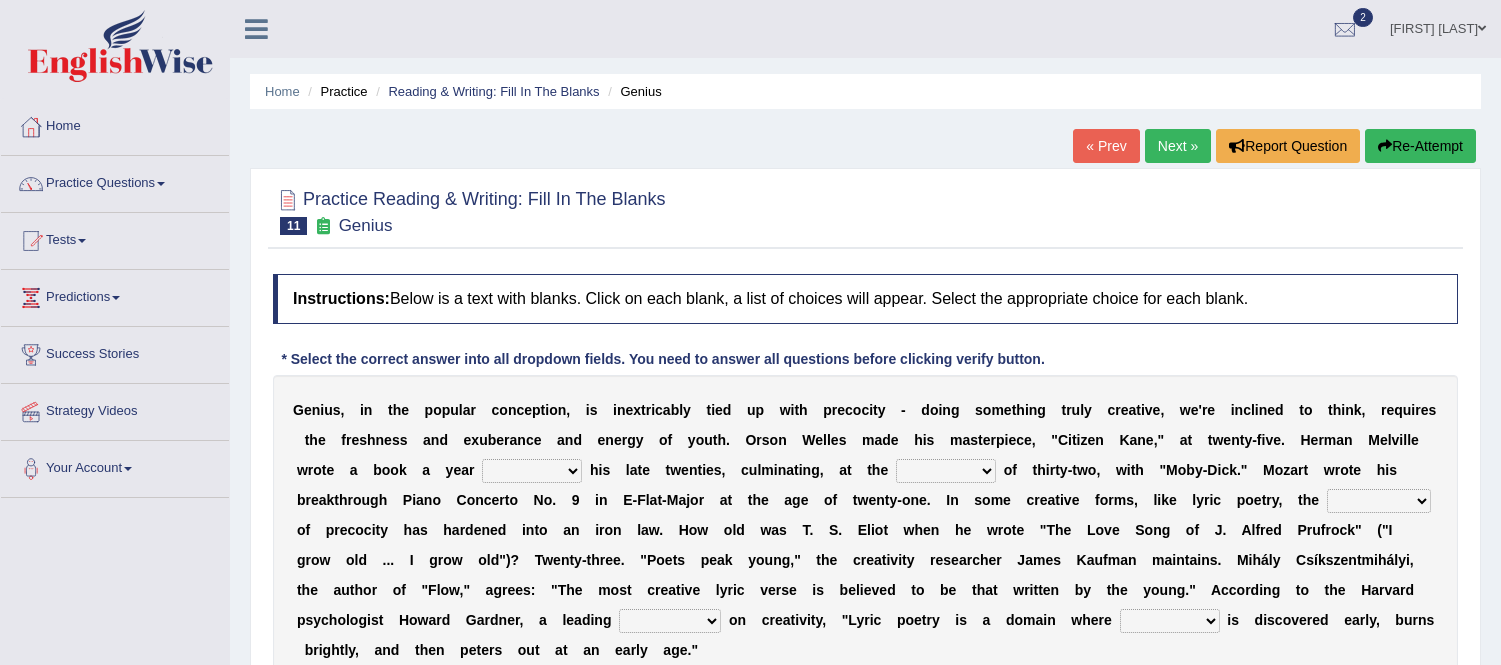 scroll, scrollTop: 0, scrollLeft: 0, axis: both 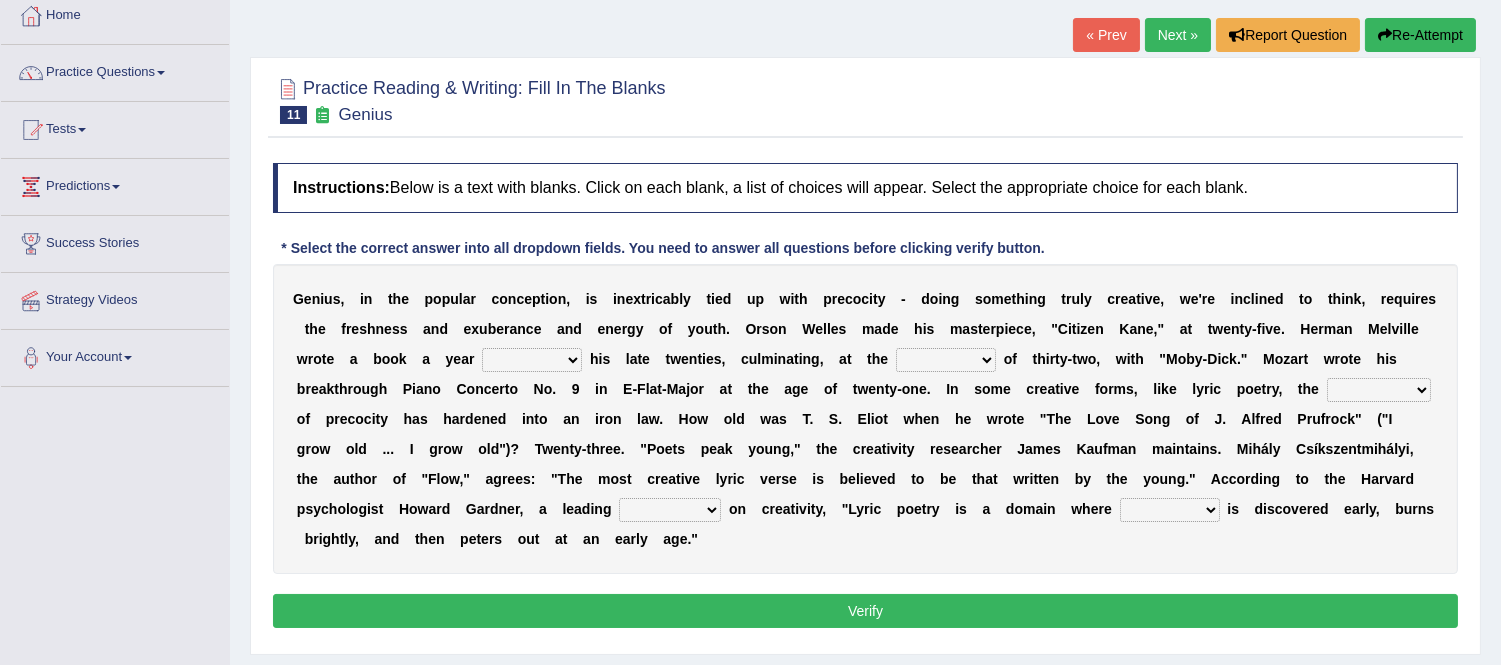 click on "Next »" at bounding box center (1178, 35) 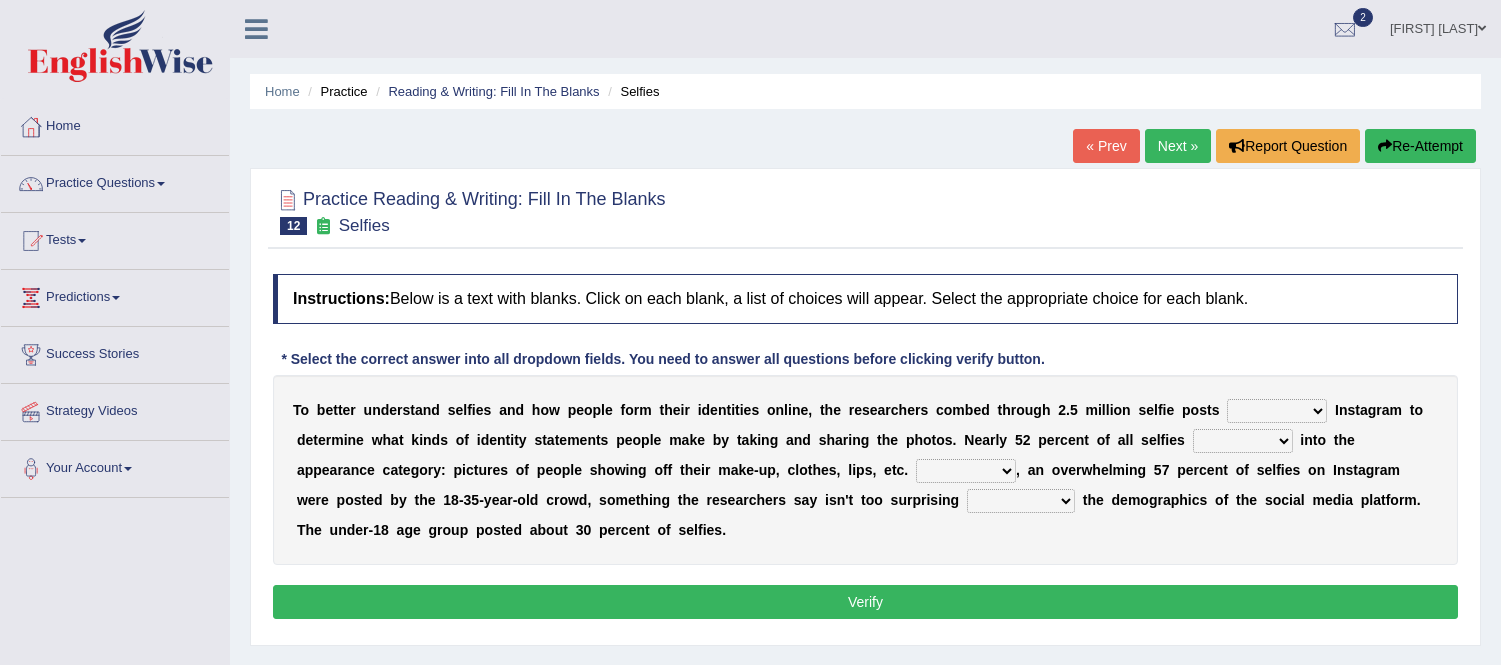 scroll, scrollTop: 0, scrollLeft: 0, axis: both 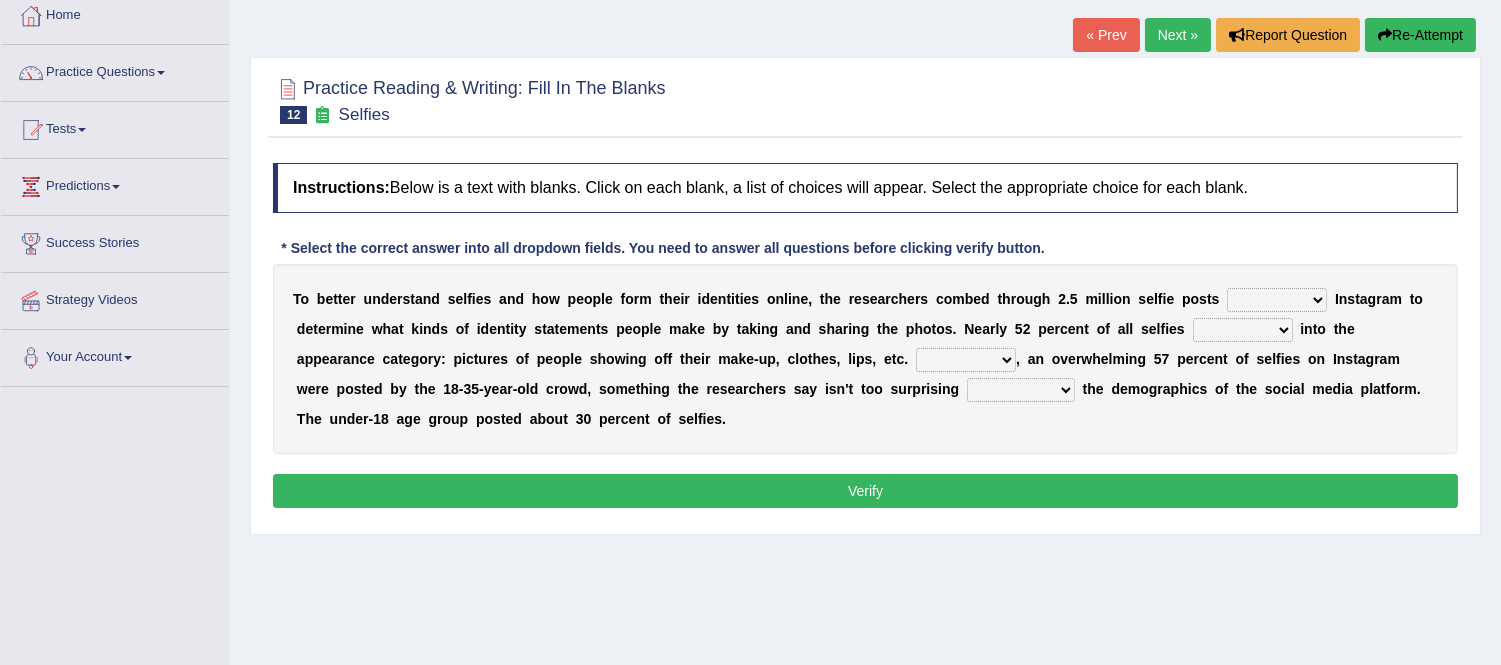 click on "of in above on" at bounding box center [1277, 300] 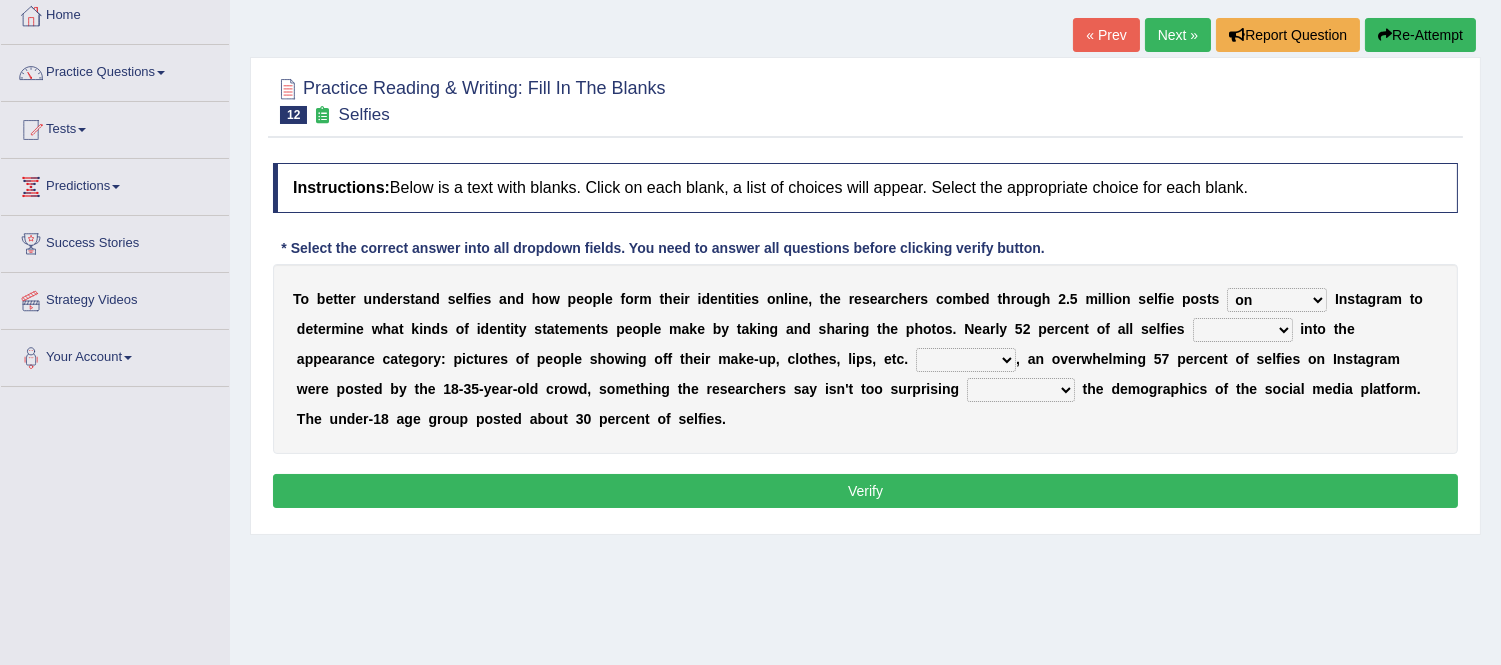 click on "of in above on" at bounding box center (1277, 300) 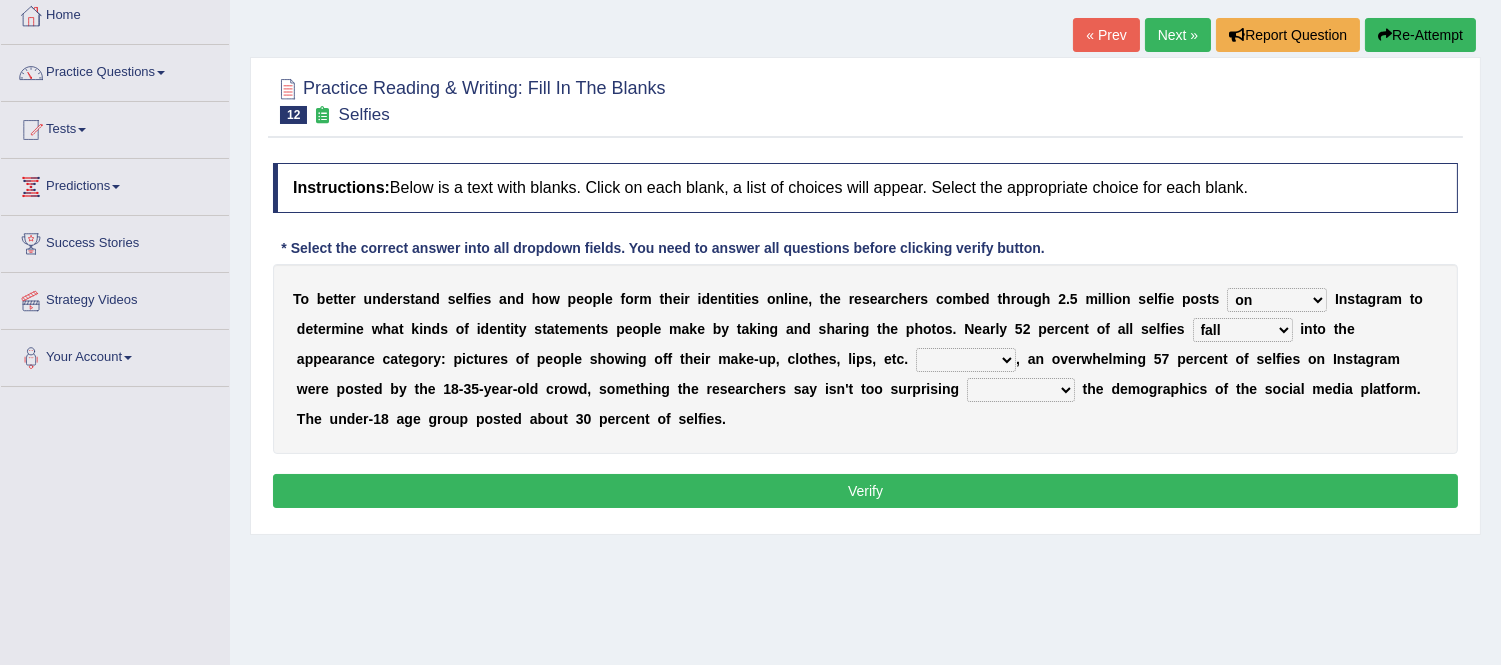 click on "Along with Although Overall However" at bounding box center [966, 360] 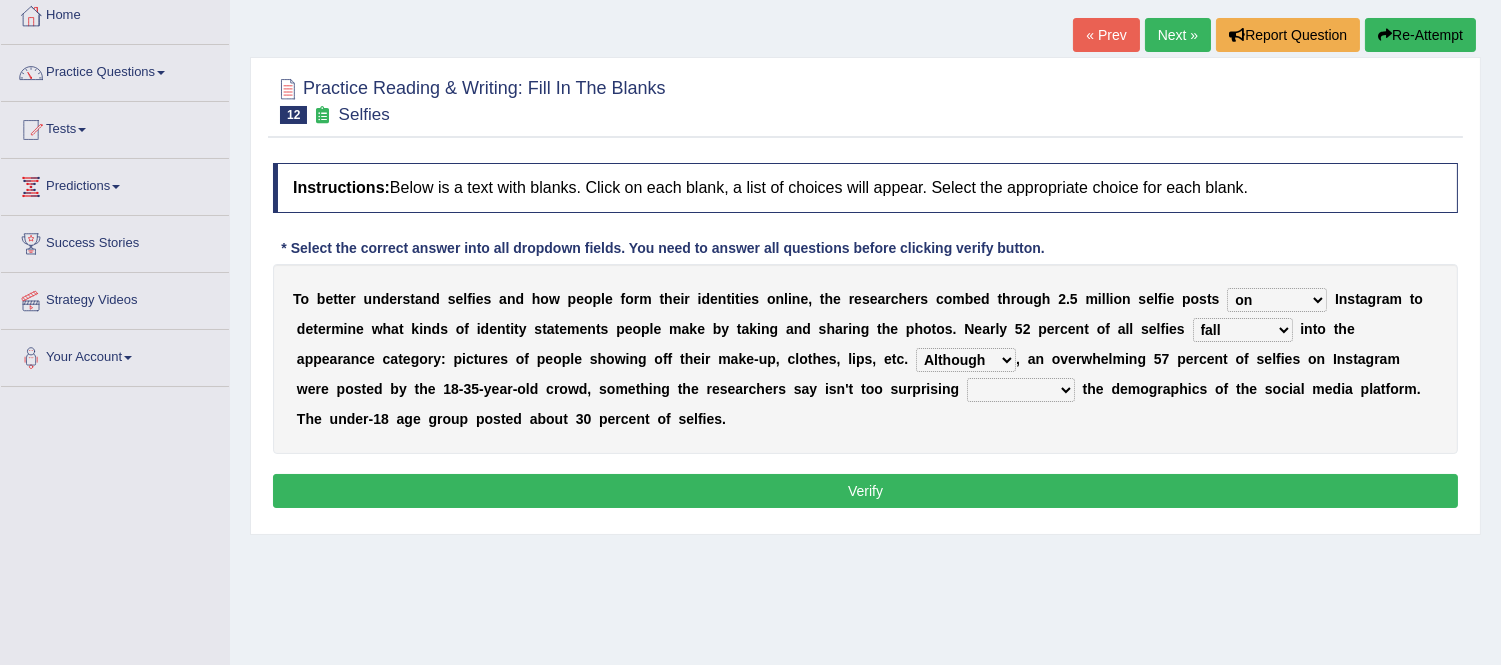 click on "Along with Although Overall However" at bounding box center (966, 360) 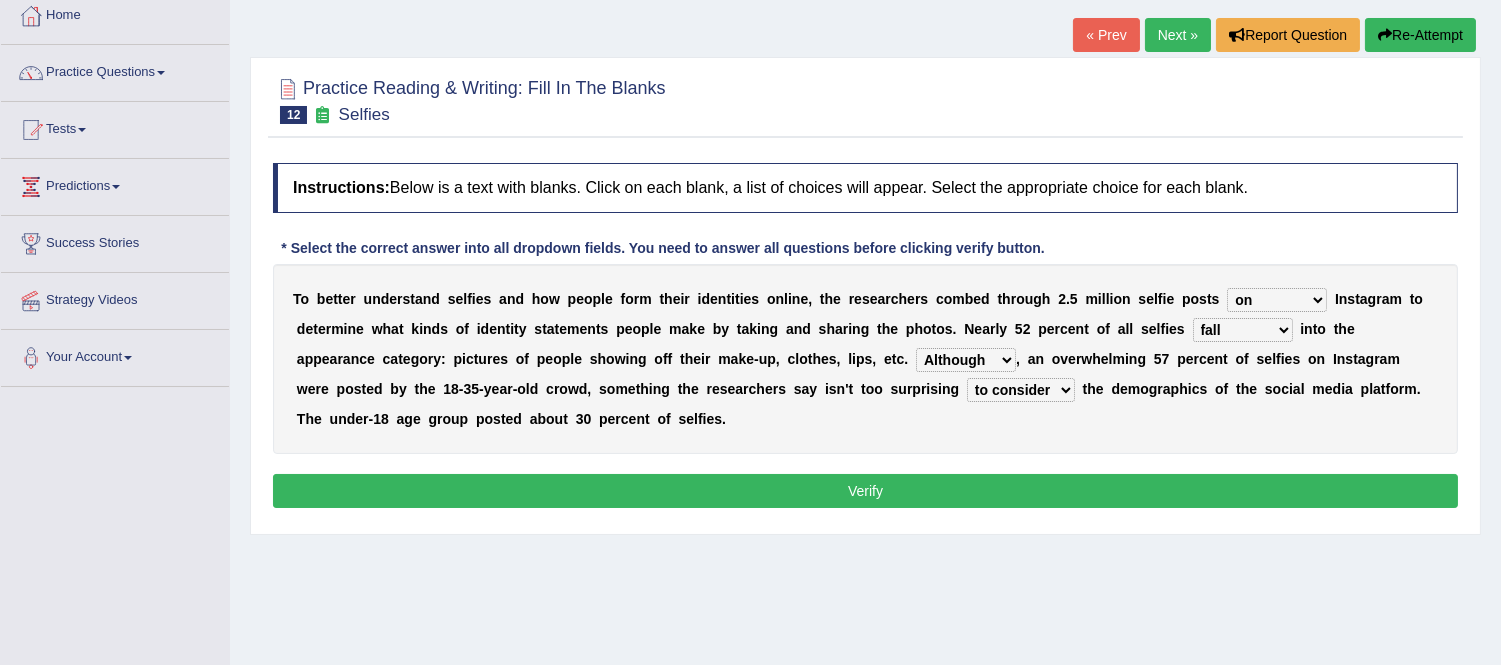 click on "consider considered considering to consider" at bounding box center (1021, 390) 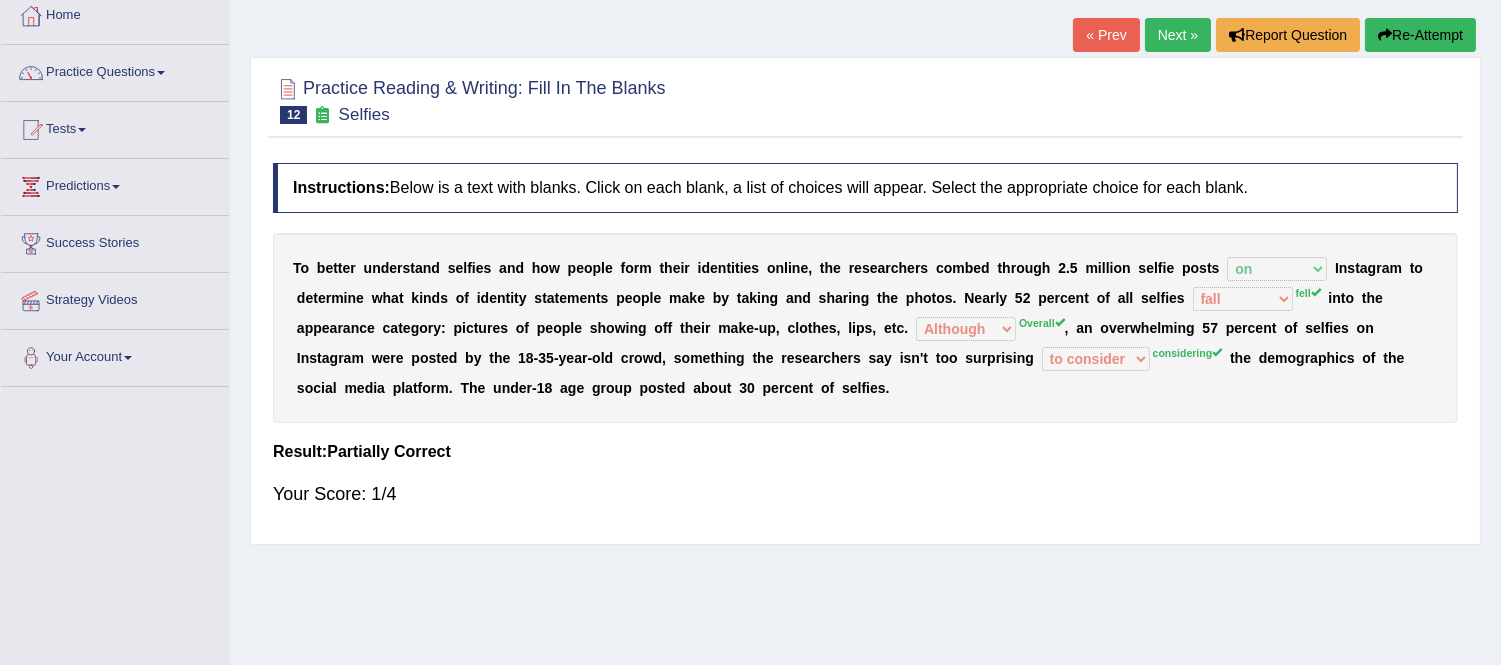 click on "Your Score: 1/4" at bounding box center [865, 494] 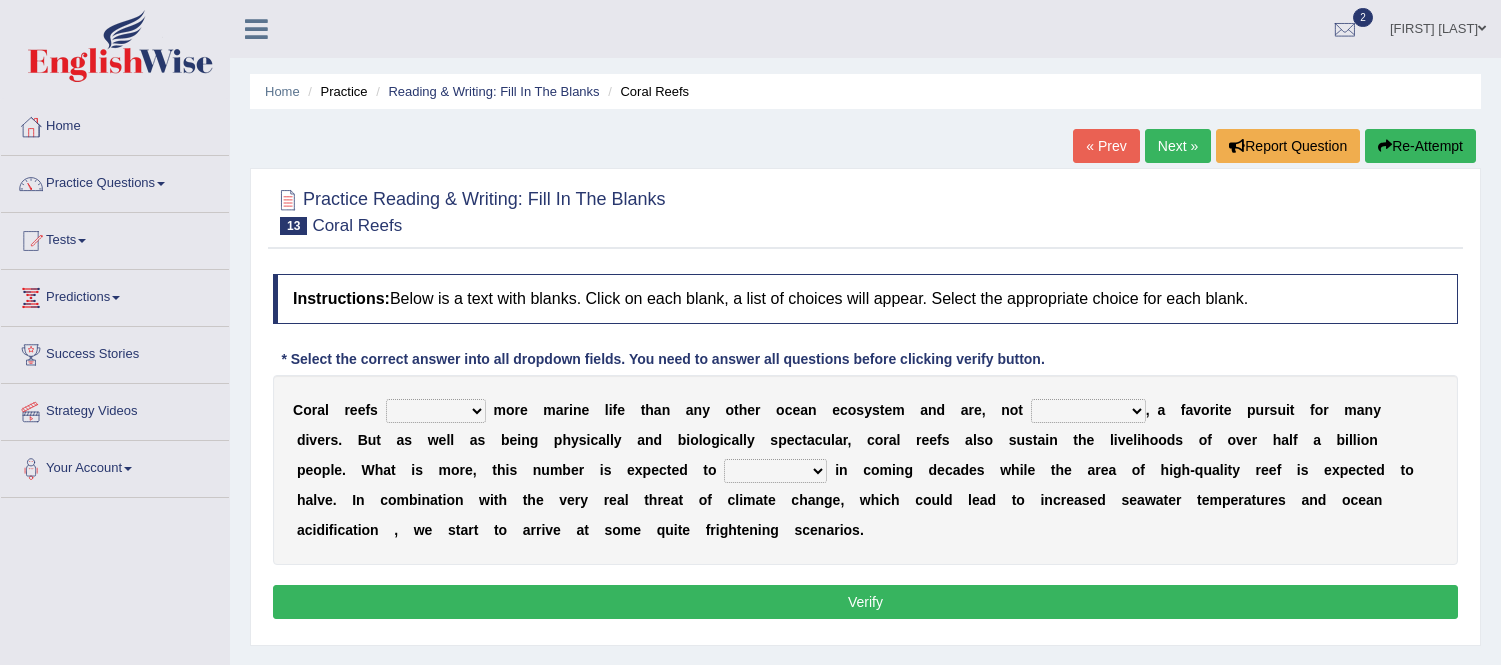 scroll, scrollTop: 0, scrollLeft: 0, axis: both 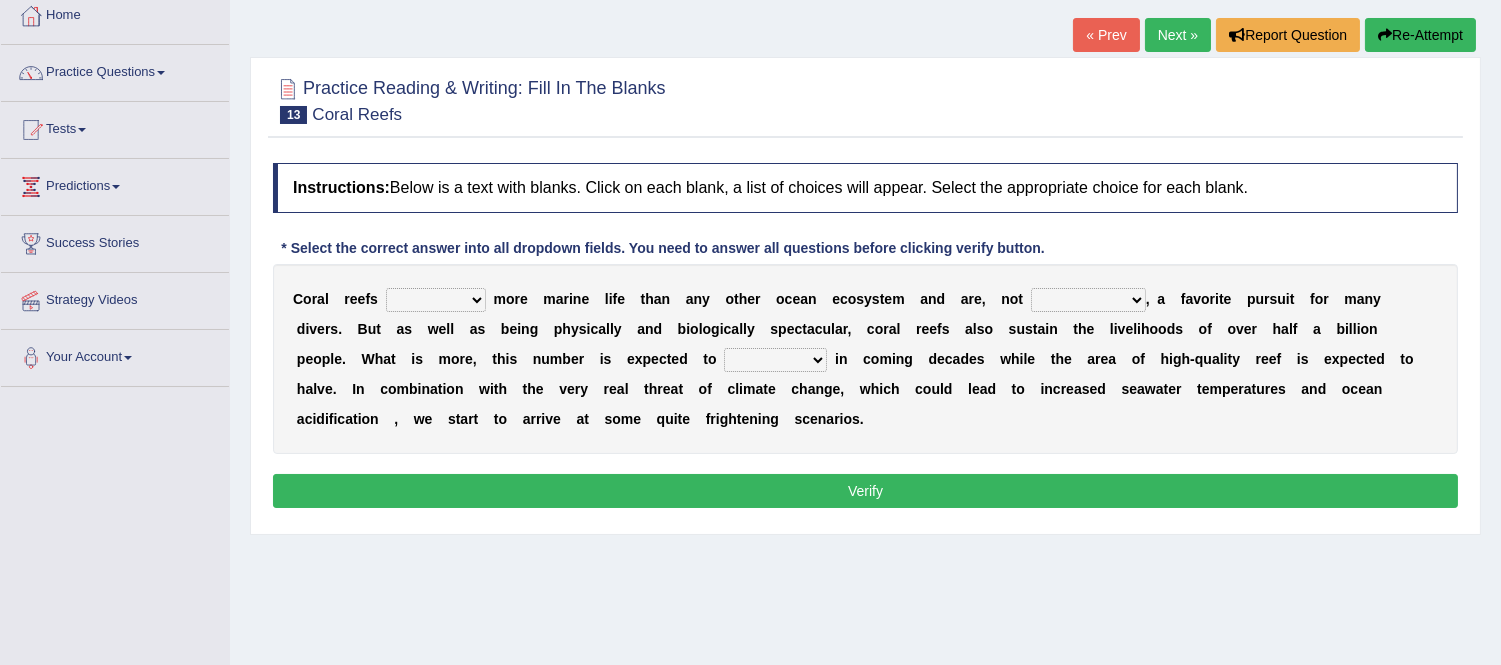 click on "curb harvest support cultivate" at bounding box center [436, 300] 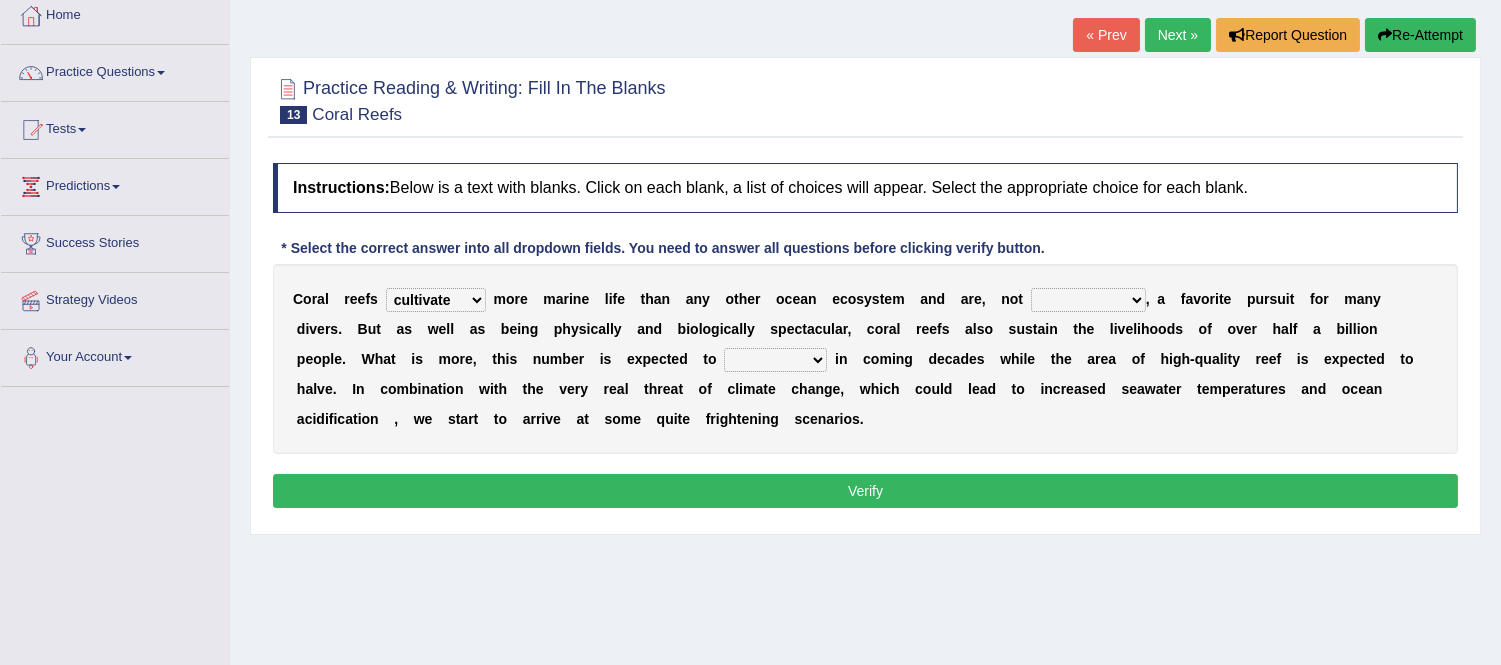 click on "curb harvest support cultivate" at bounding box center [436, 300] 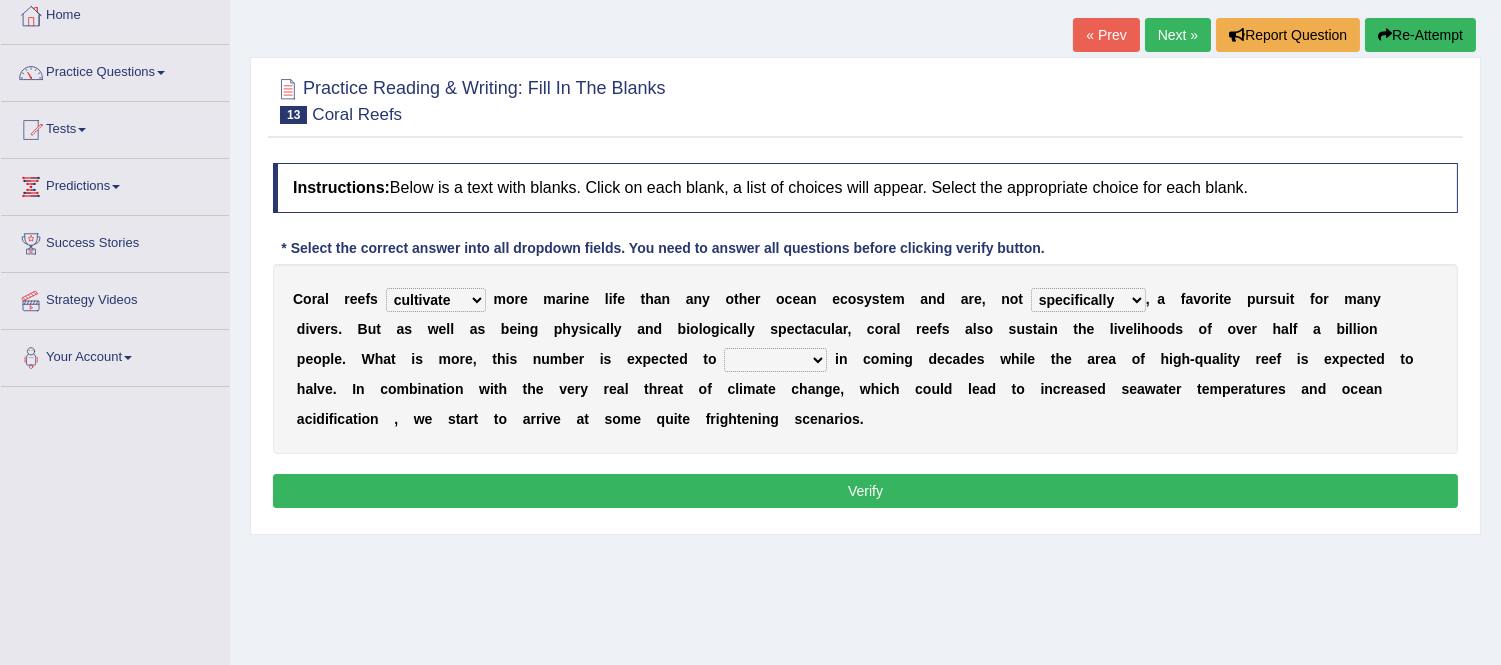 click on "seemingly specifically demandingly surprisingly" at bounding box center (1088, 300) 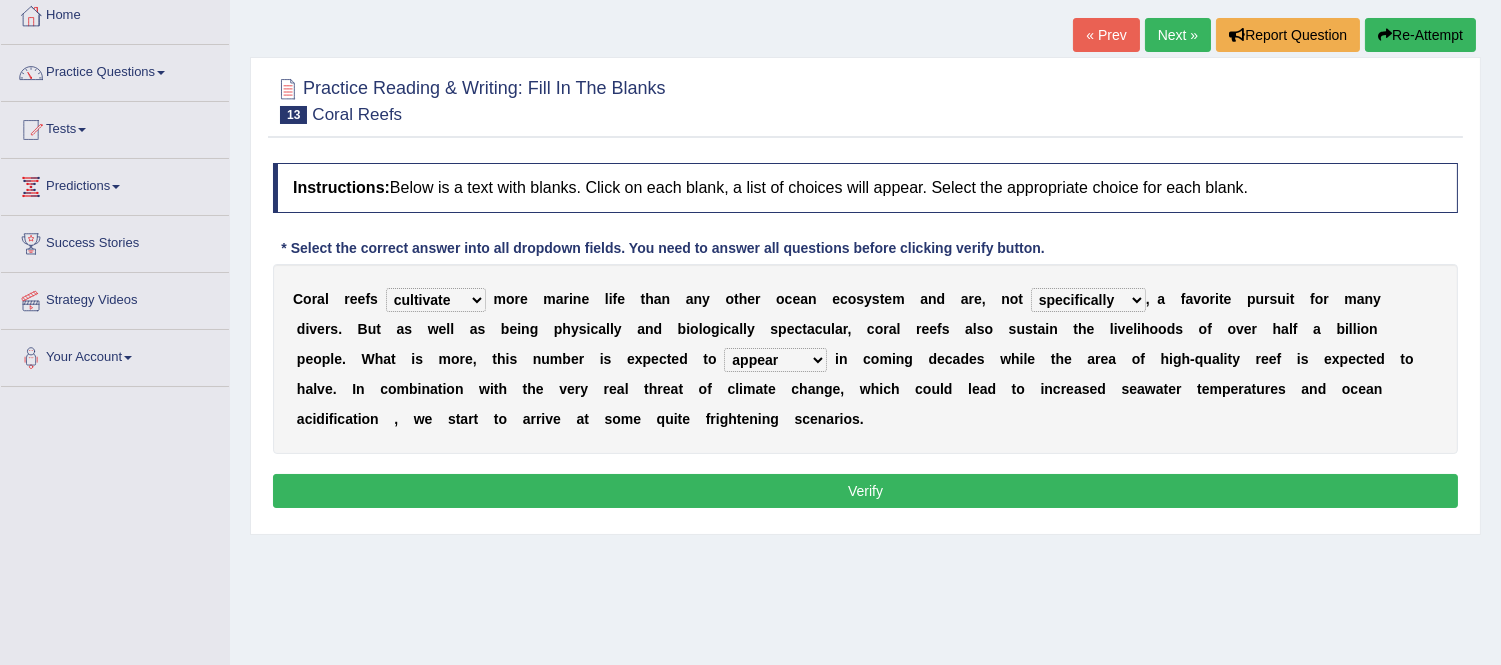 click on "Verify" at bounding box center [865, 491] 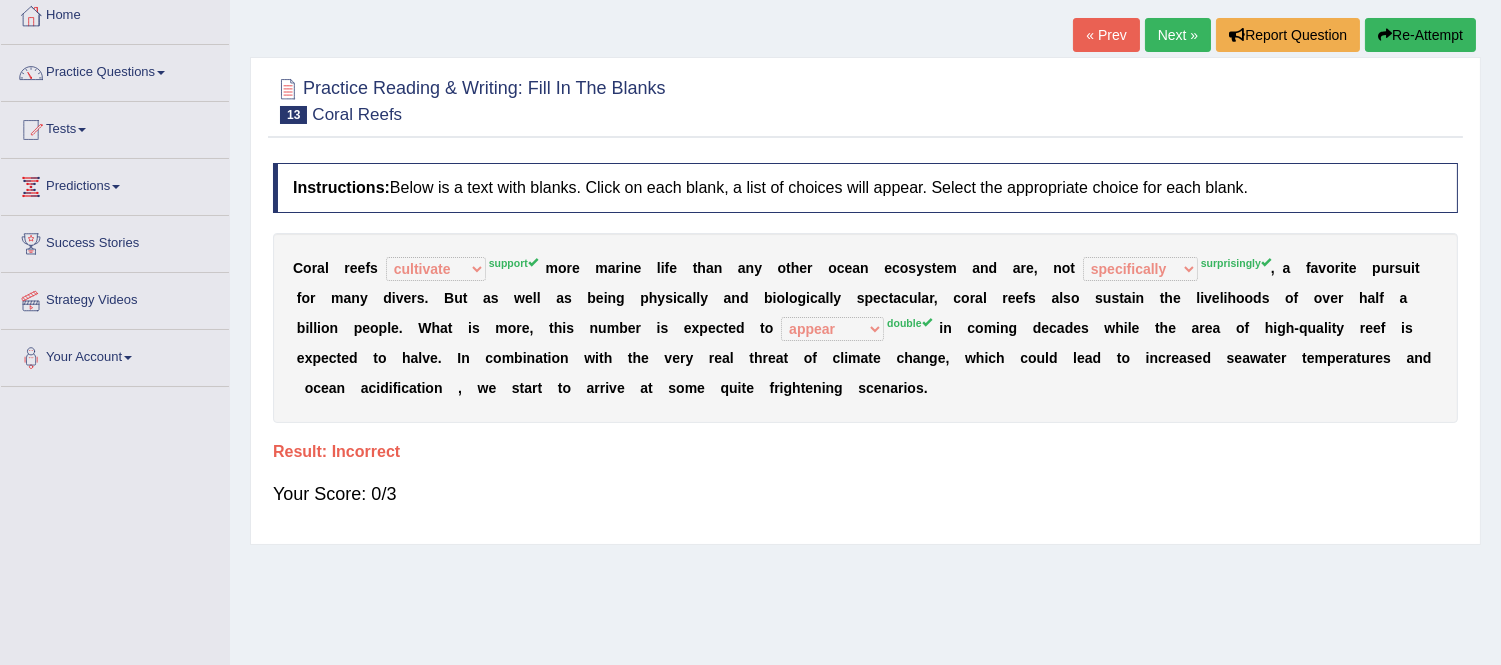 click on "Your Score: 0/3" at bounding box center [865, 494] 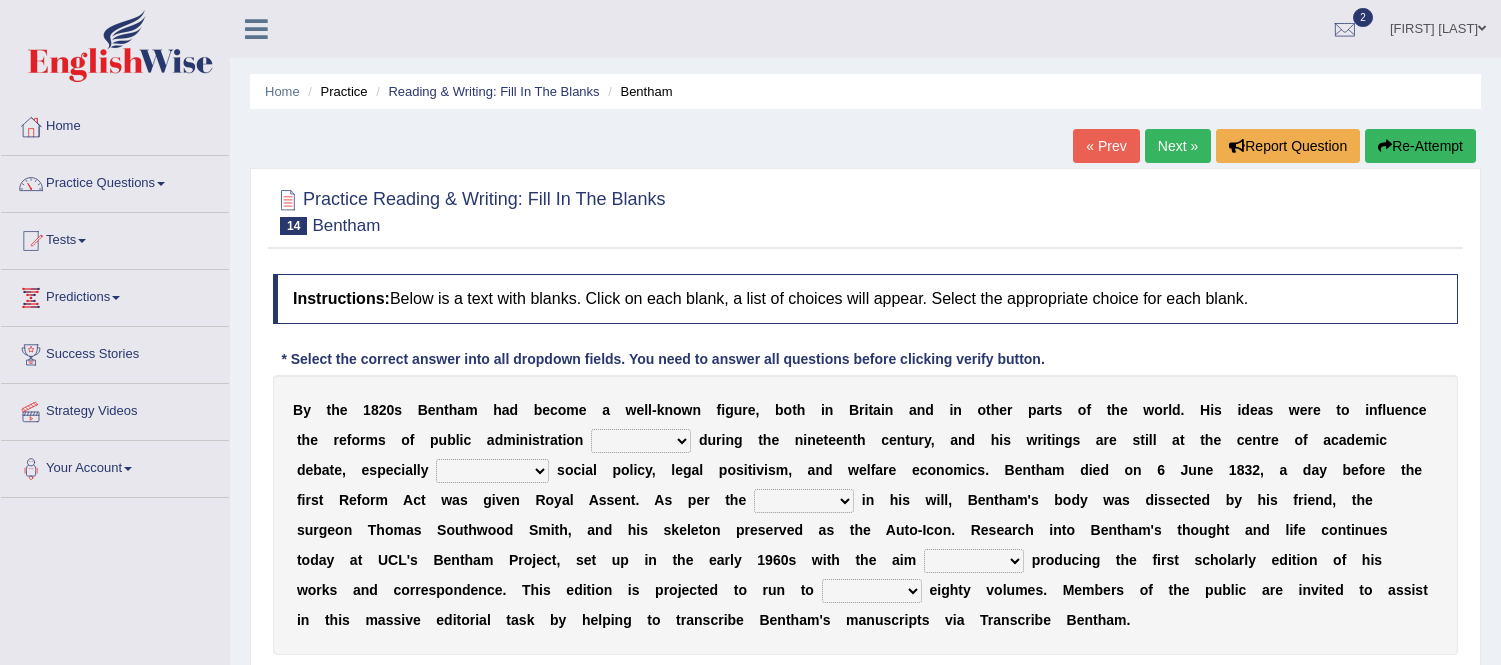 scroll, scrollTop: 0, scrollLeft: 0, axis: both 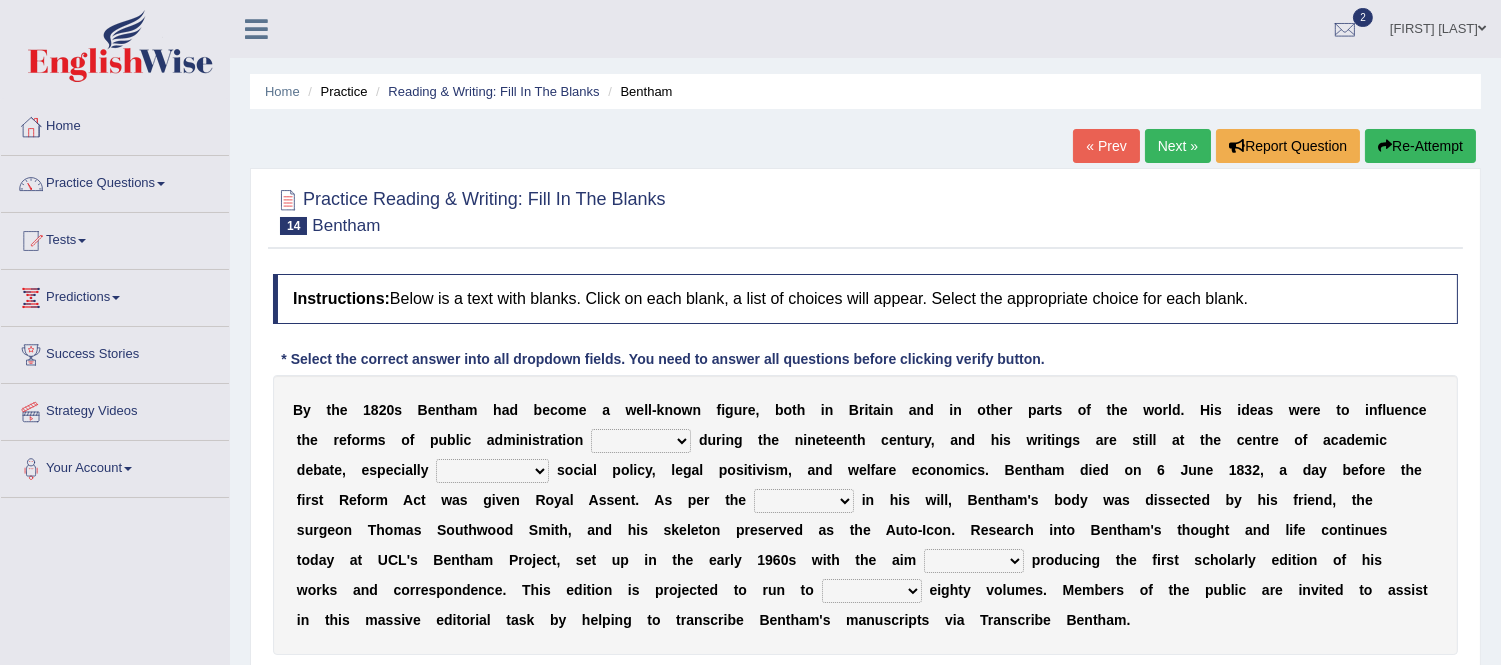 click on "By the 1820s Bentham had become a well-known figure, both in Britain and in other parts of the world. His ideas were to influence the reforms of public administration made caused taken happened during the nineteenth century, and his writings are still at the centre of academic debate, especially as regards social policy, legal positivism, and welfare economic" at bounding box center [865, 515] 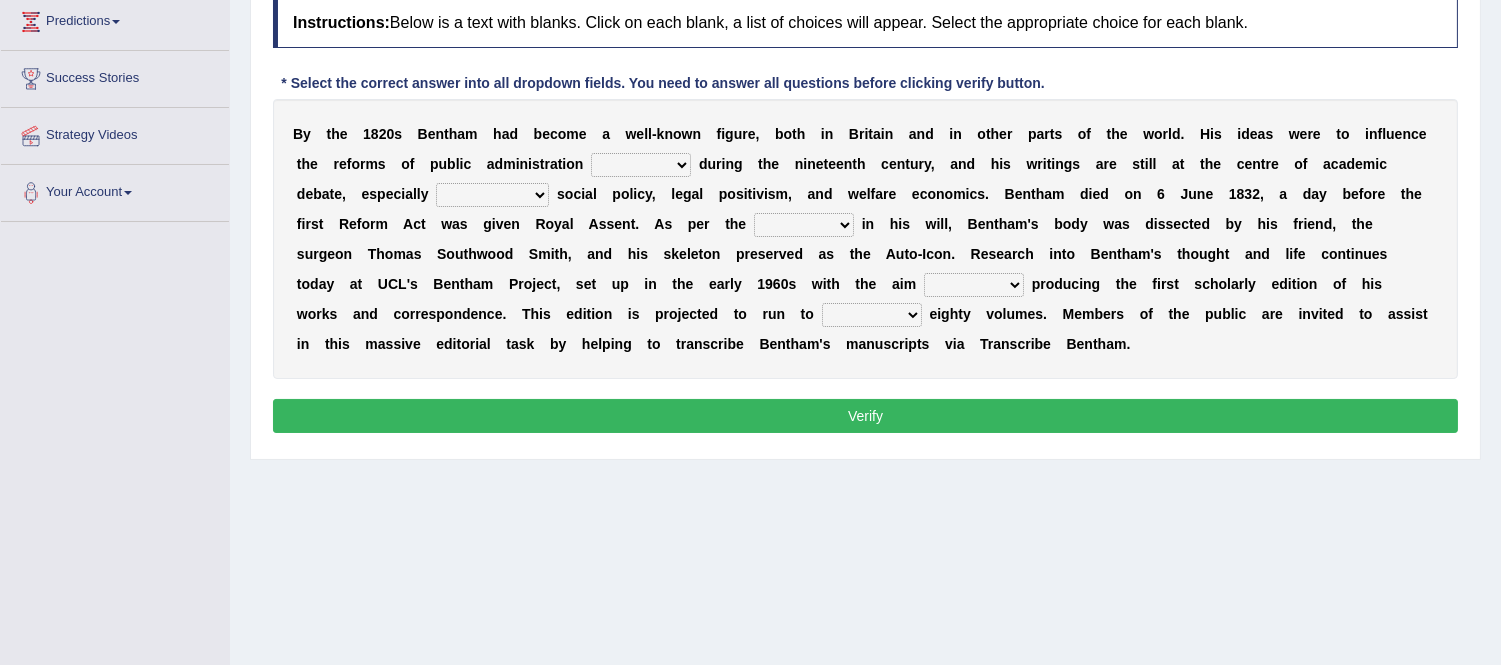 scroll, scrollTop: 273, scrollLeft: 0, axis: vertical 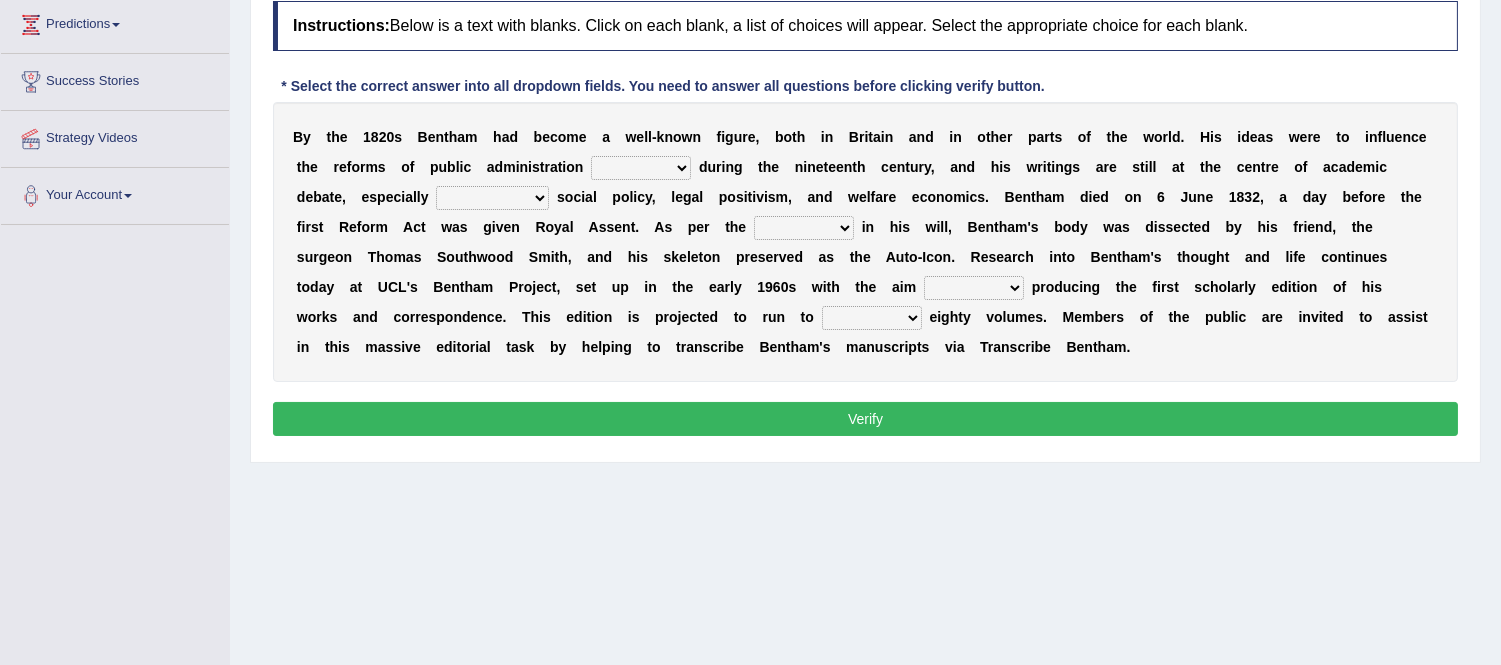 click on "made caused taken happened" at bounding box center [641, 168] 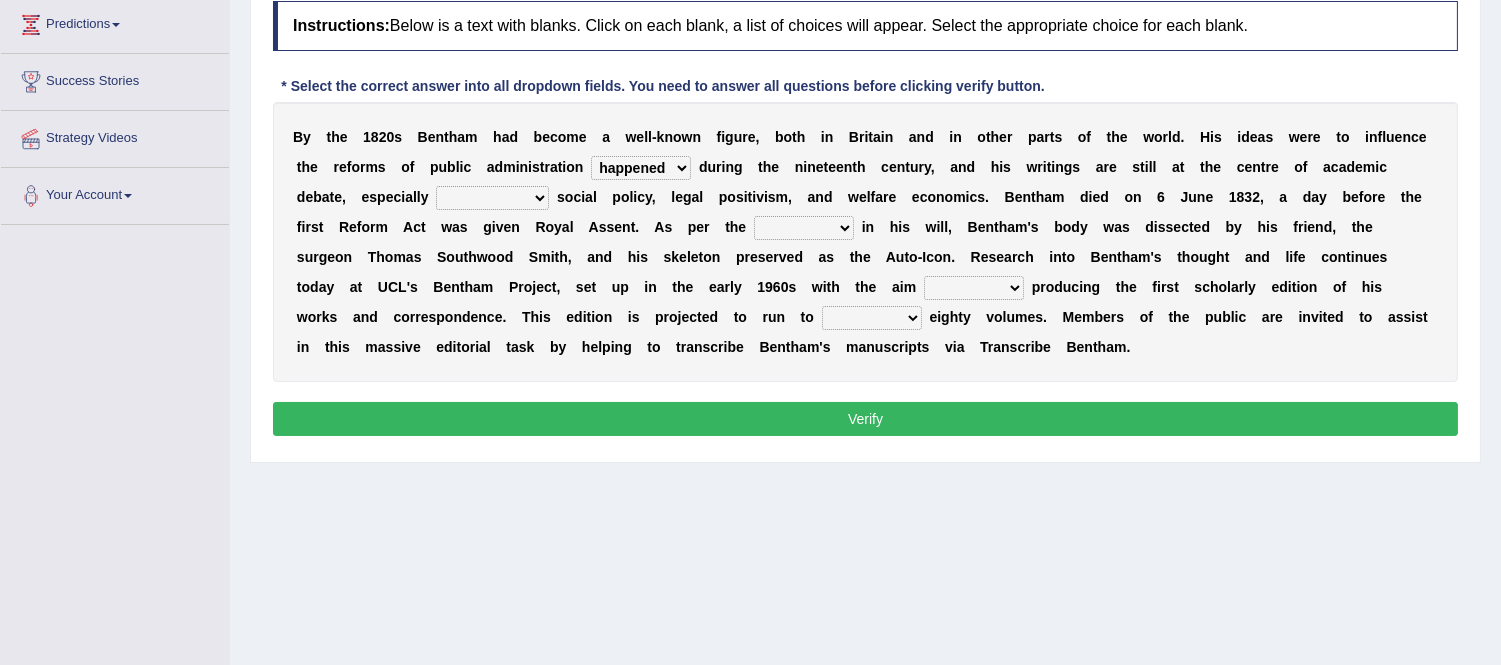 click on "made caused taken happened" at bounding box center (641, 168) 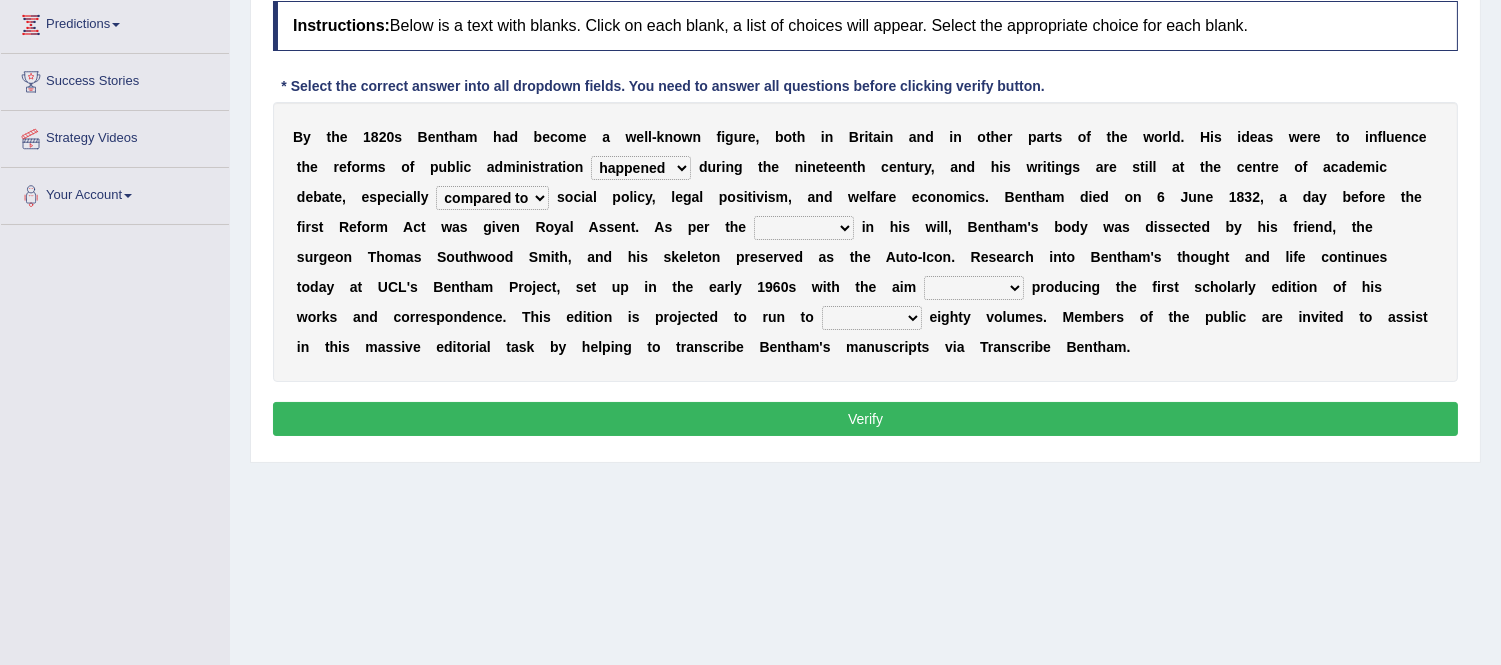 click on "directions parts categories levels" at bounding box center (804, 228) 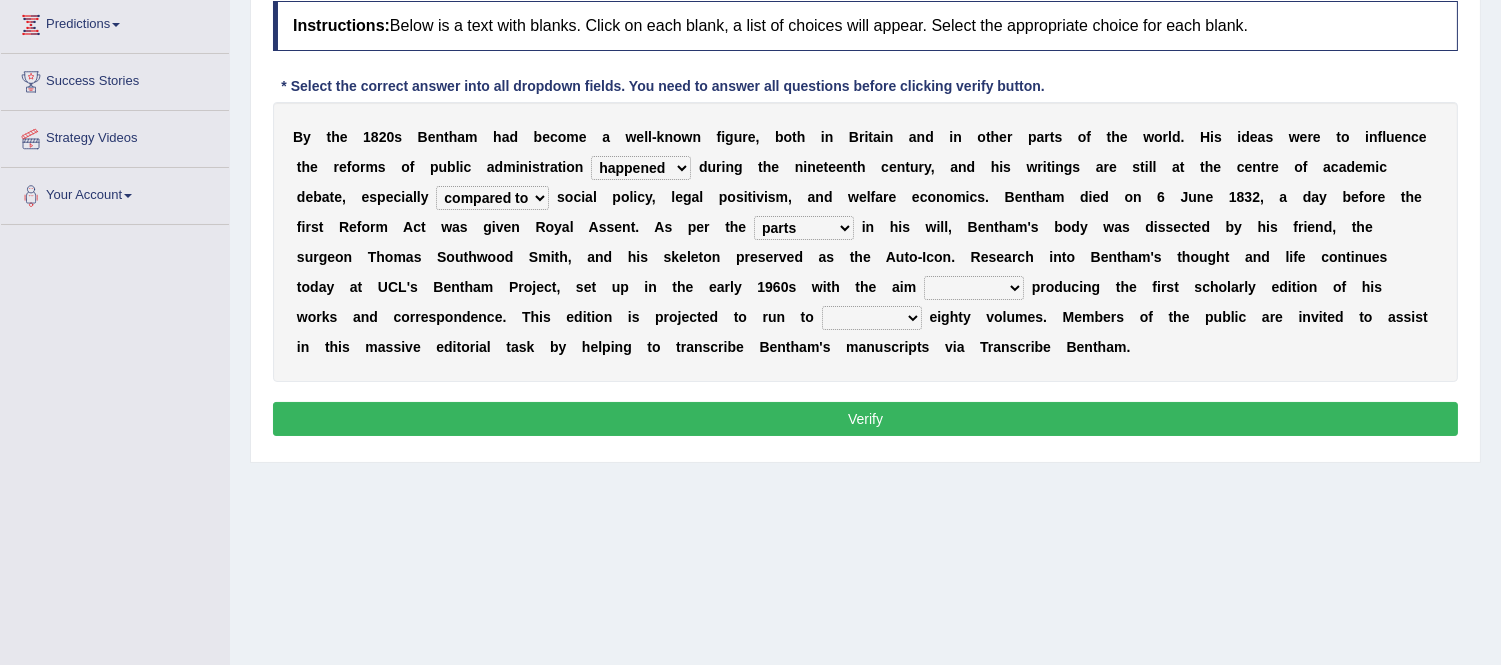 click on "directions parts categories levels" at bounding box center [804, 228] 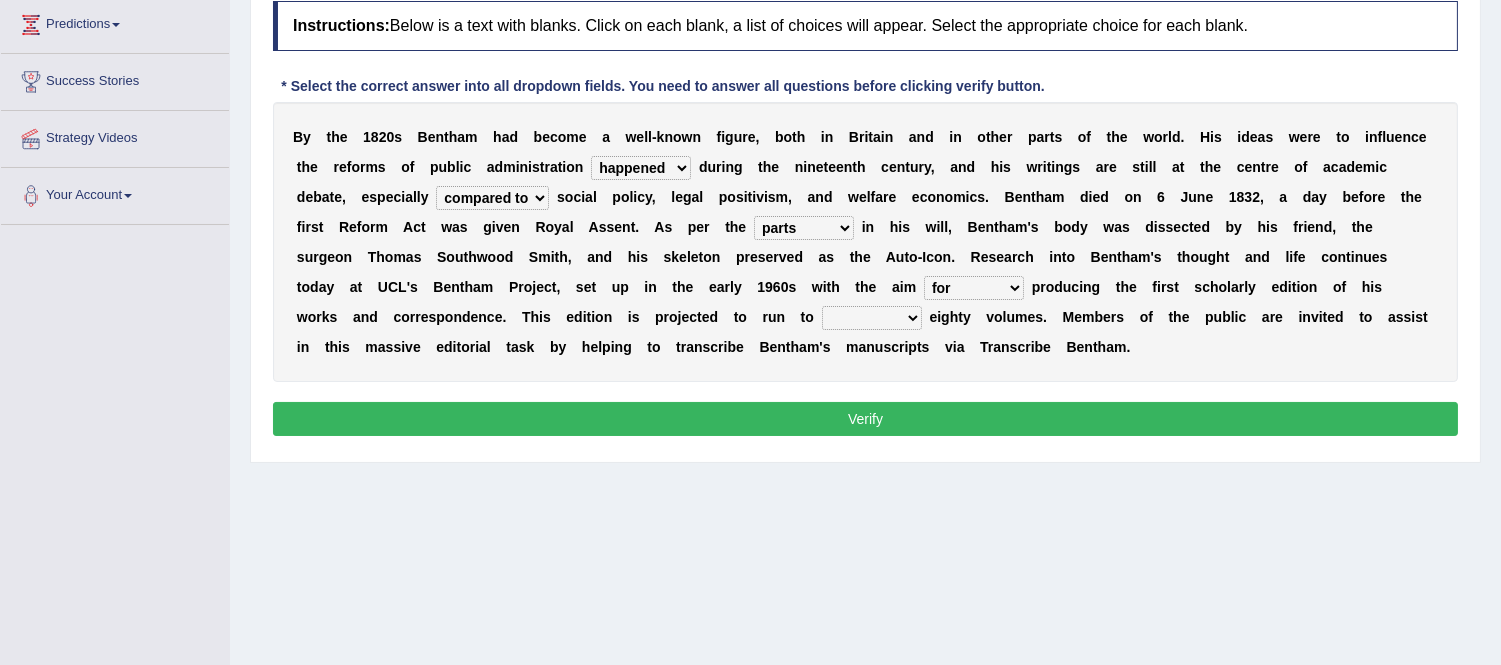 click on "for about as of" at bounding box center (974, 288) 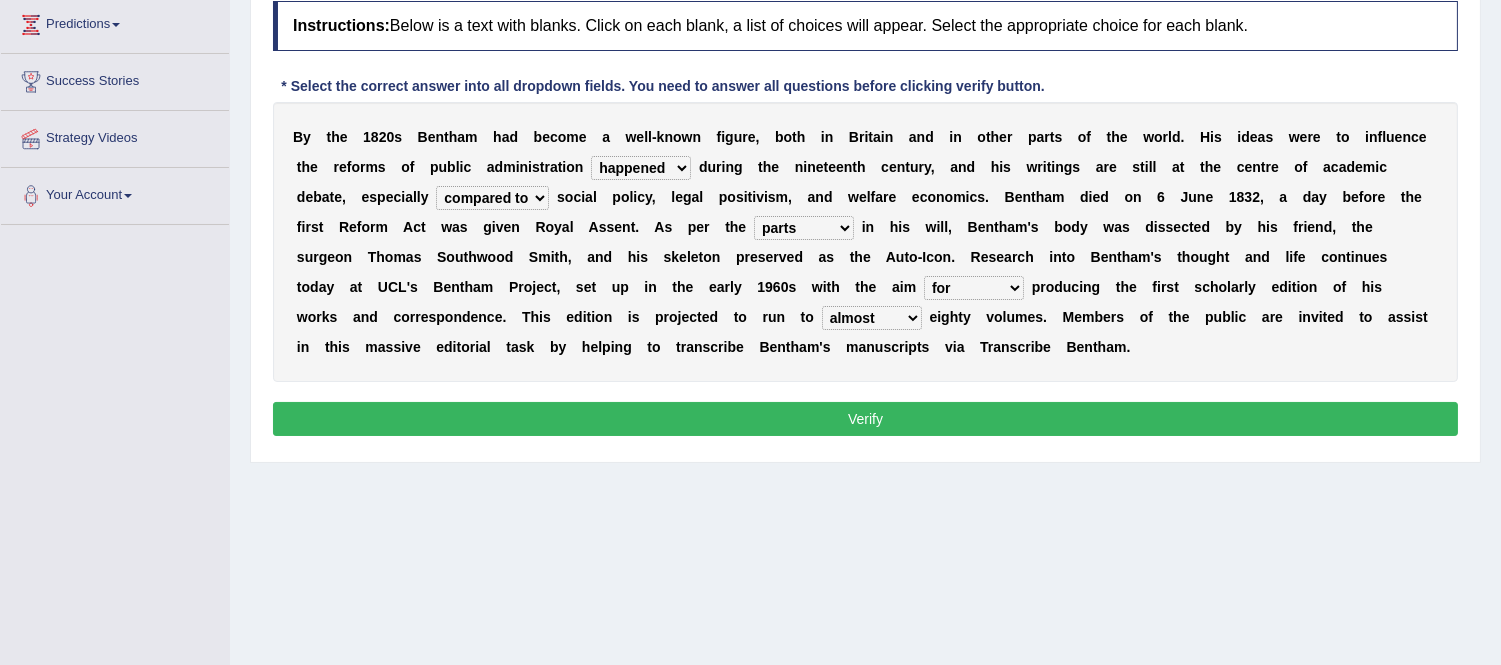 click on "mostly almost just some" at bounding box center (872, 318) 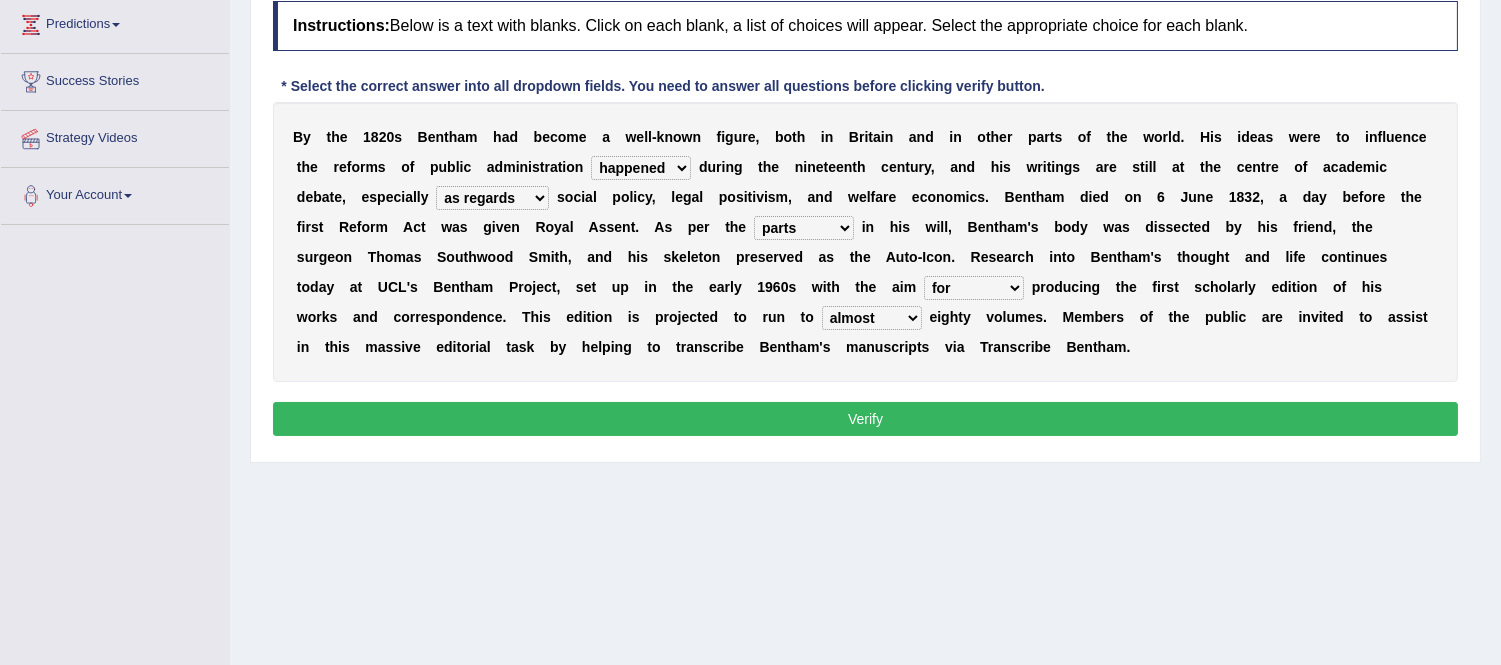 click on "as regards compared to as long as in case of" at bounding box center [492, 198] 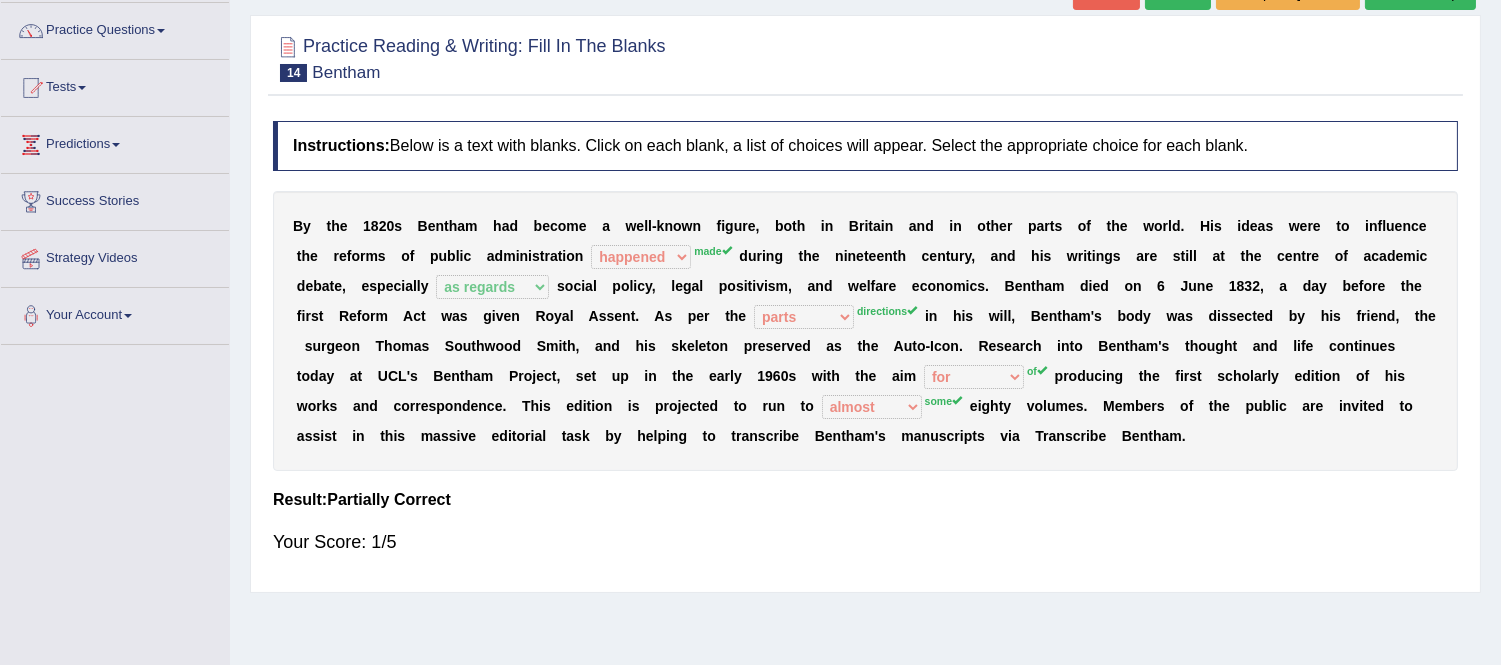 scroll, scrollTop: 0, scrollLeft: 0, axis: both 